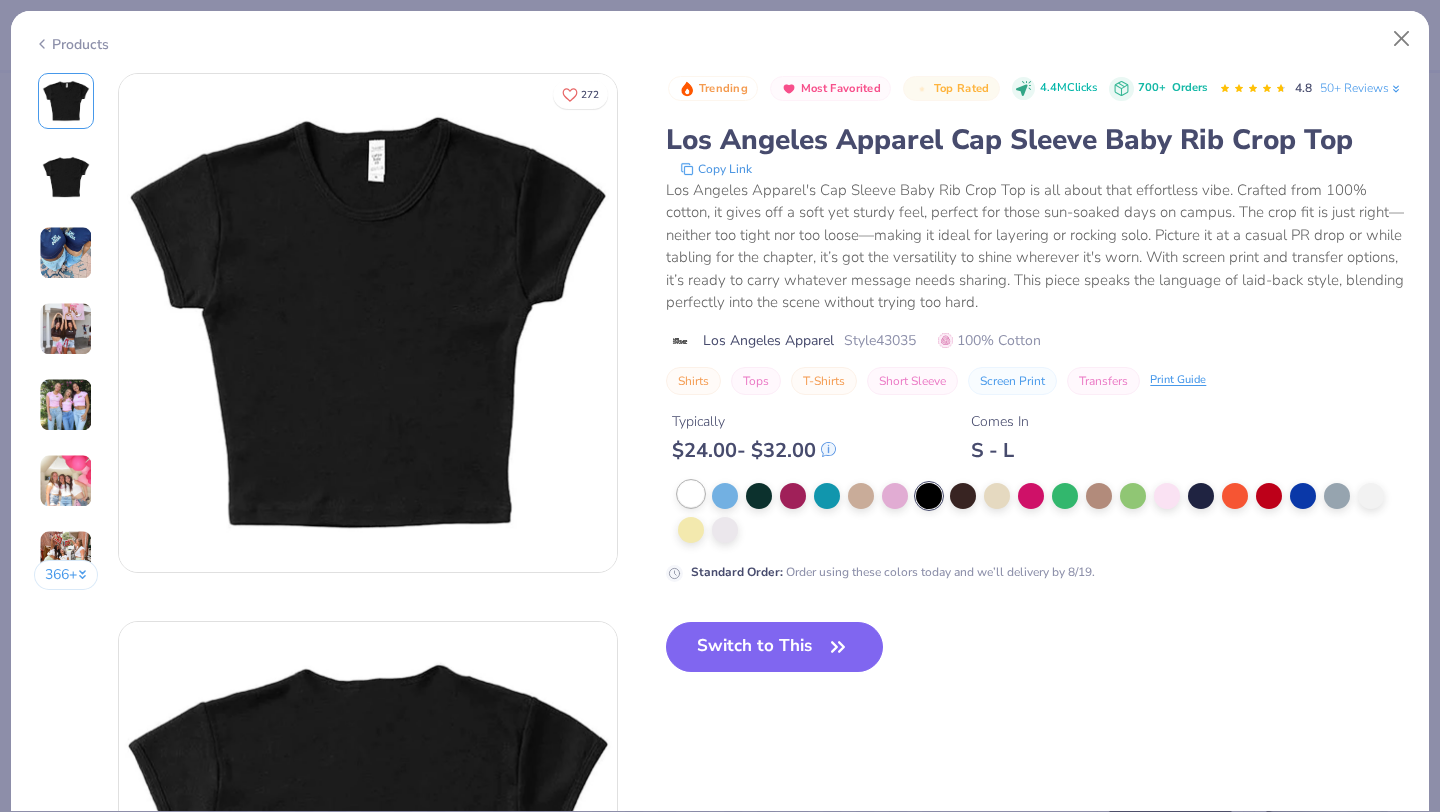 scroll, scrollTop: 0, scrollLeft: 0, axis: both 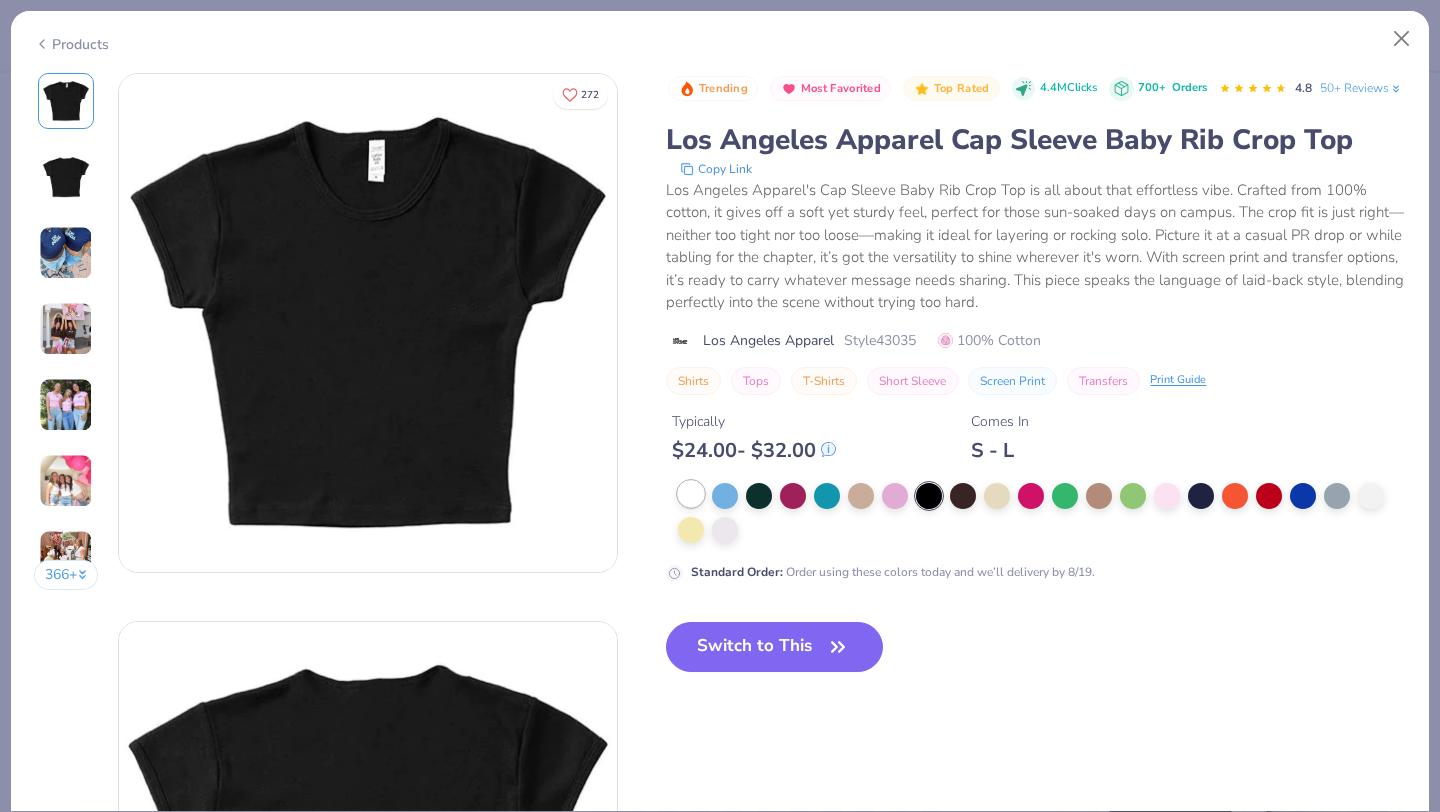 click at bounding box center (691, 494) 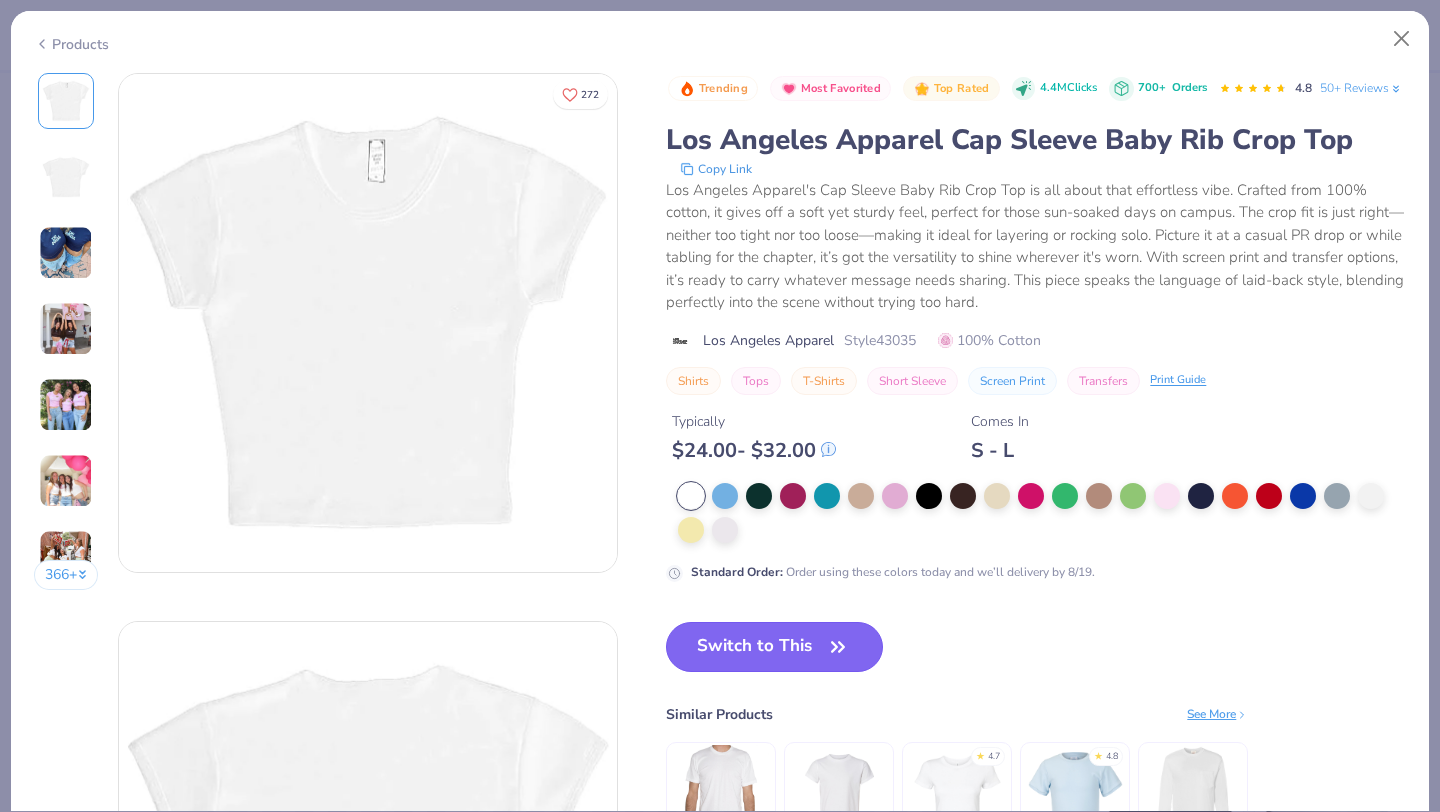 click on "Switch to This" at bounding box center (774, 647) 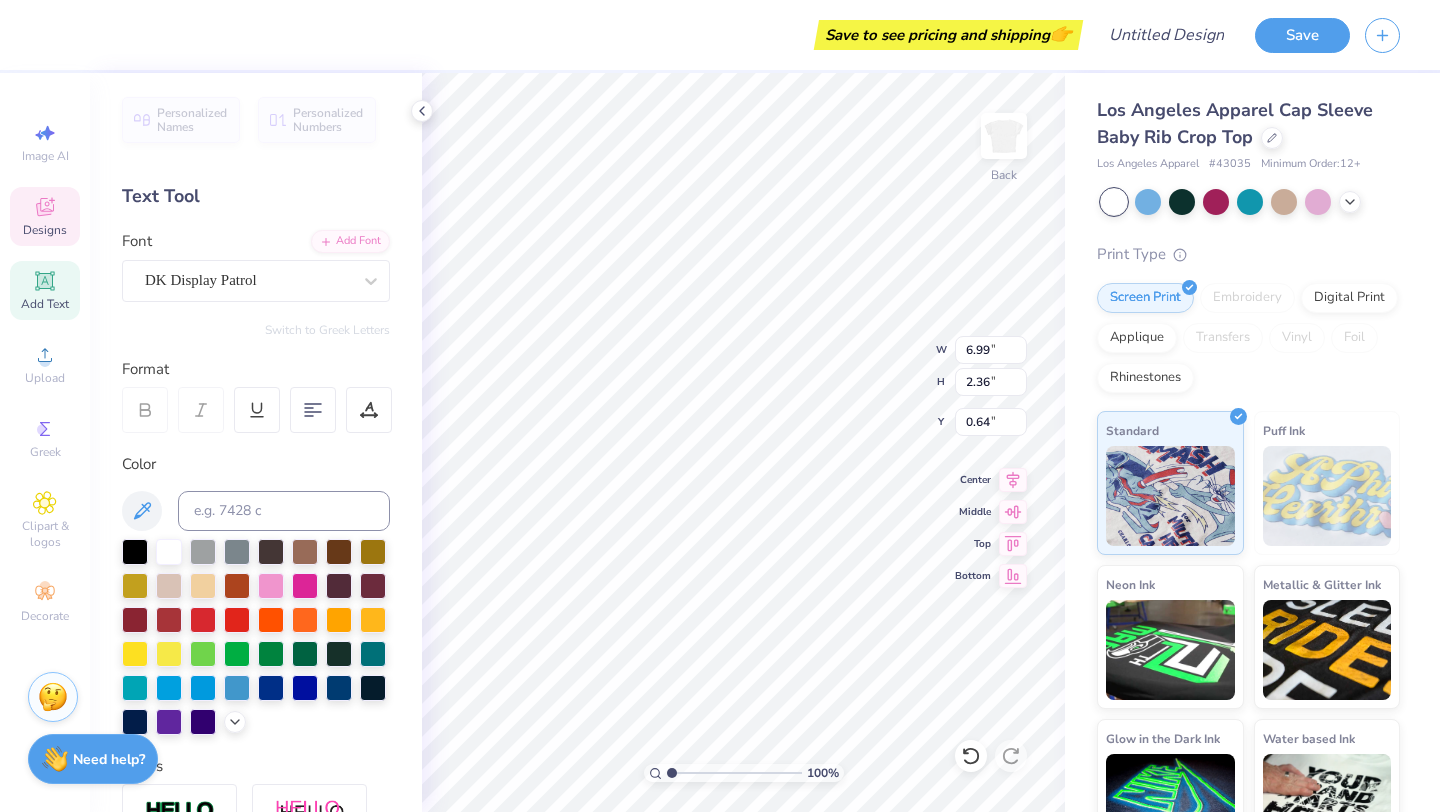scroll, scrollTop: 0, scrollLeft: 3, axis: horizontal 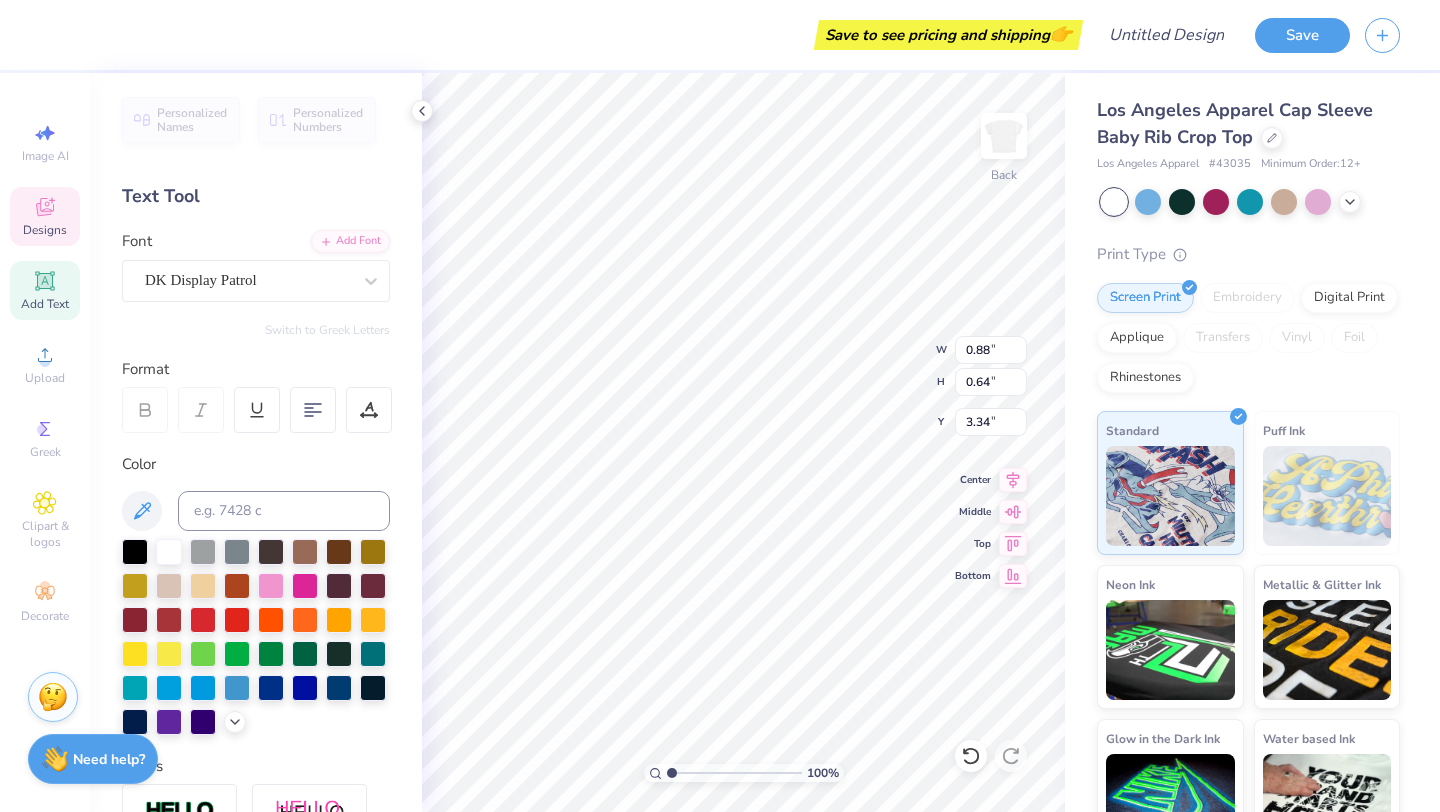 type on "2" 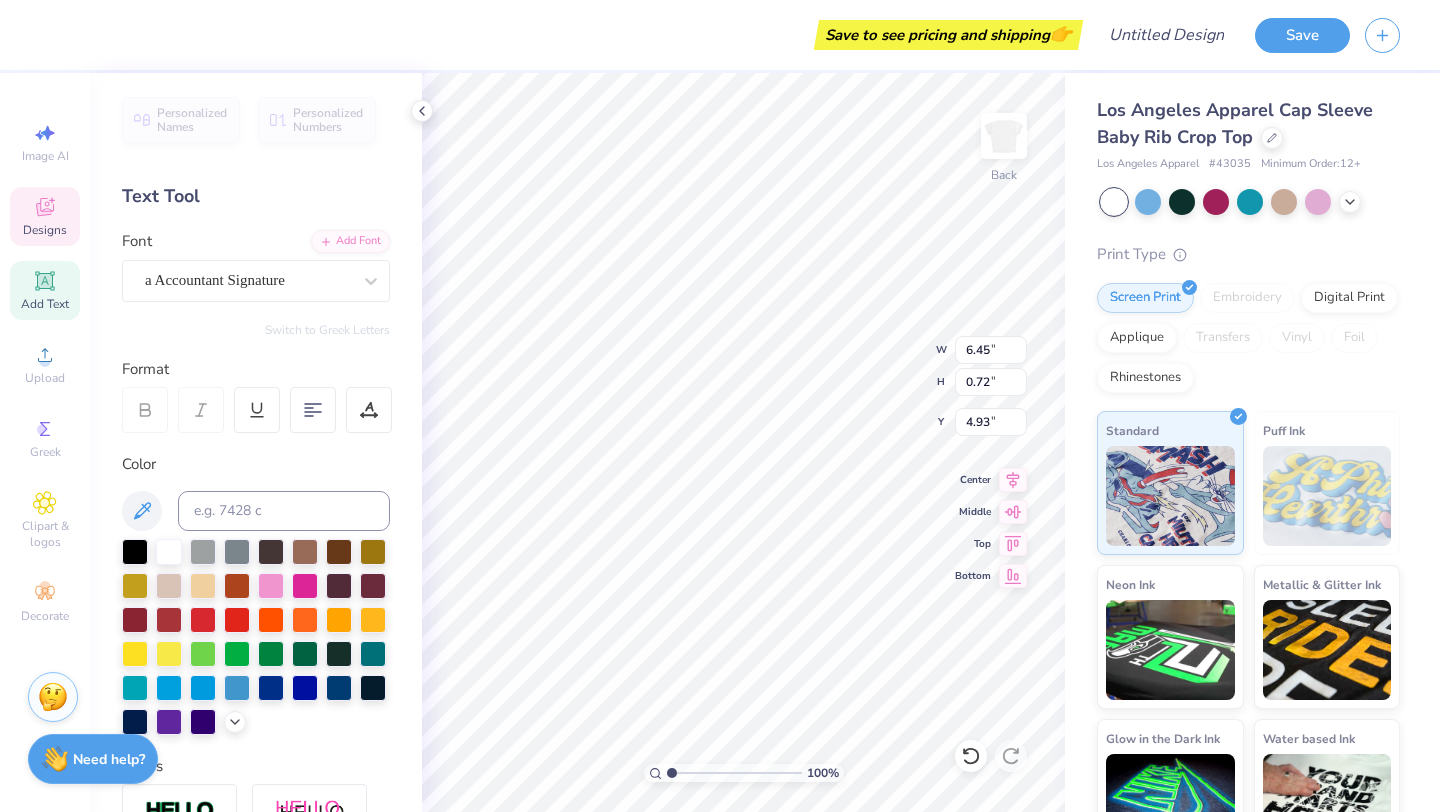 scroll, scrollTop: 0, scrollLeft: 6, axis: horizontal 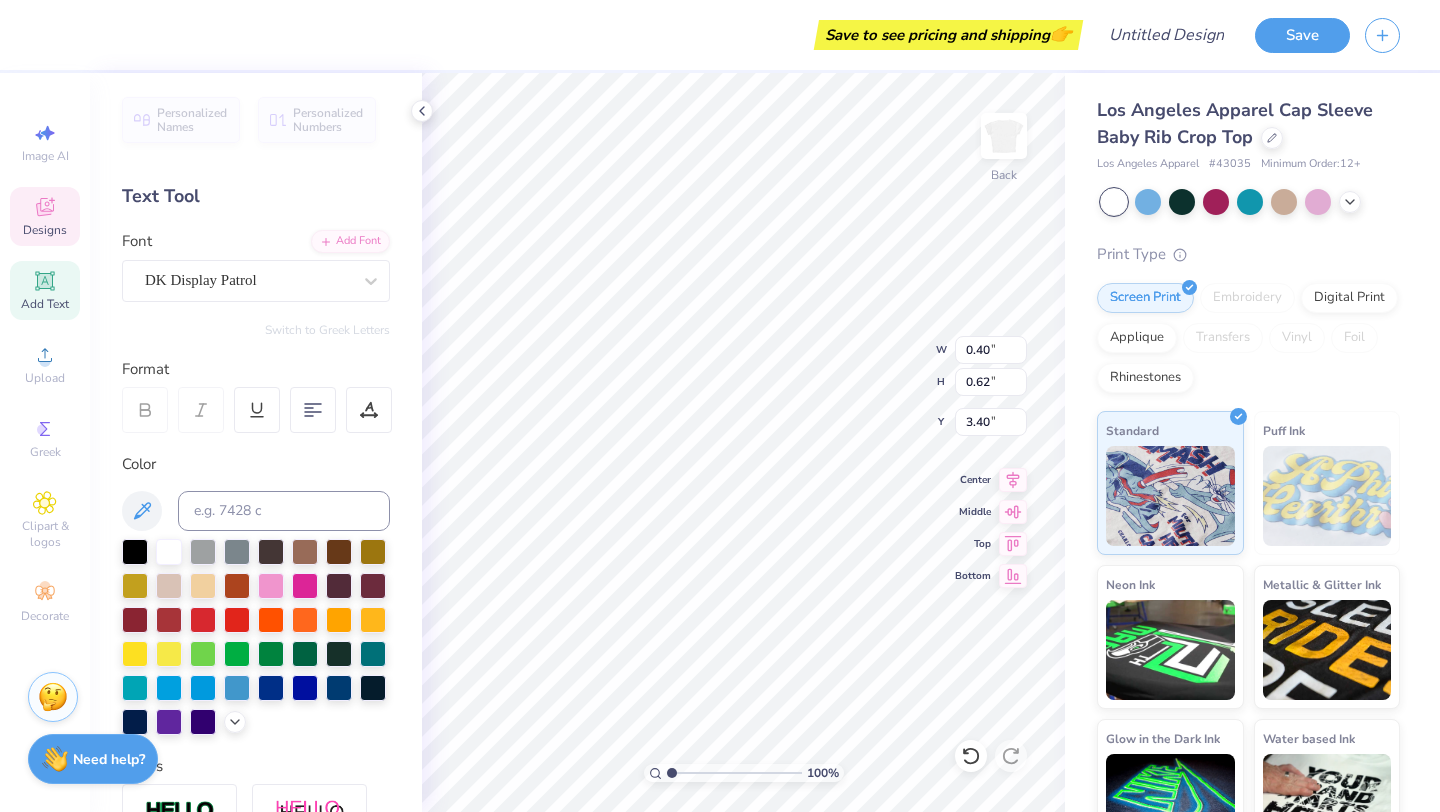 type on "2" 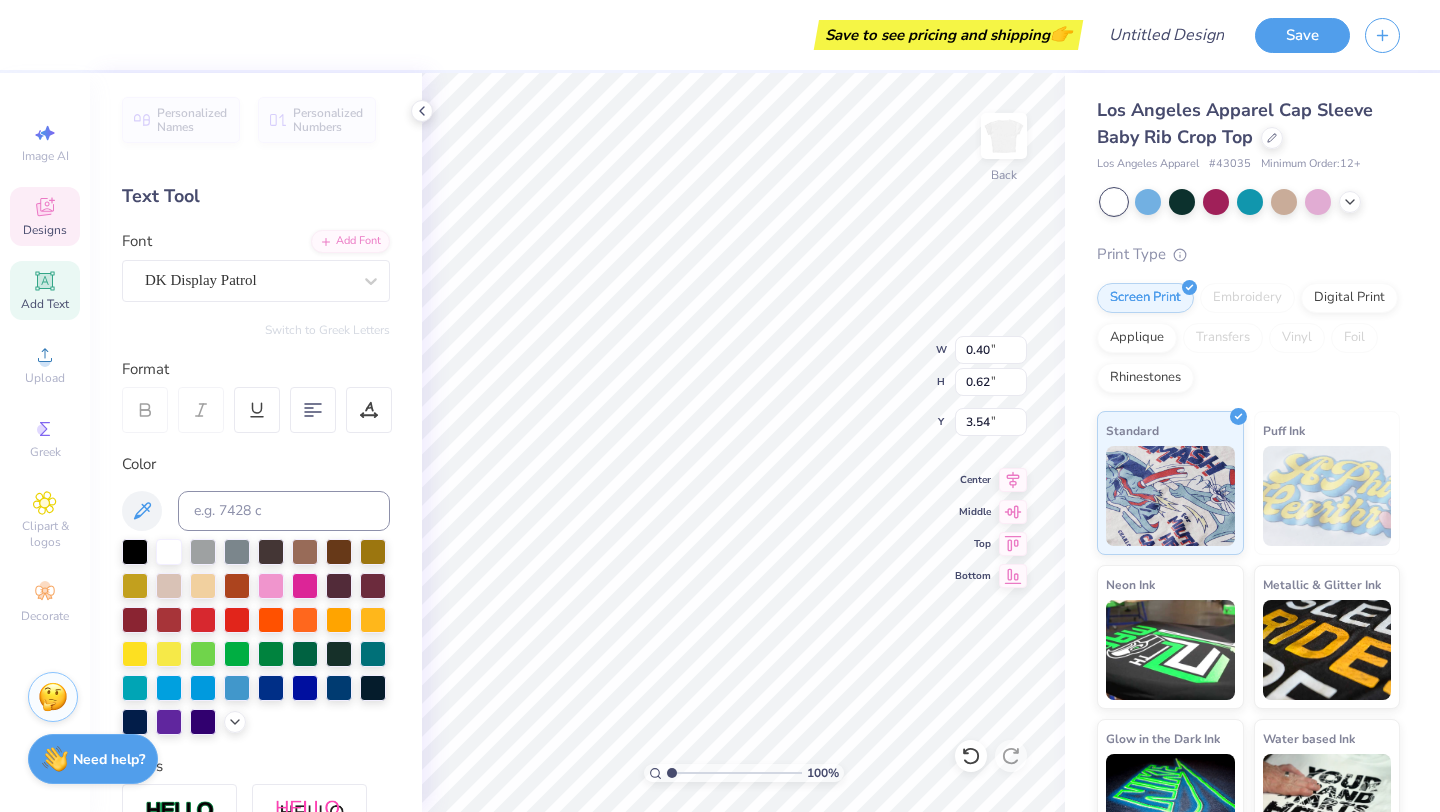 scroll, scrollTop: 0, scrollLeft: 0, axis: both 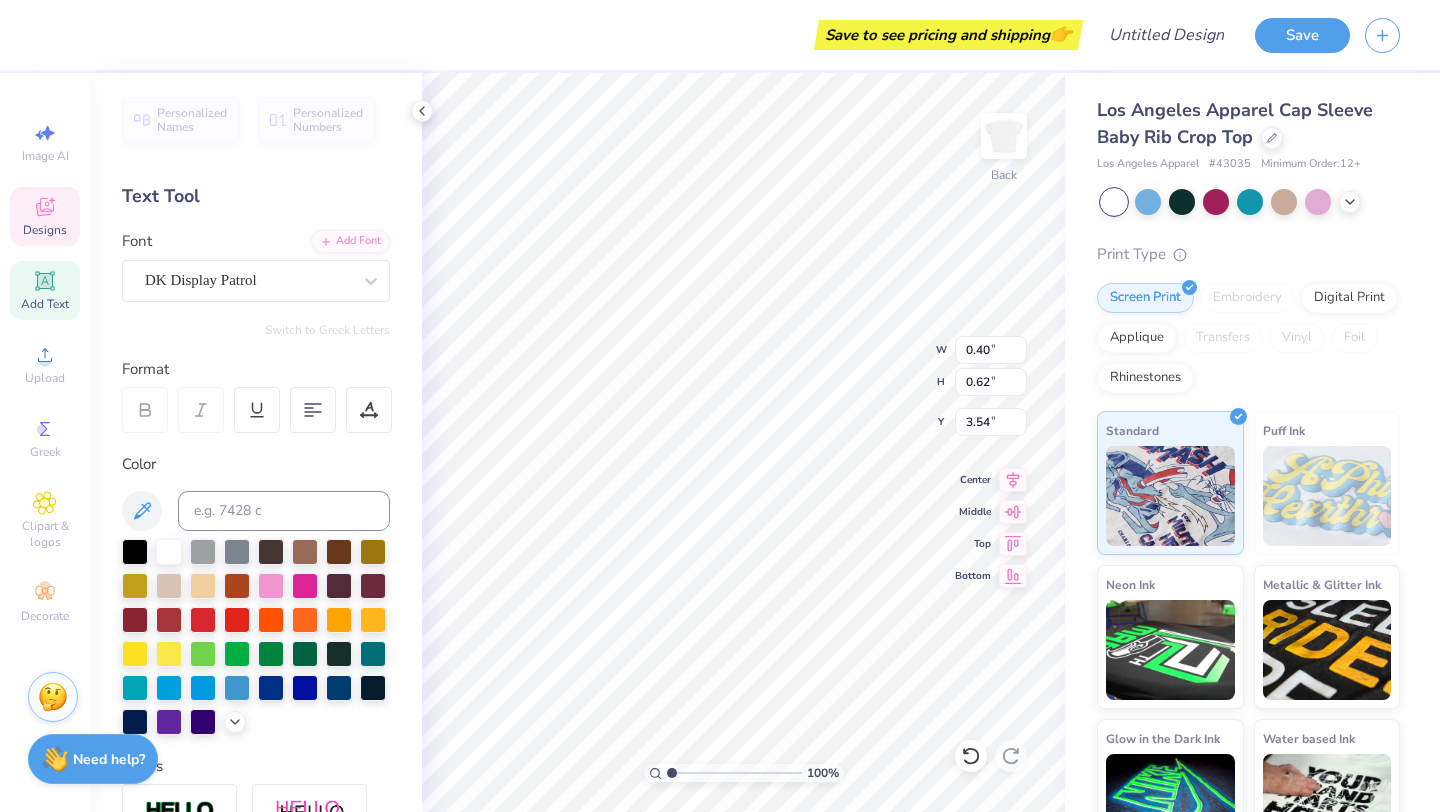 type on "2" 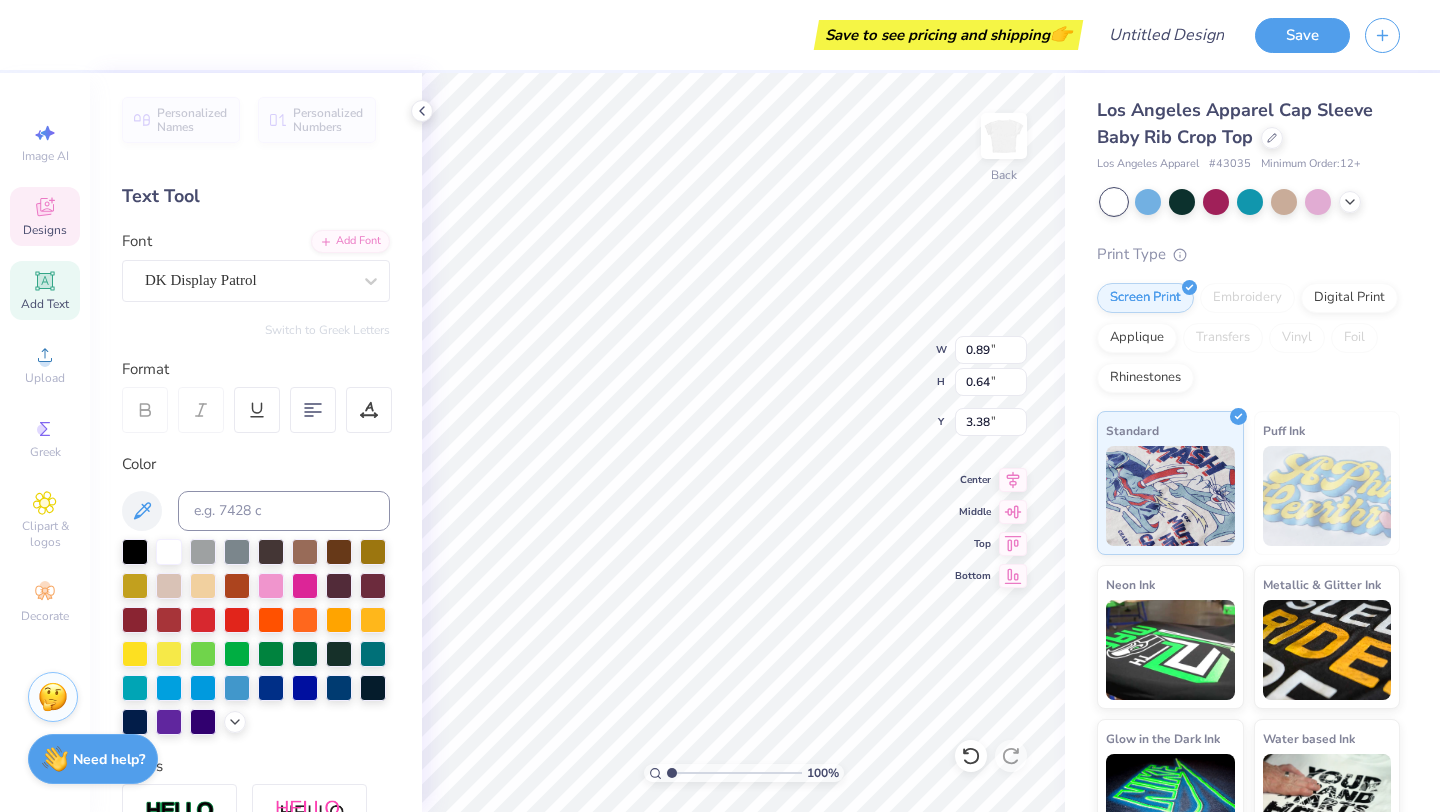 type on "2" 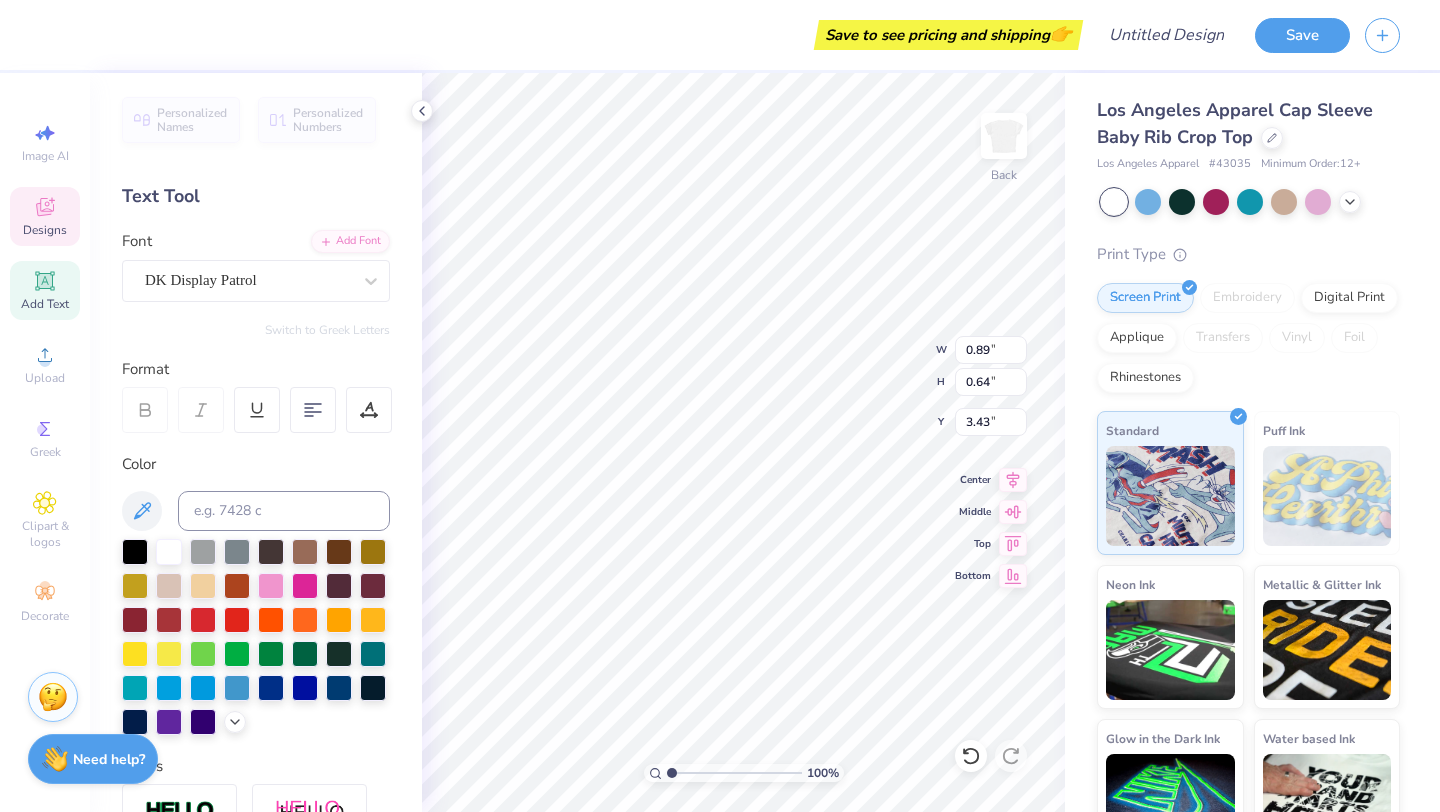 type on "8.56" 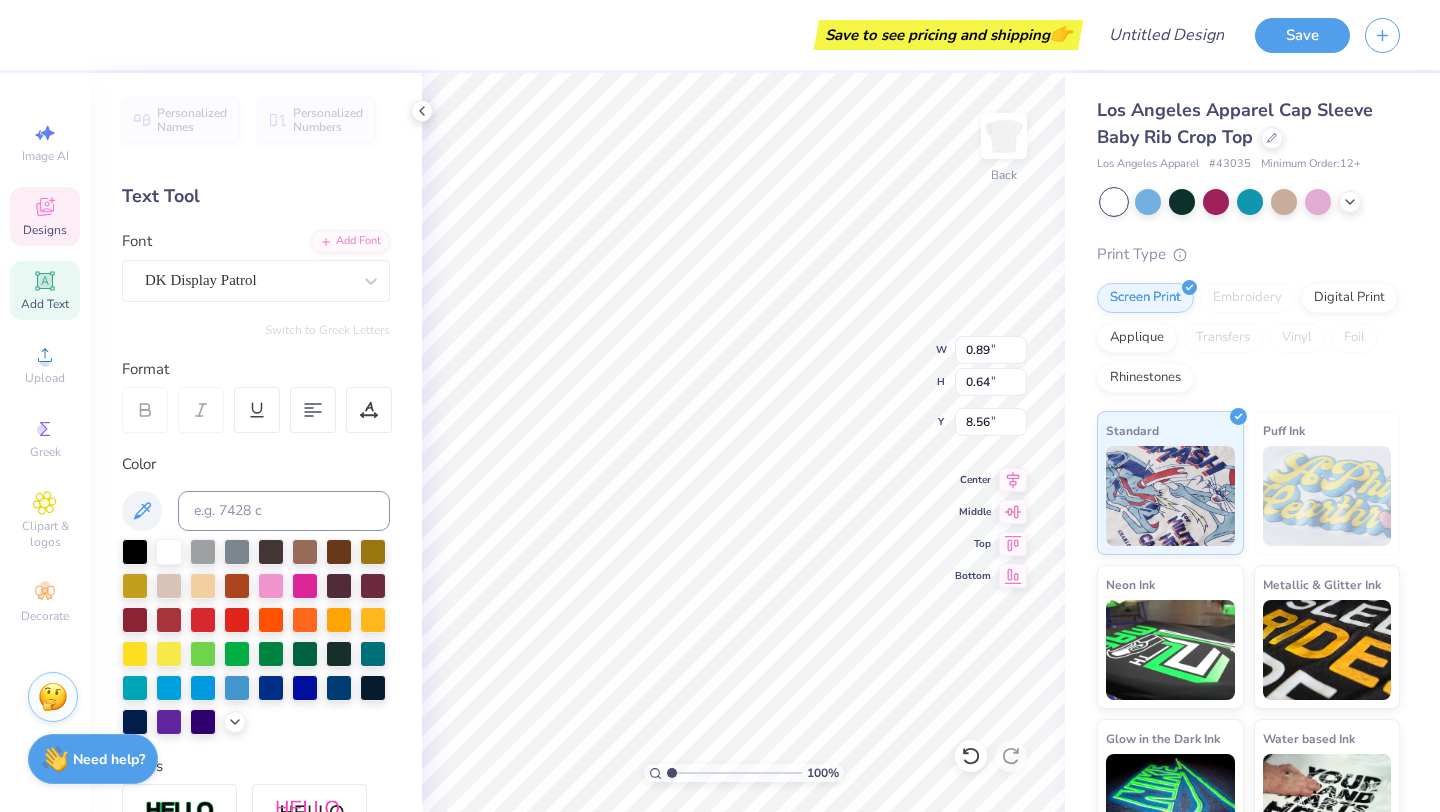 type on "20" 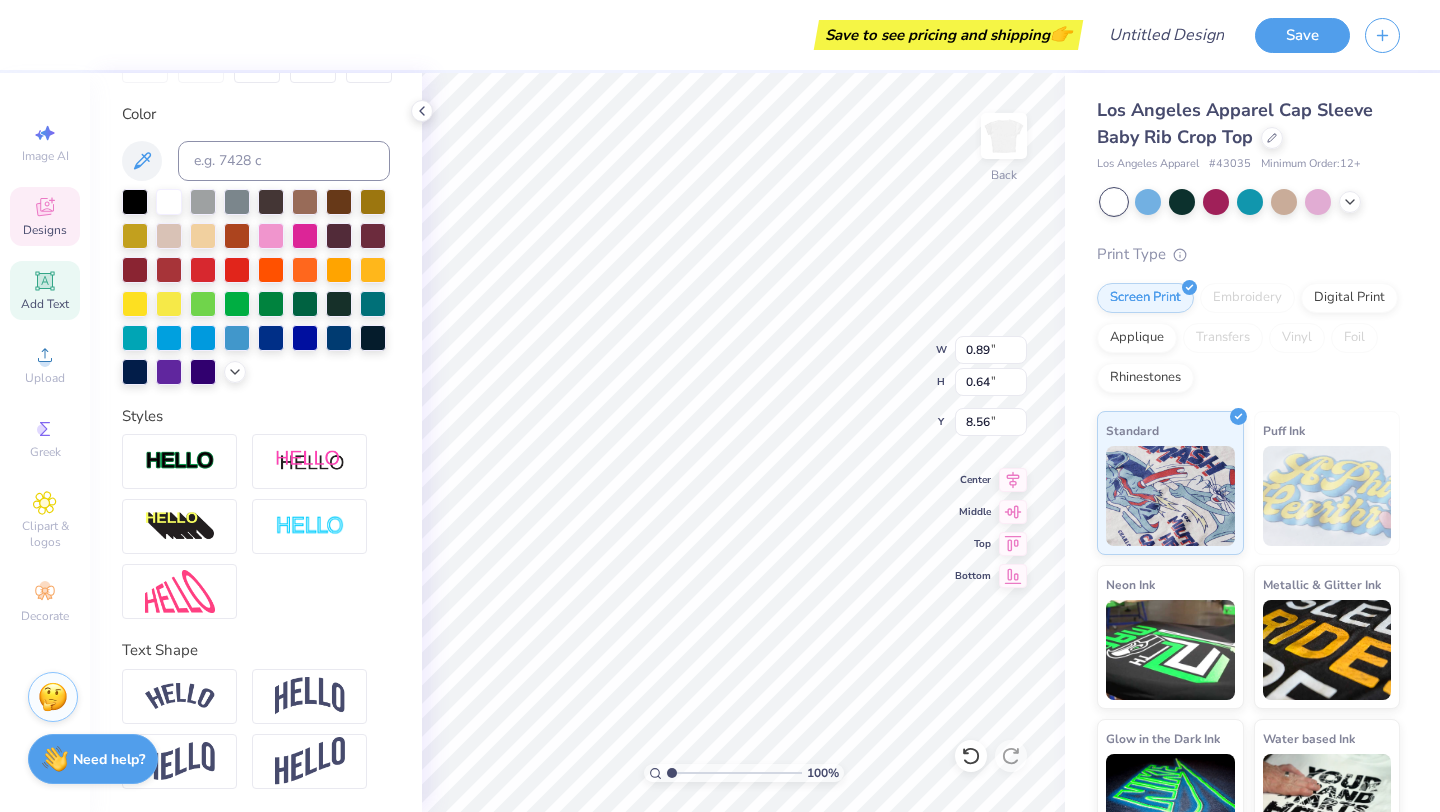 scroll, scrollTop: 0, scrollLeft: 0, axis: both 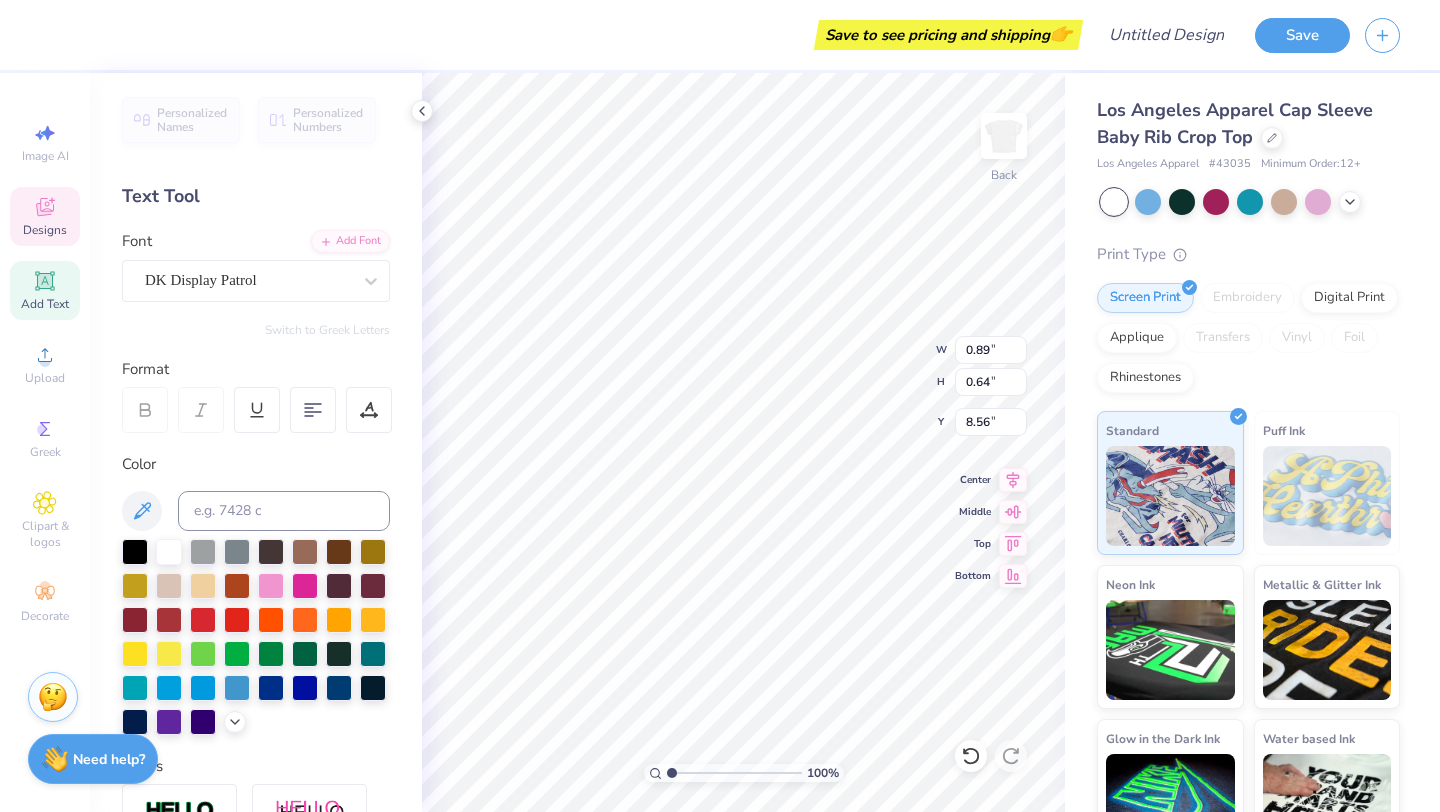 type on "0.40" 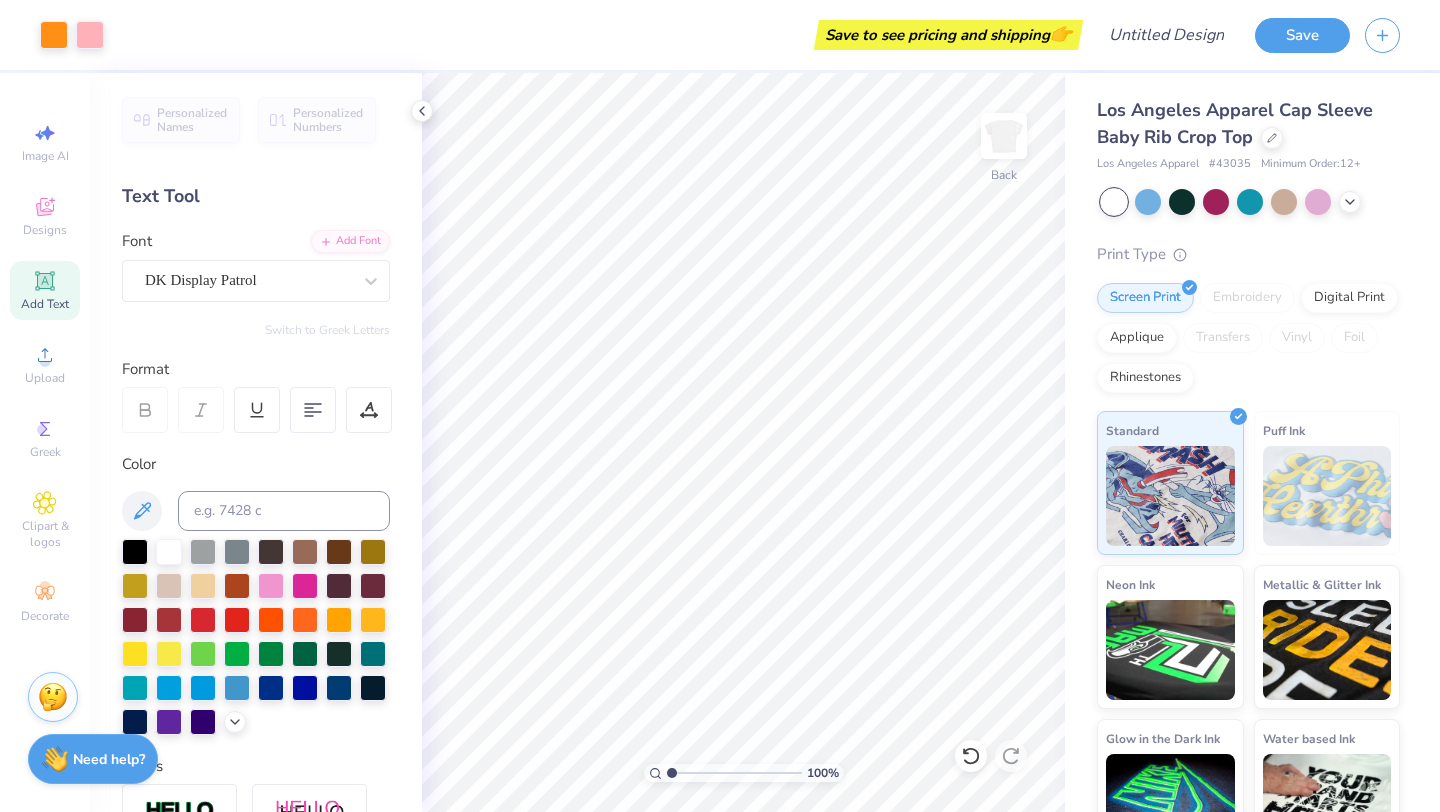 click on "Text Tool" at bounding box center [256, 196] 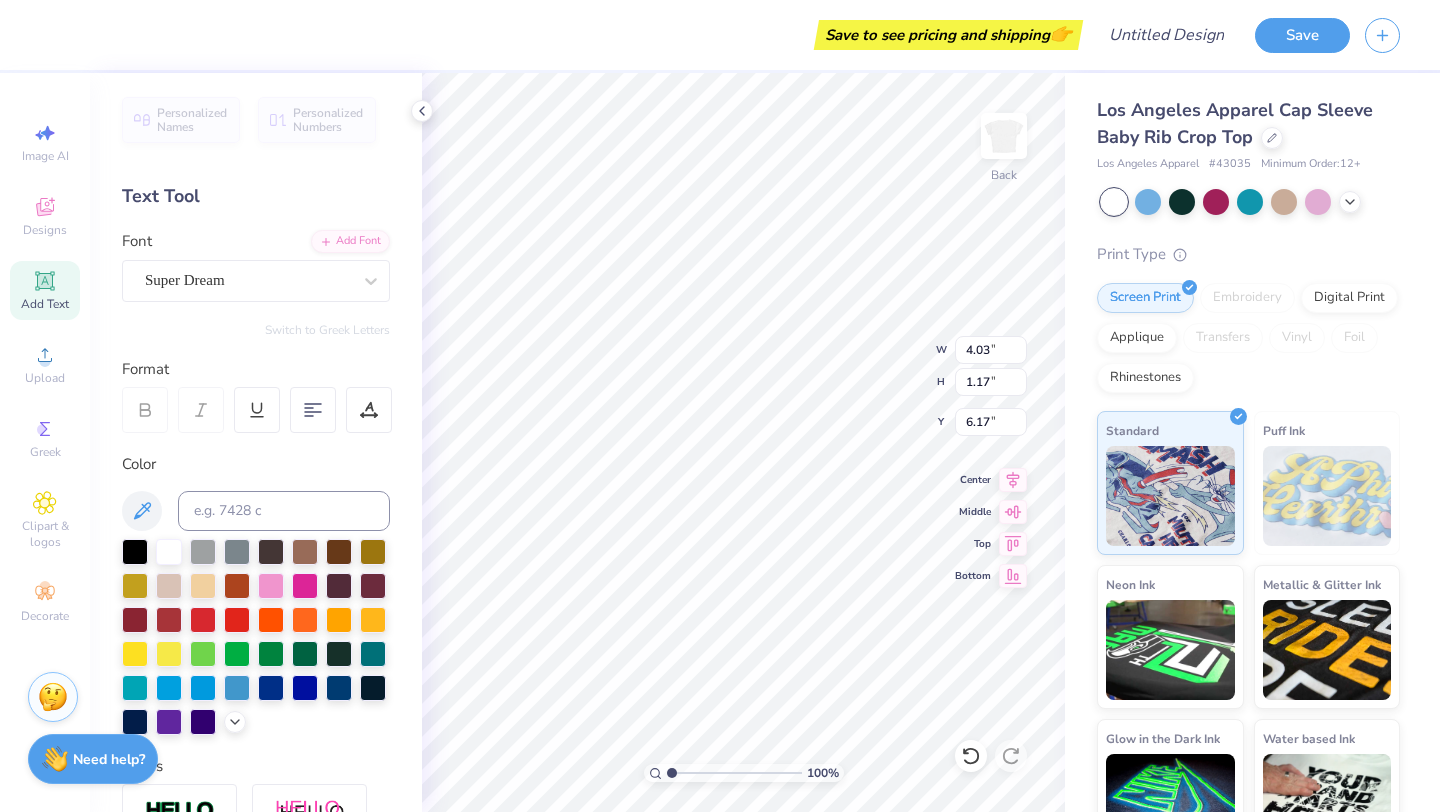 scroll, scrollTop: 0, scrollLeft: 0, axis: both 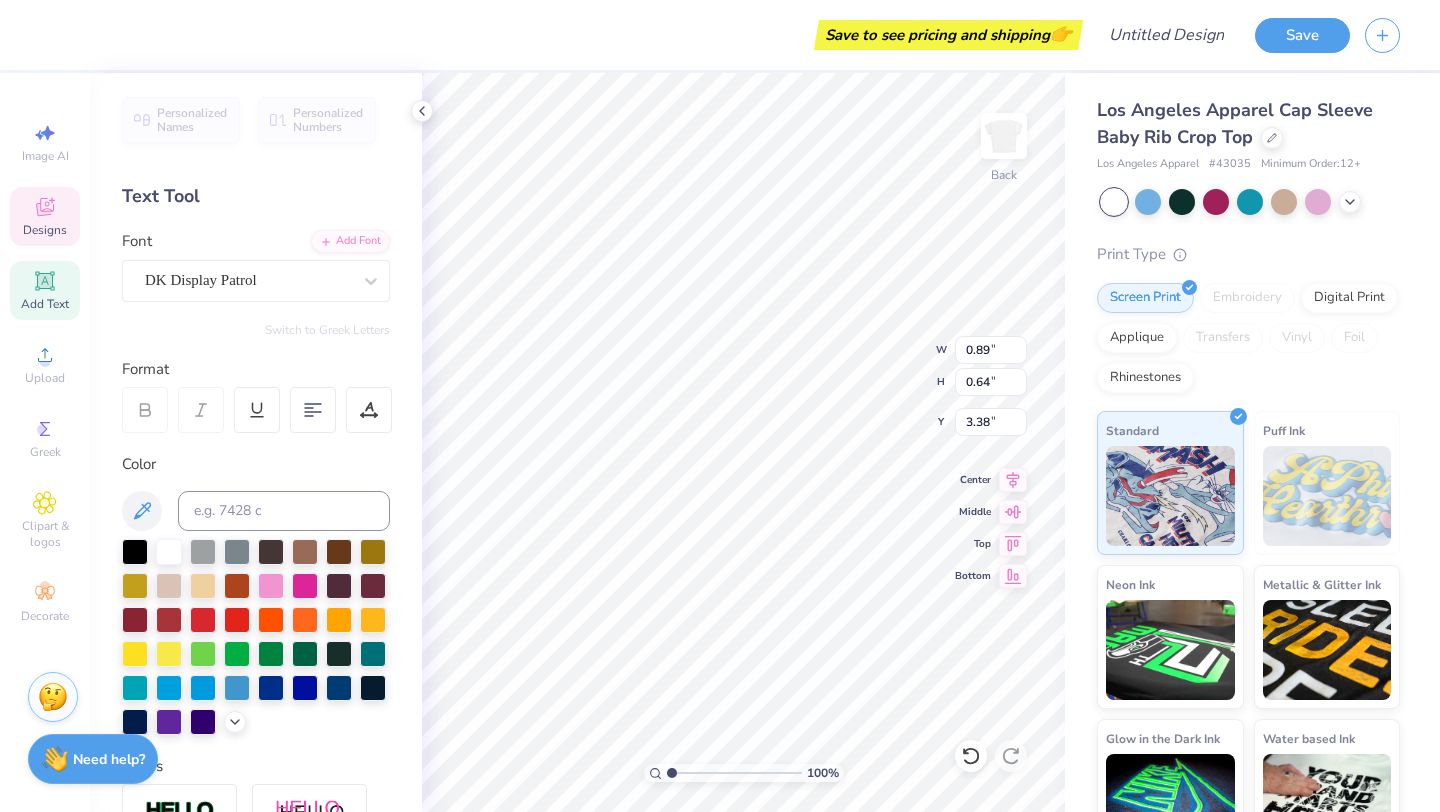 type on "1.16" 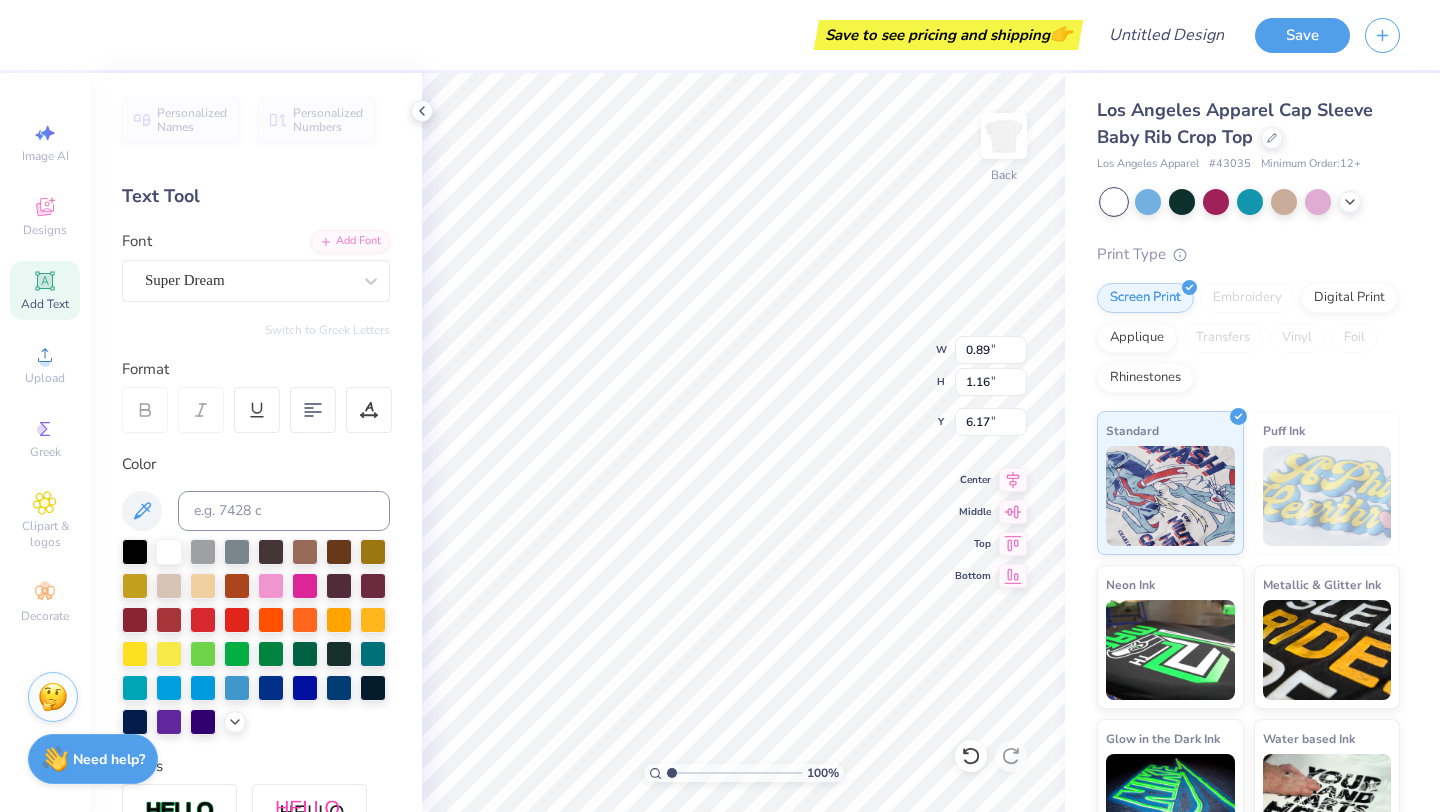 type on "0.64" 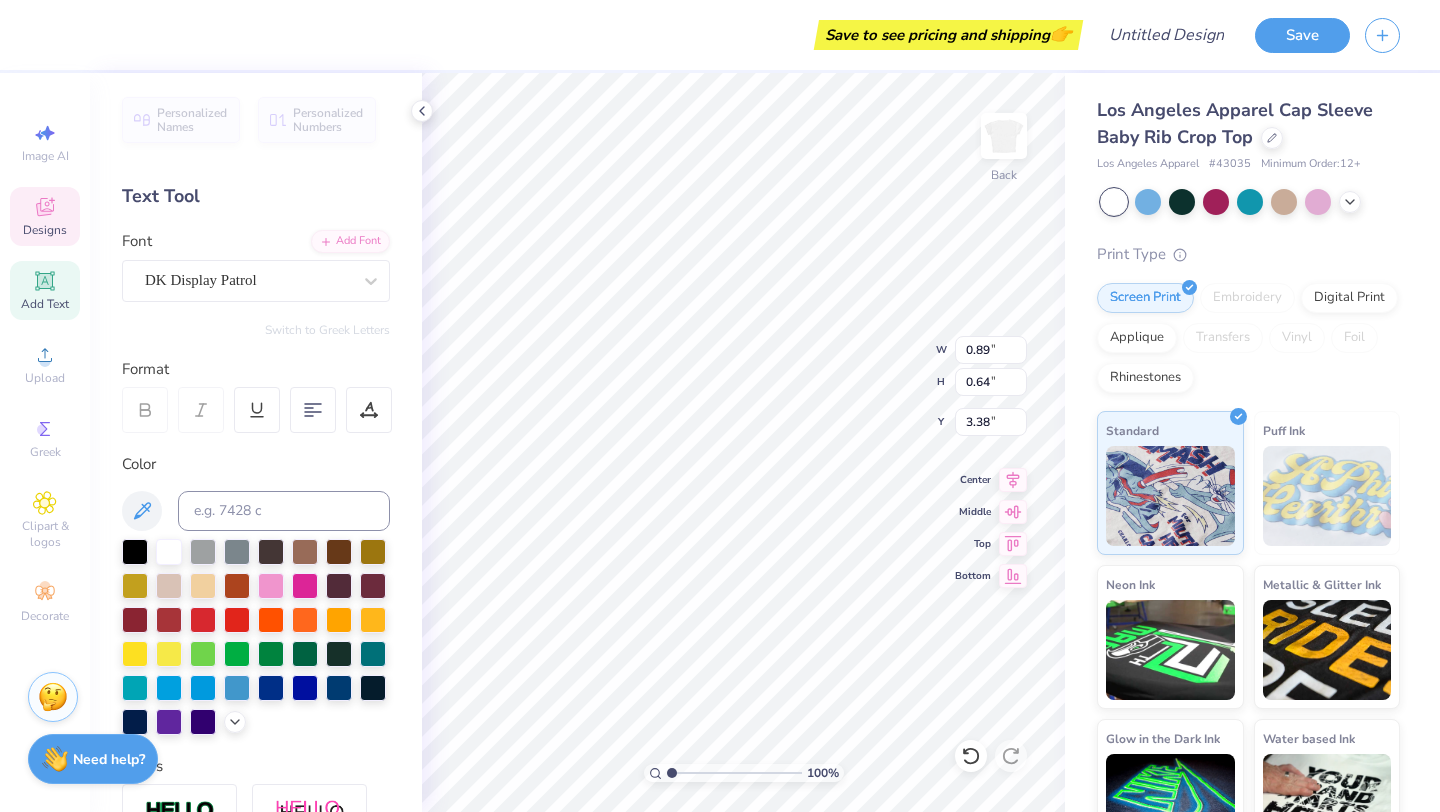 type on "1.16" 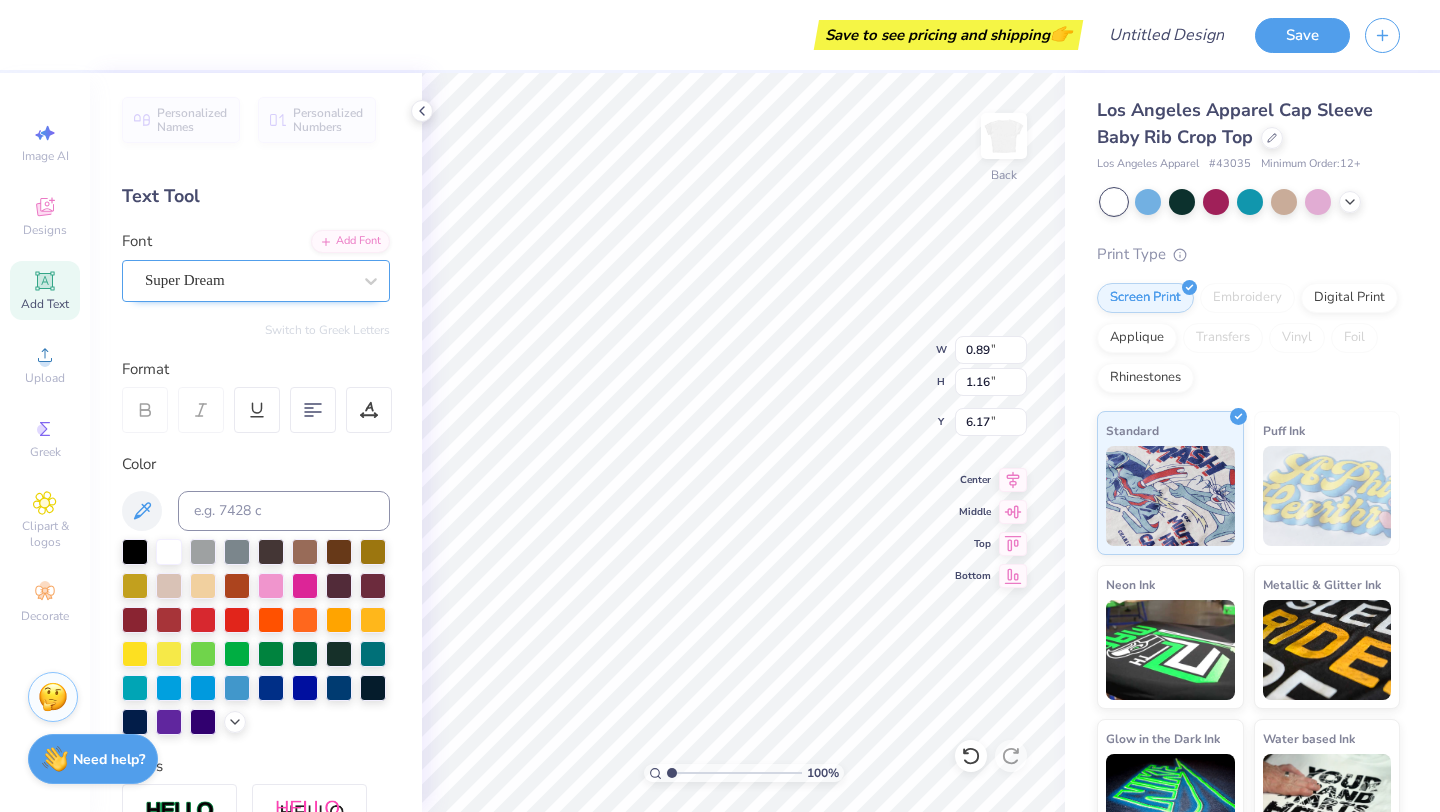 click on "Super Dream" at bounding box center [248, 280] 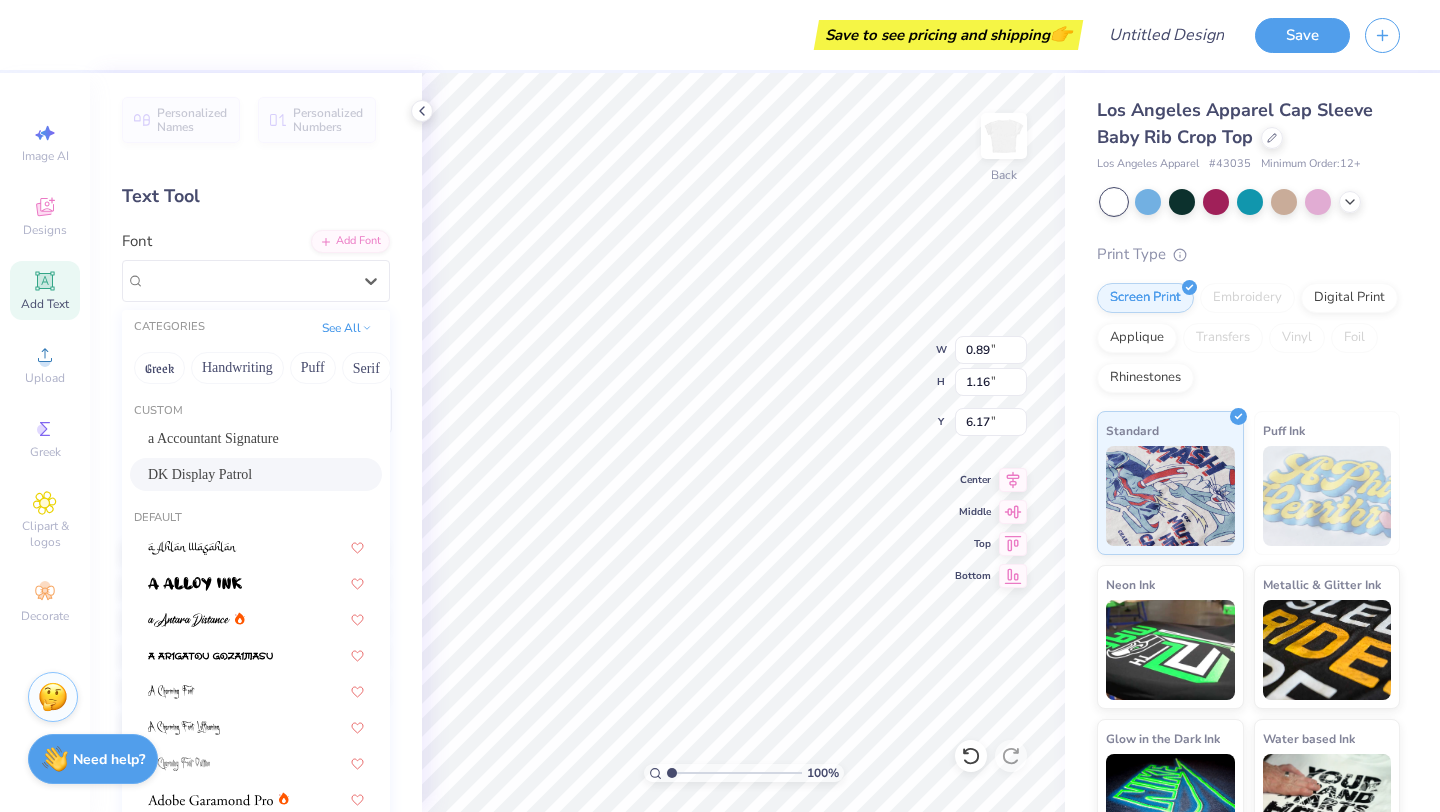 click on "DK Display Patrol" at bounding box center (256, 474) 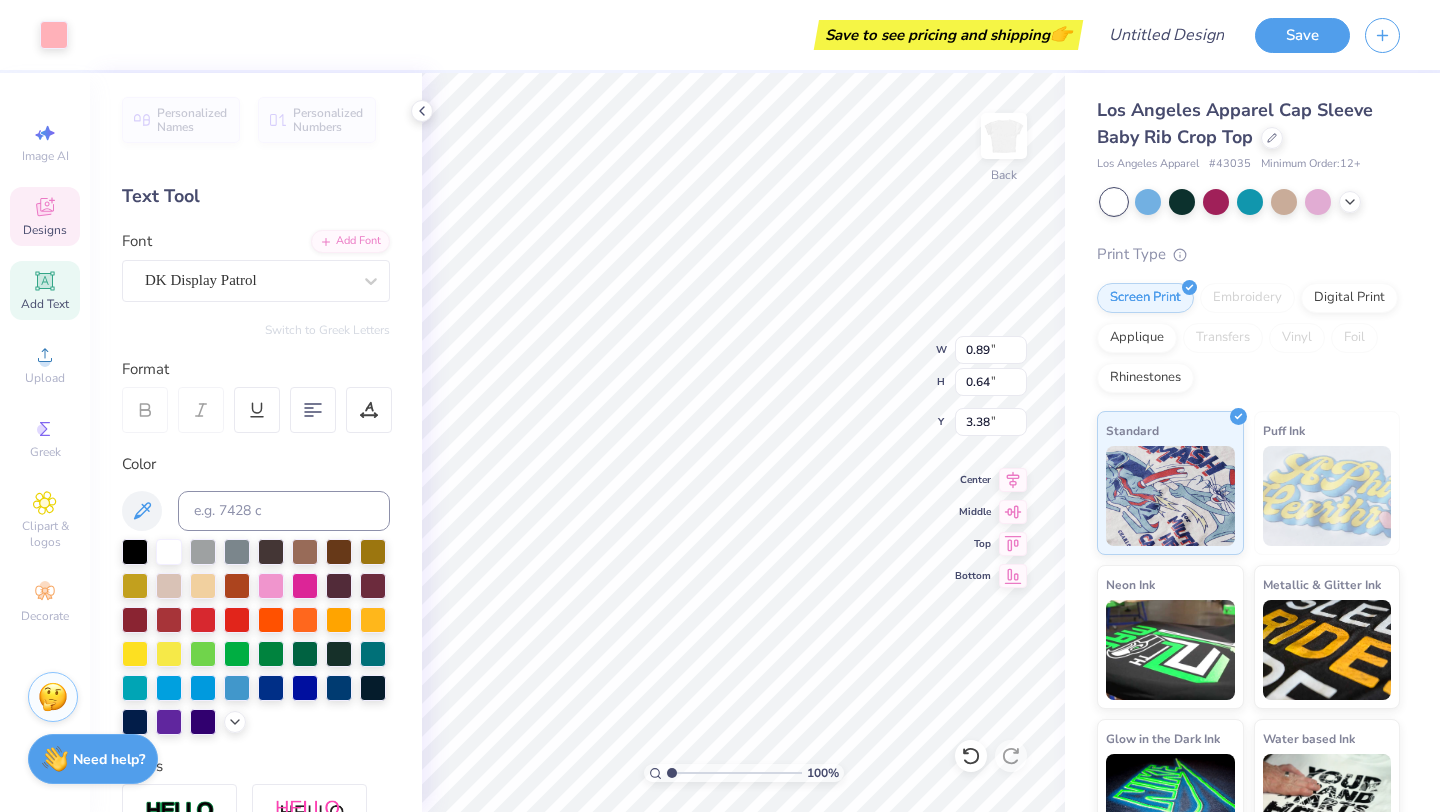 type on "3.43" 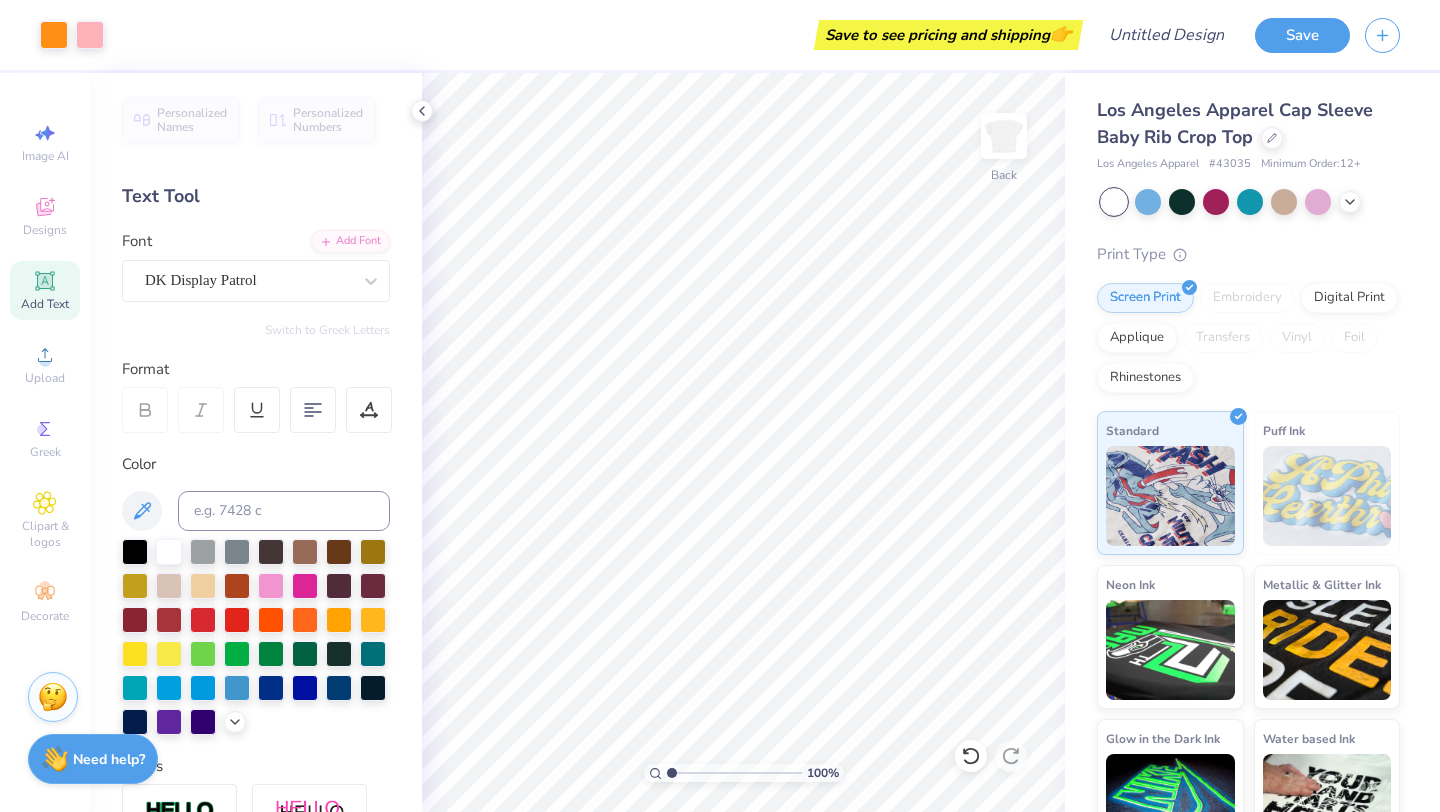 click on "Add Text" at bounding box center (45, 304) 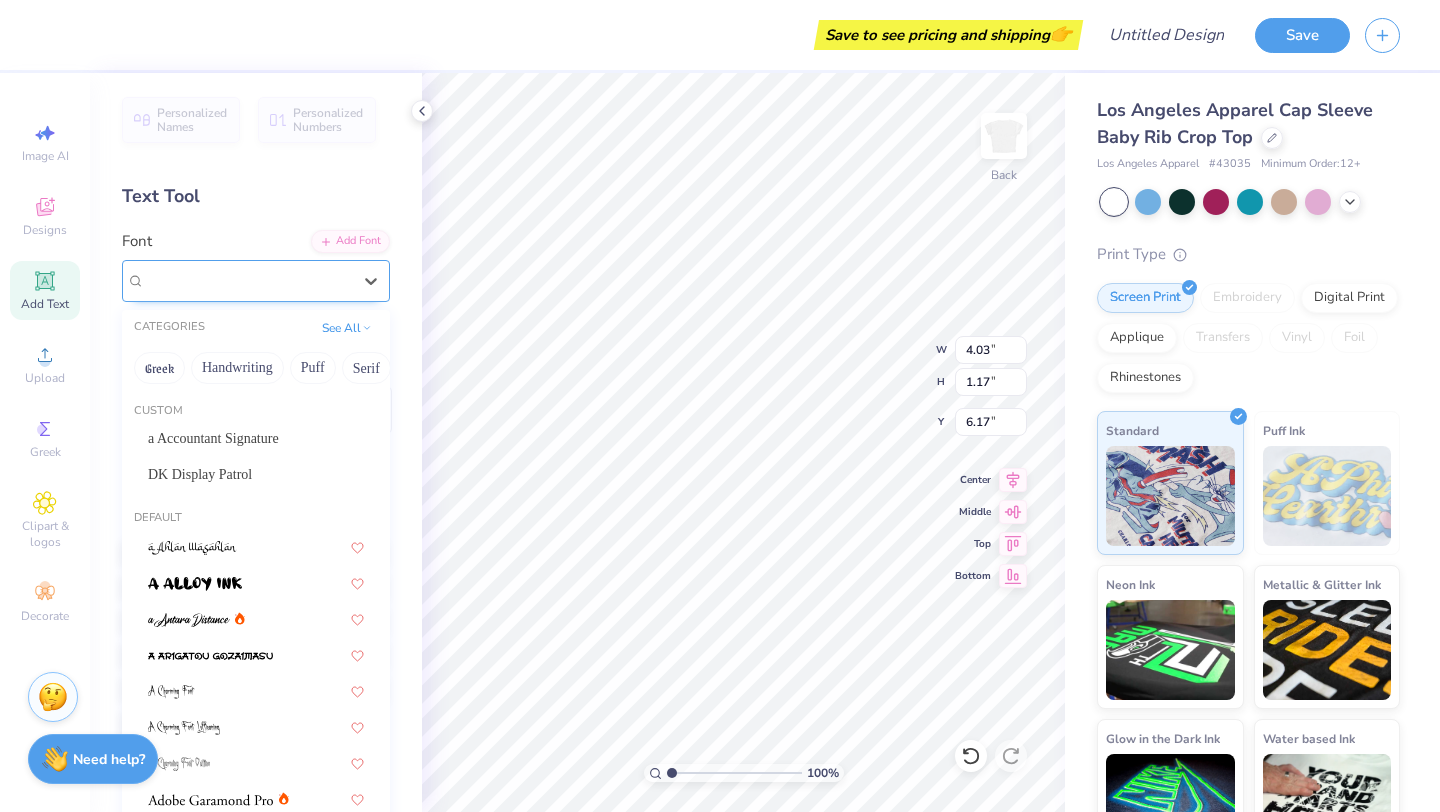 click on "Super Dream" at bounding box center [248, 280] 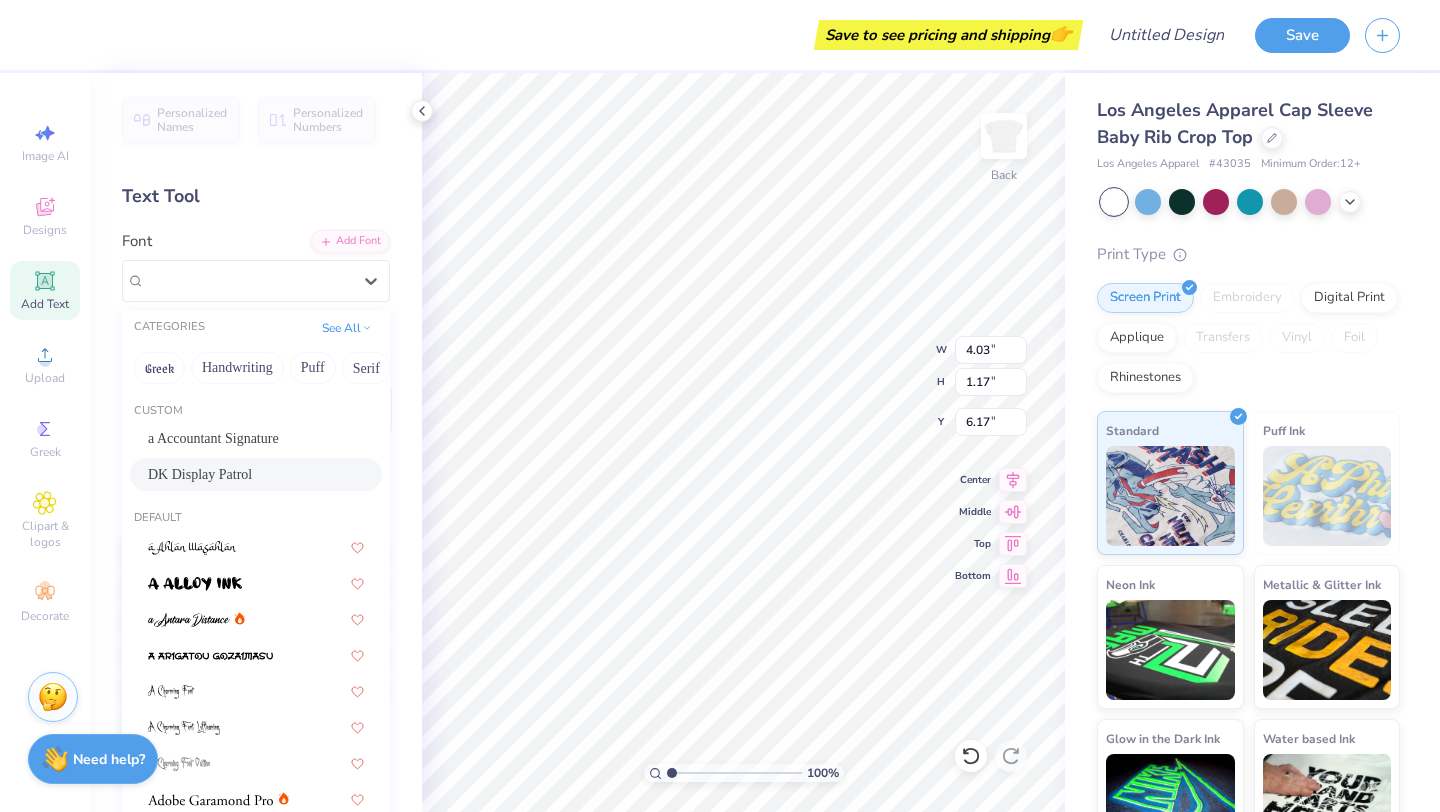 click on "DK Display Patrol" at bounding box center [200, 474] 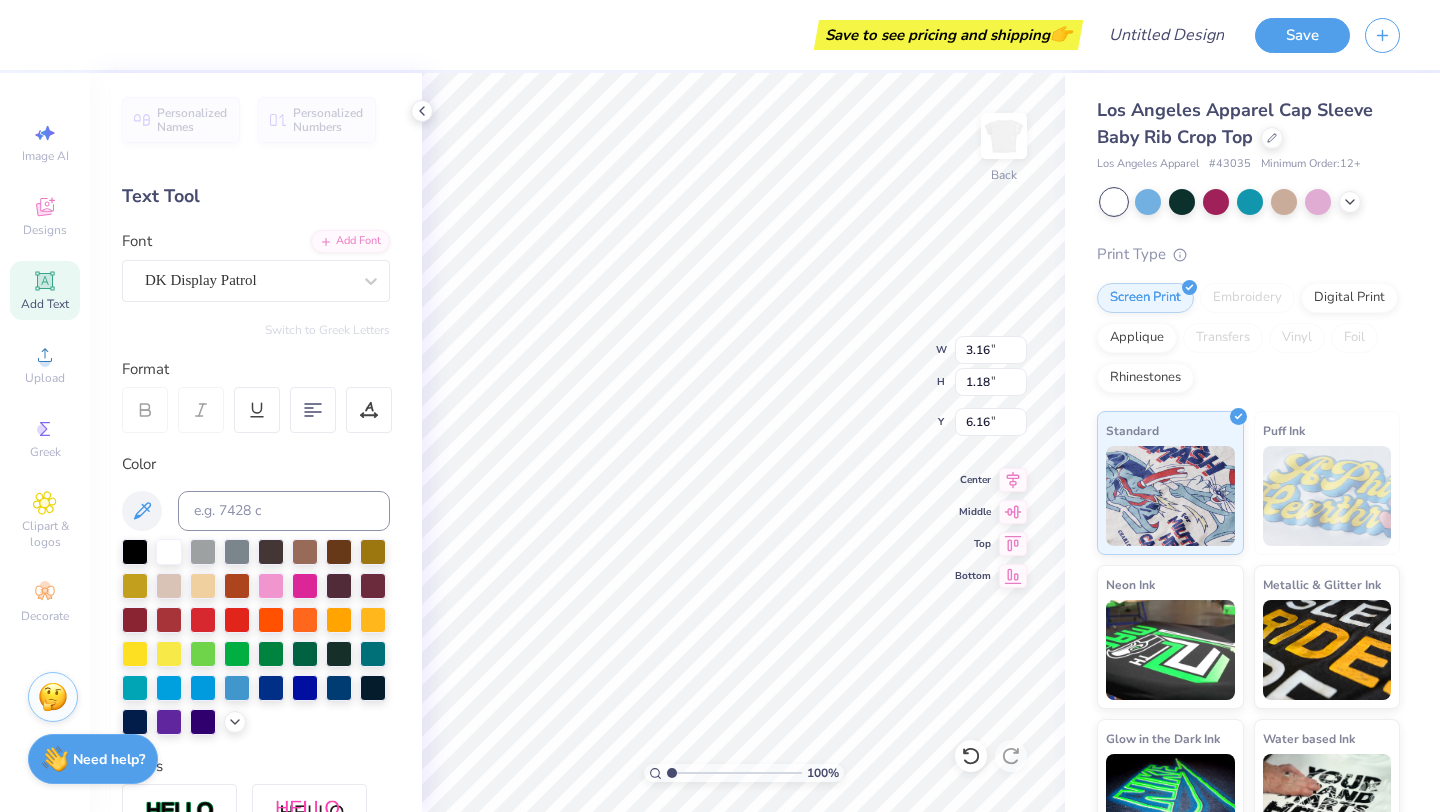 type on "3.16" 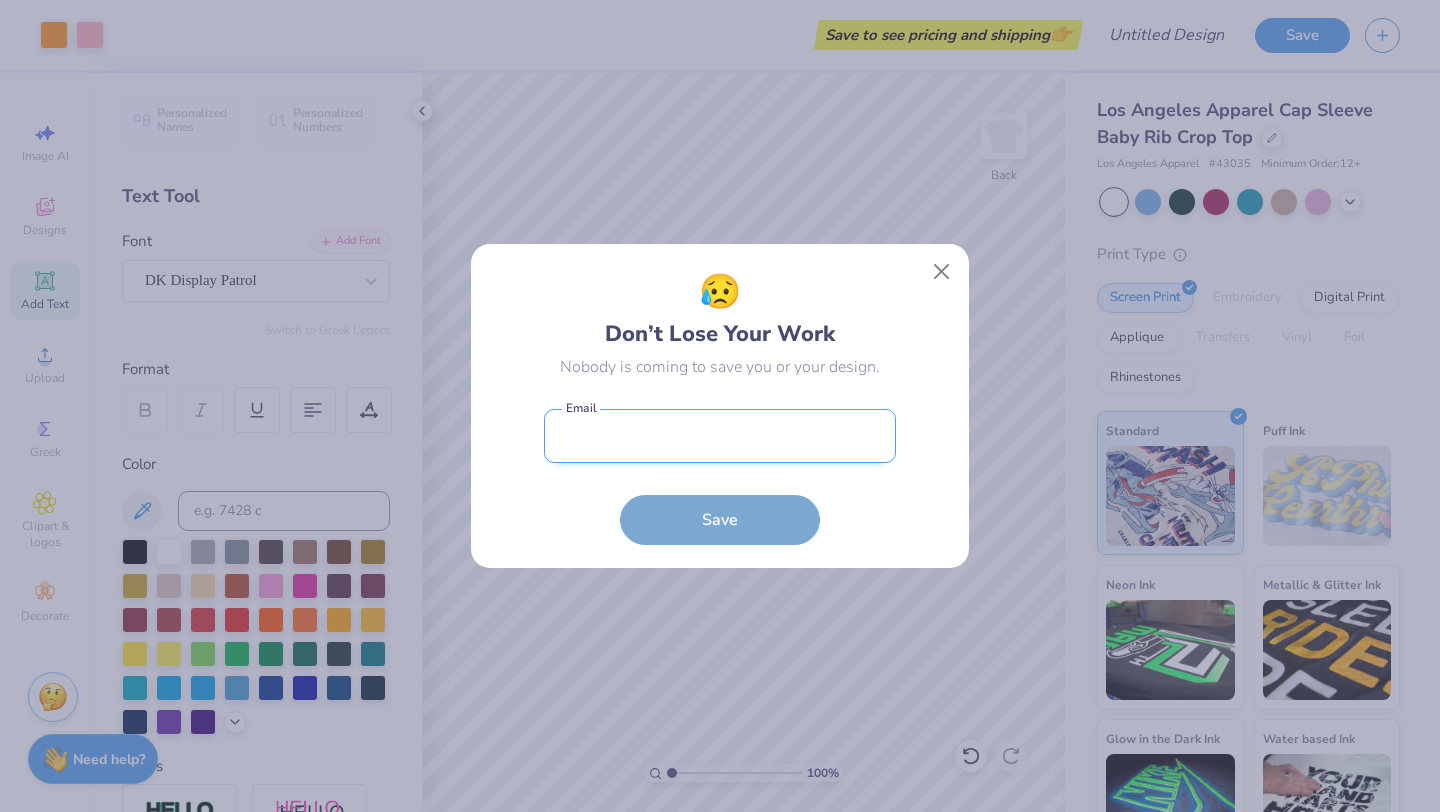 click at bounding box center (720, 436) 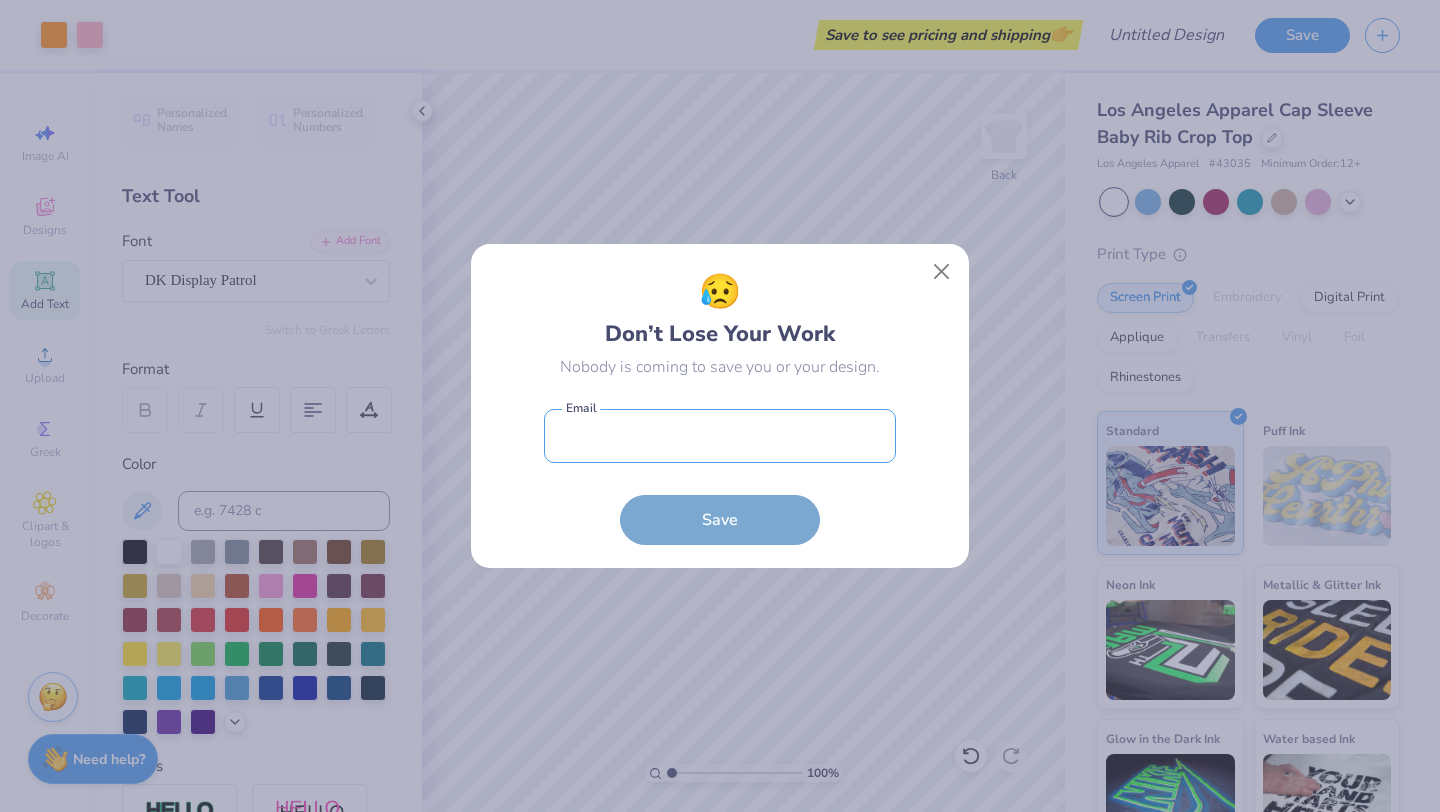 type on "i_fierrocattani@u.pacific.edu" 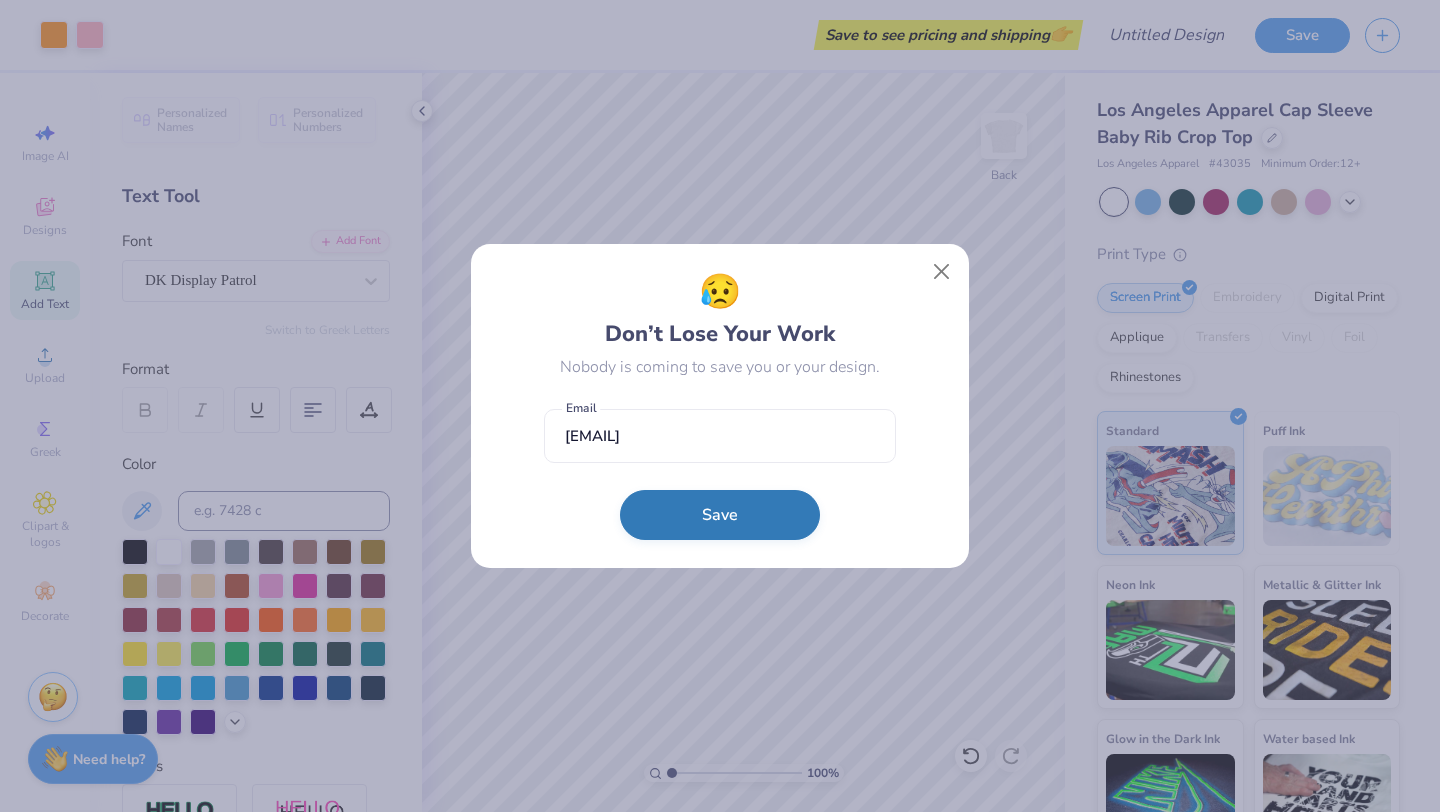 click on "Save" at bounding box center [720, 515] 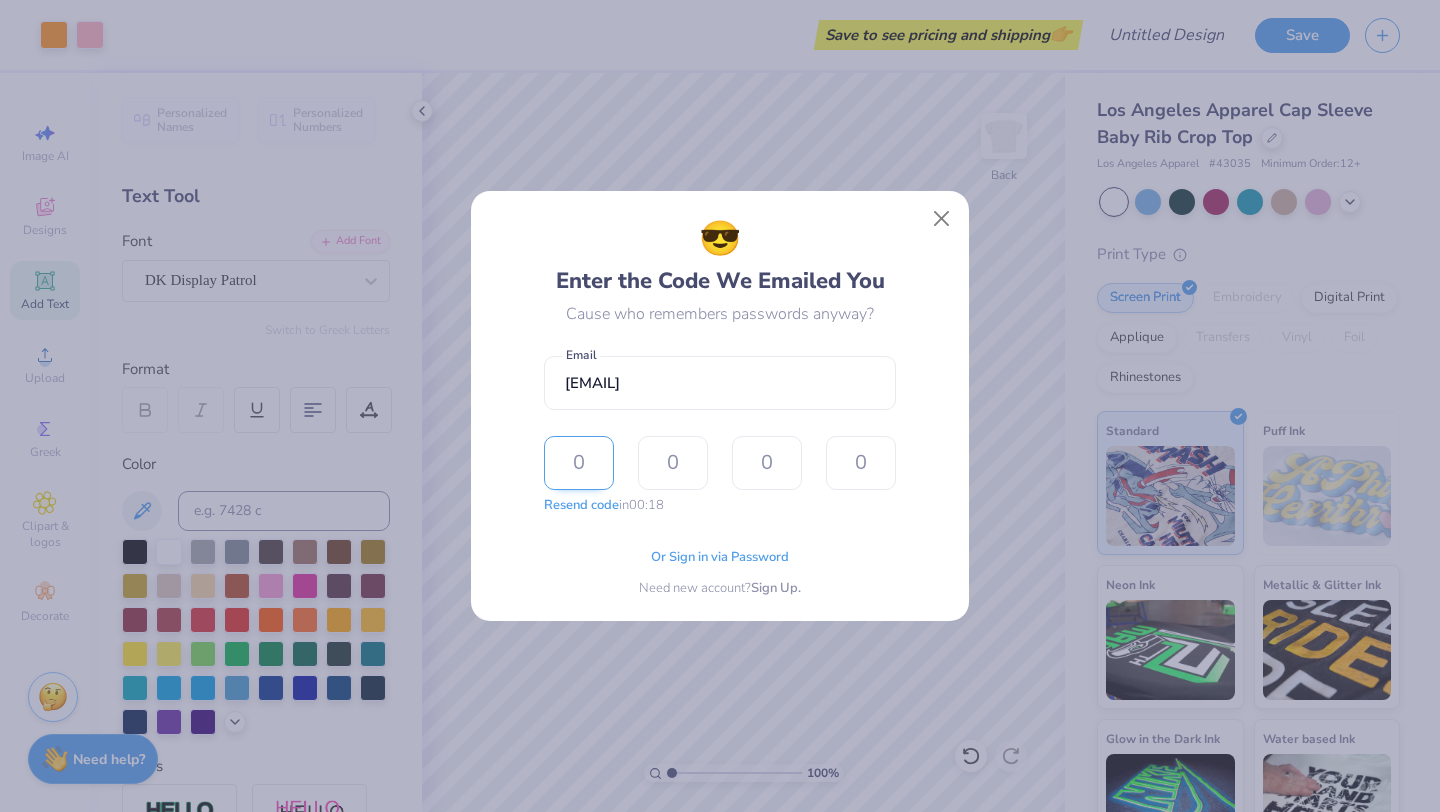 click at bounding box center [579, 463] 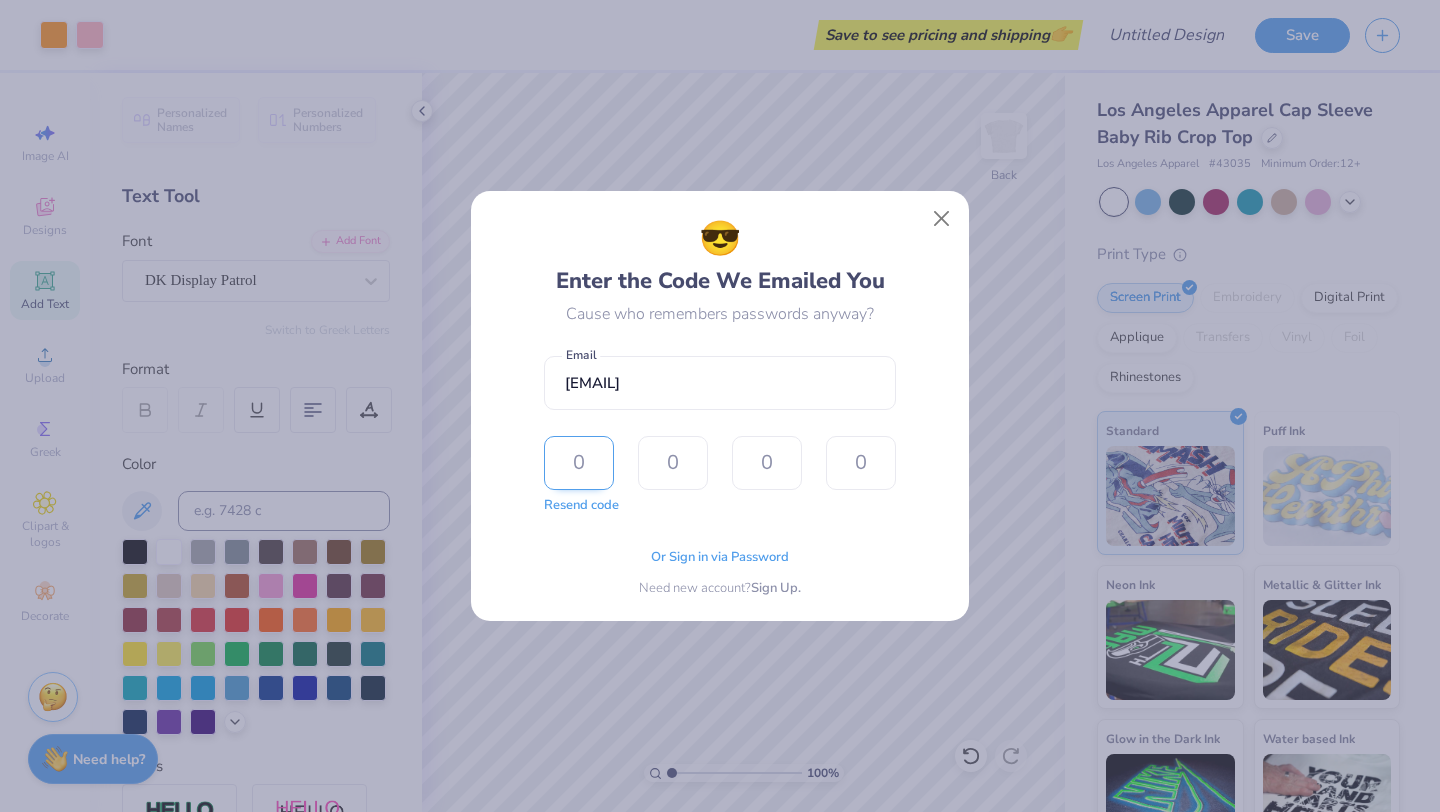 click at bounding box center (579, 463) 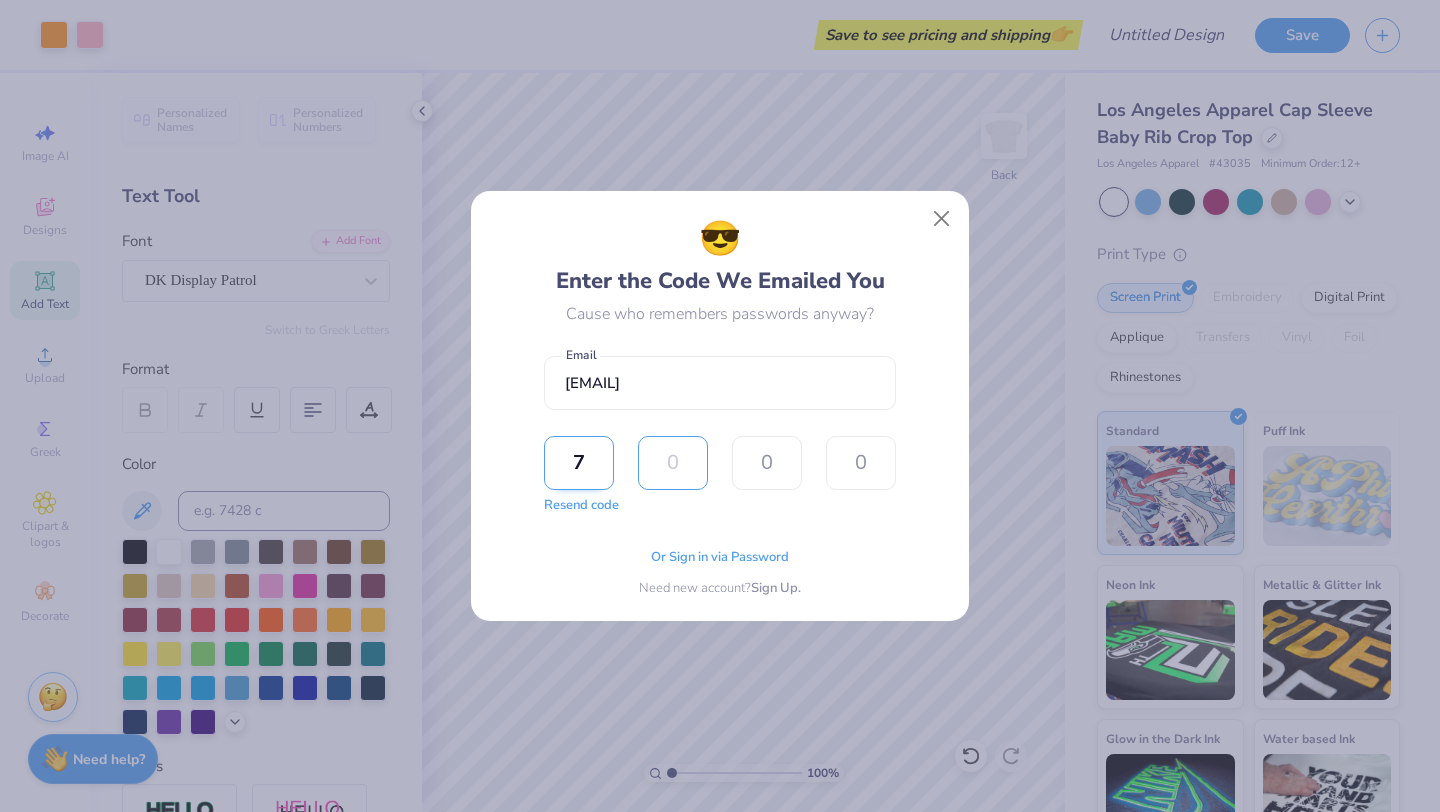 type on "1" 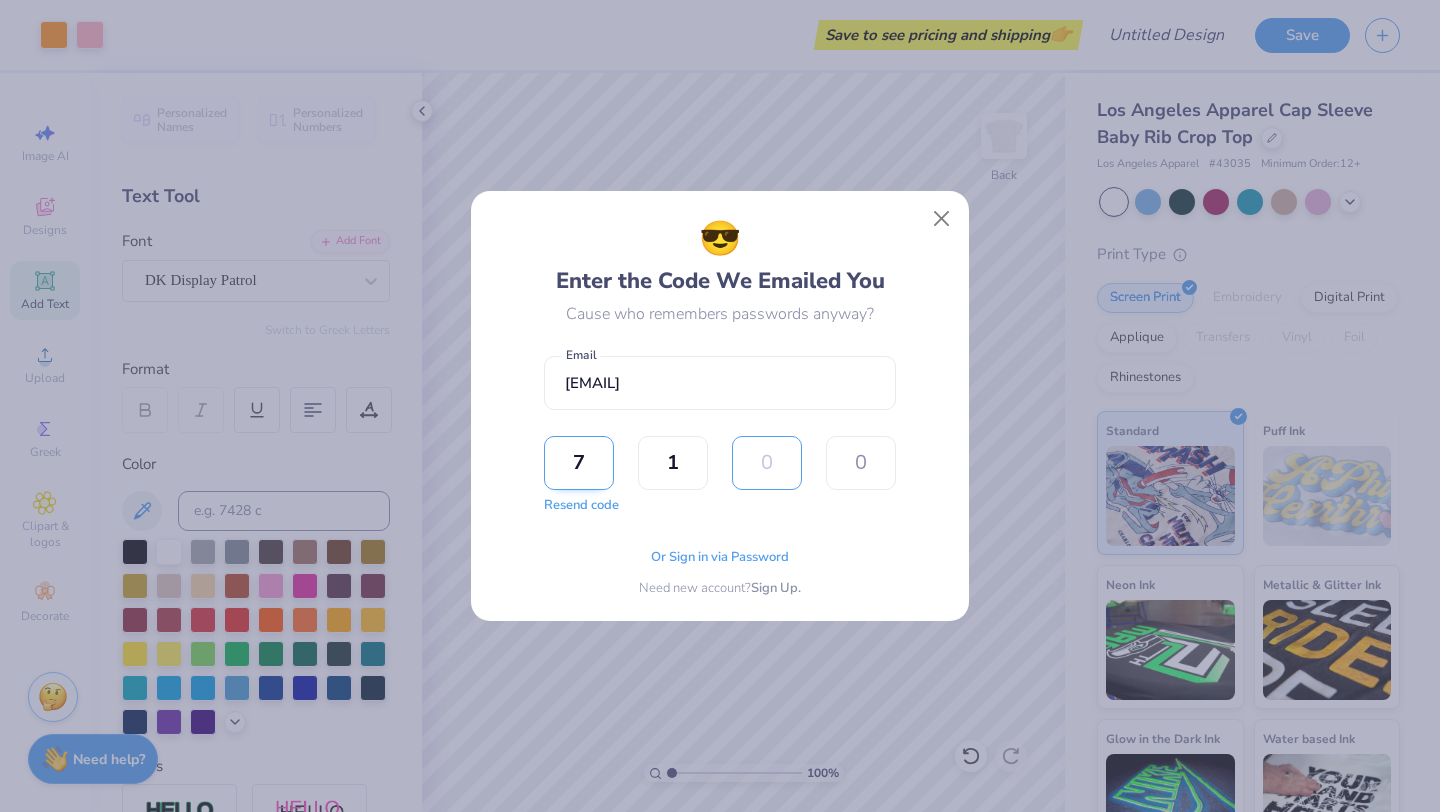 type on "2" 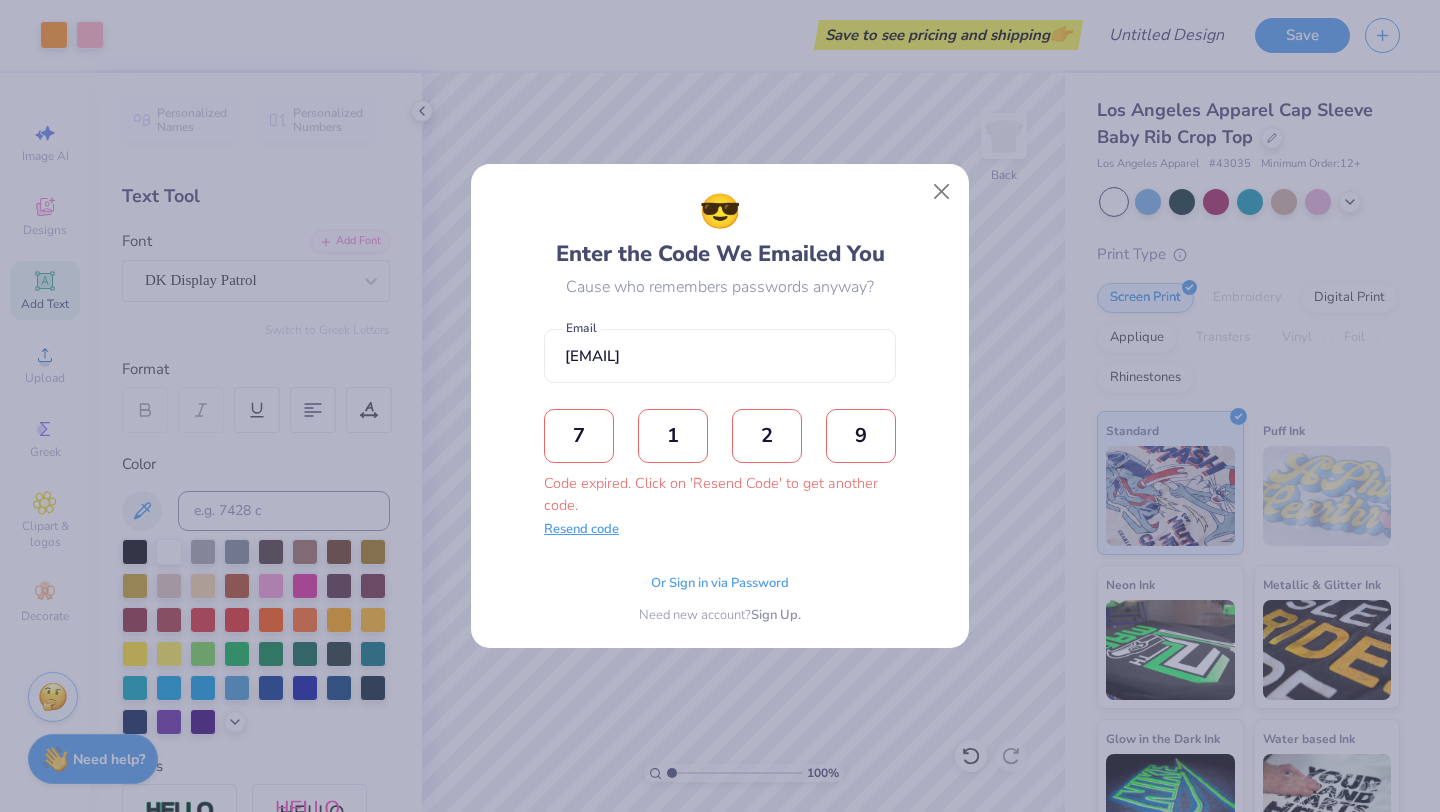 type on "9" 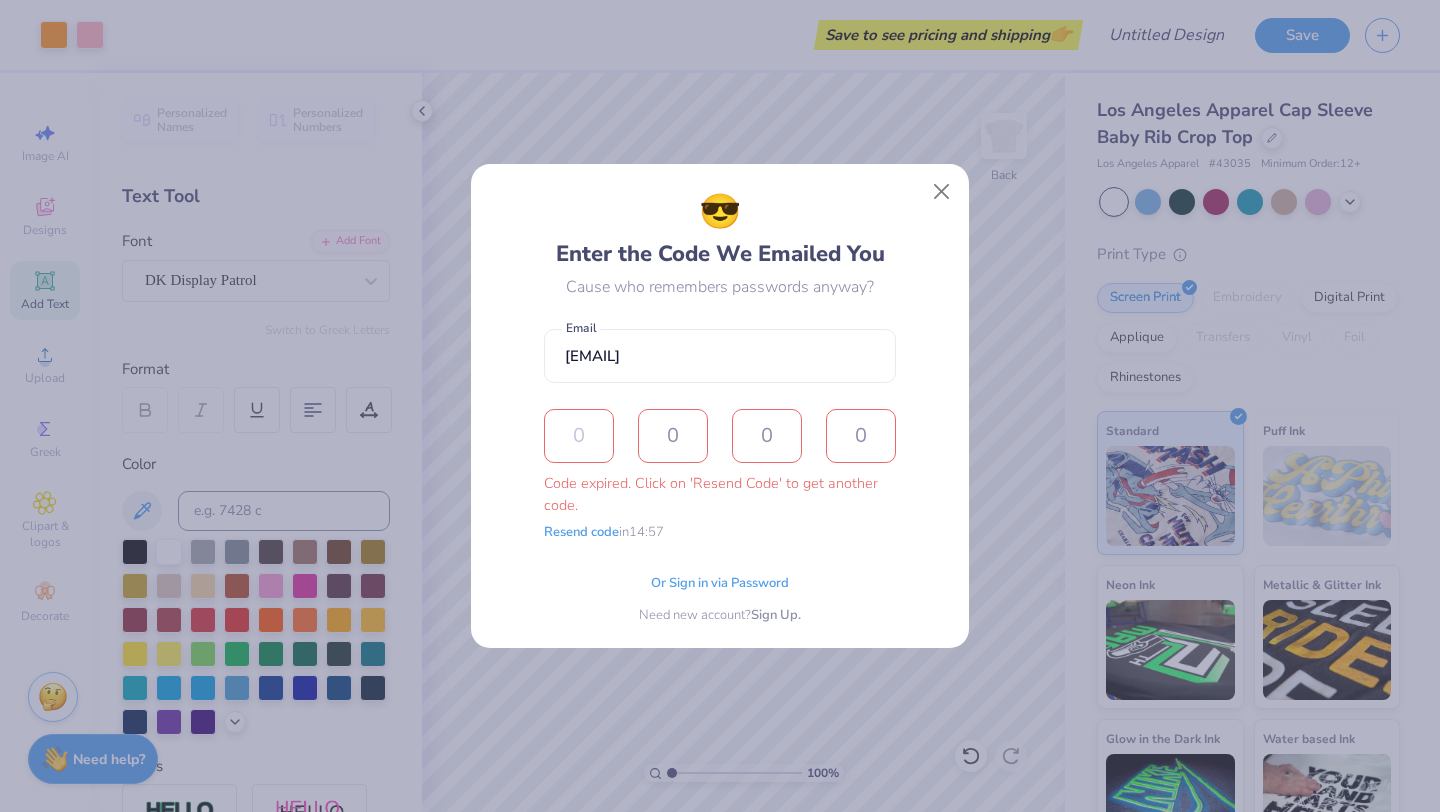 click at bounding box center [579, 436] 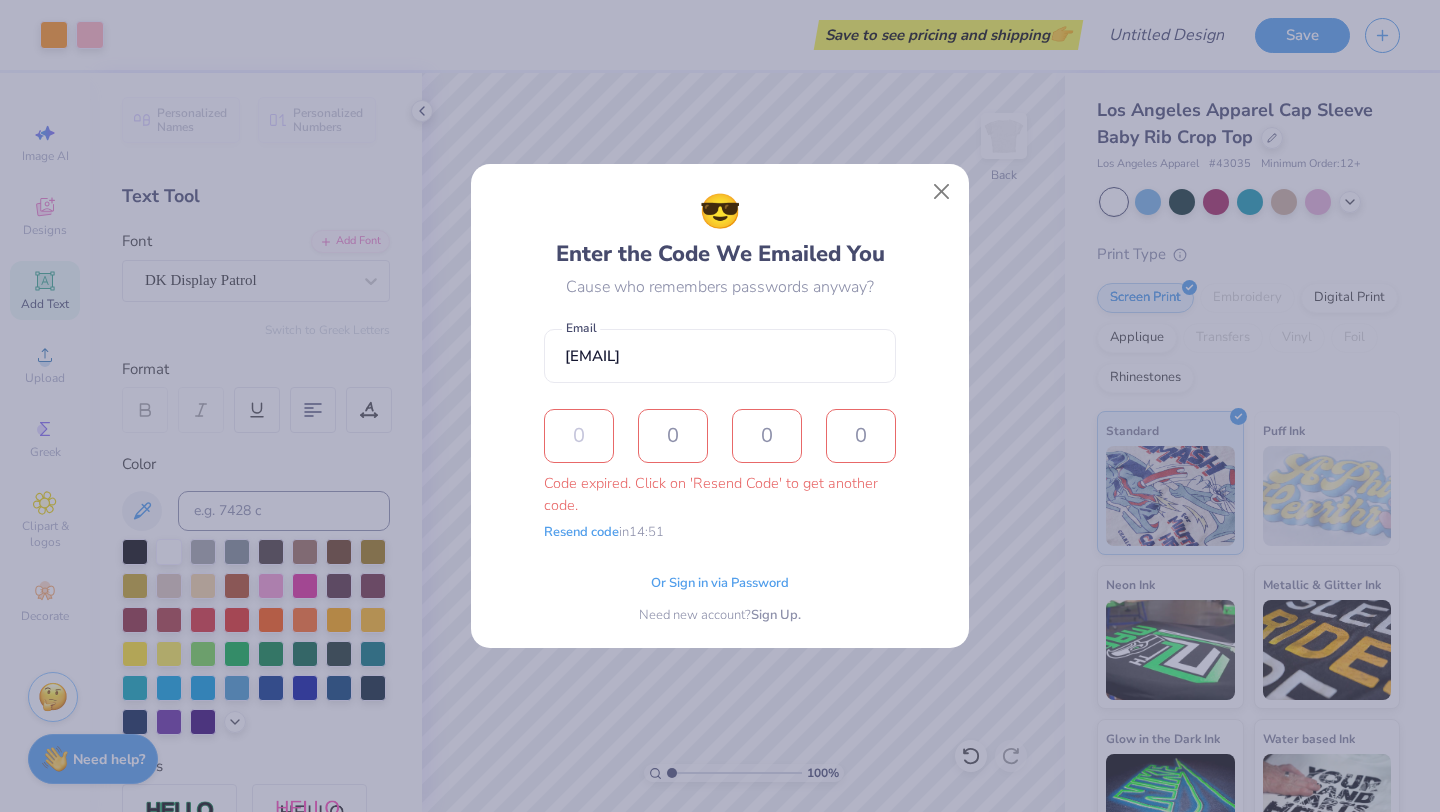type on "2" 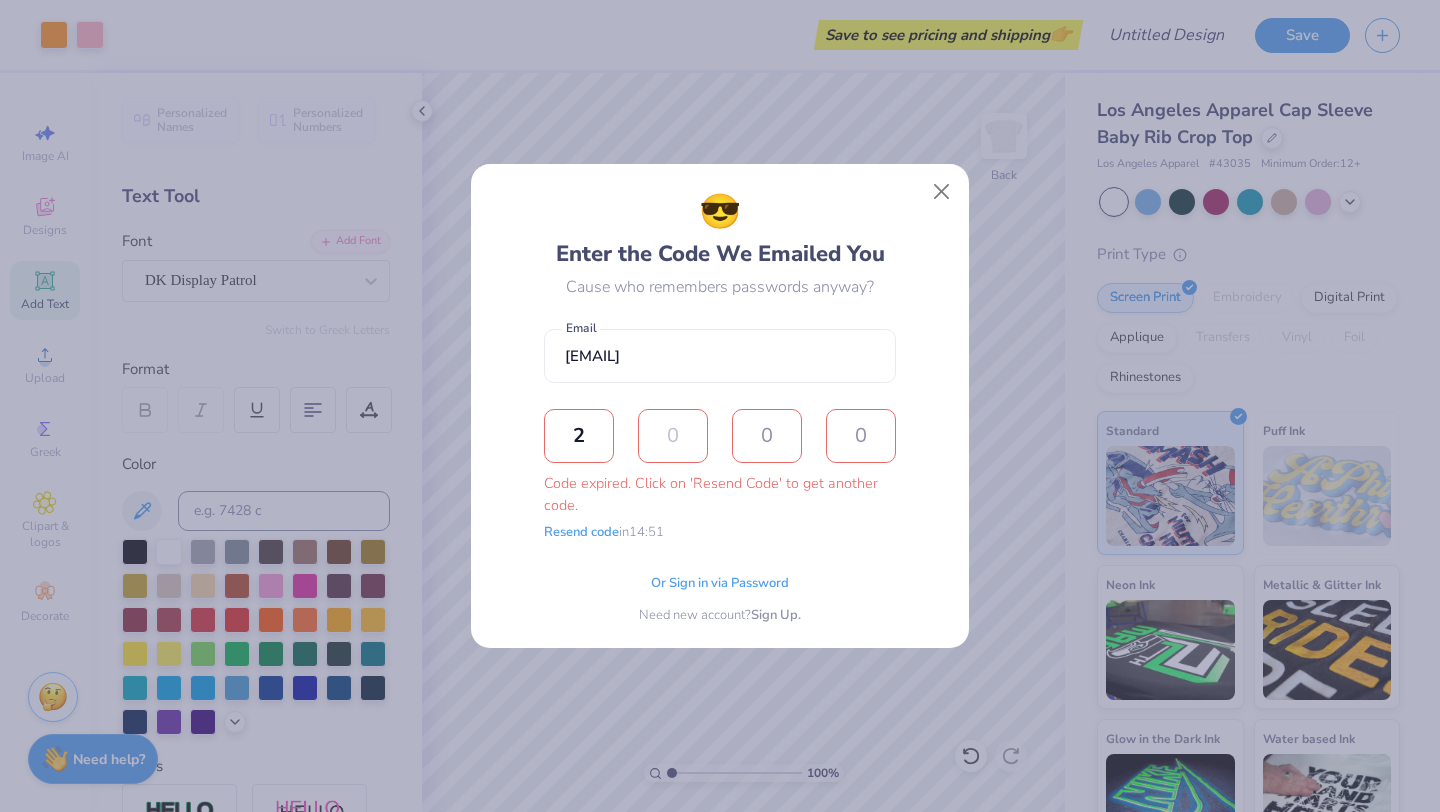 type on "6" 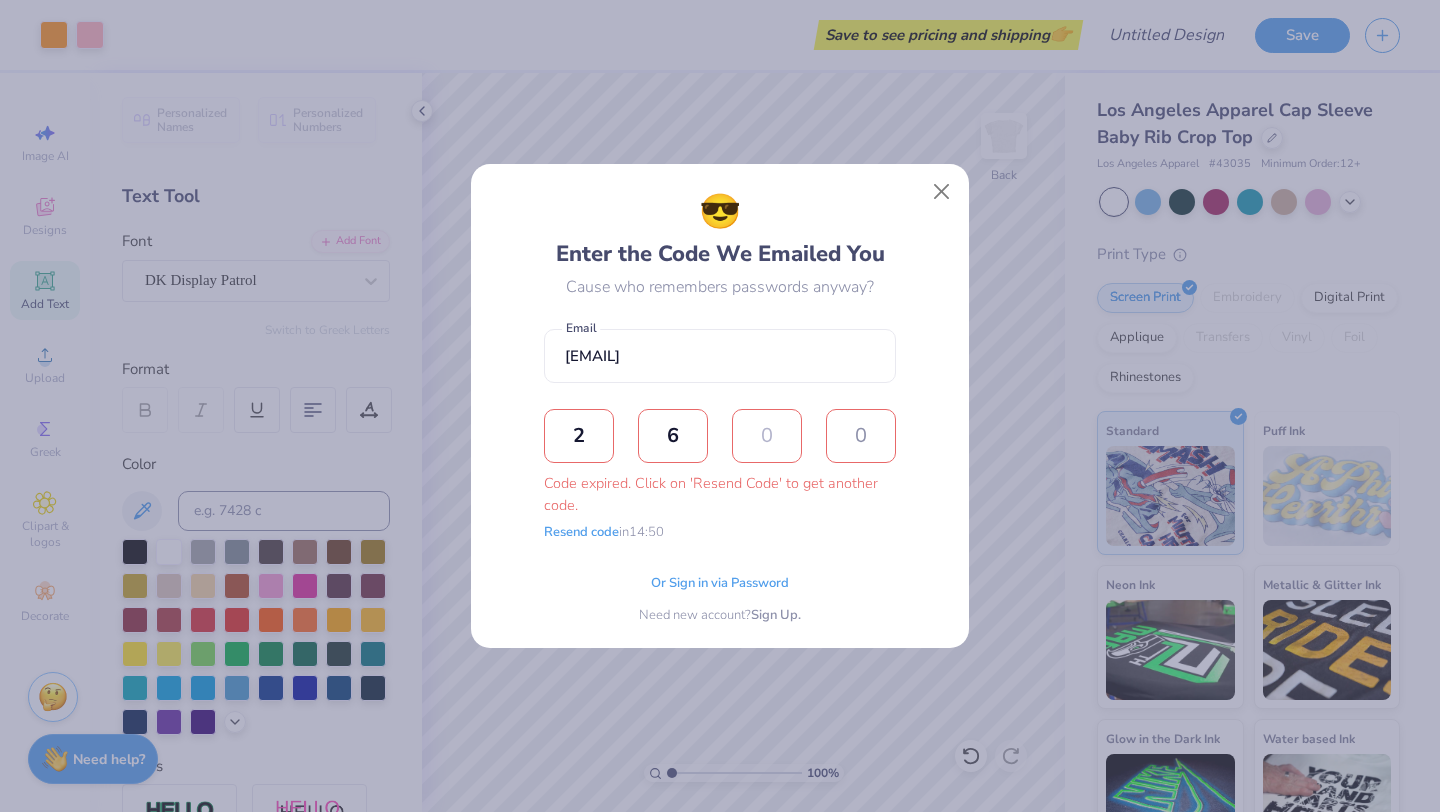 type on "9" 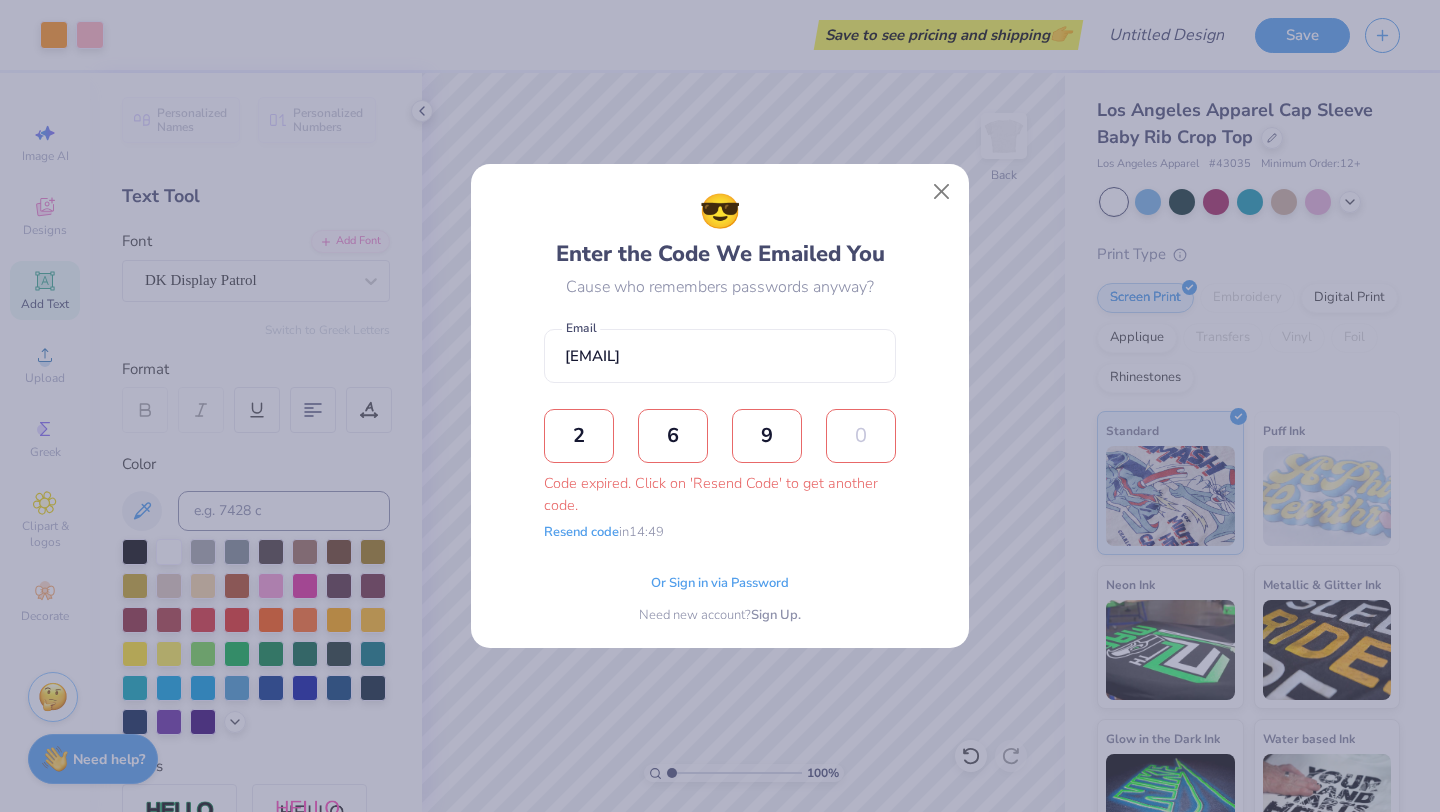 type on "1" 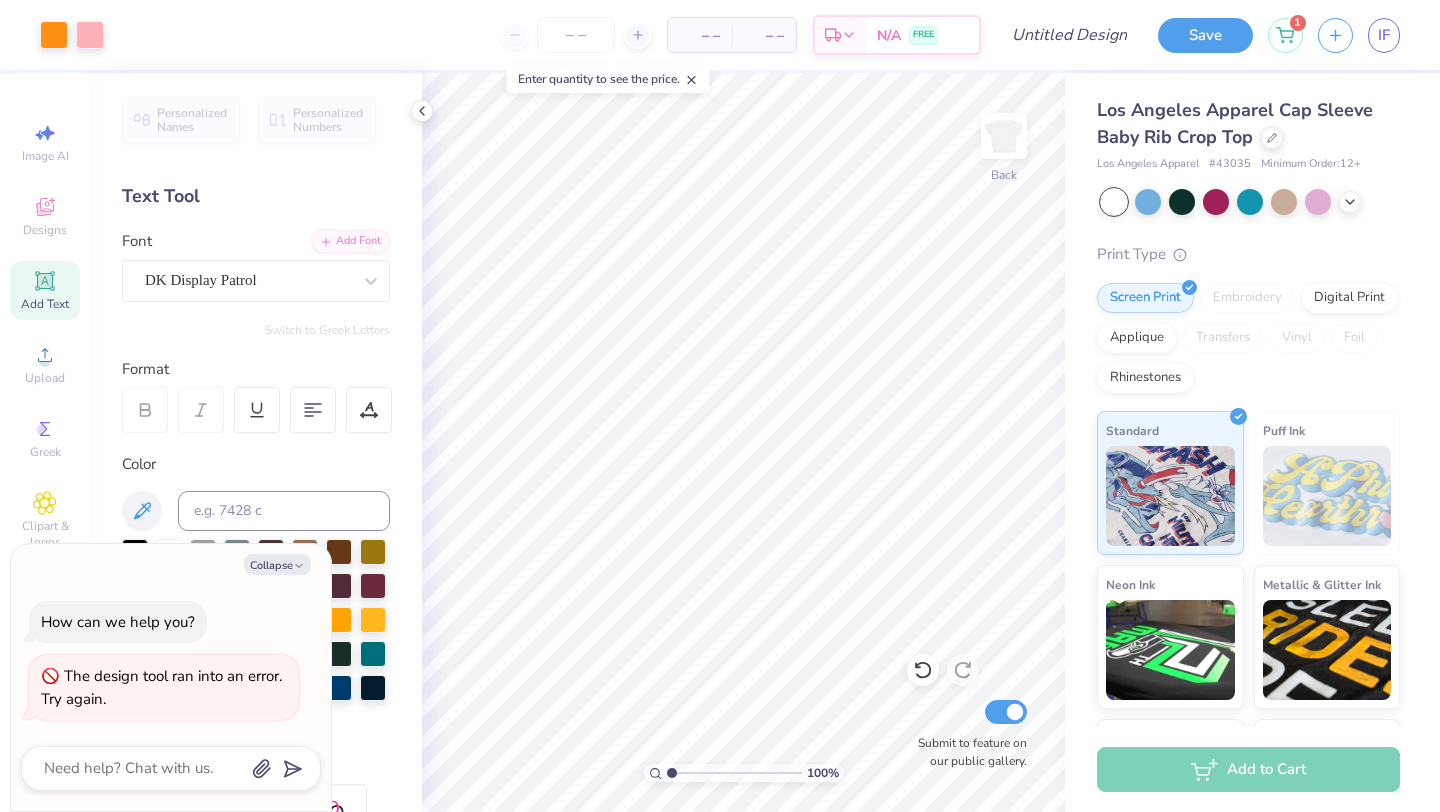 type on "x" 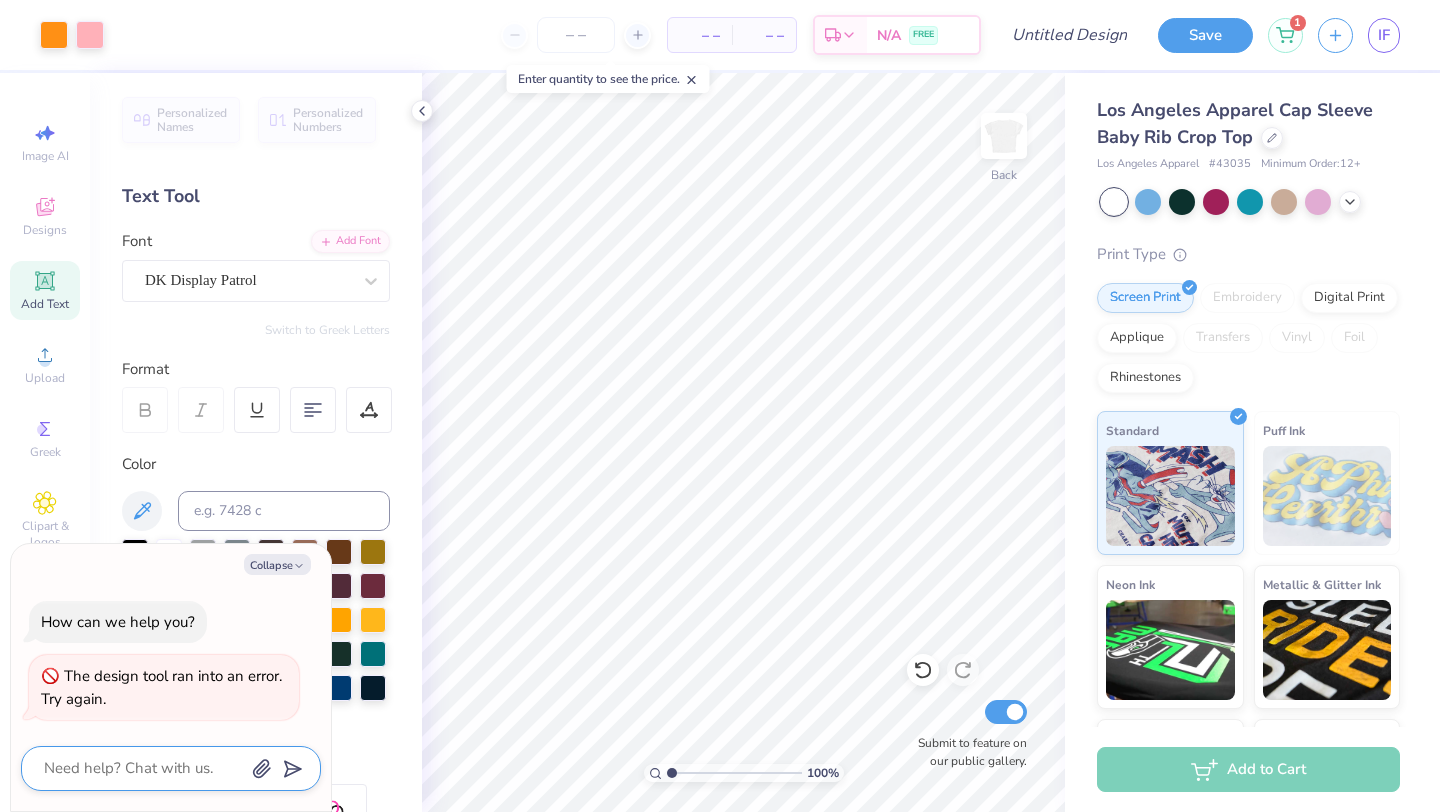 click at bounding box center (143, 768) 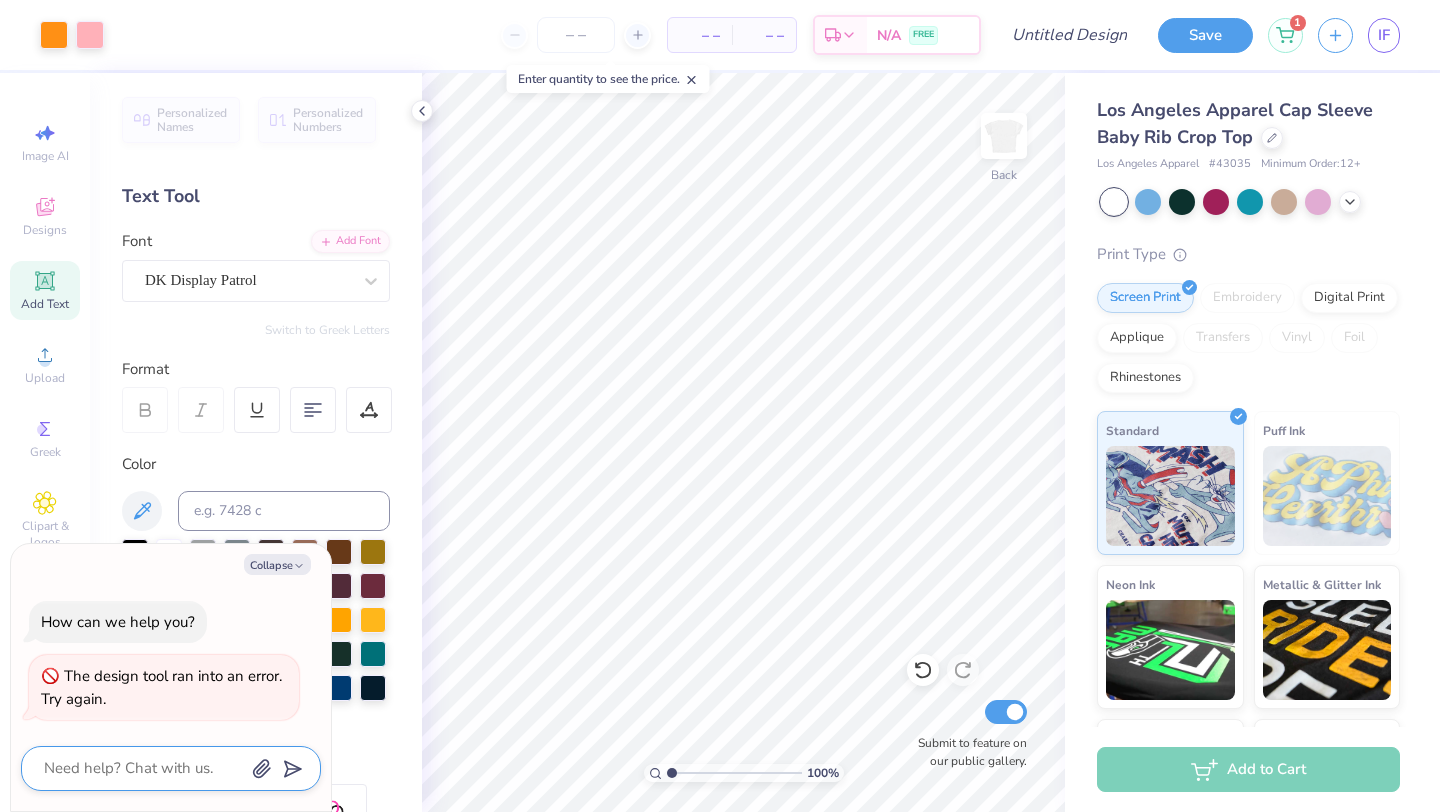 type on "d" 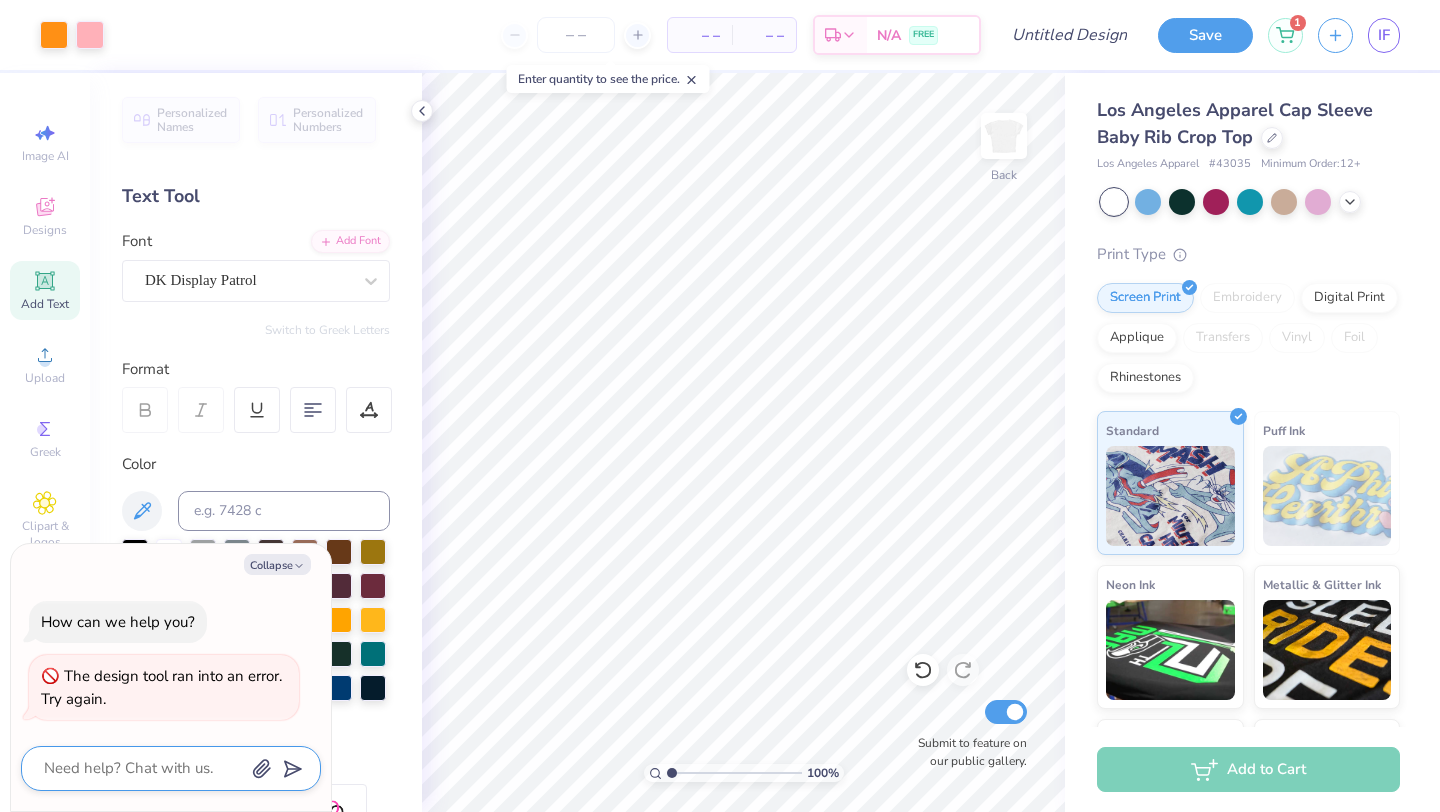 type on "x" 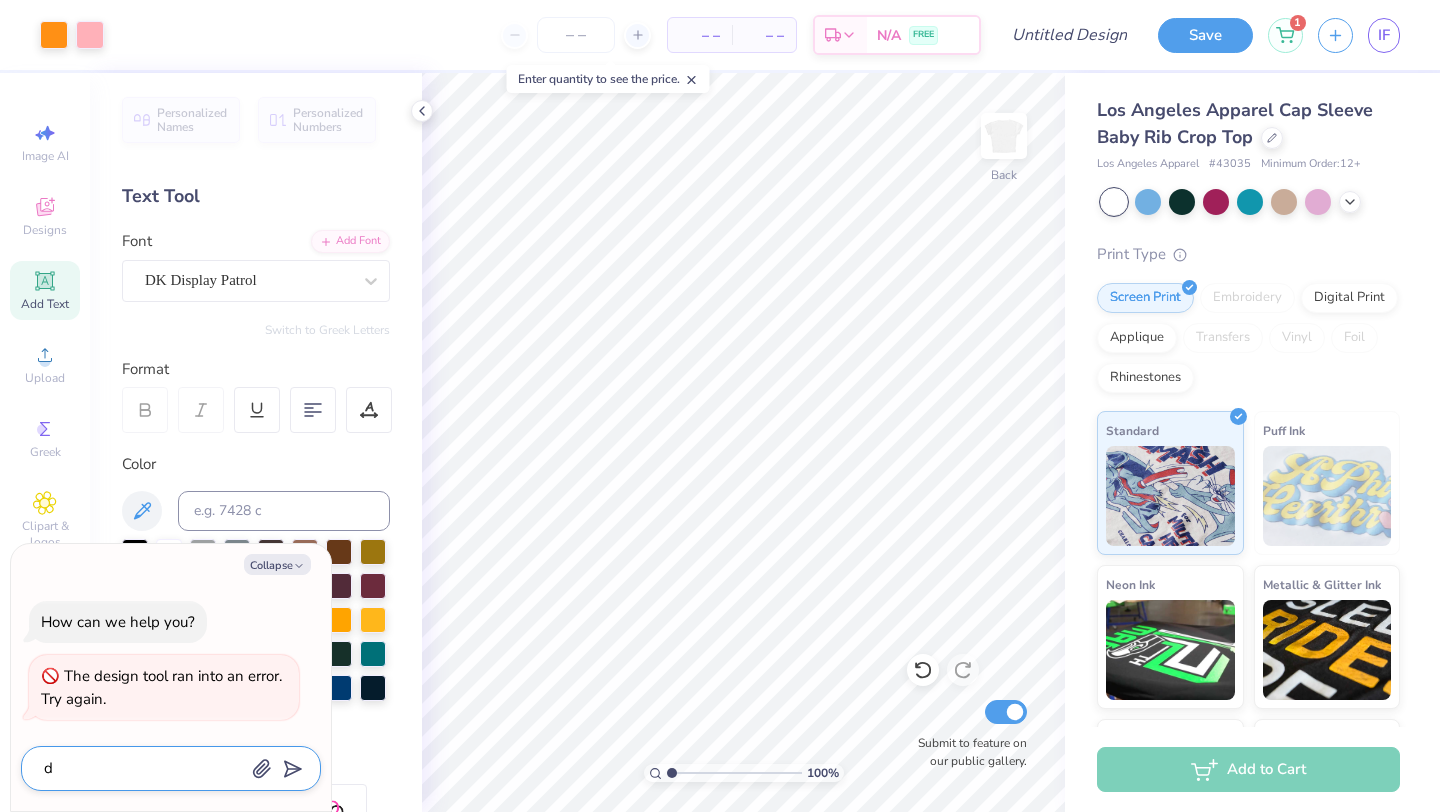 type on "do" 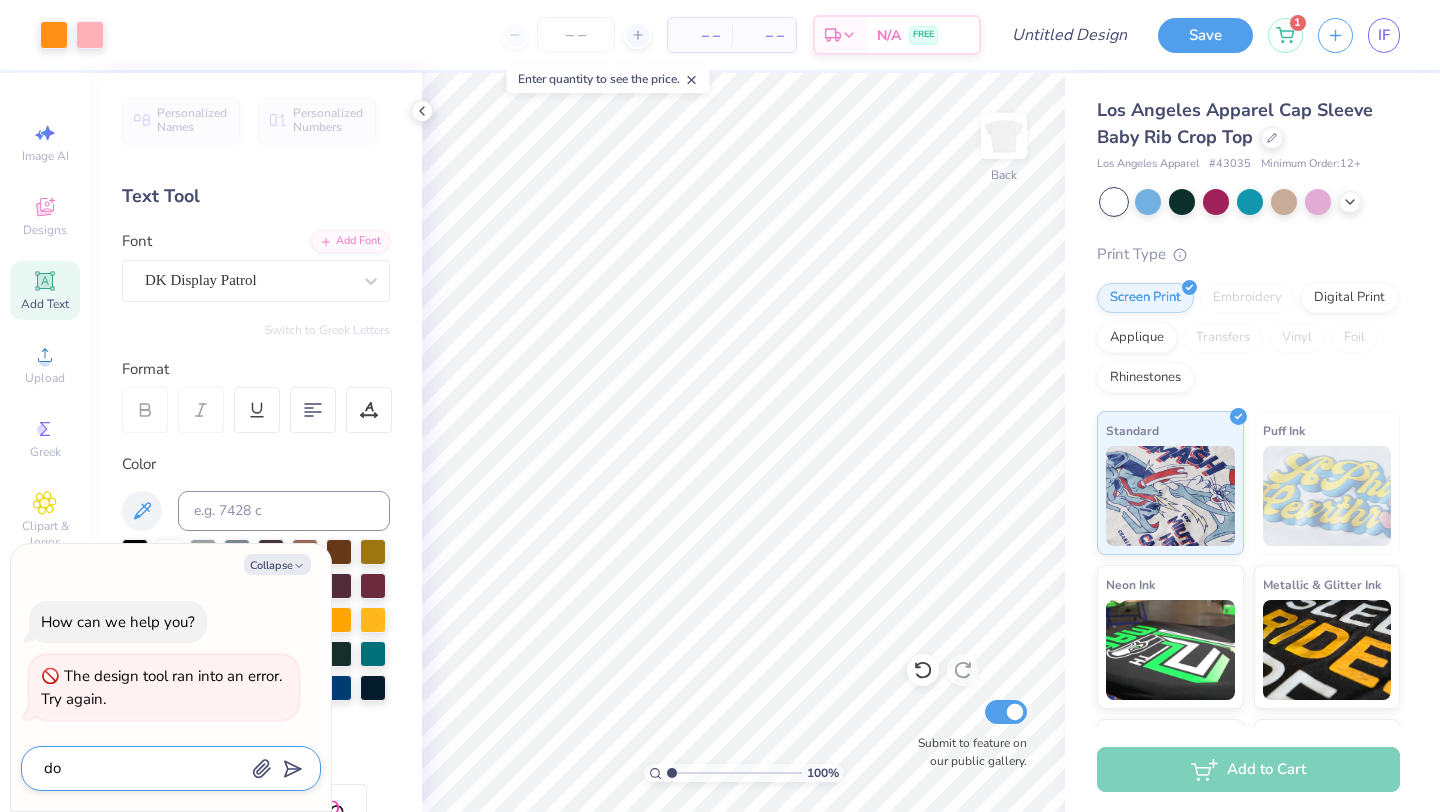 type on "doe" 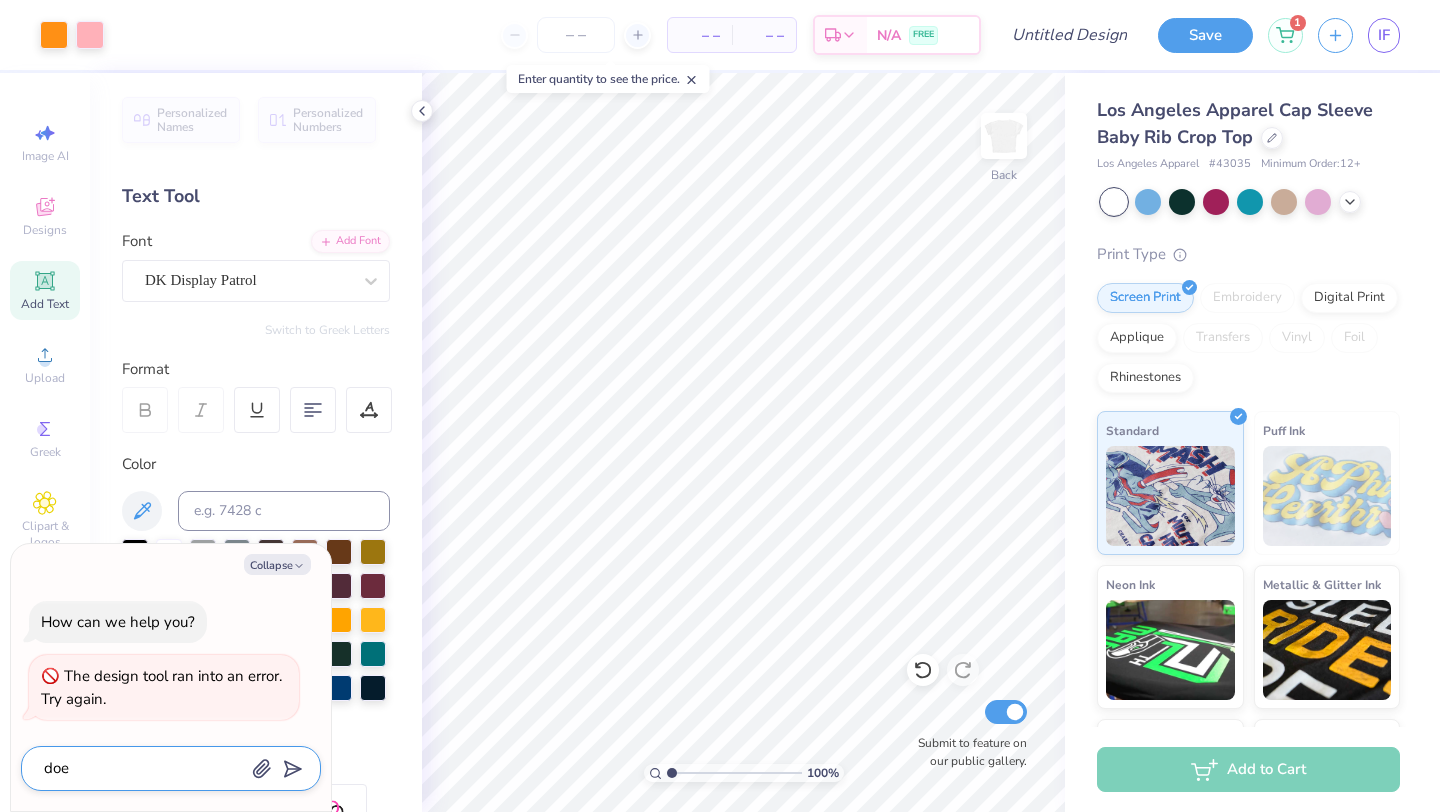 type on "does" 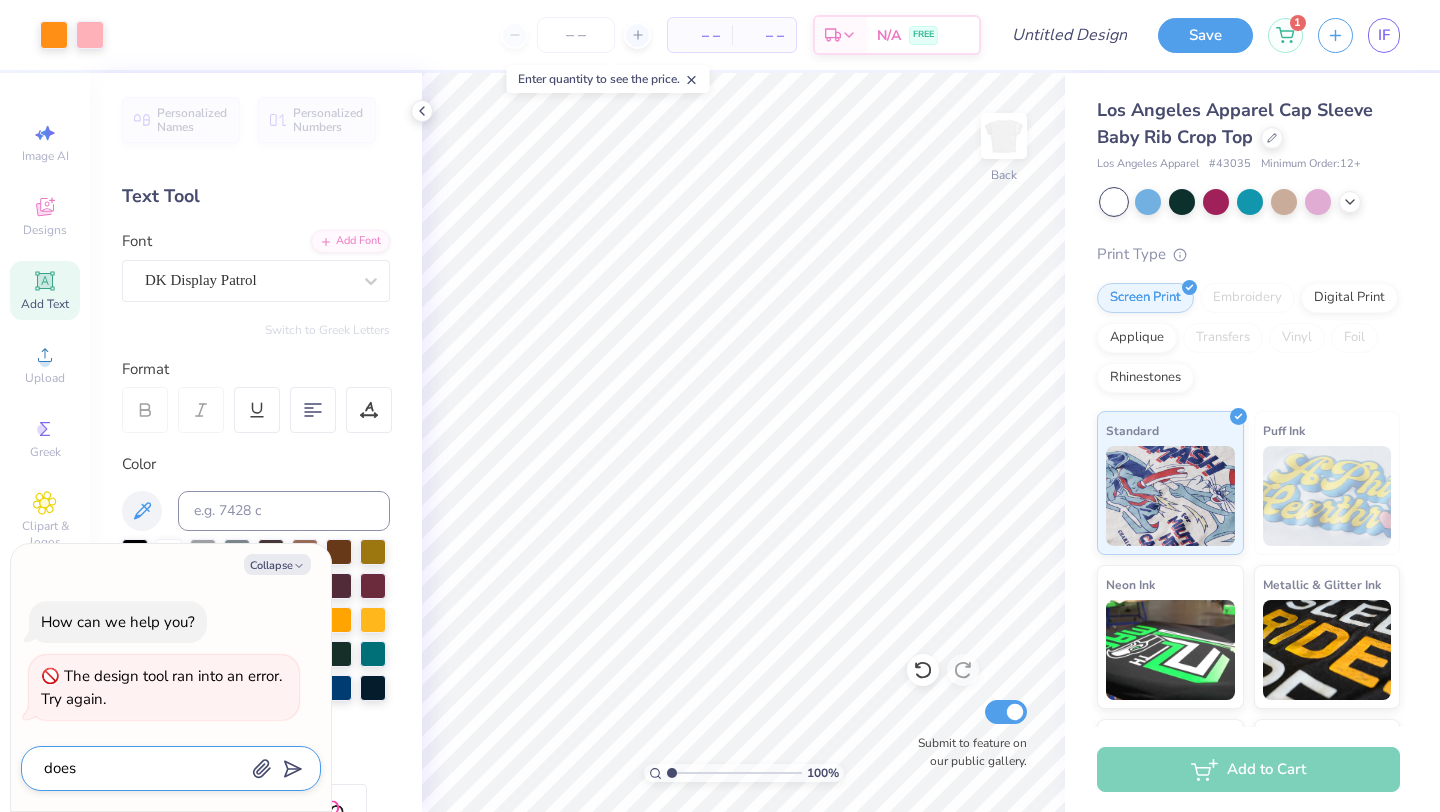 type on "does" 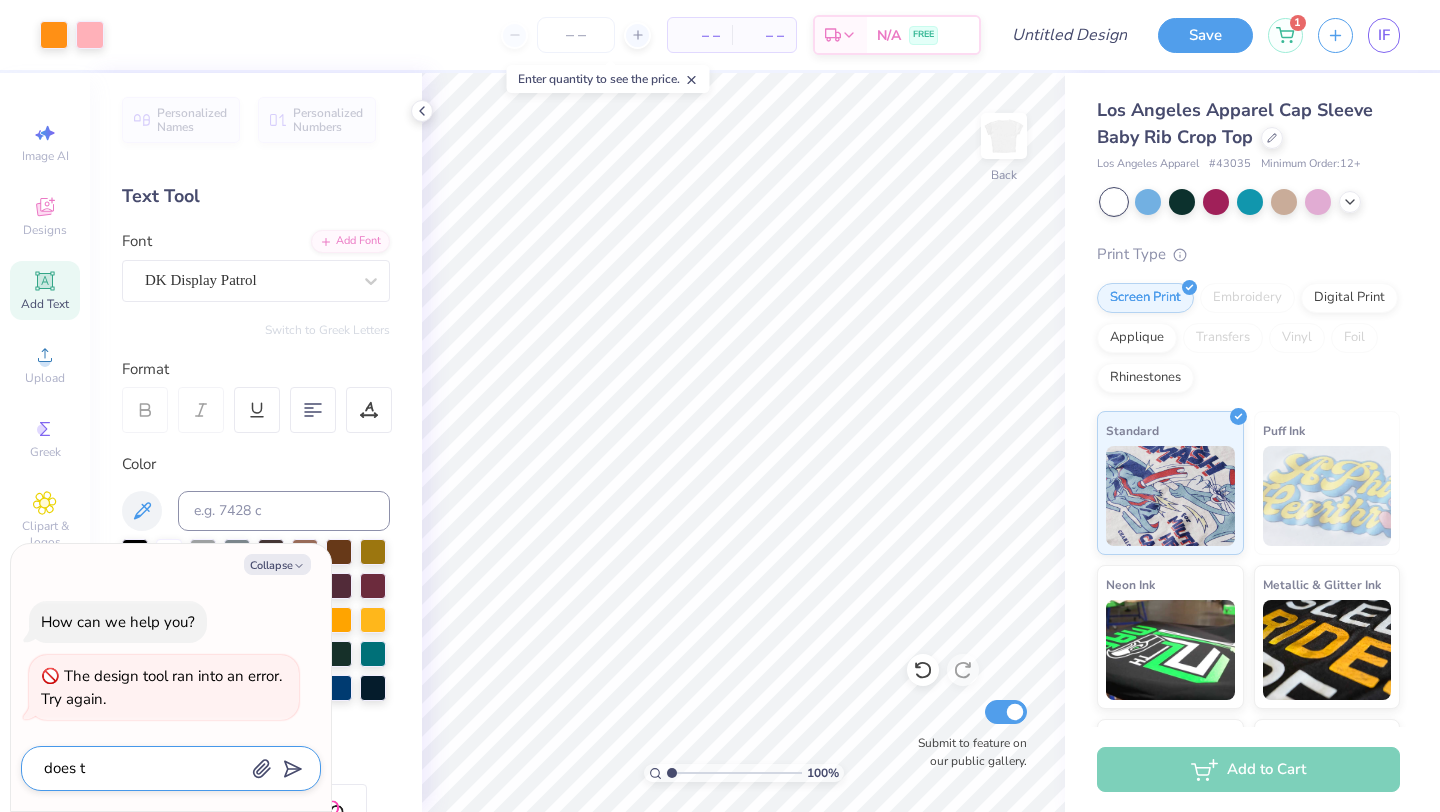 type on "does th" 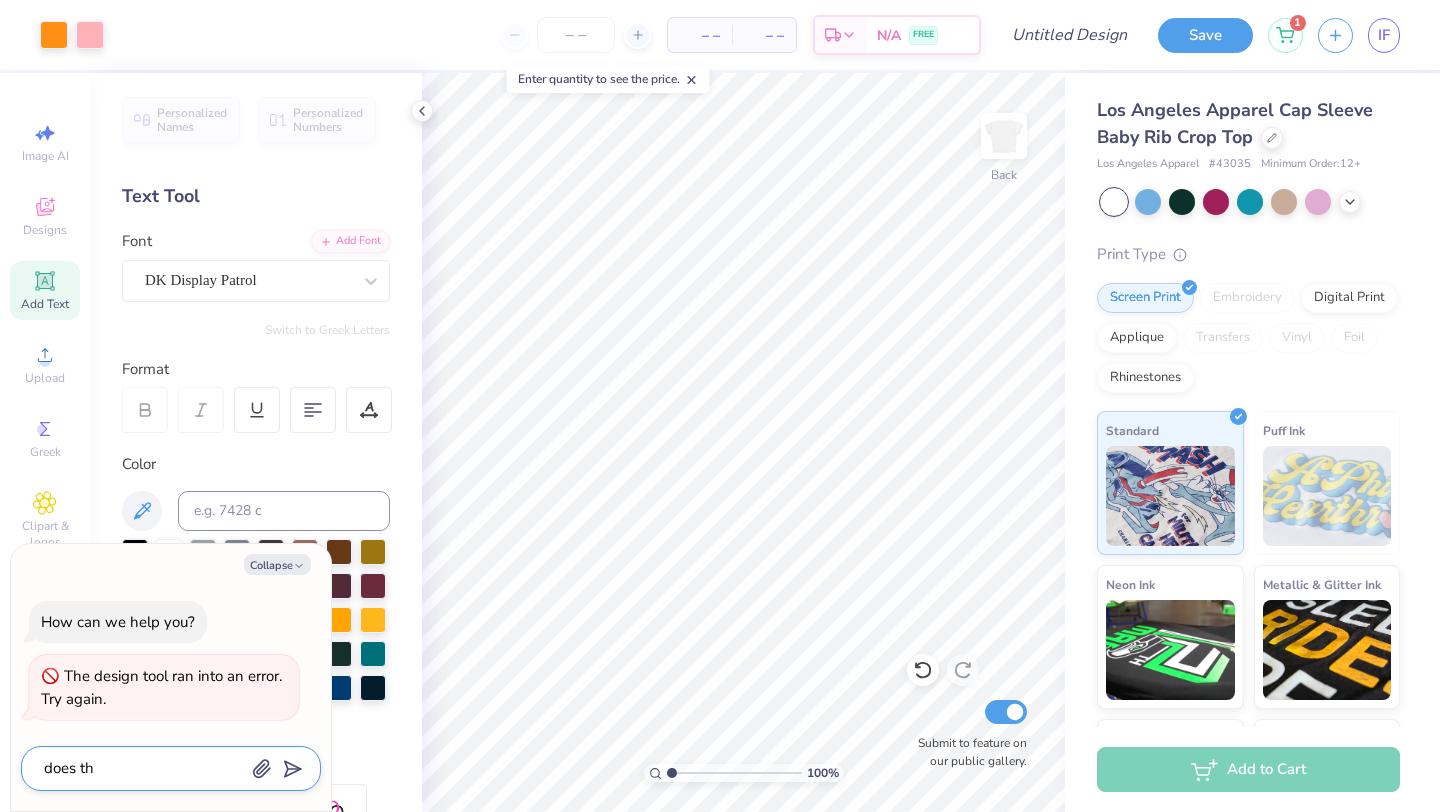 type on "does the" 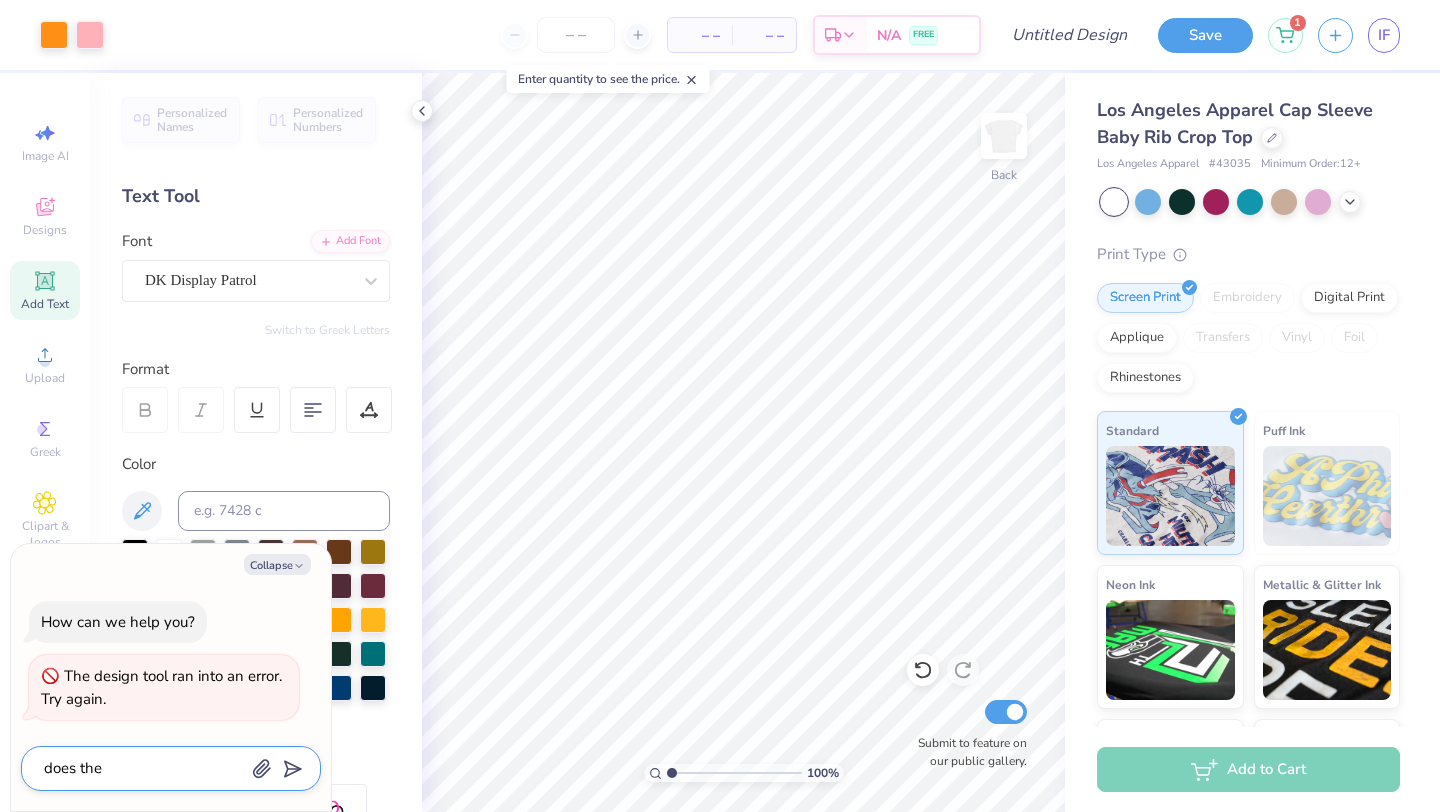 type on "does the" 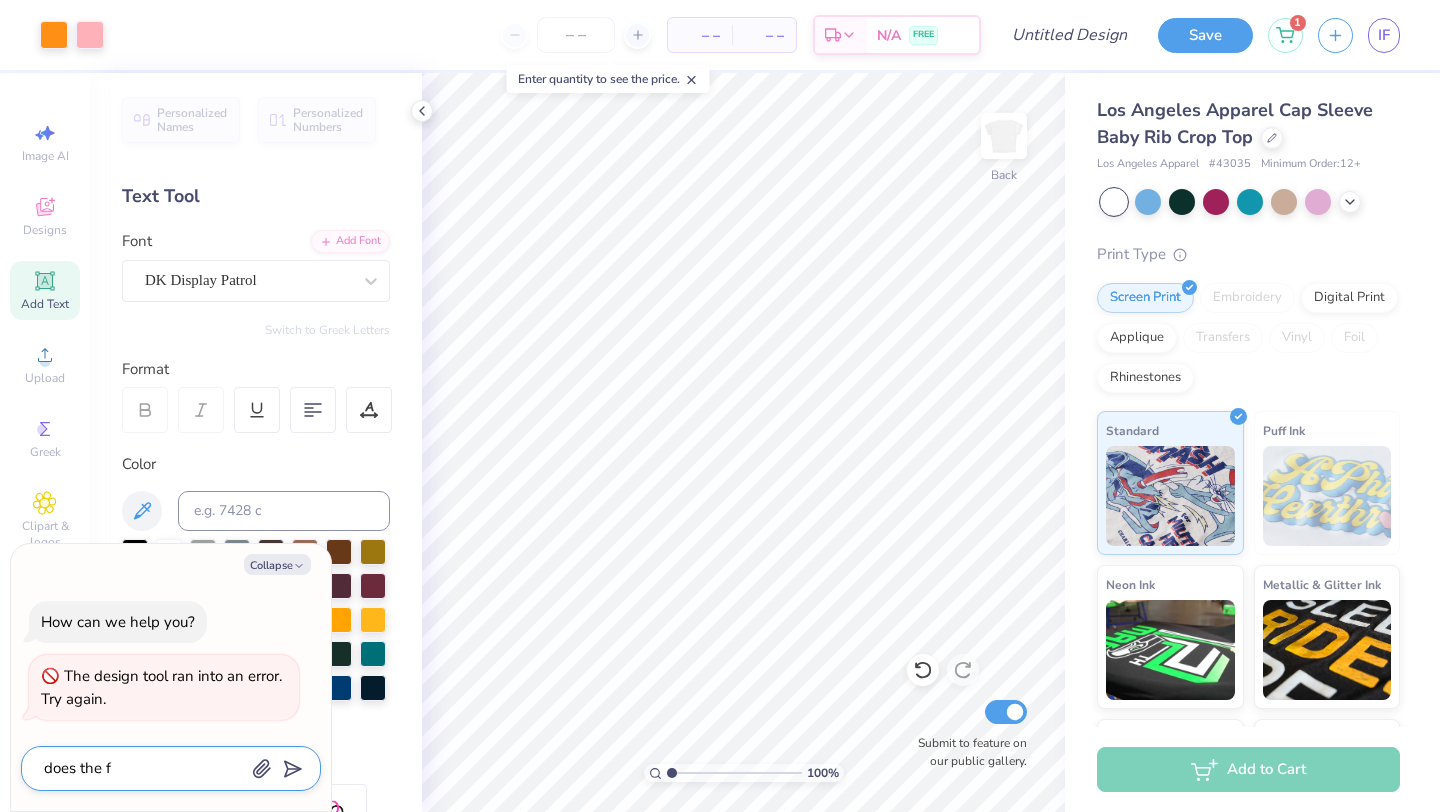 type on "does the fo" 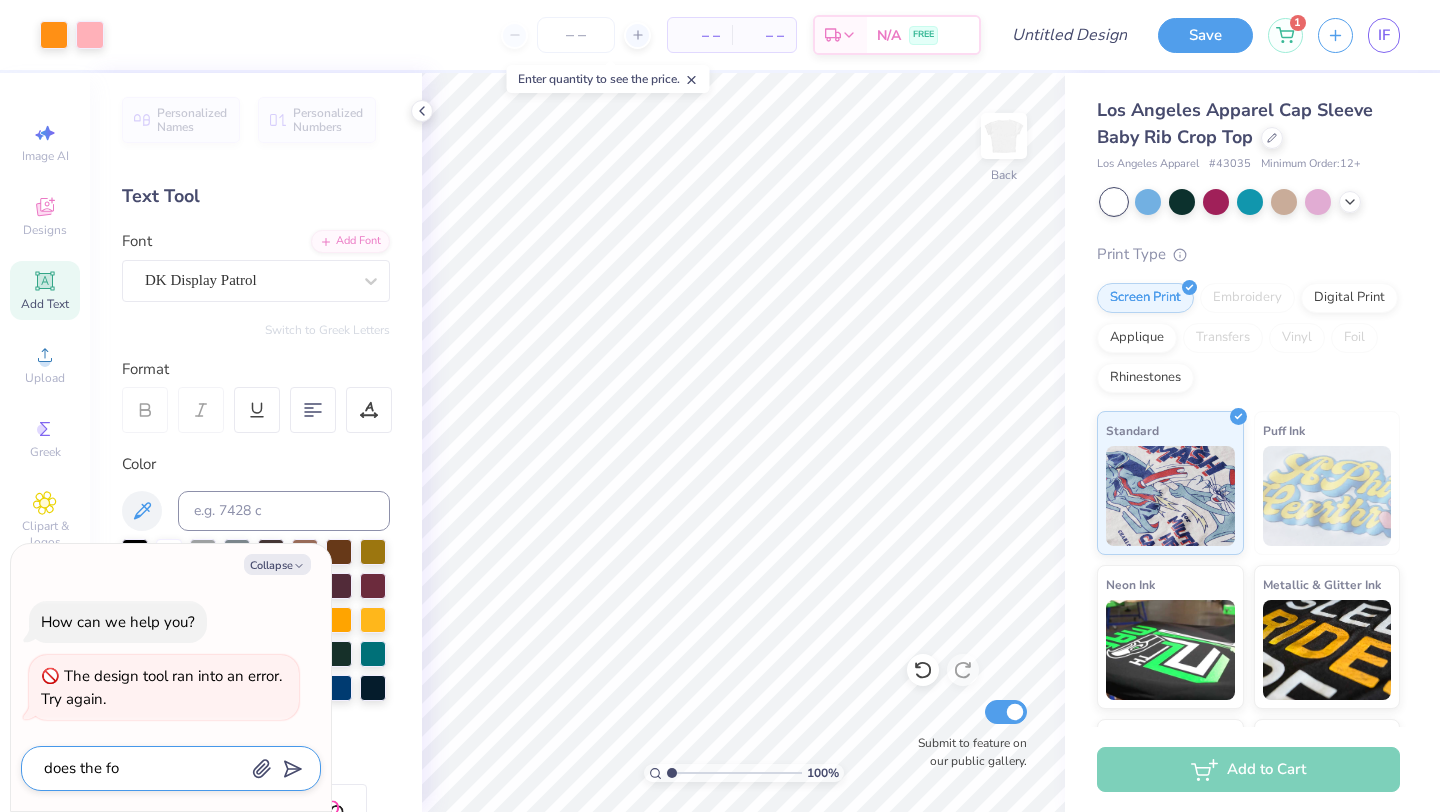 type on "does the fon" 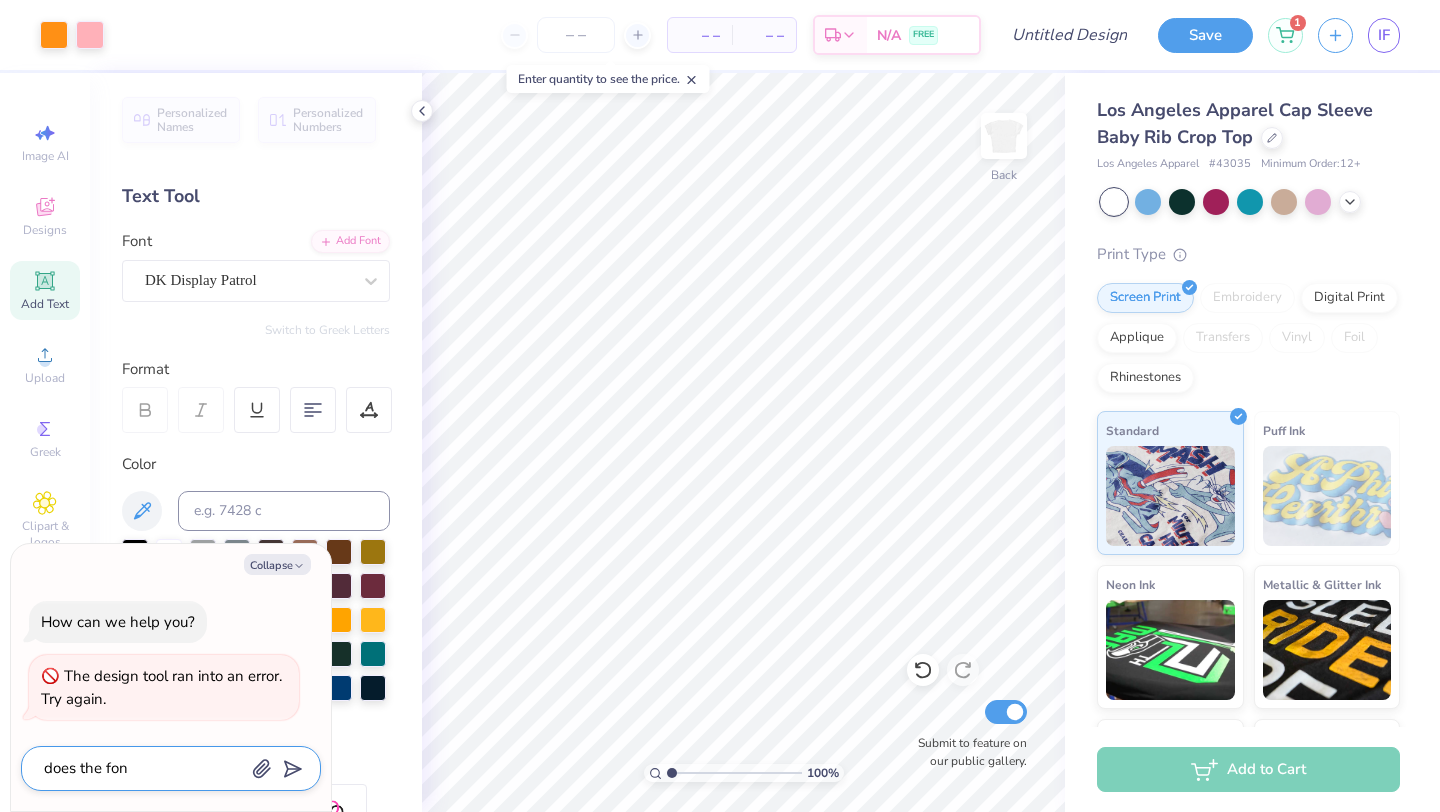 type on "does the font" 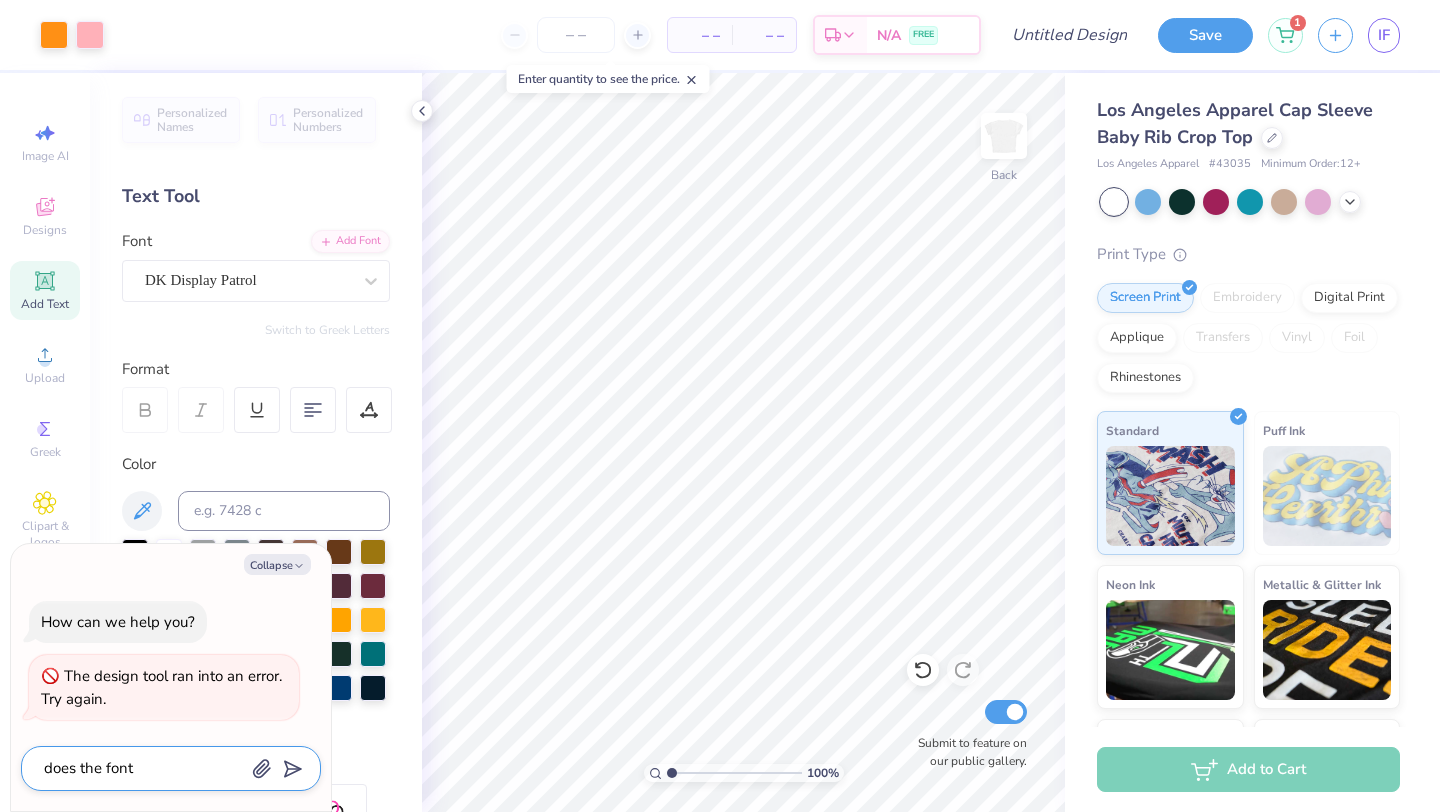 type on "does the font" 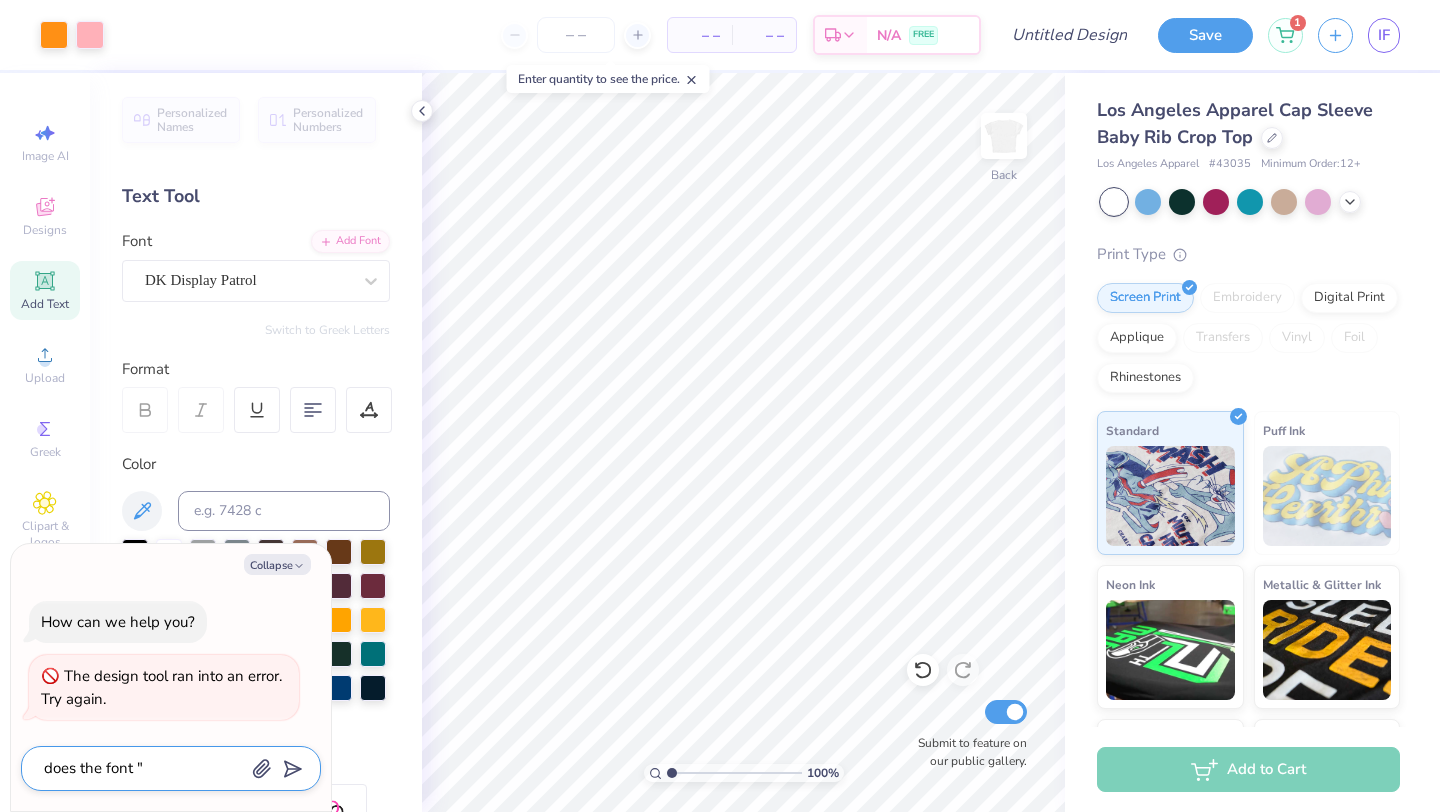 type on "does the font "D" 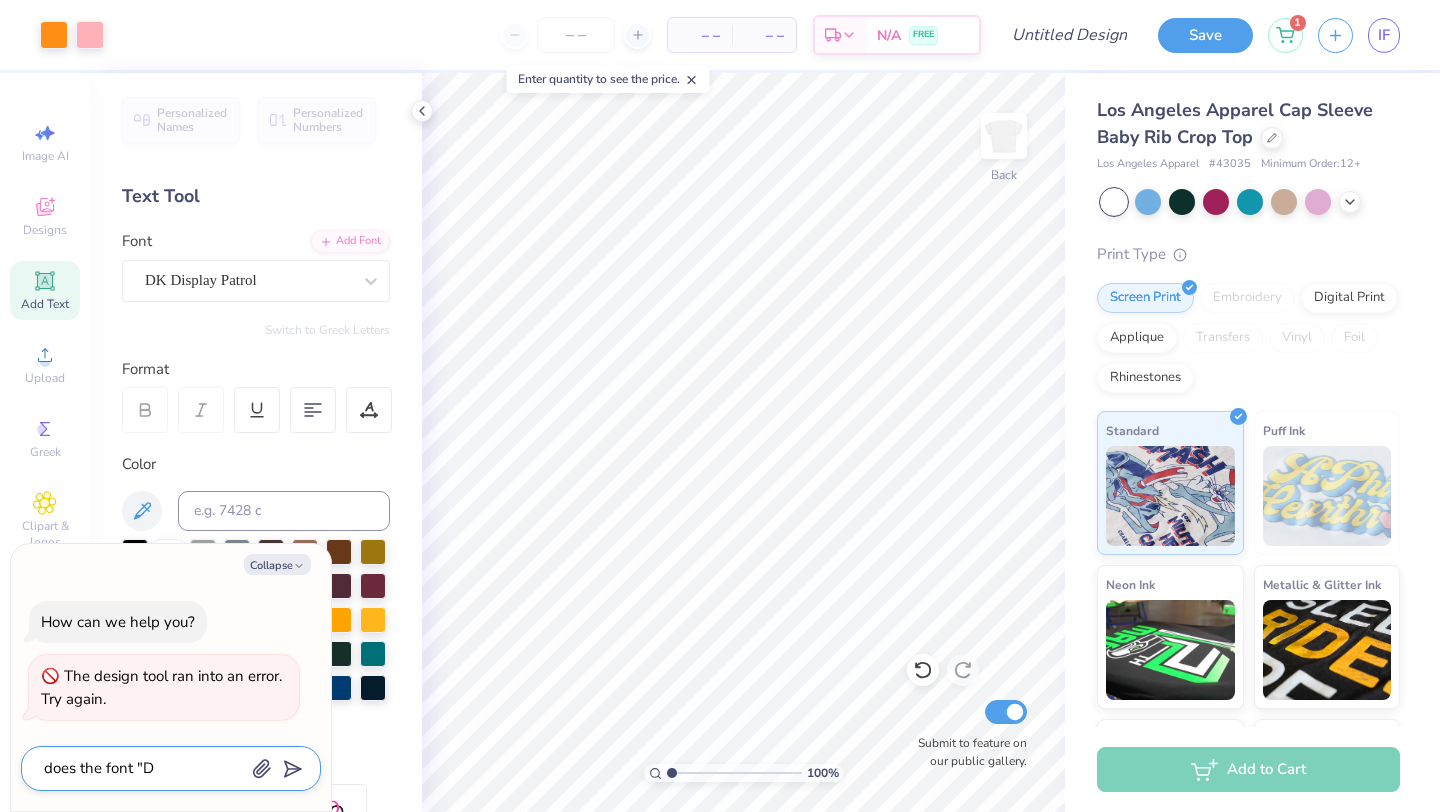 type on "does the font "DK" 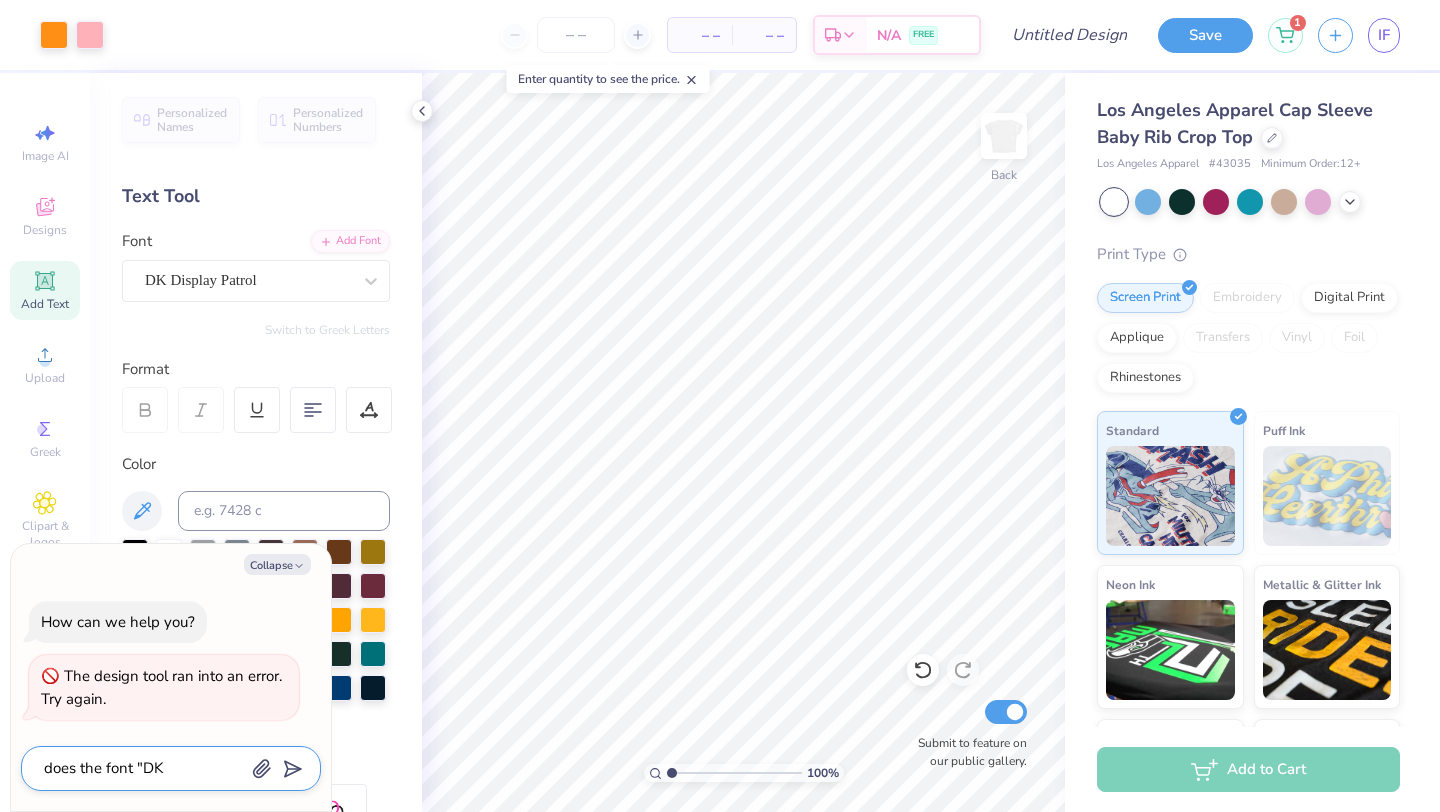type on "does the font "DK" 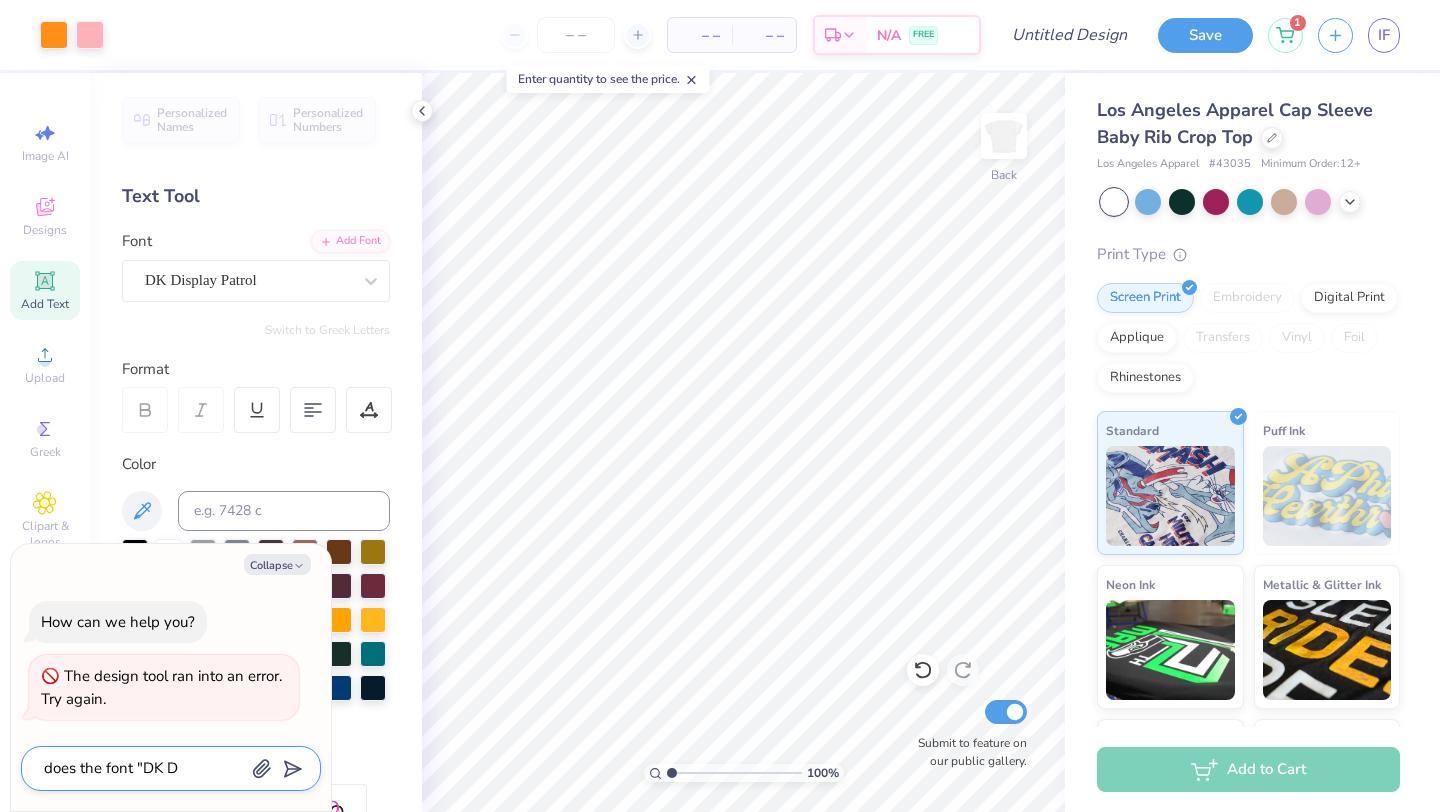 type on "does the font "DK DI" 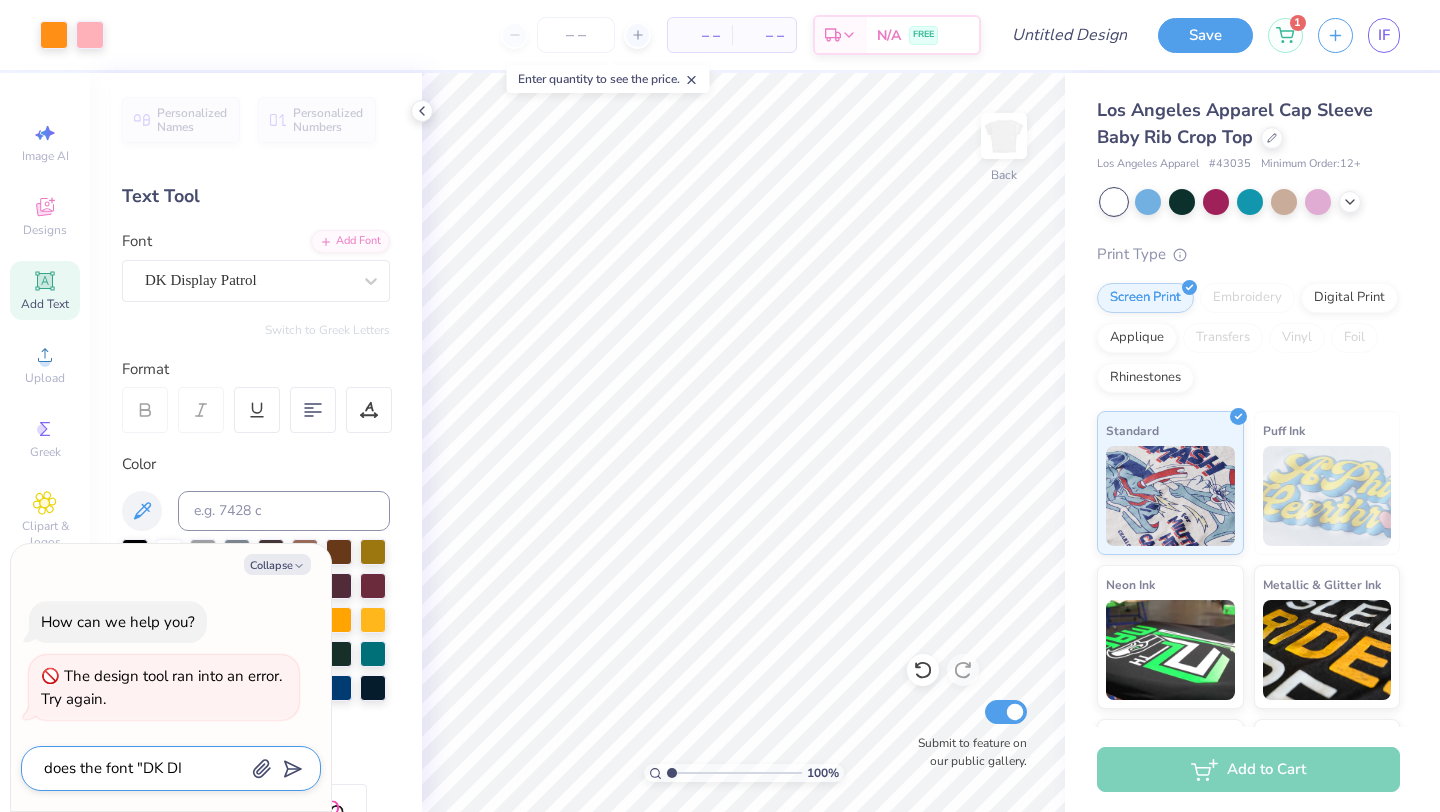 type on "does the font "DK DIS" 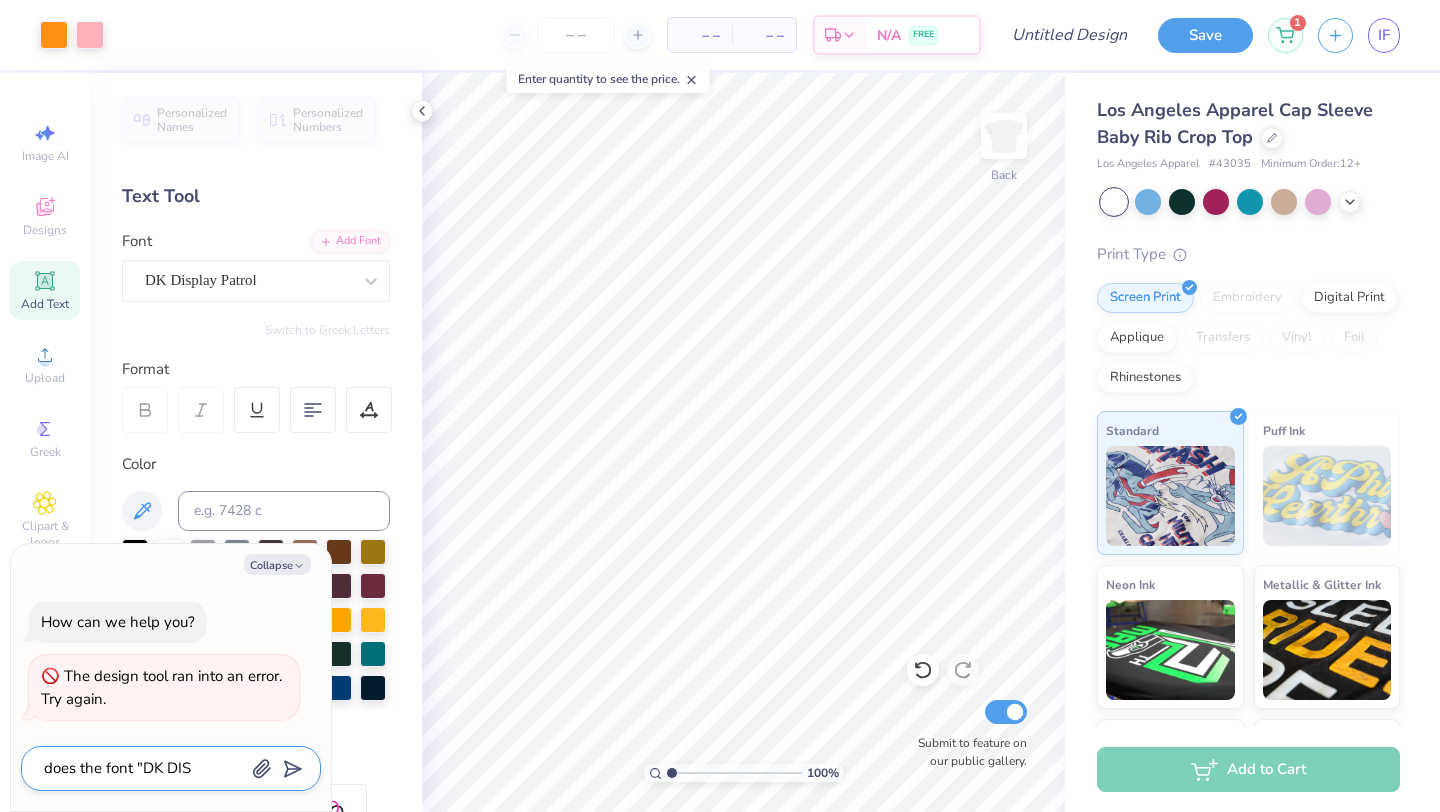 type on "does the font "DK DISP" 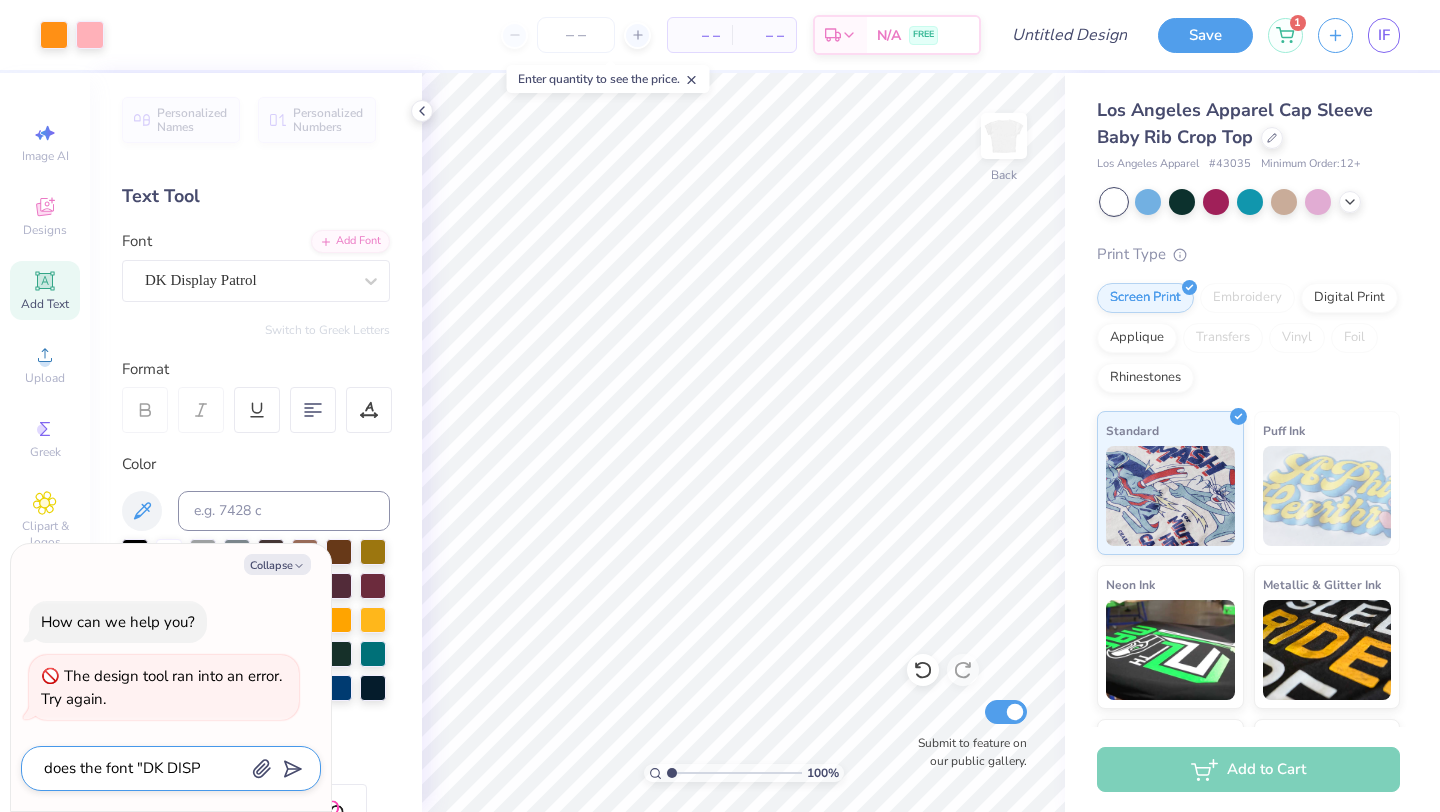 type on "does the font "DK DISPL" 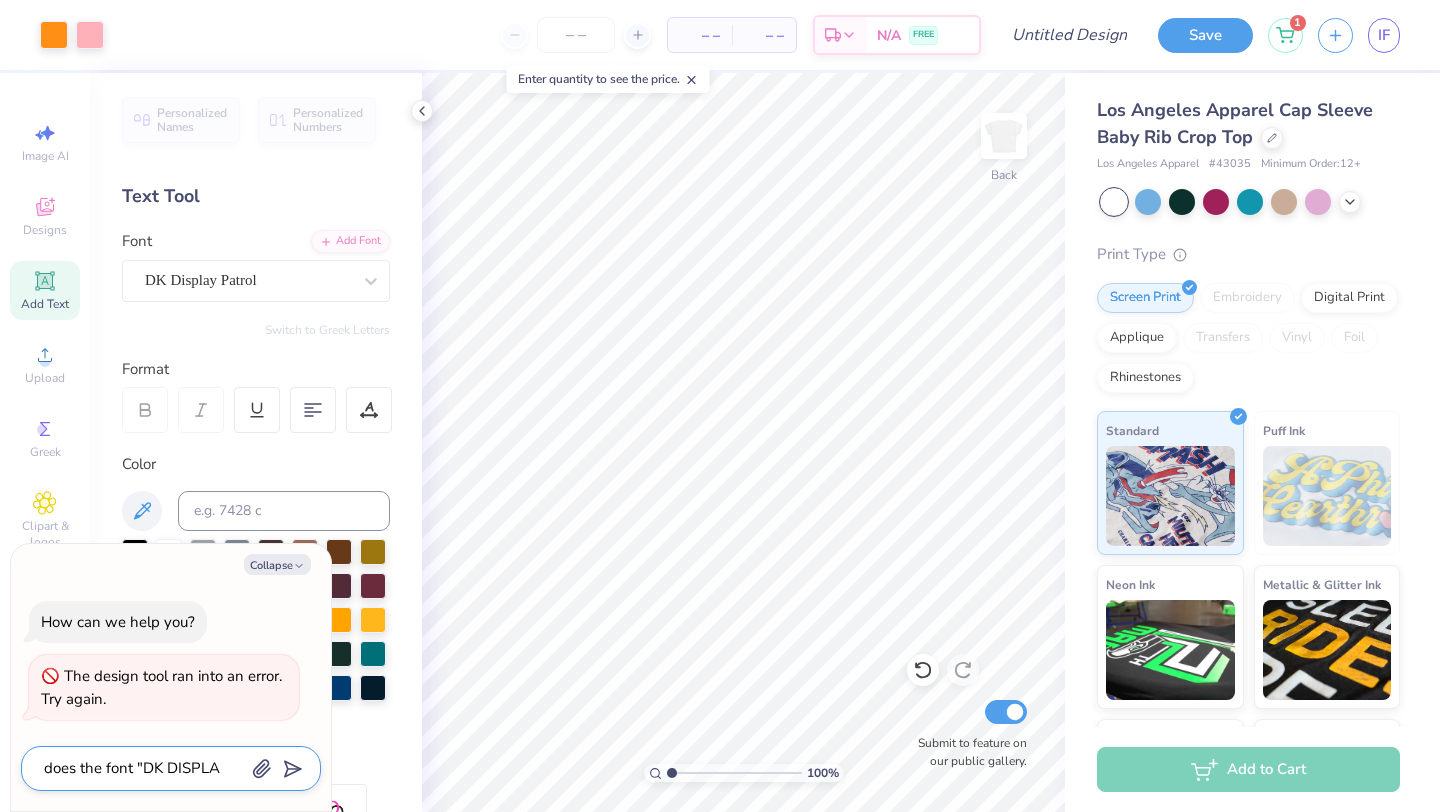 type on "does the font "DK DISPLAY" 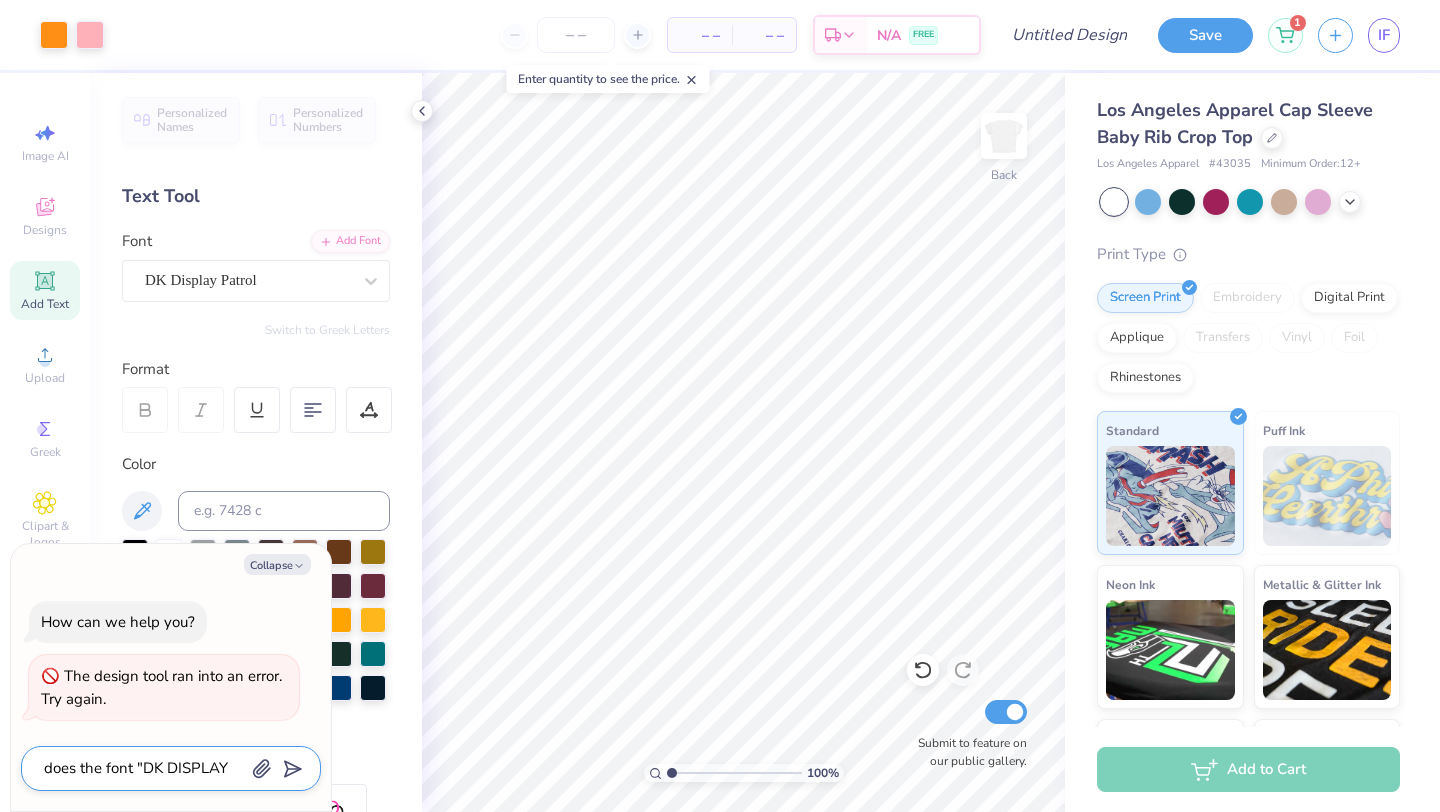 type on "does the font "DK DISPLAY" 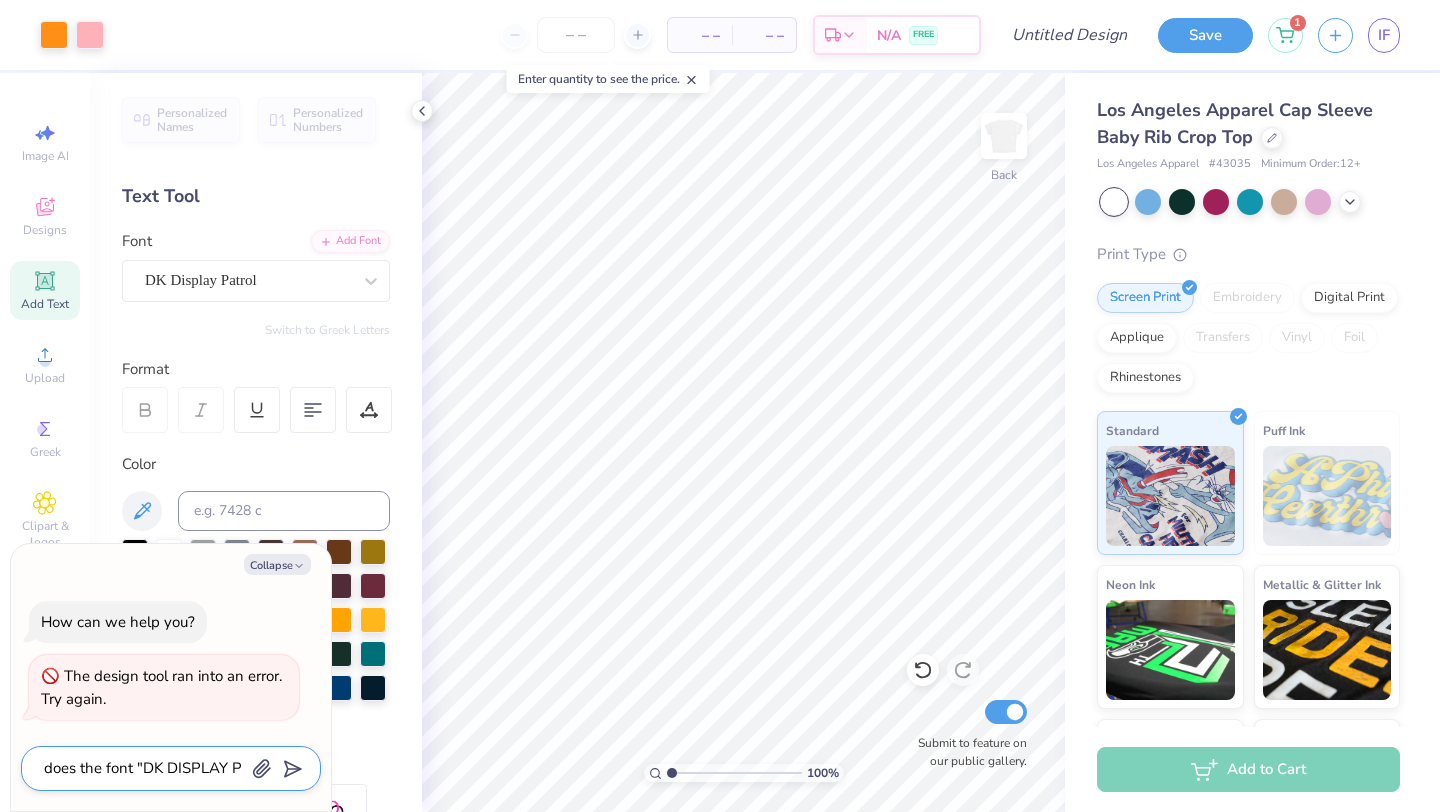 type on "does the font "DK DISPLAY PA" 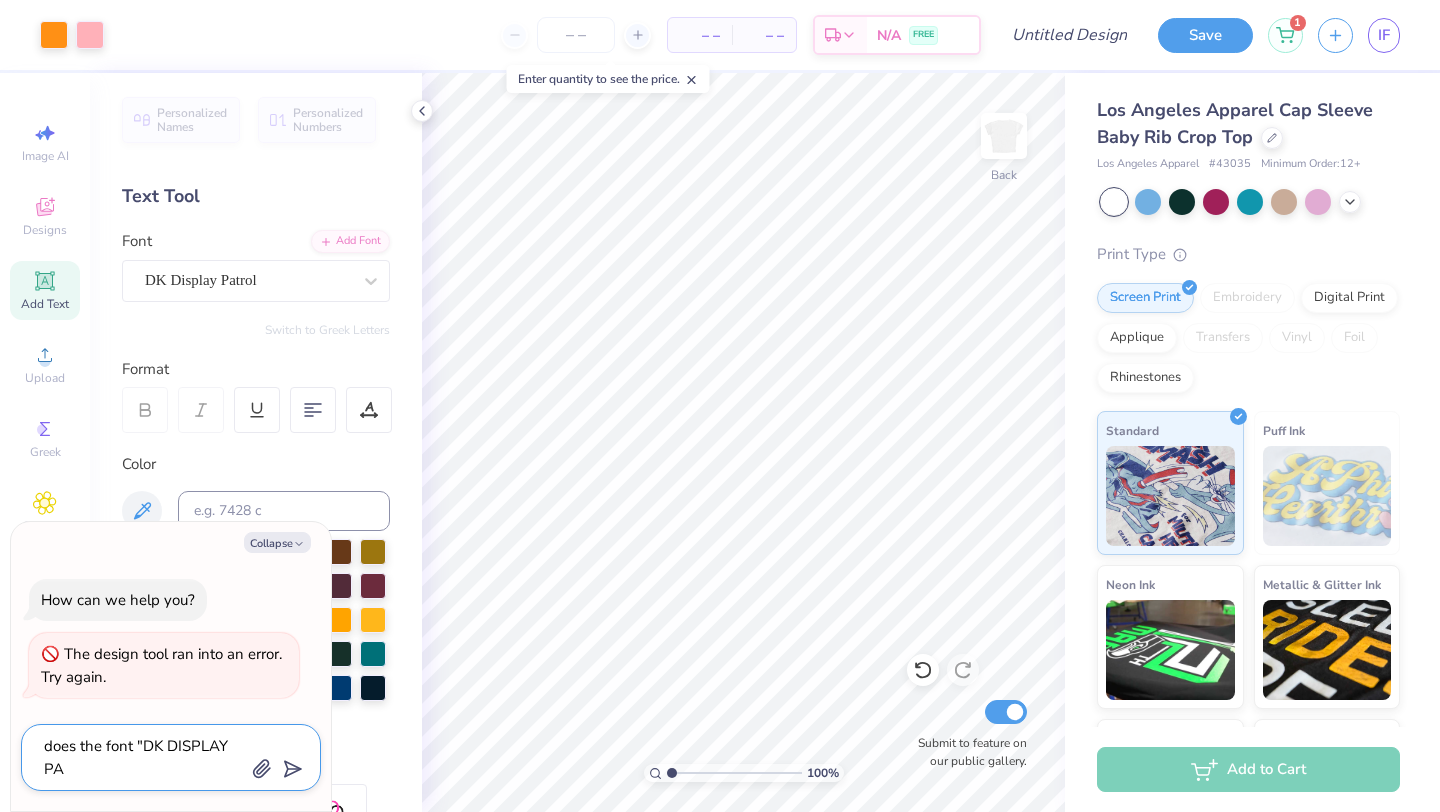 type on "does the font "DK DISPLAY PAT" 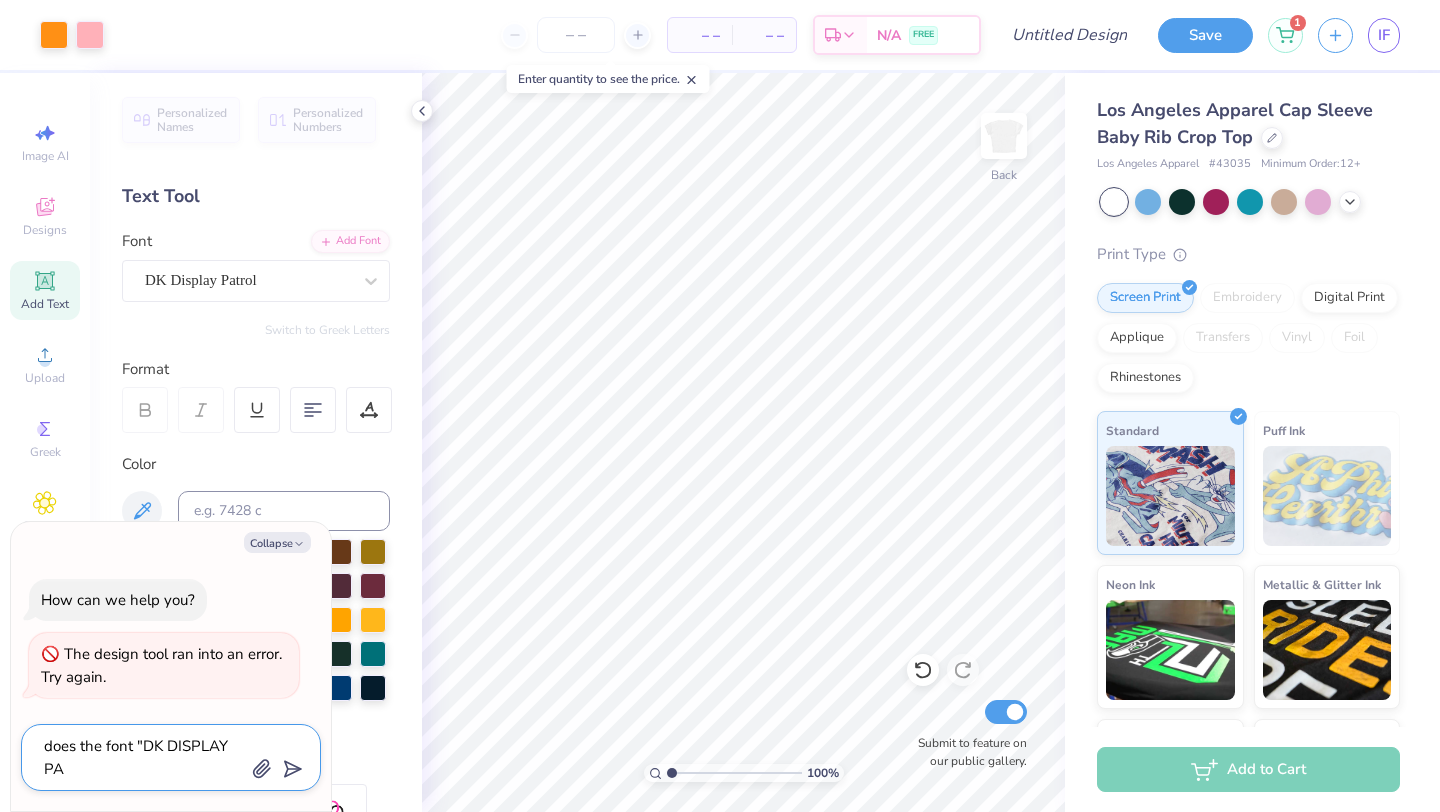type on "x" 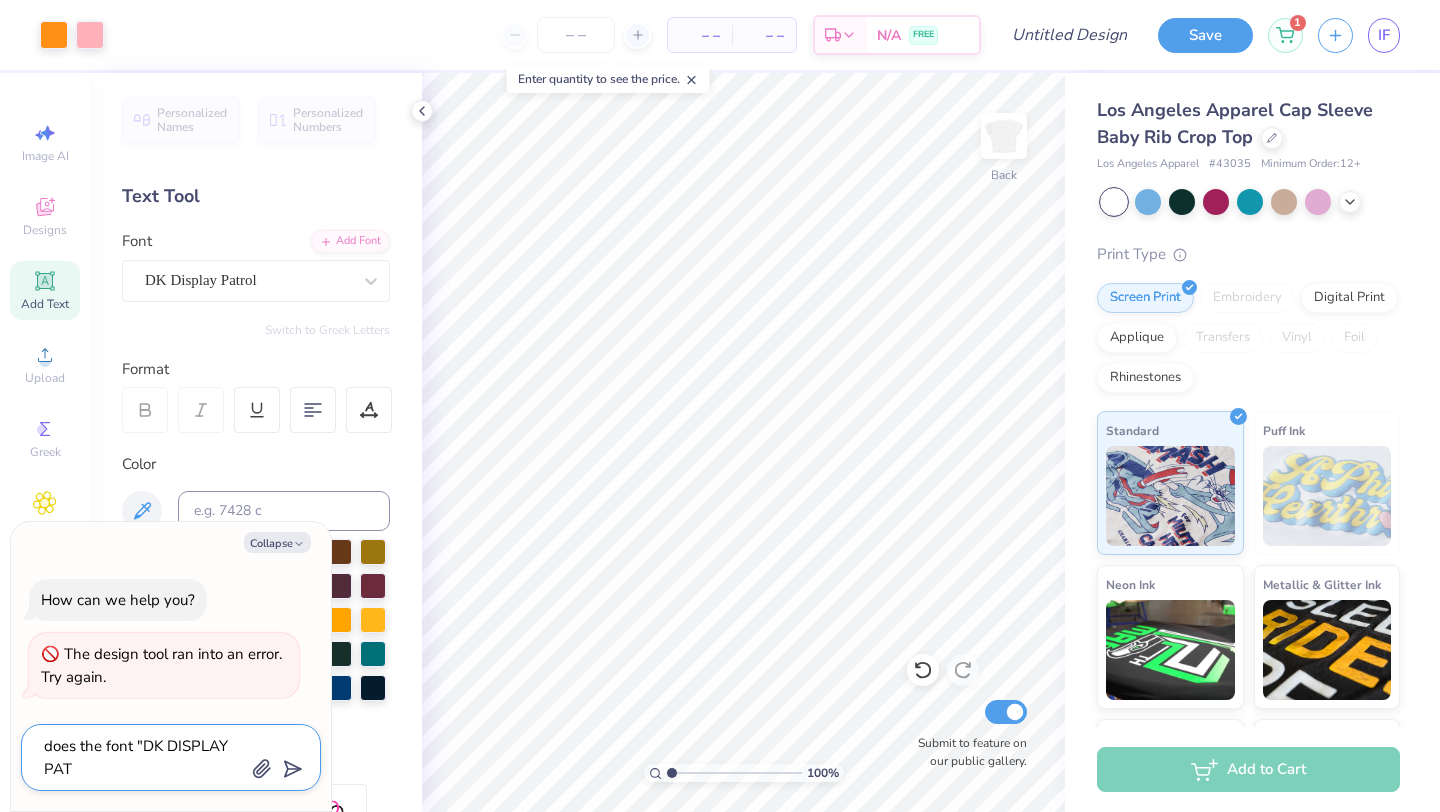 type on "does the font "DK DISPLAY PATR" 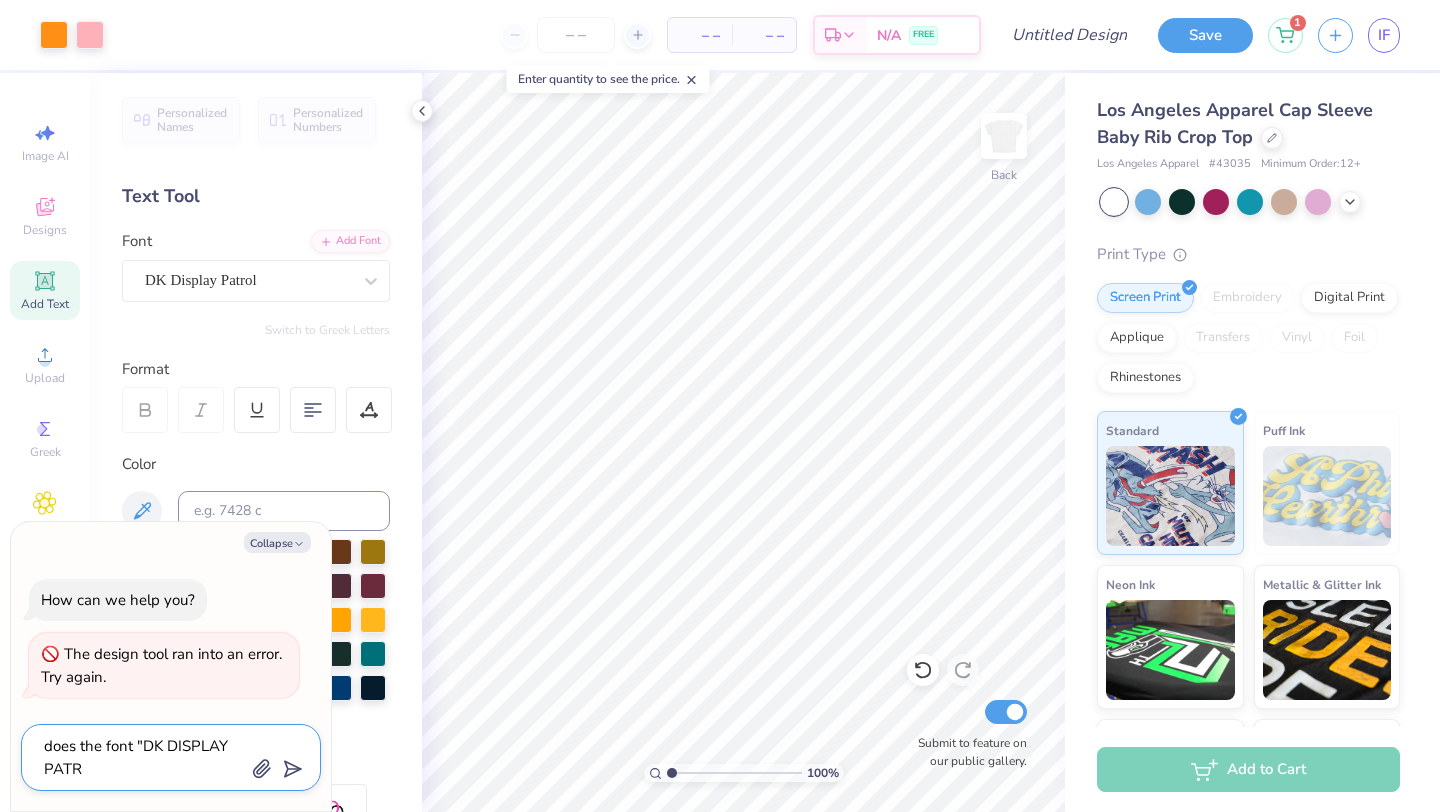 type on "x" 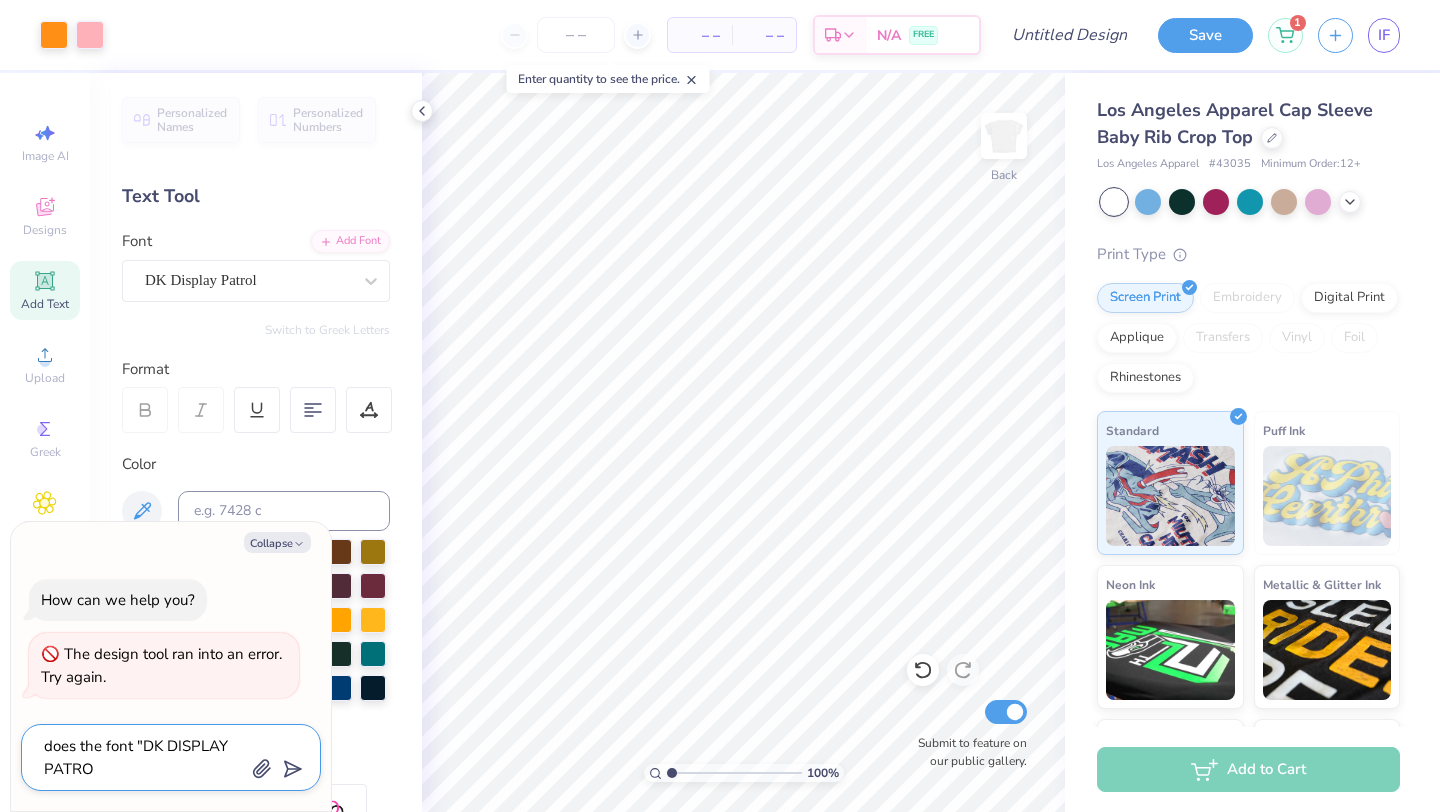 type on "x" 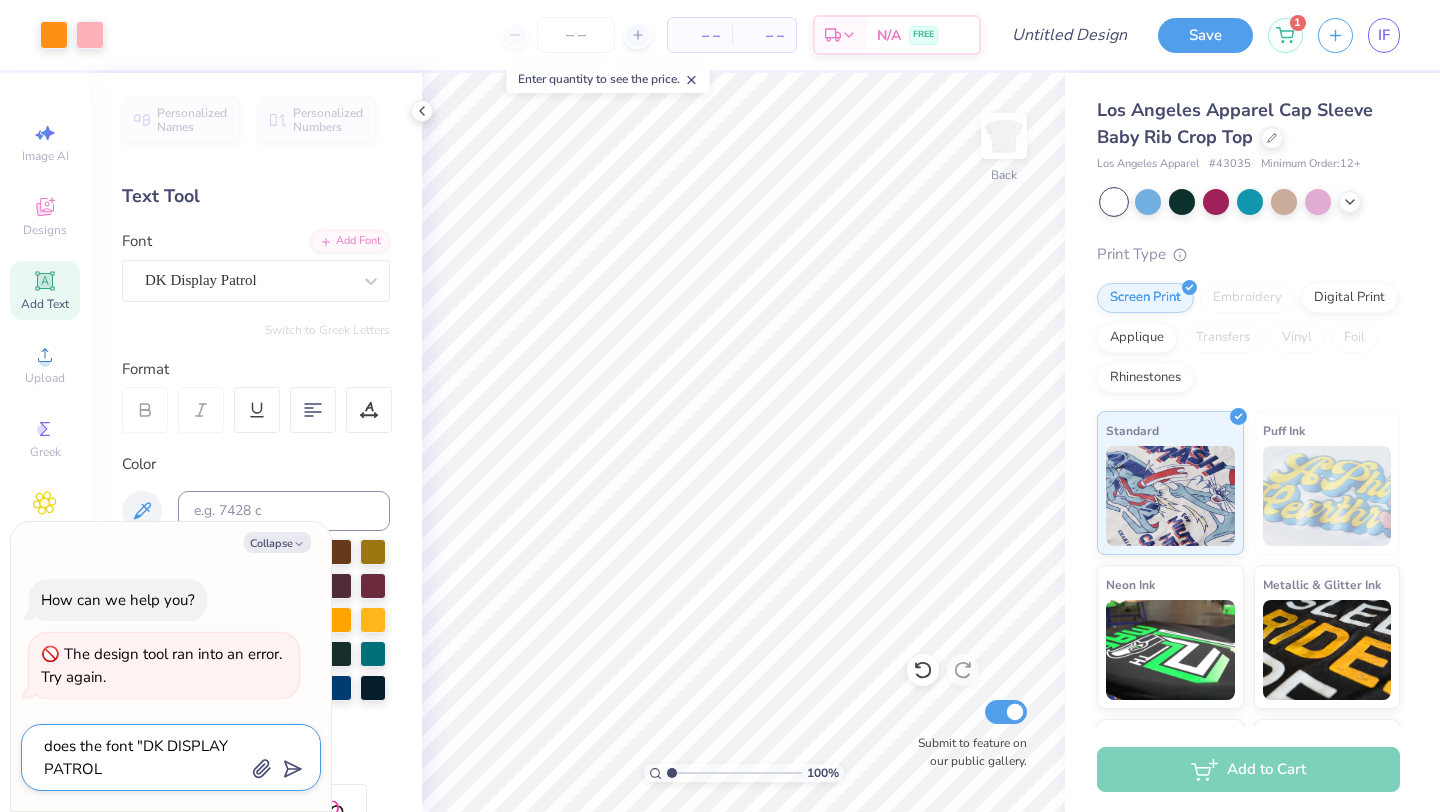 type on "does the font "DK DISPLAY PATROL"" 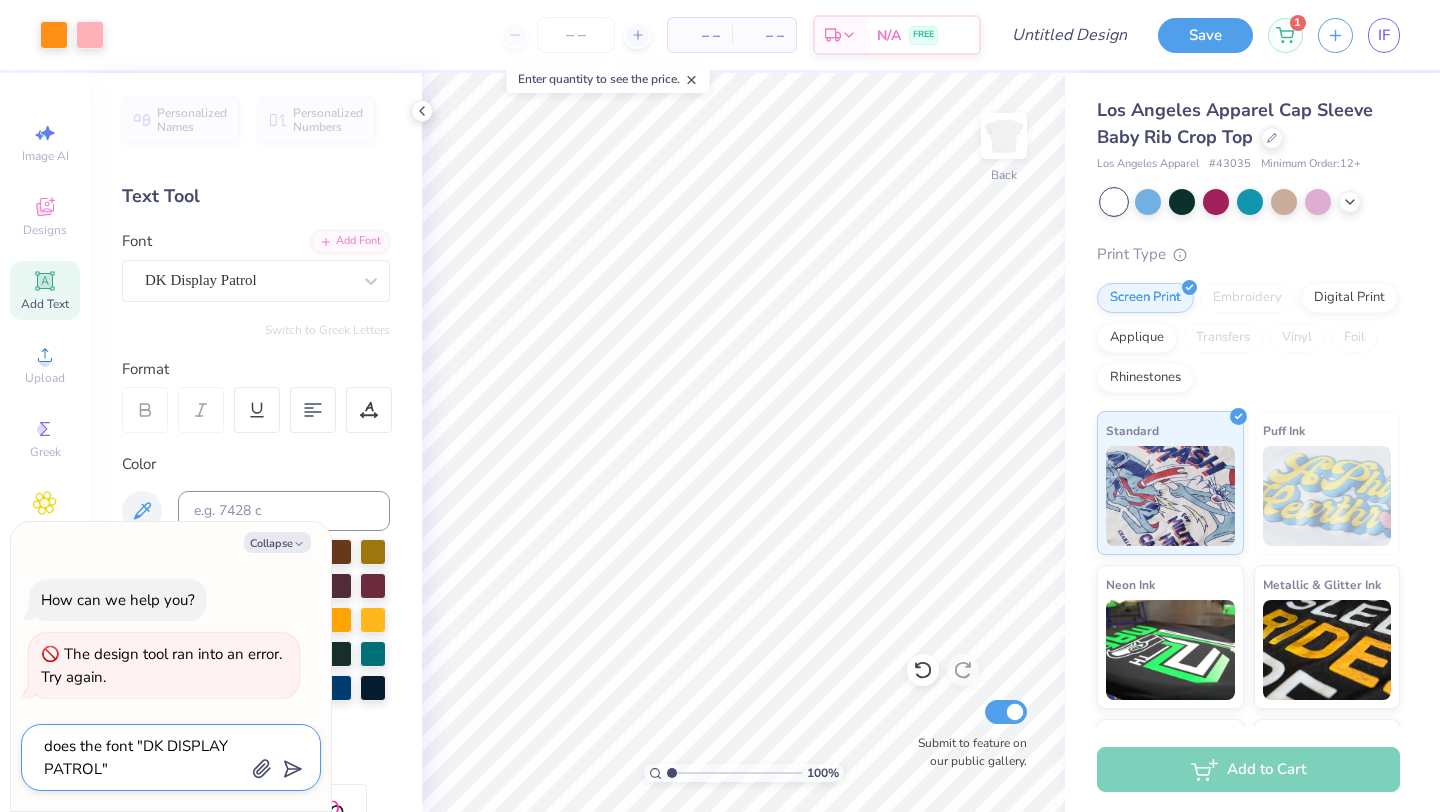 type on "does the font "DK DISPLAY PATROL"" 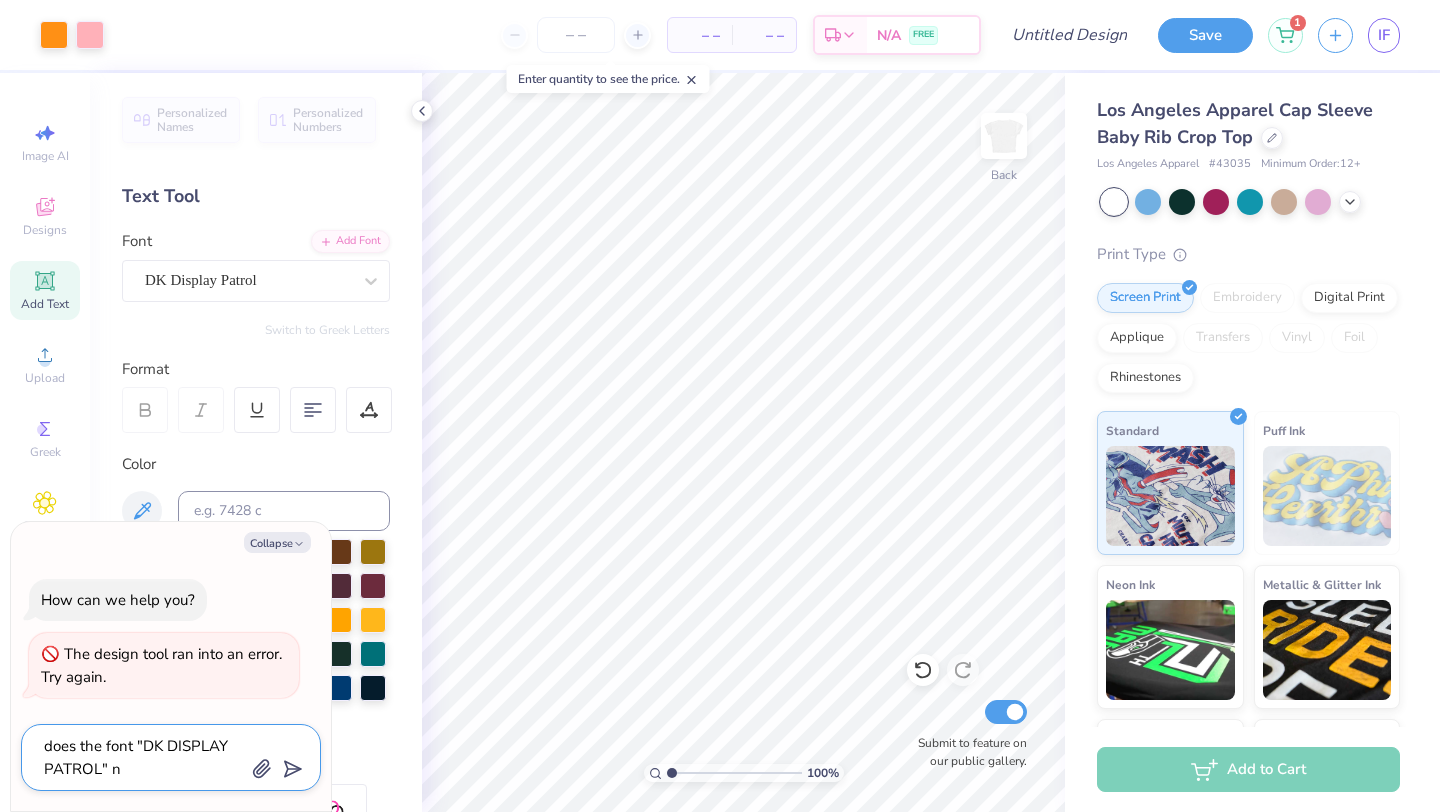type on "does the font "DK DISPLAY PATROL" no" 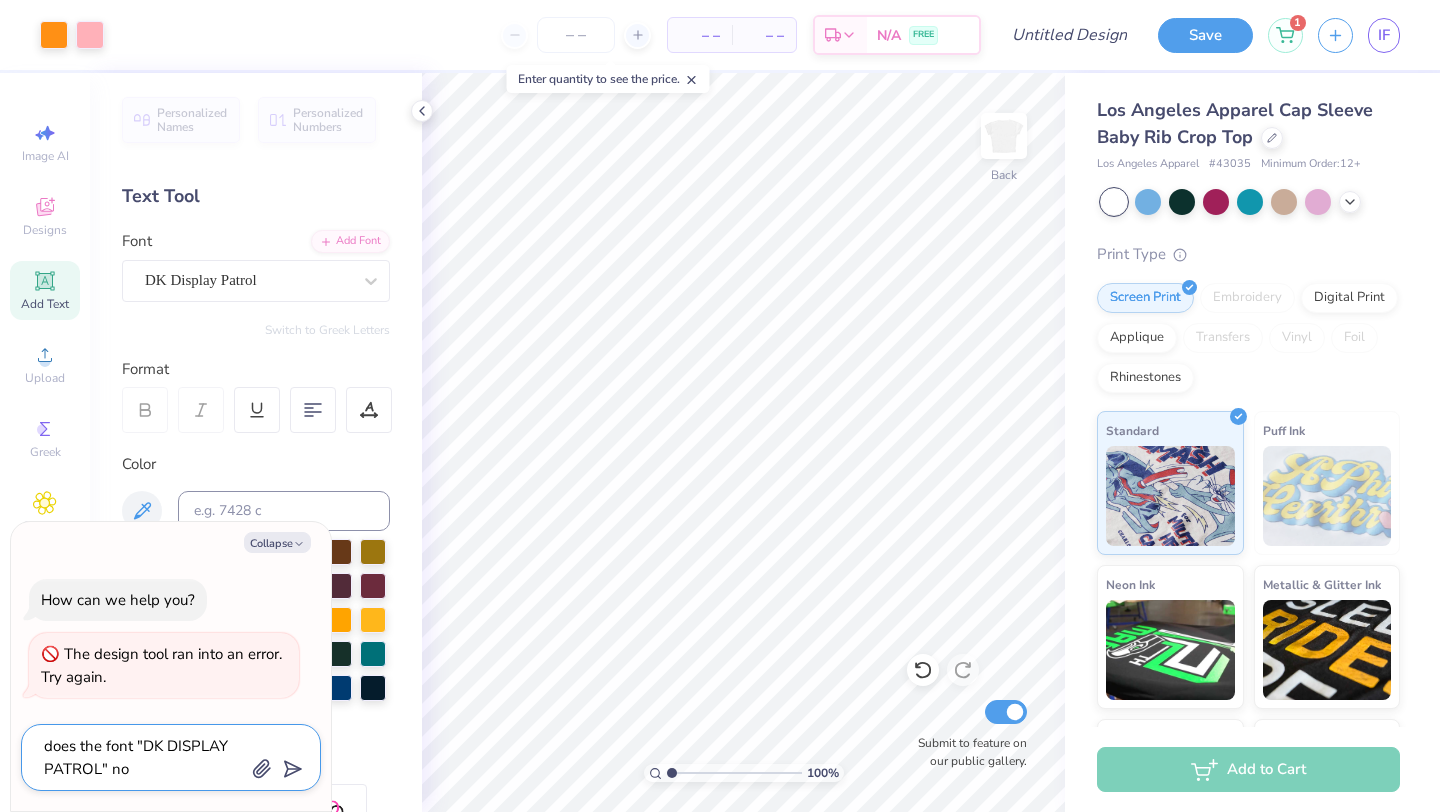 type on "does the font "DK DISPLAY PATROL" not" 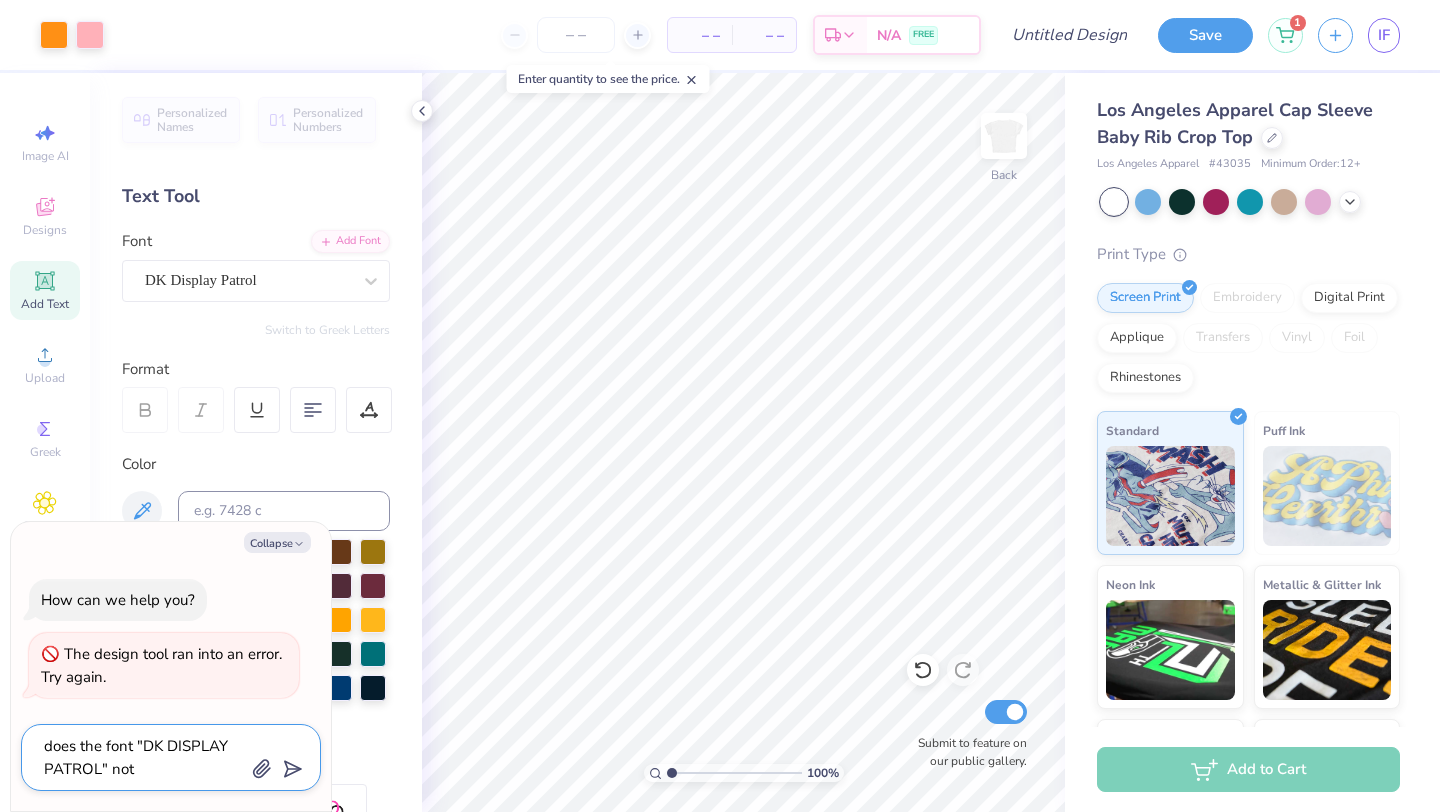 type on "does the font "DK DISPLAY PATROL" not" 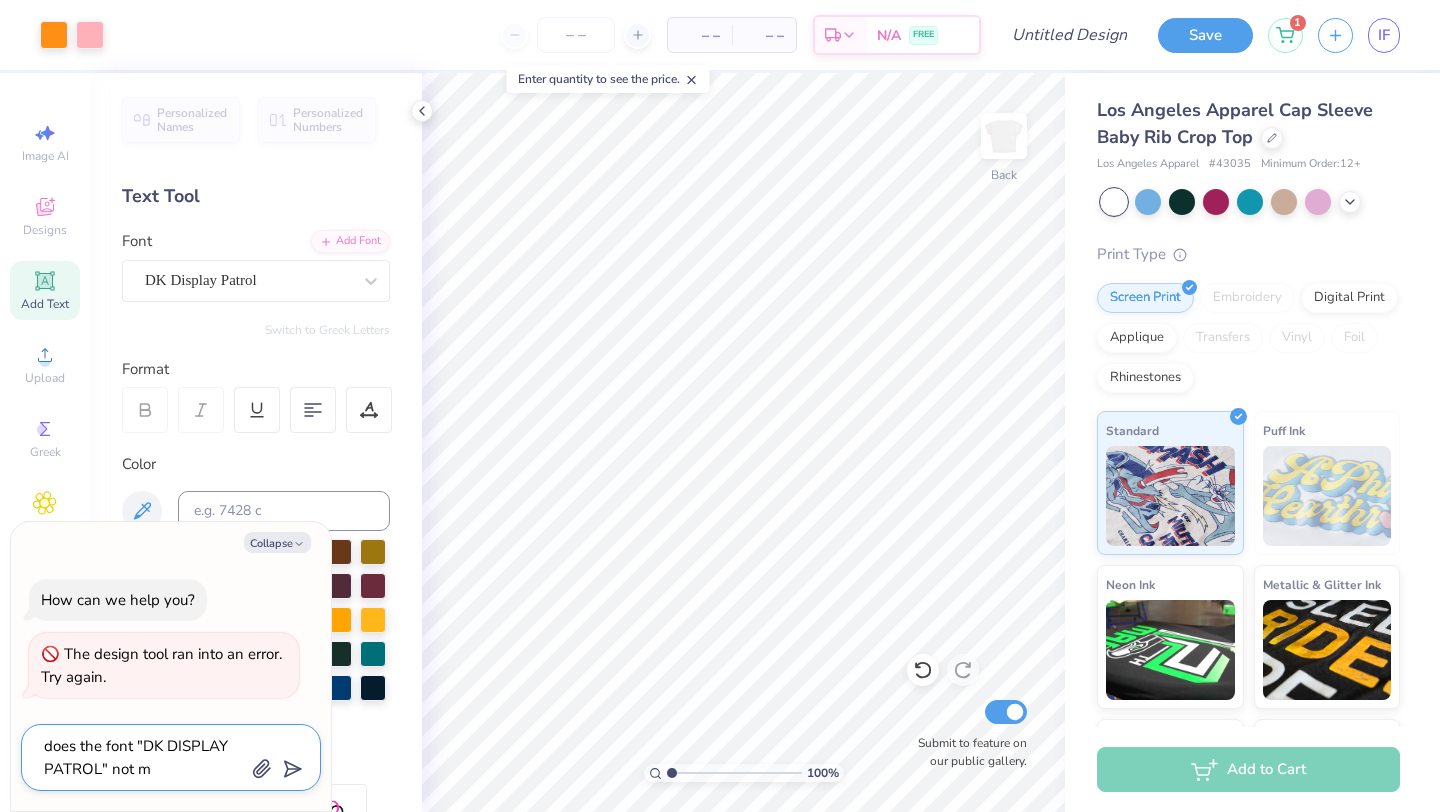 type on "does the font "DK DISPLAY PATROL" not ma" 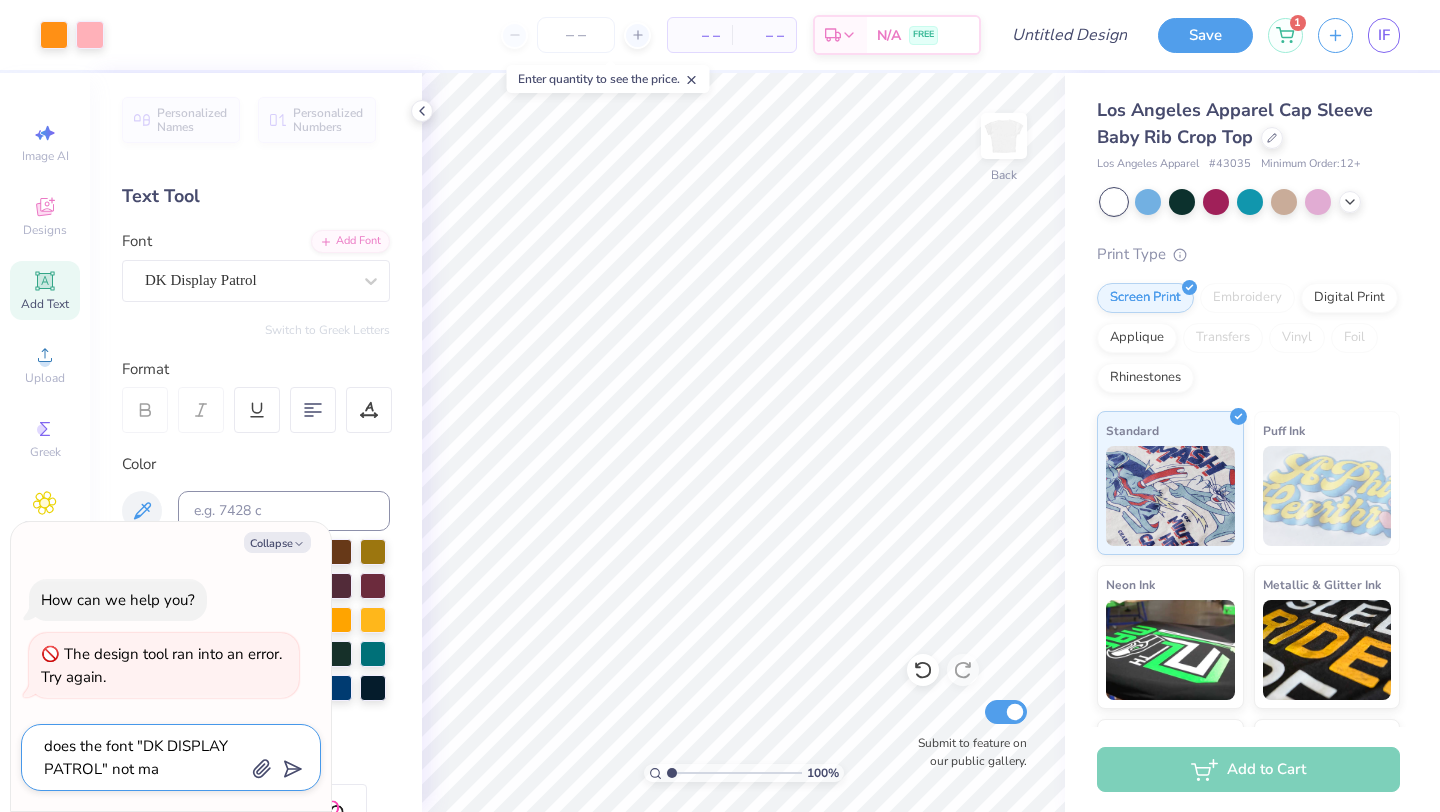 type on "does the font "DK DISPLAY PATROL" not mak" 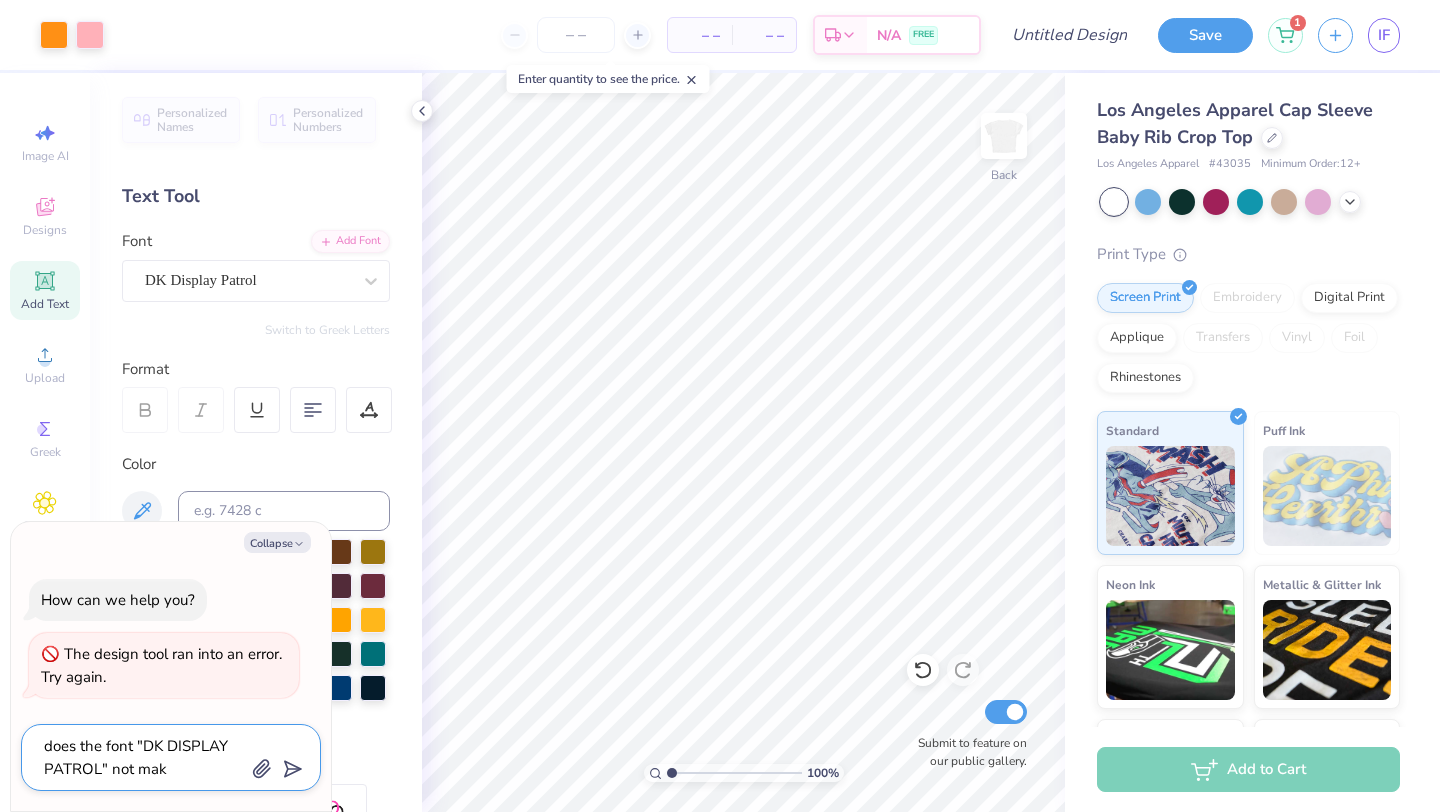 type on "does the font "DK DISPLAY PATROL" not make" 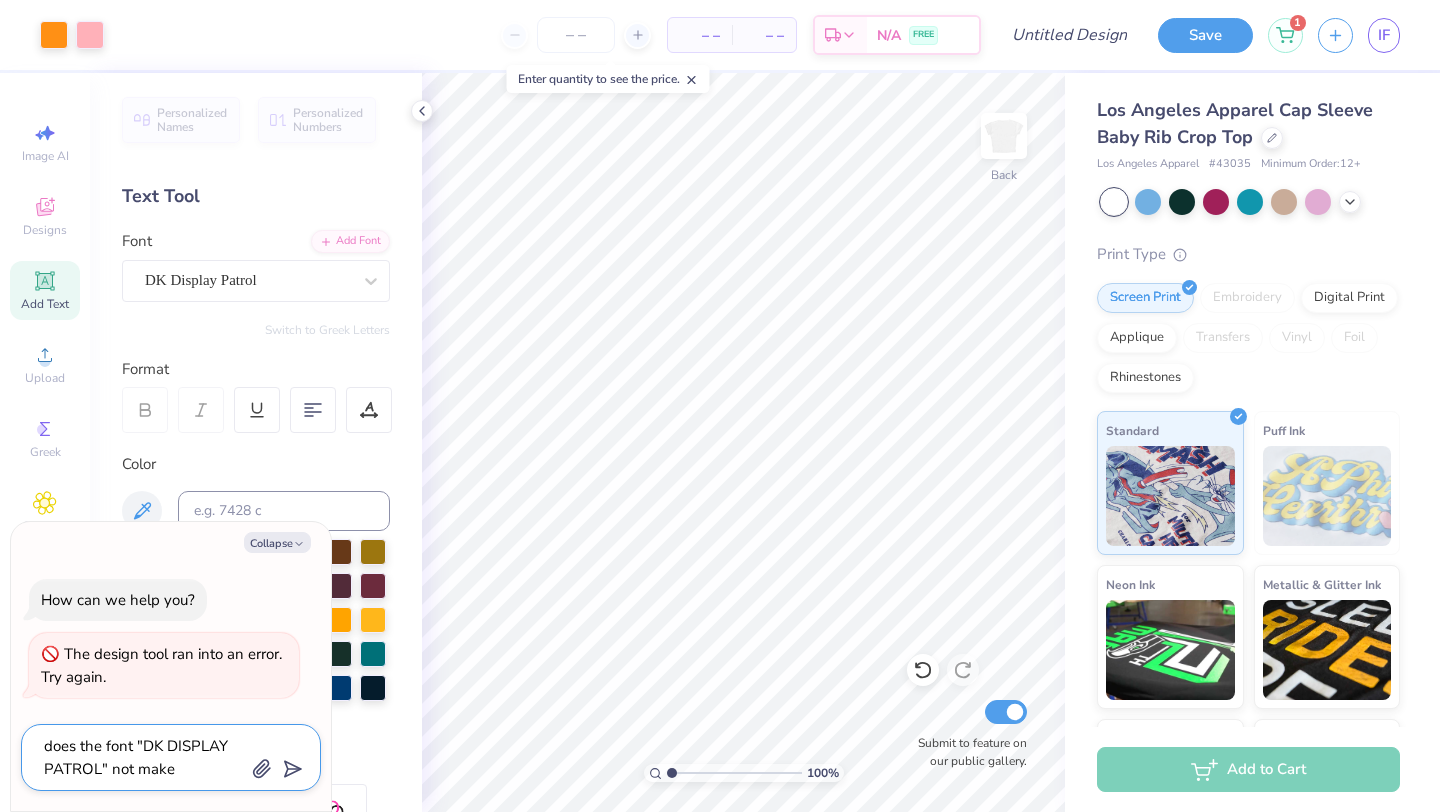 type on "does the font "DK DISPLAY PATROL" not make" 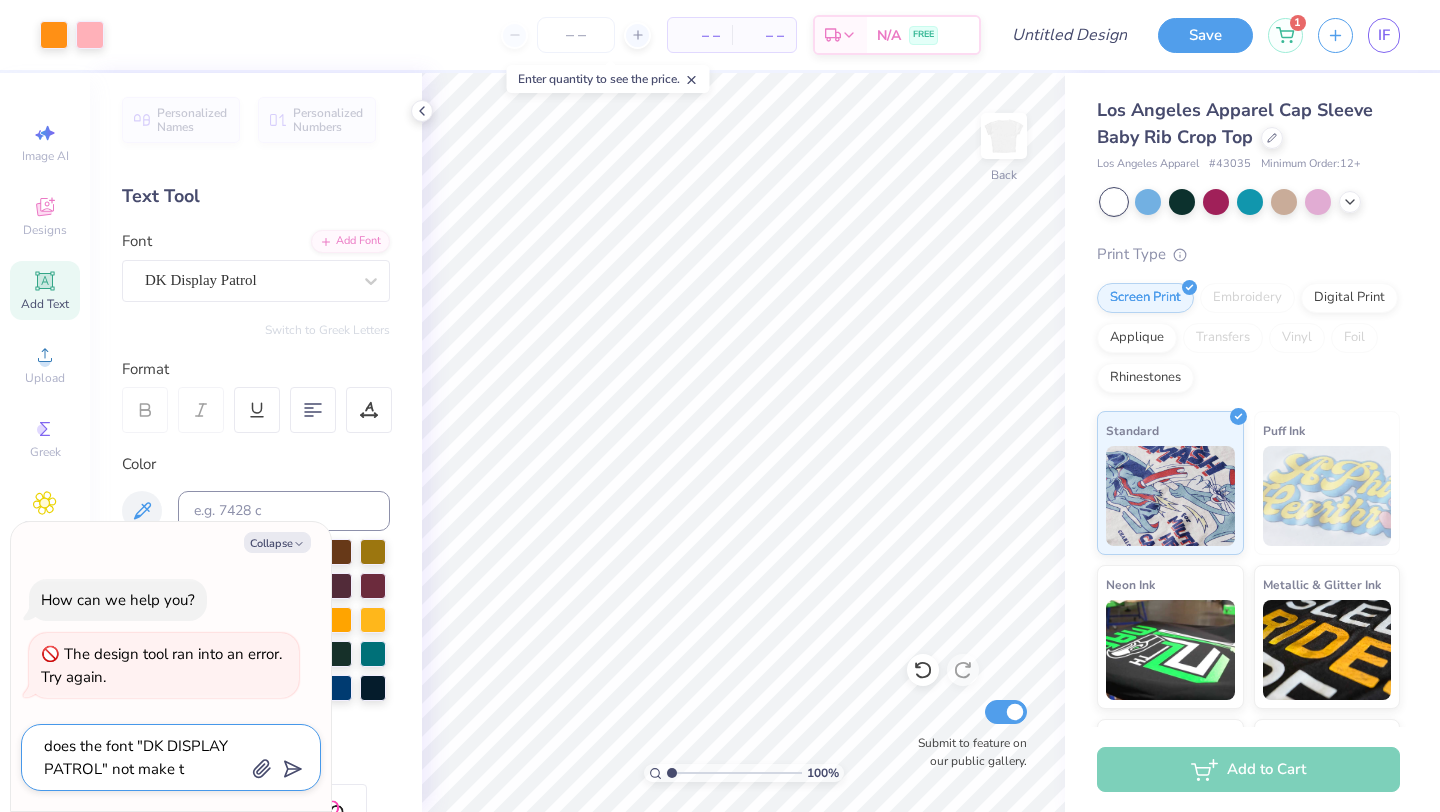 type on "does the font "DK DISPLAY PATROL" not make th" 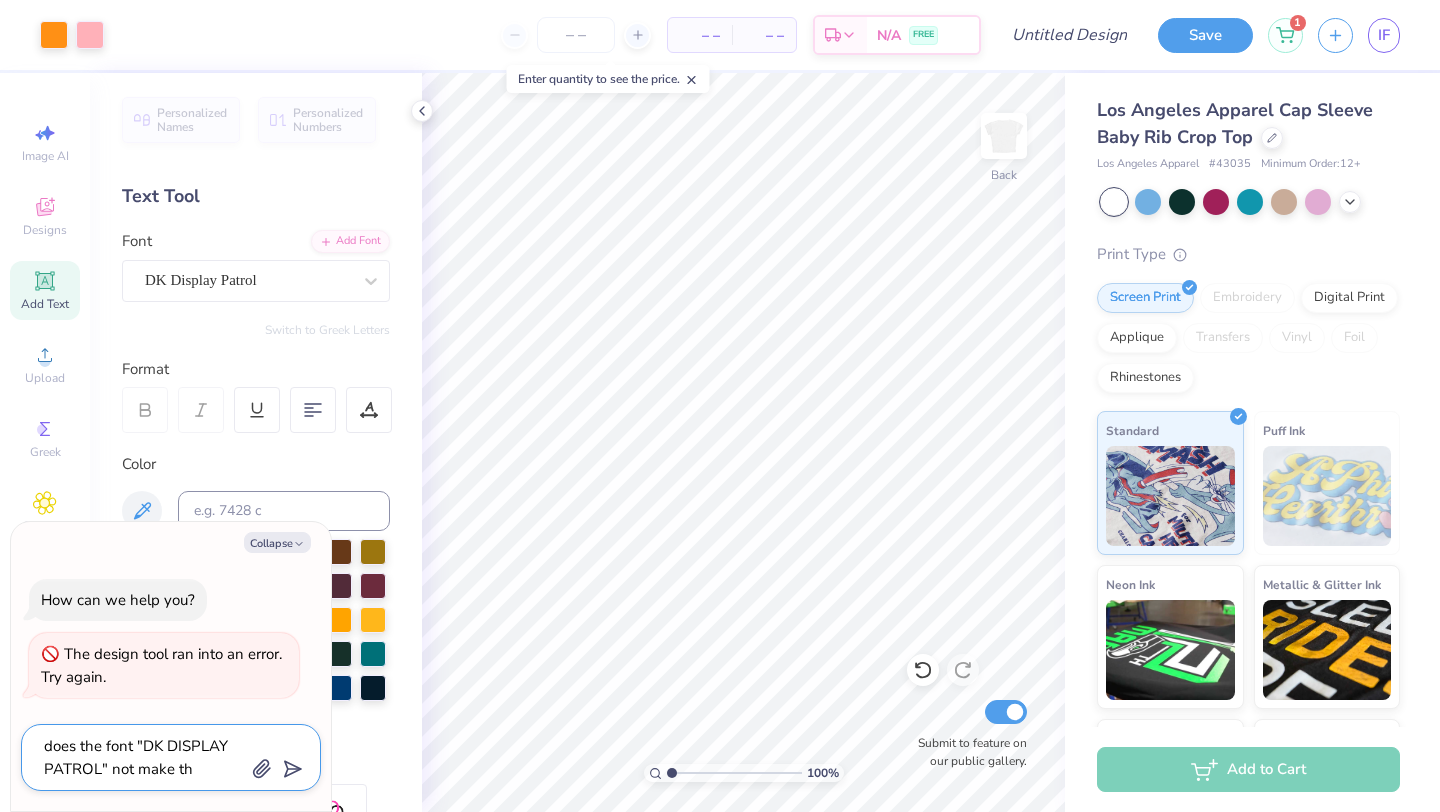 type on "does the font "DK DISPLAY PATROL" not make the" 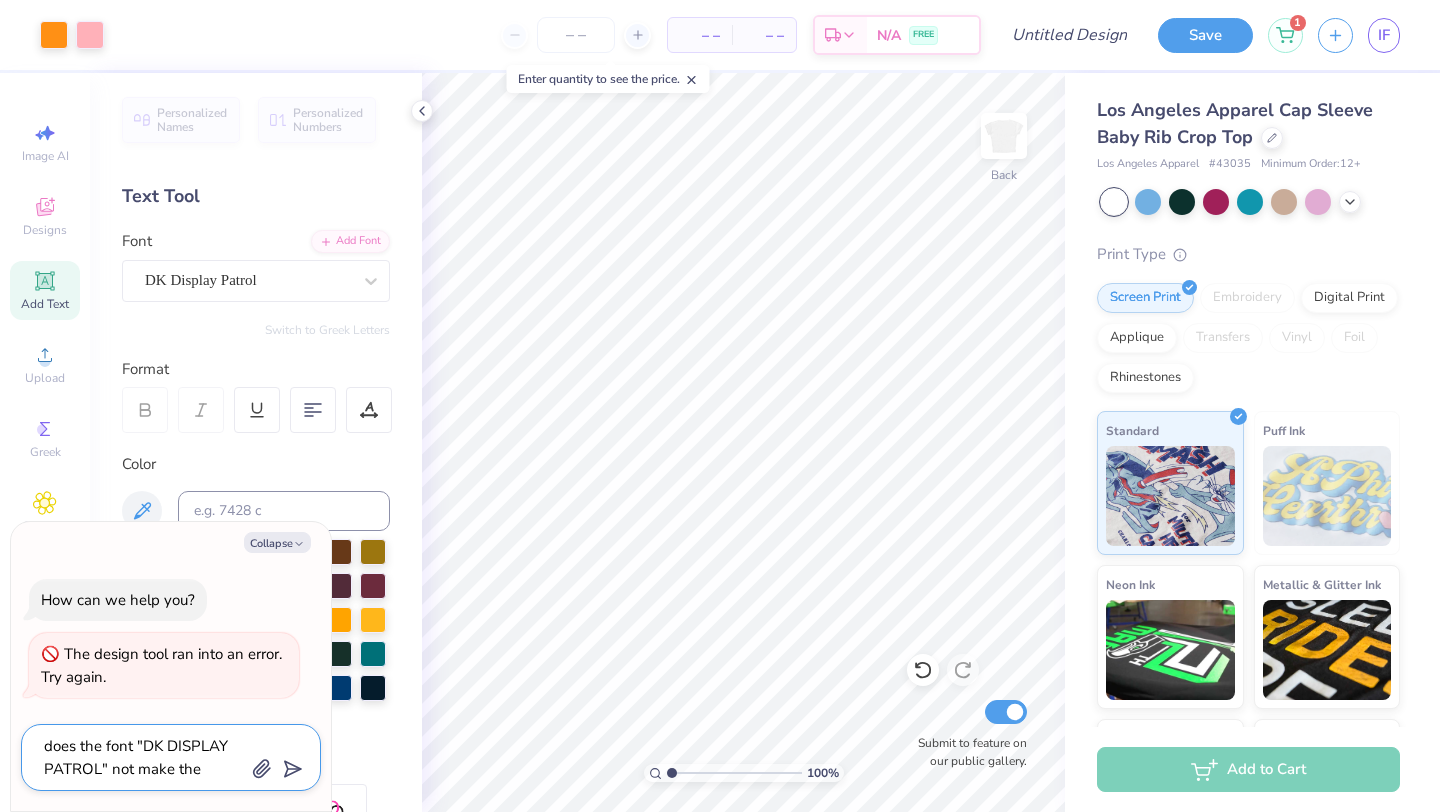 type on "does the font "DK DISPLAY PATROL" not make the" 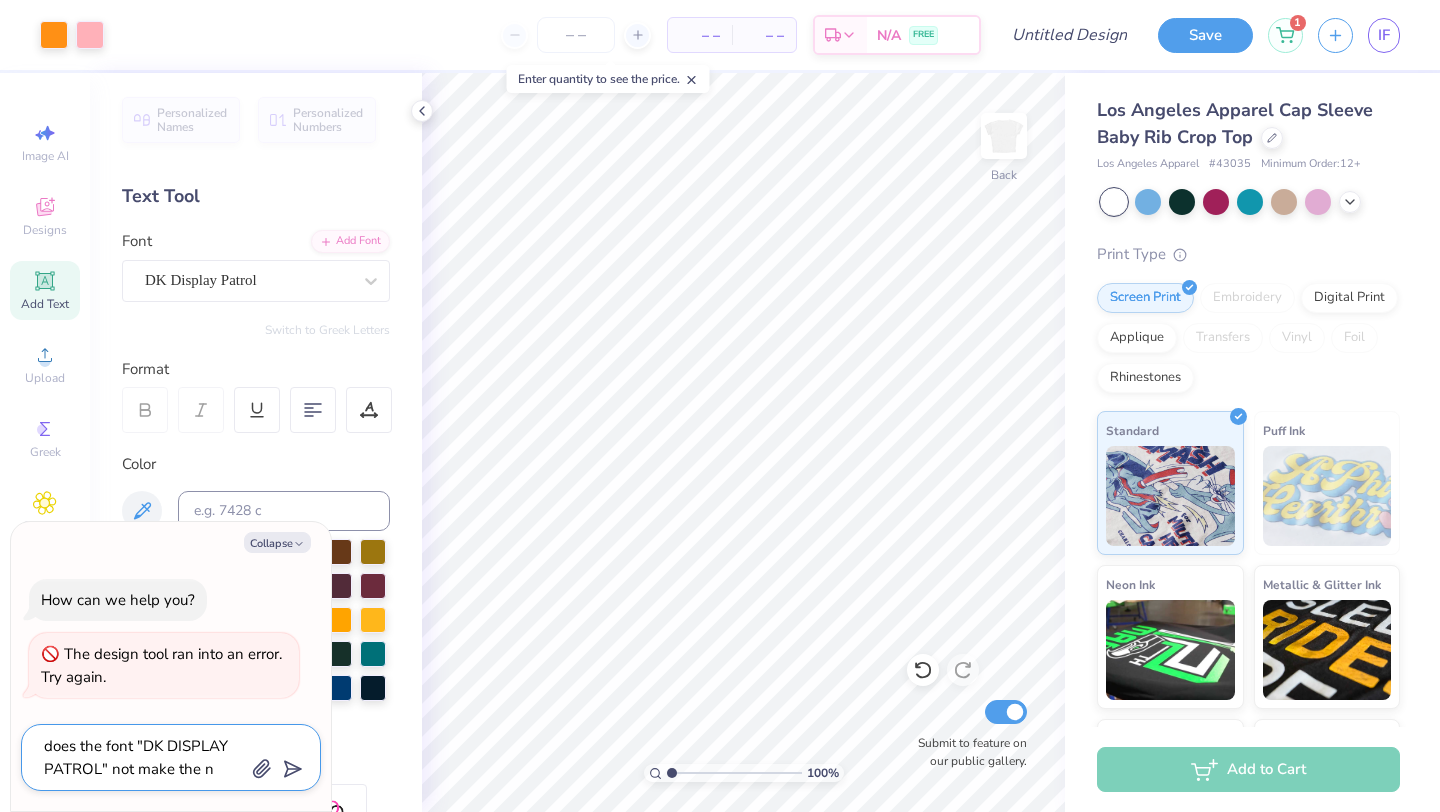 type on "does the font "DK DISPLAY PATROL" not make the nu" 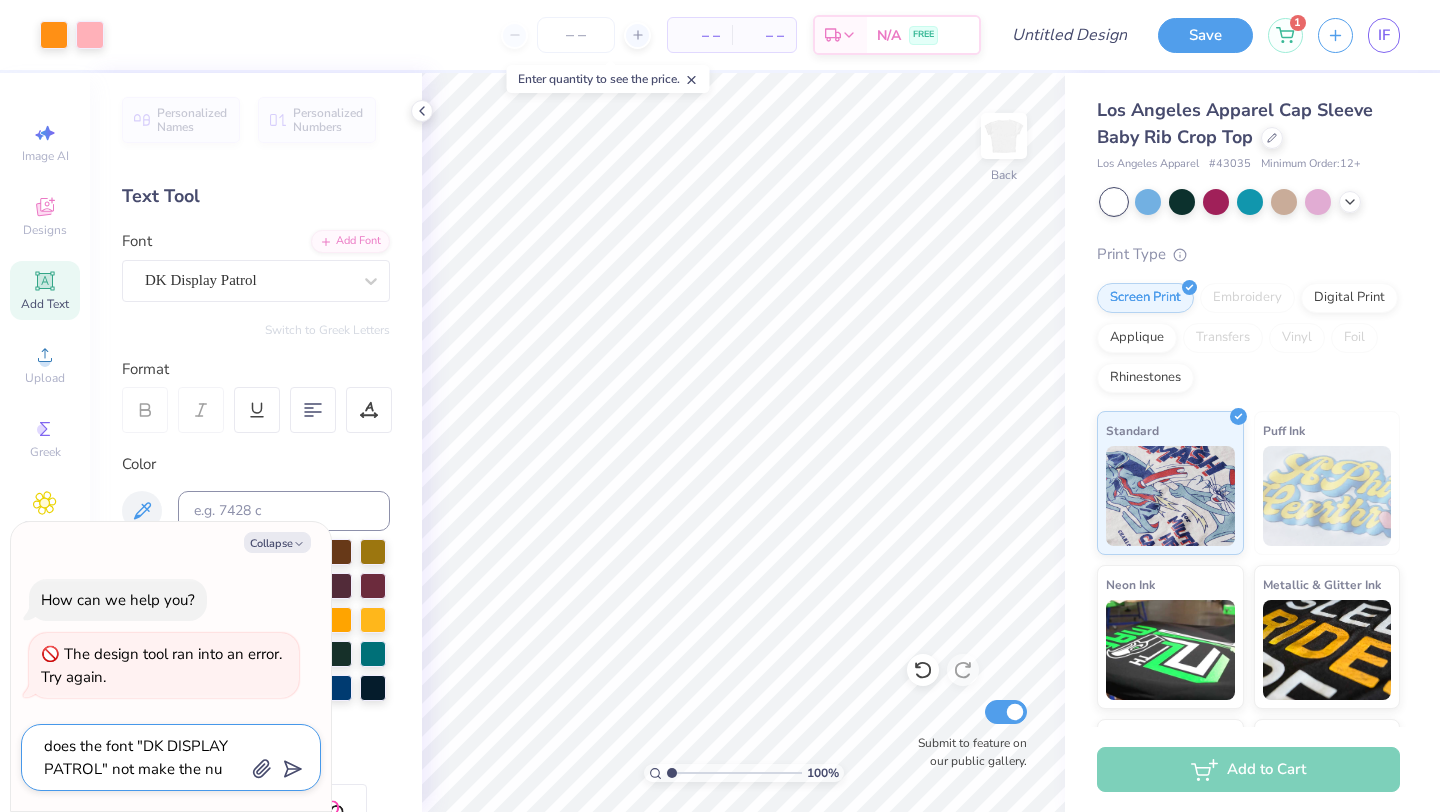 type on "does the font "DK DISPLAY PATROL" not make the num" 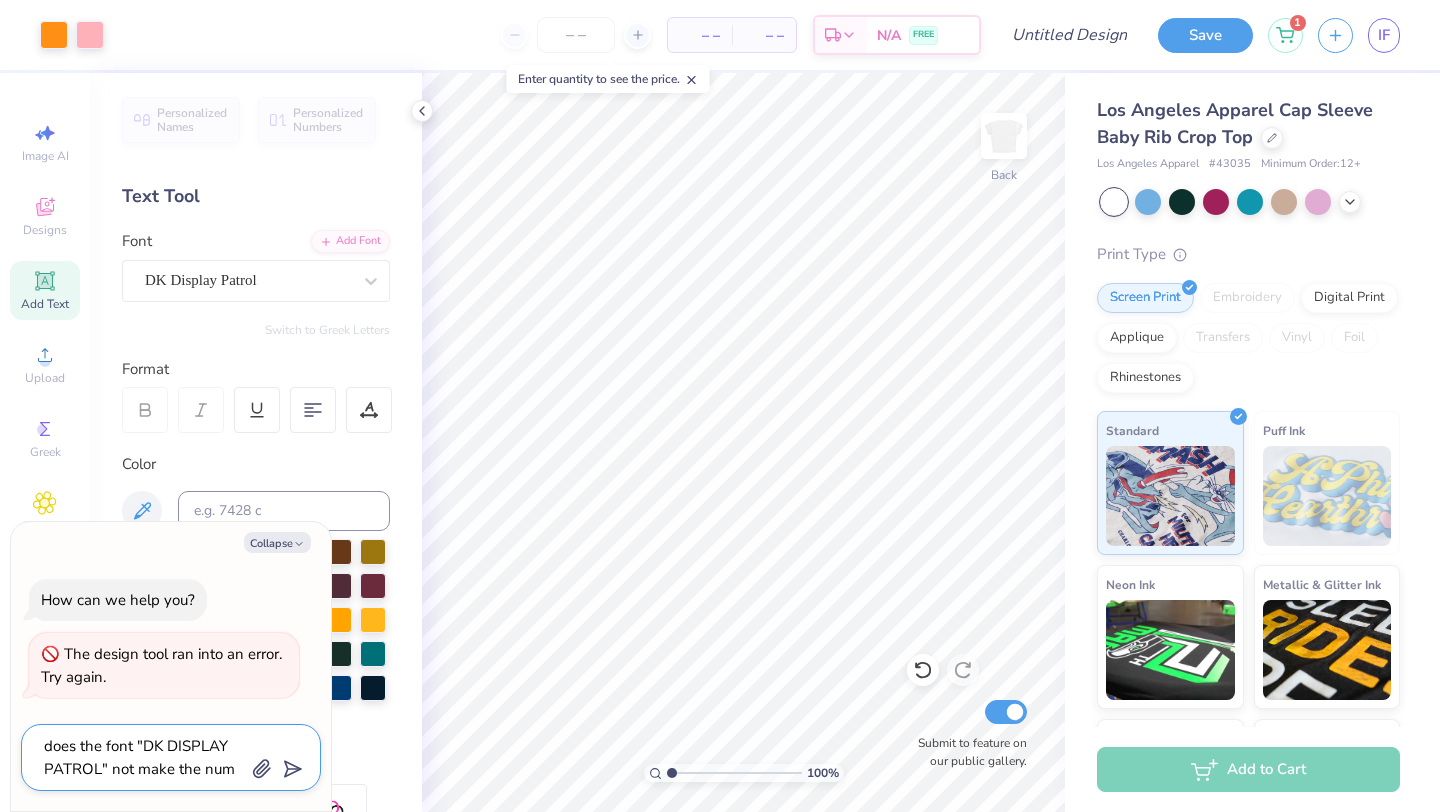 type on "does the font "DK DISPLAY PATROL" not make the numb" 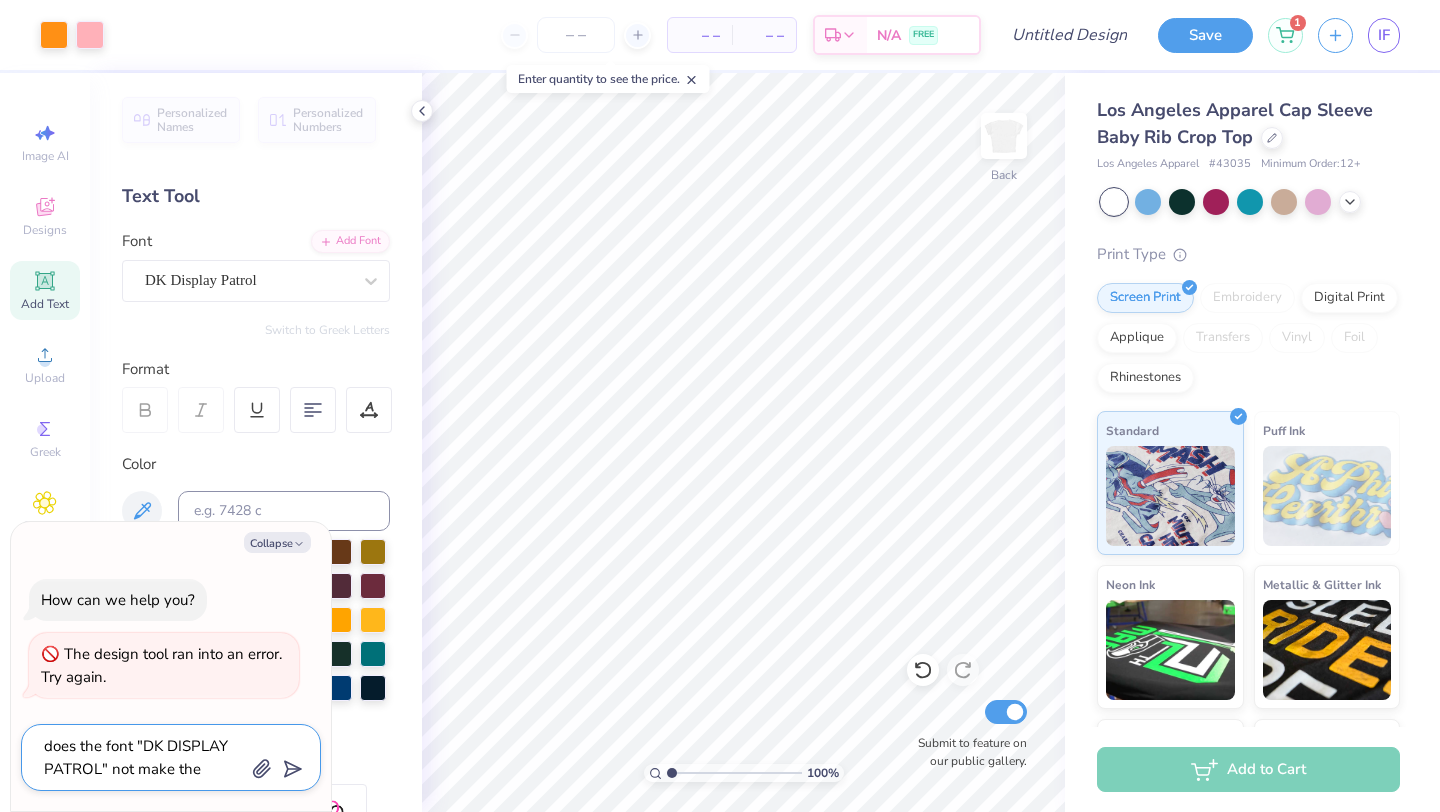type on "does the font "DK DISPLAY PATROL" not make the numbe" 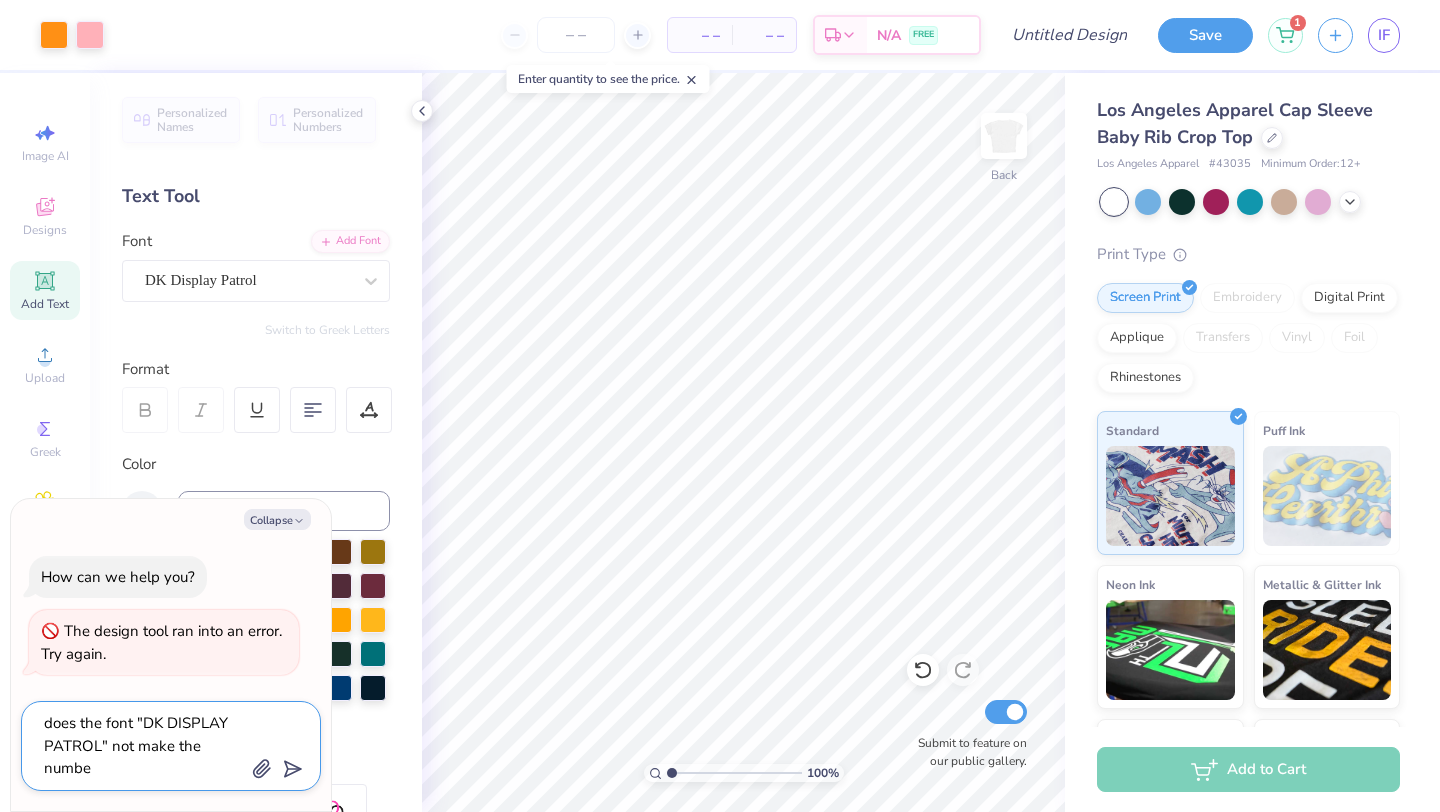 type on "does the font "DK DISPLAY PATROL" not make the number" 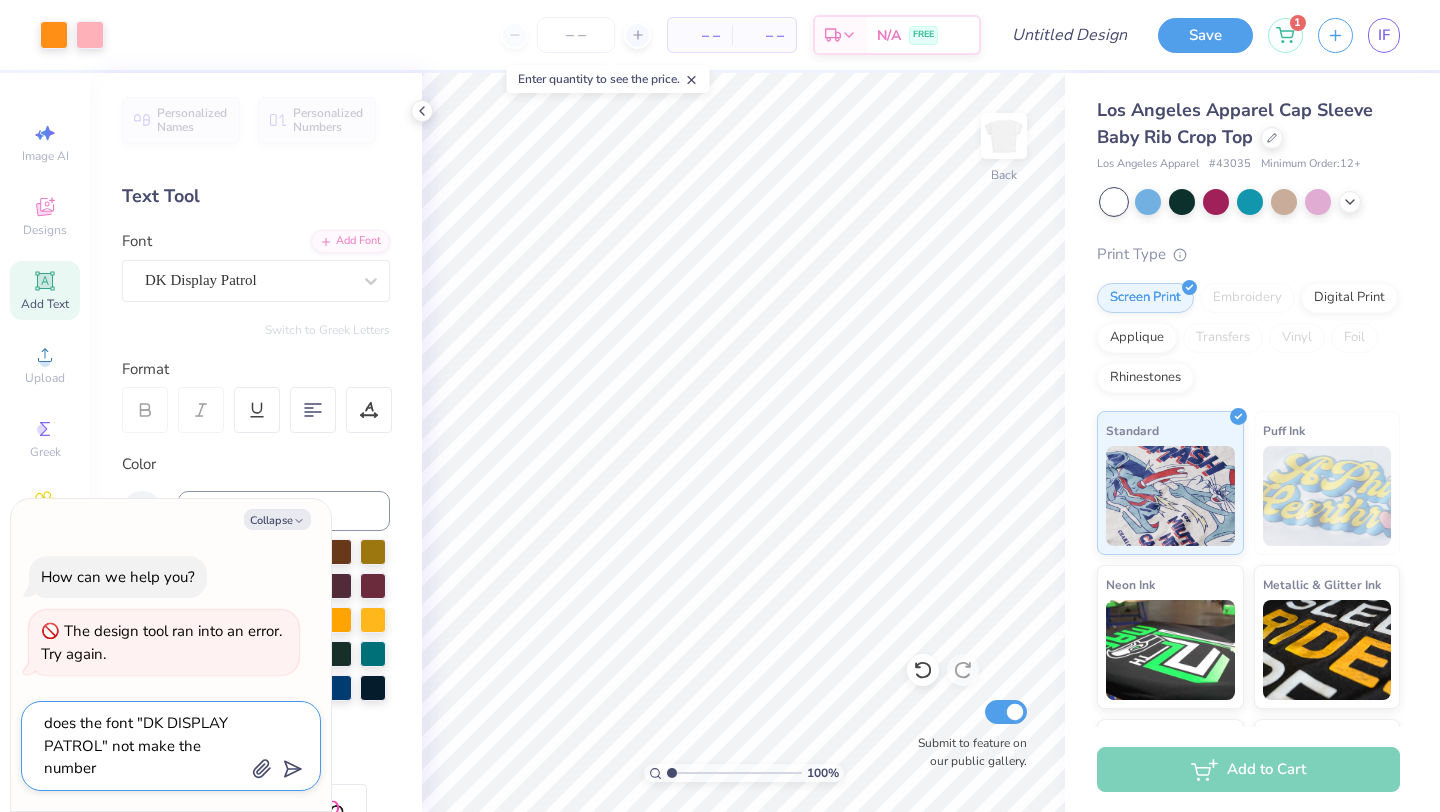 type on "x" 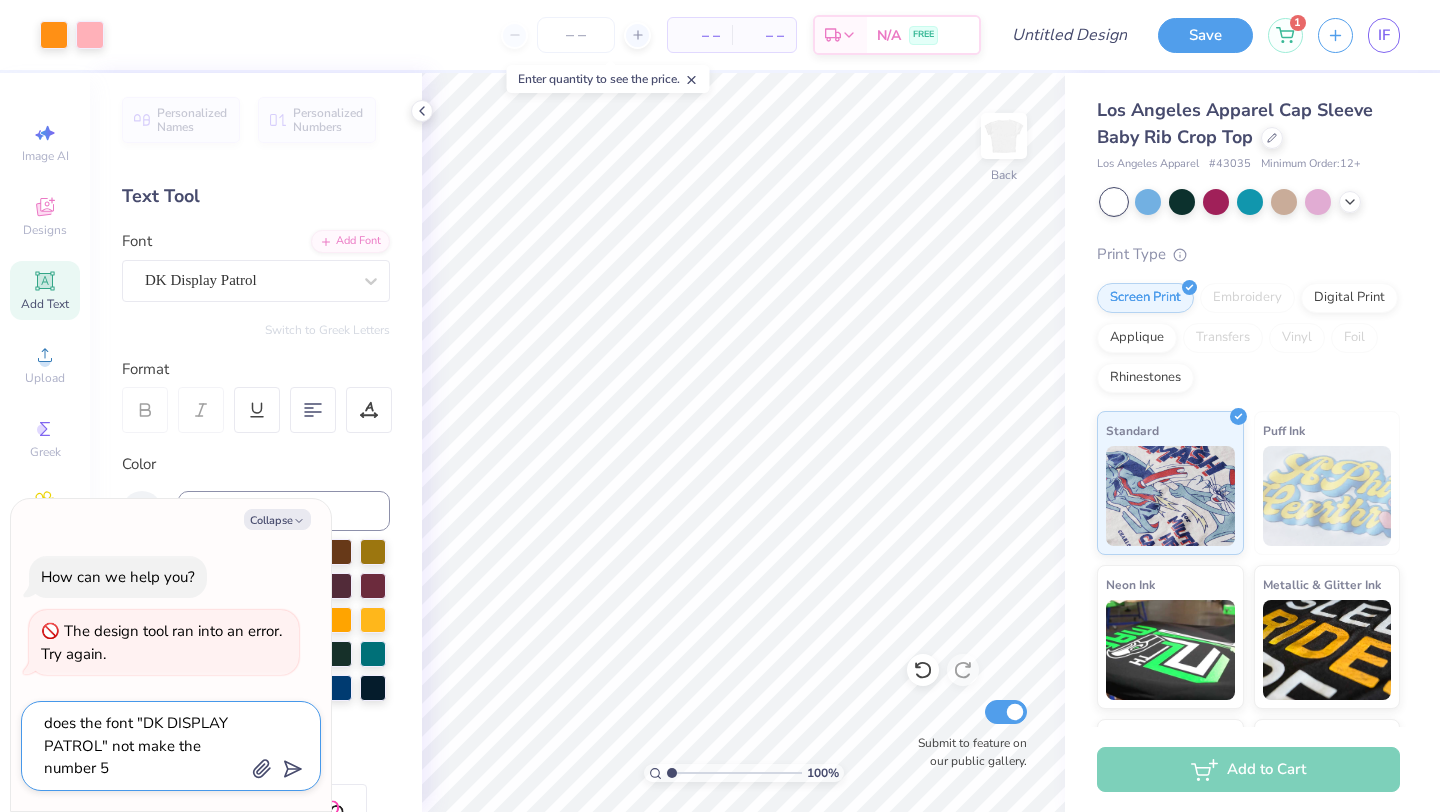 type on "does the font "DK DISPLAY PATROL" not make the number 5?" 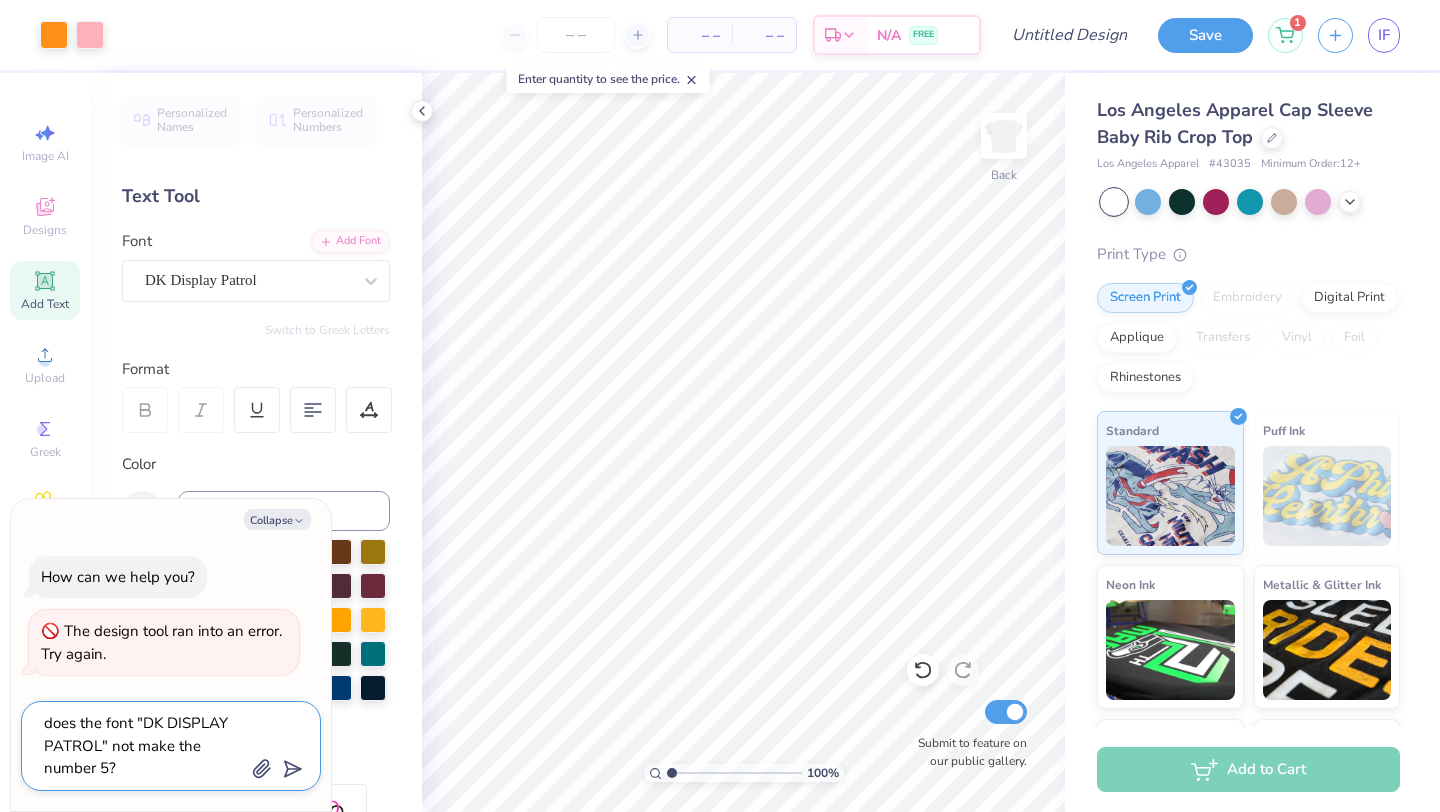 type on "does the font "DK DISPLAY PATROL" not make the number 5?" 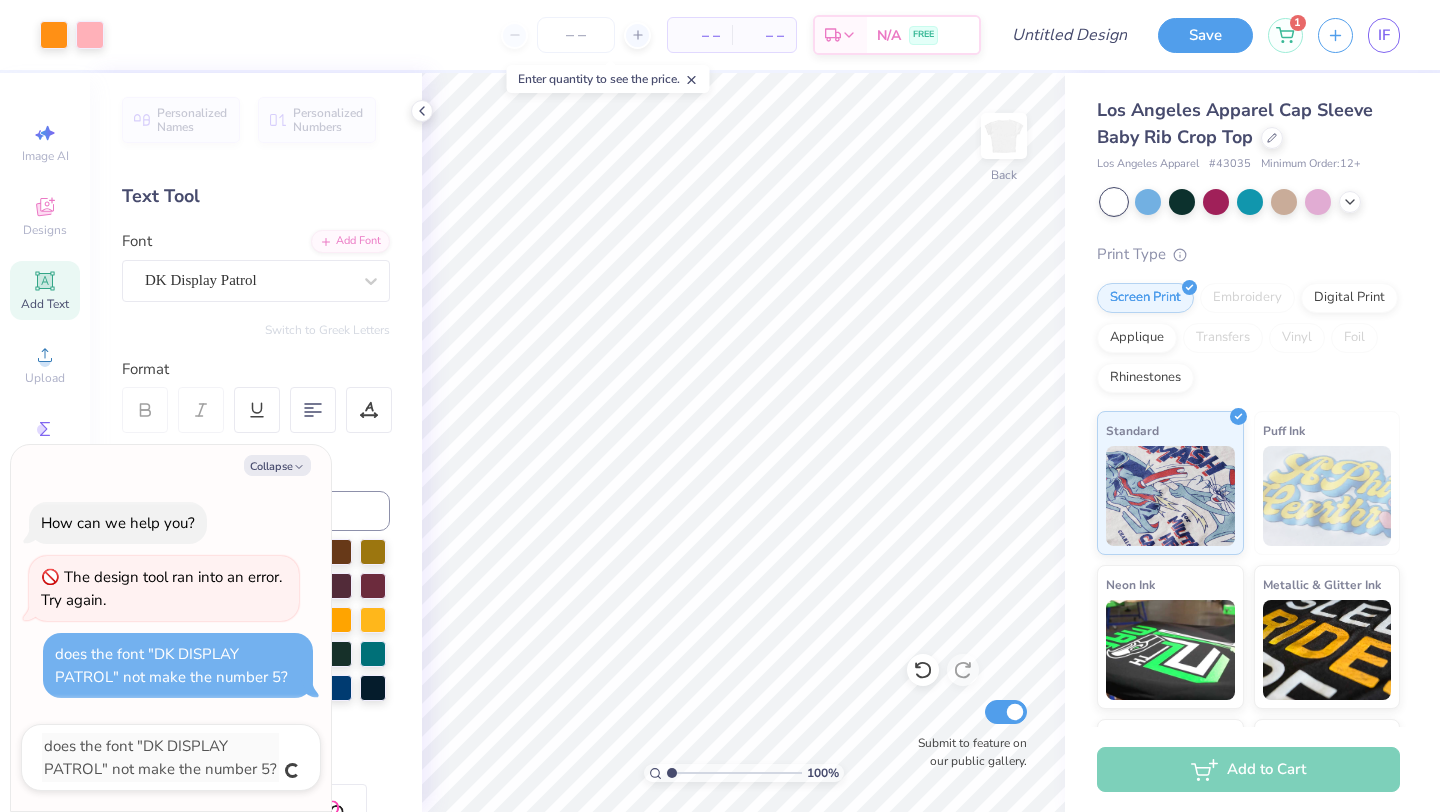 type on "x" 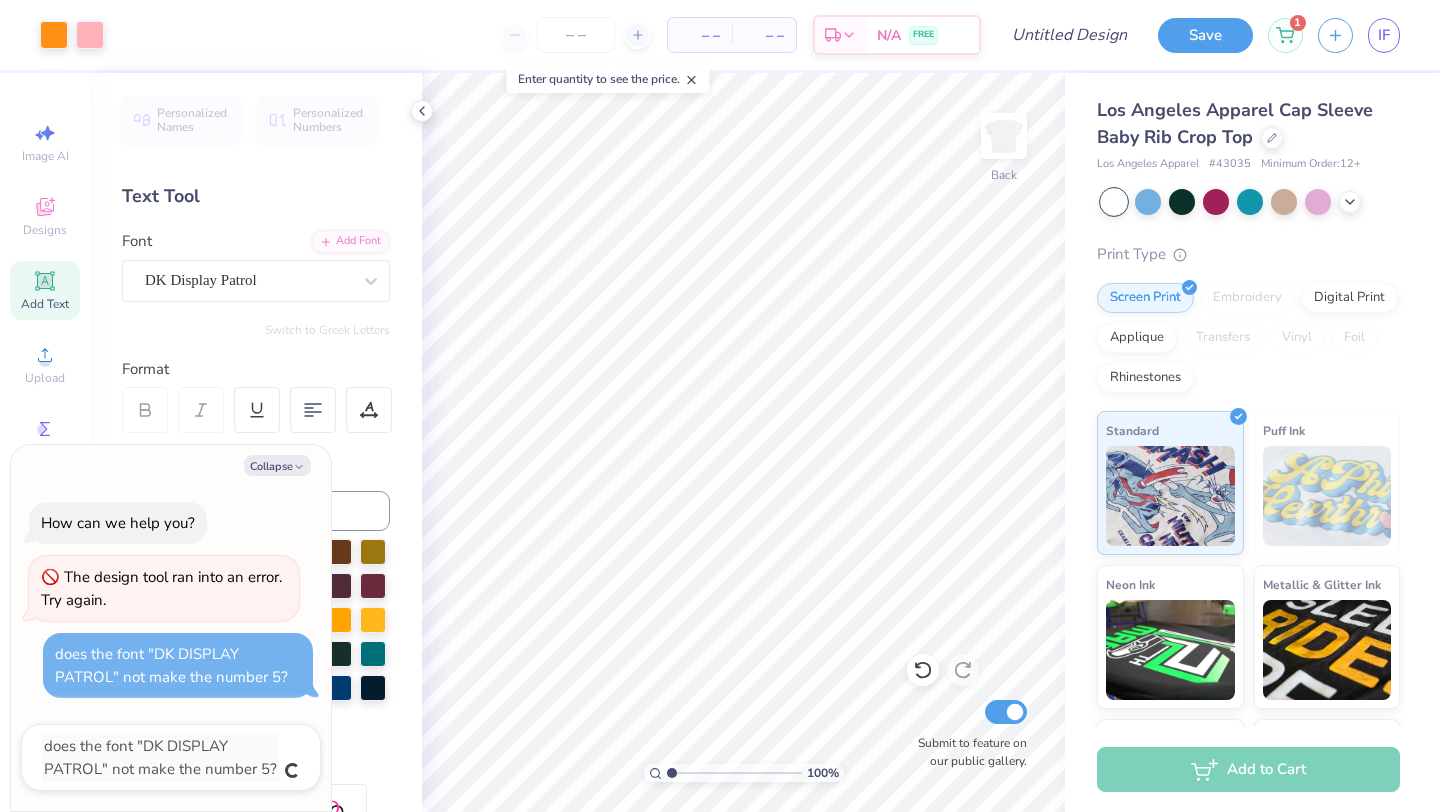 type 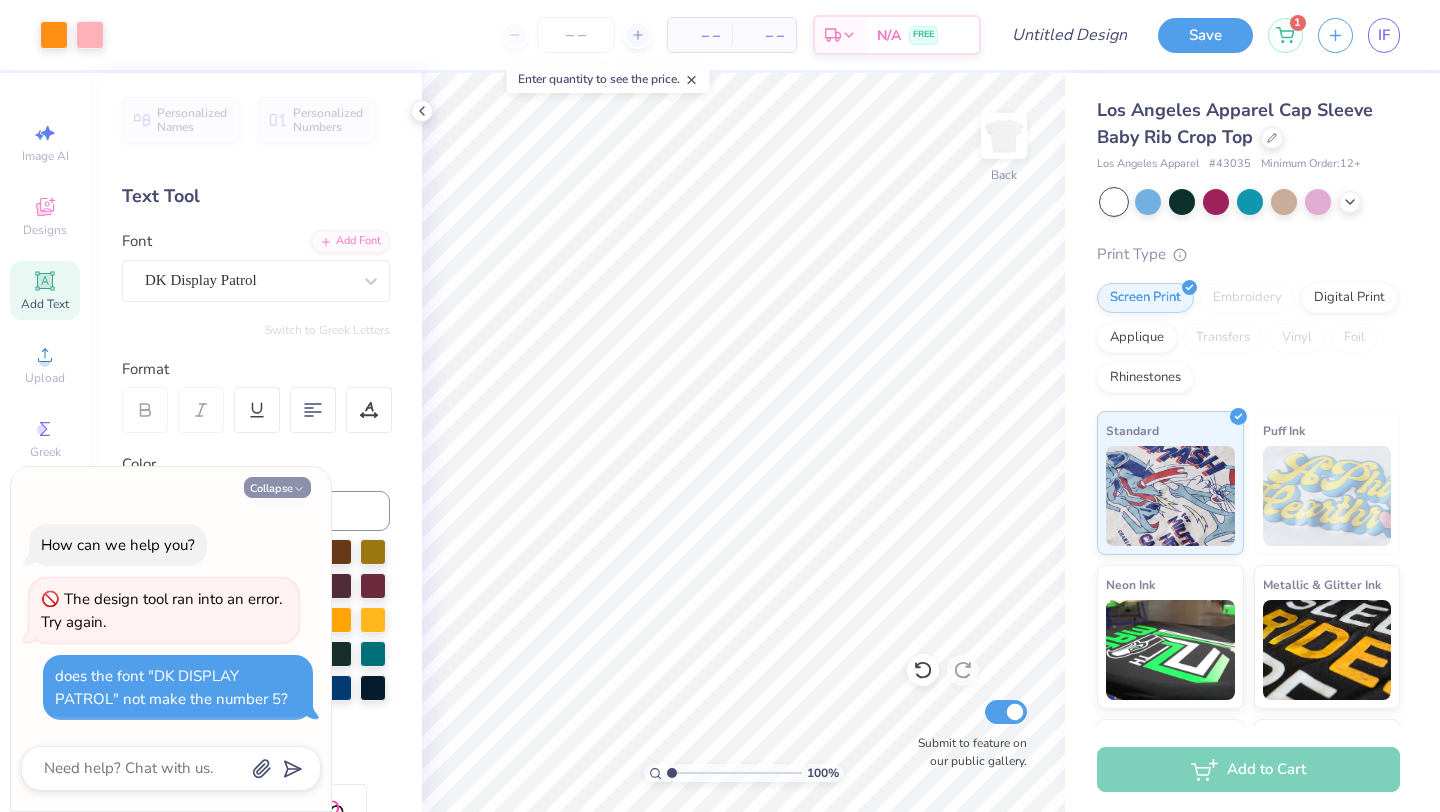 click on "Collapse" at bounding box center [277, 487] 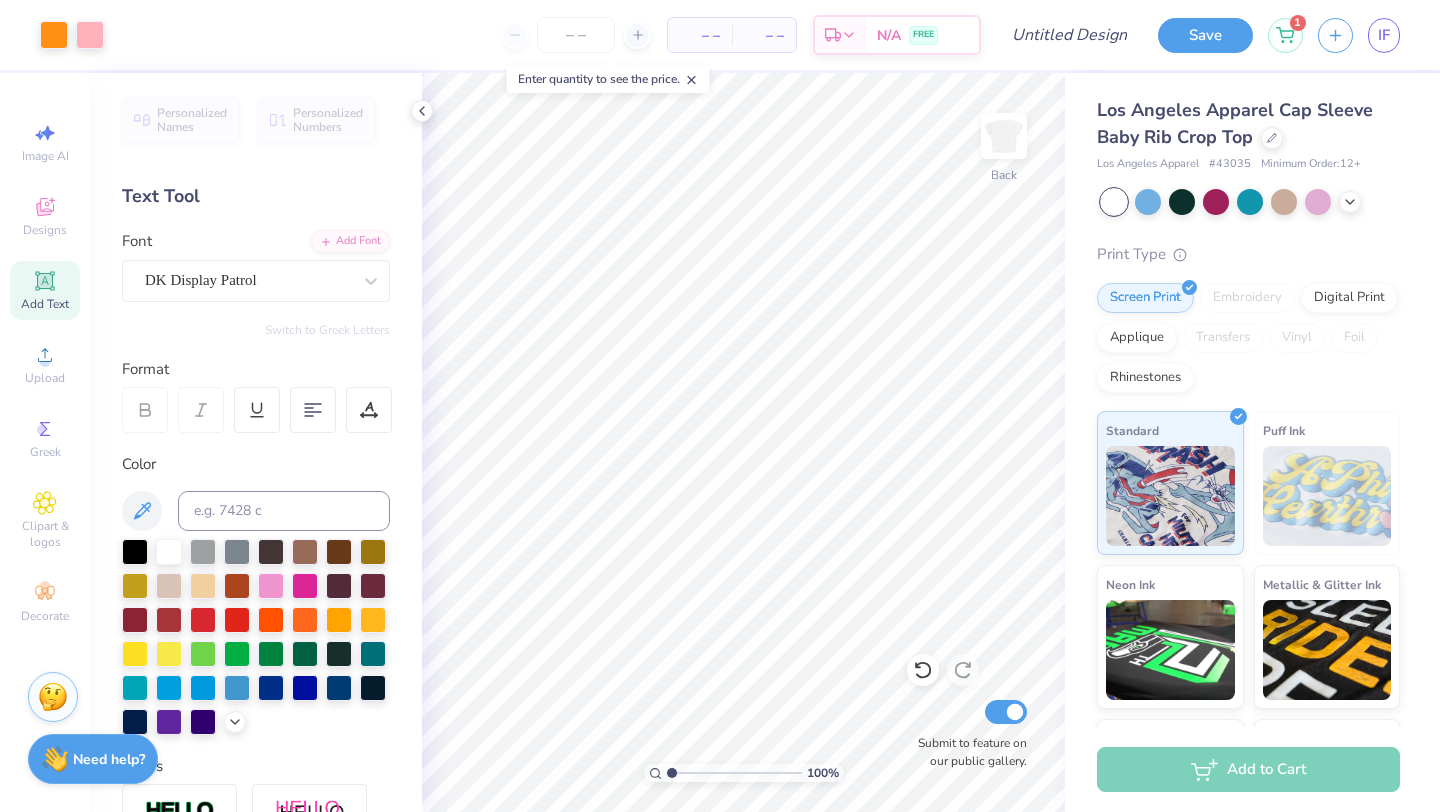 type on "x" 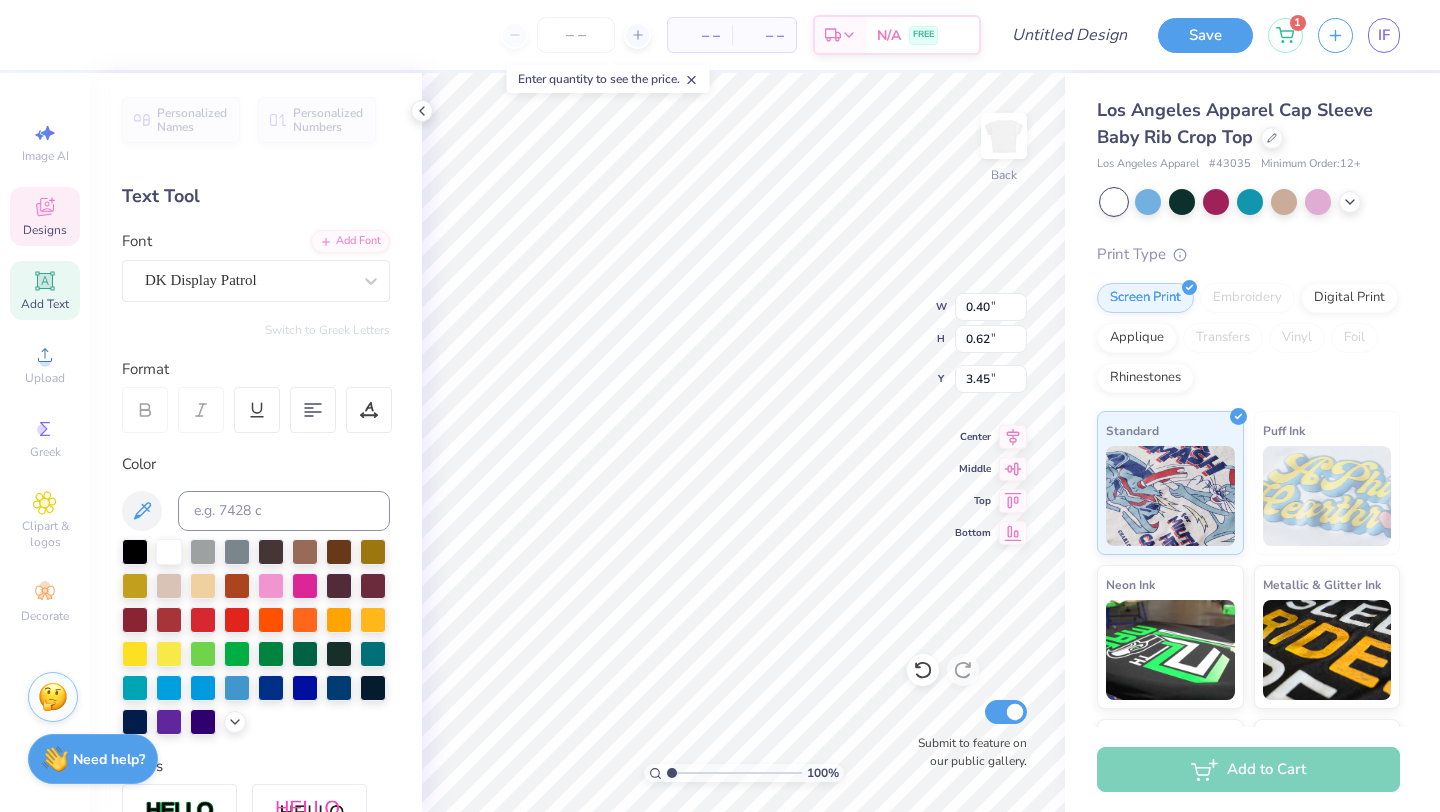 type on "2" 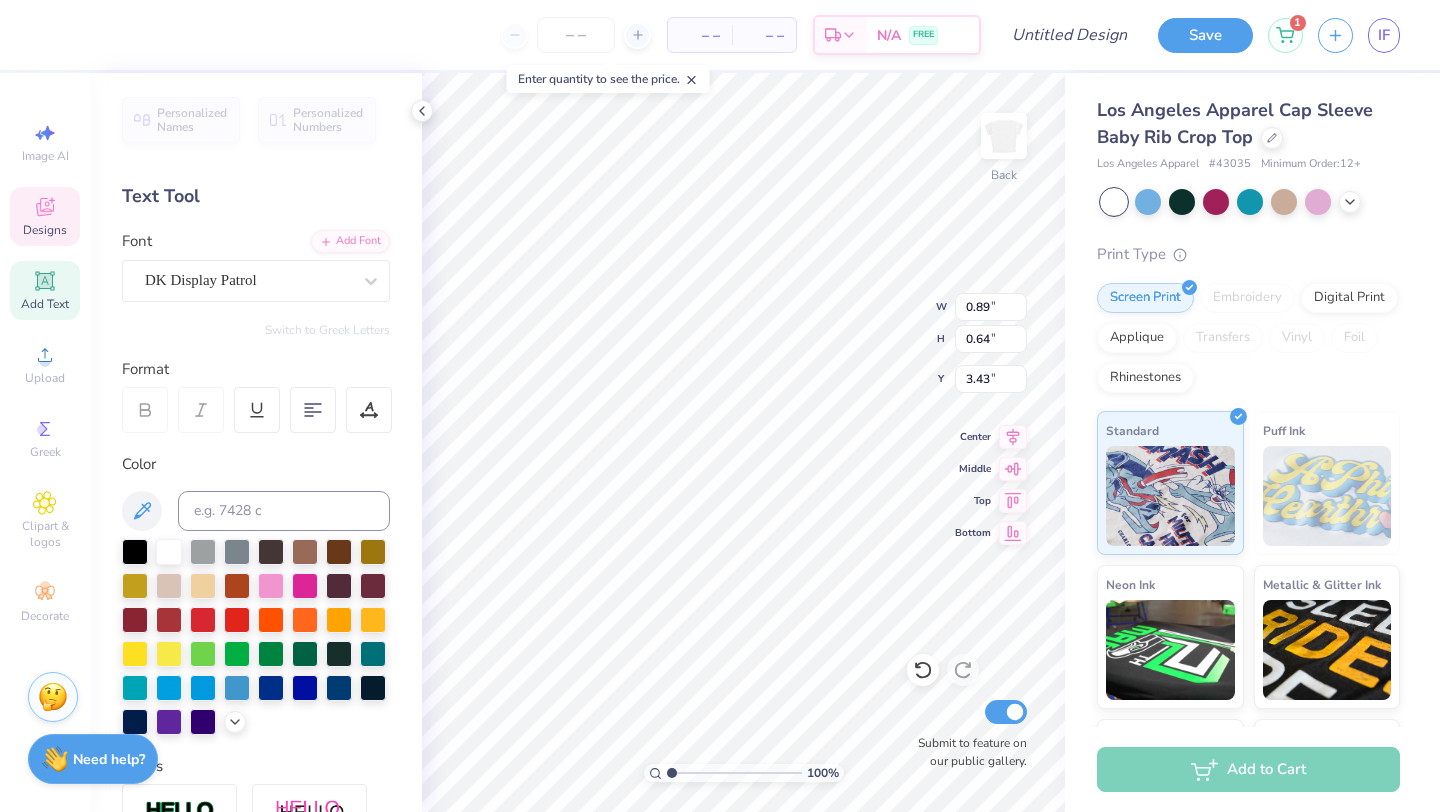 type on "2" 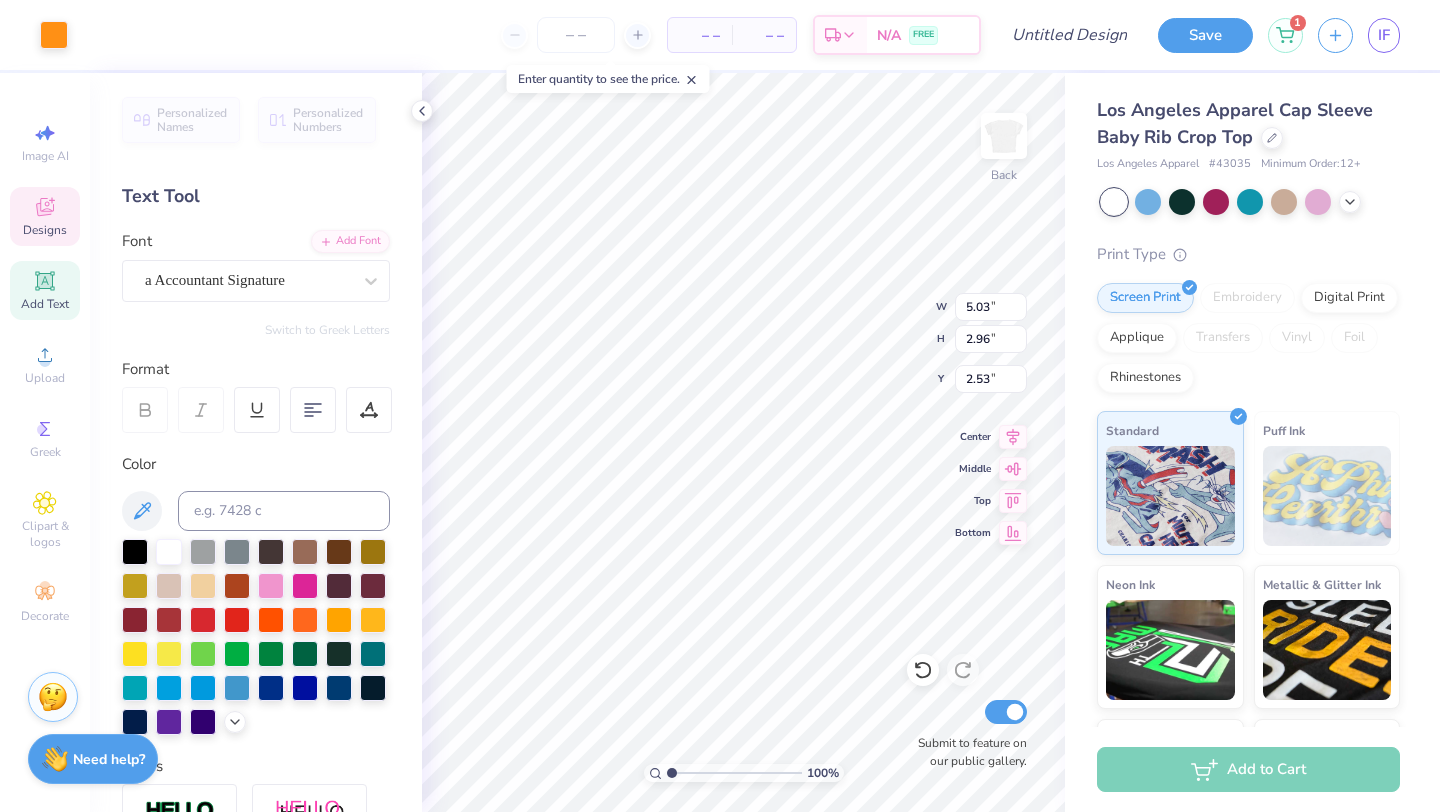 type on "1.97" 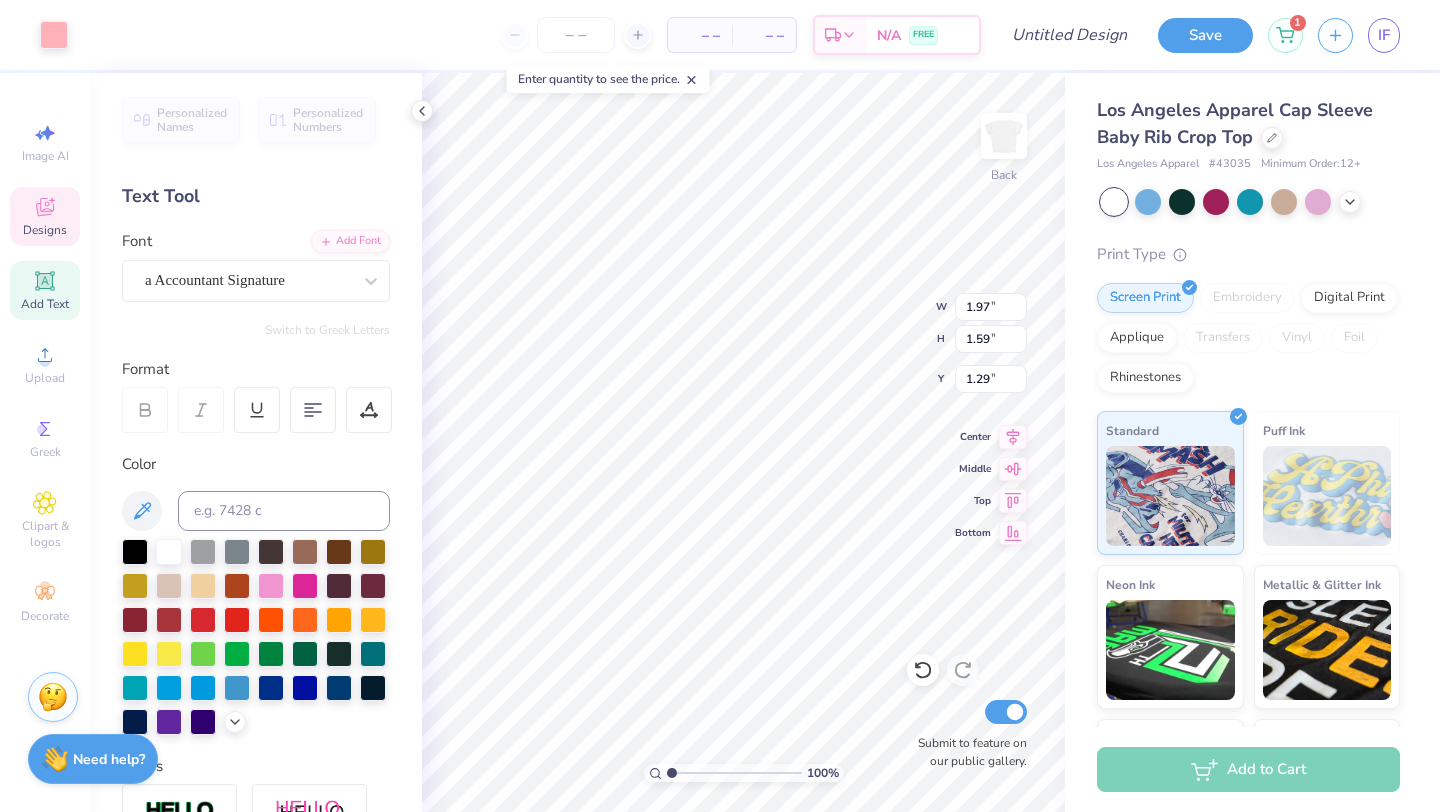 type on "1.41" 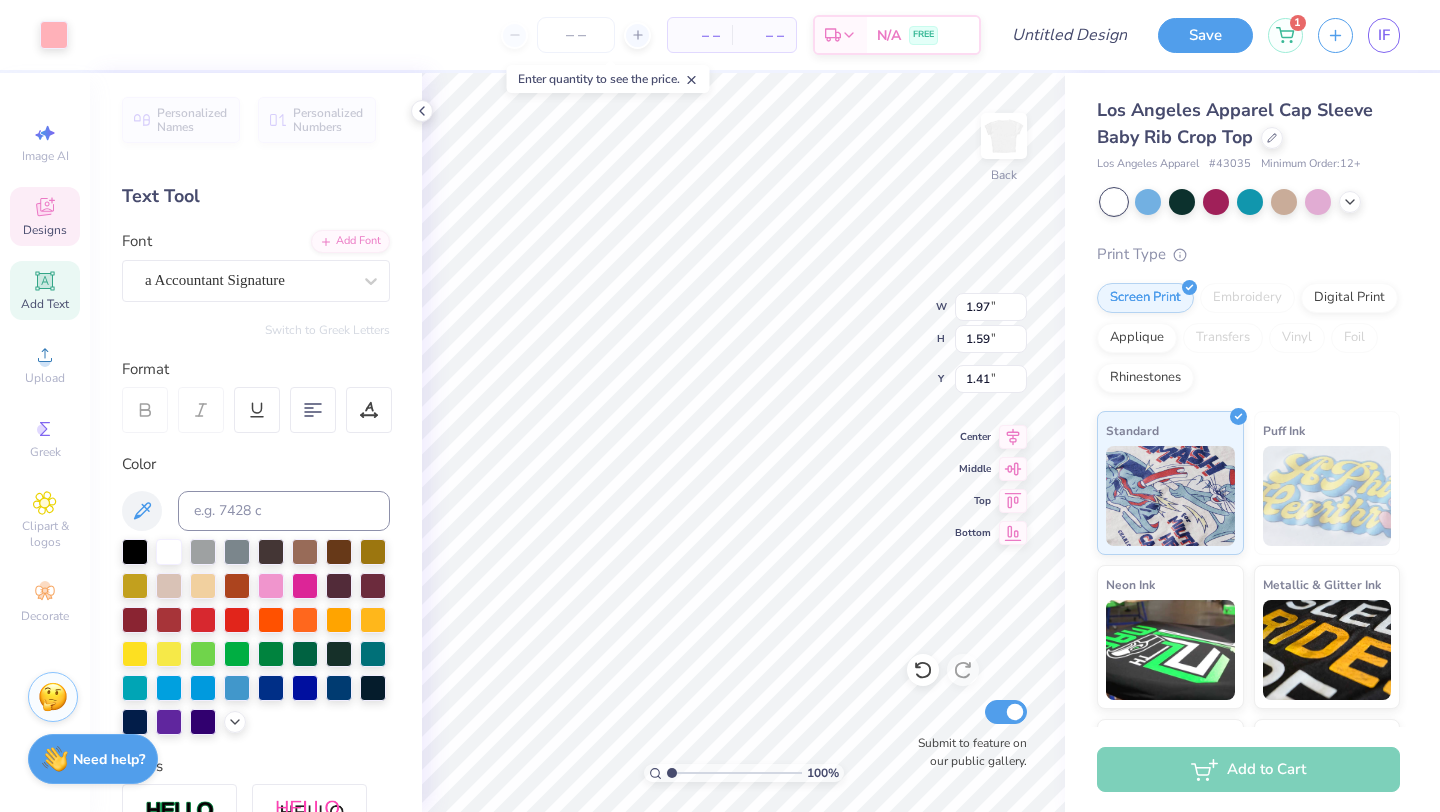 type on "3.48" 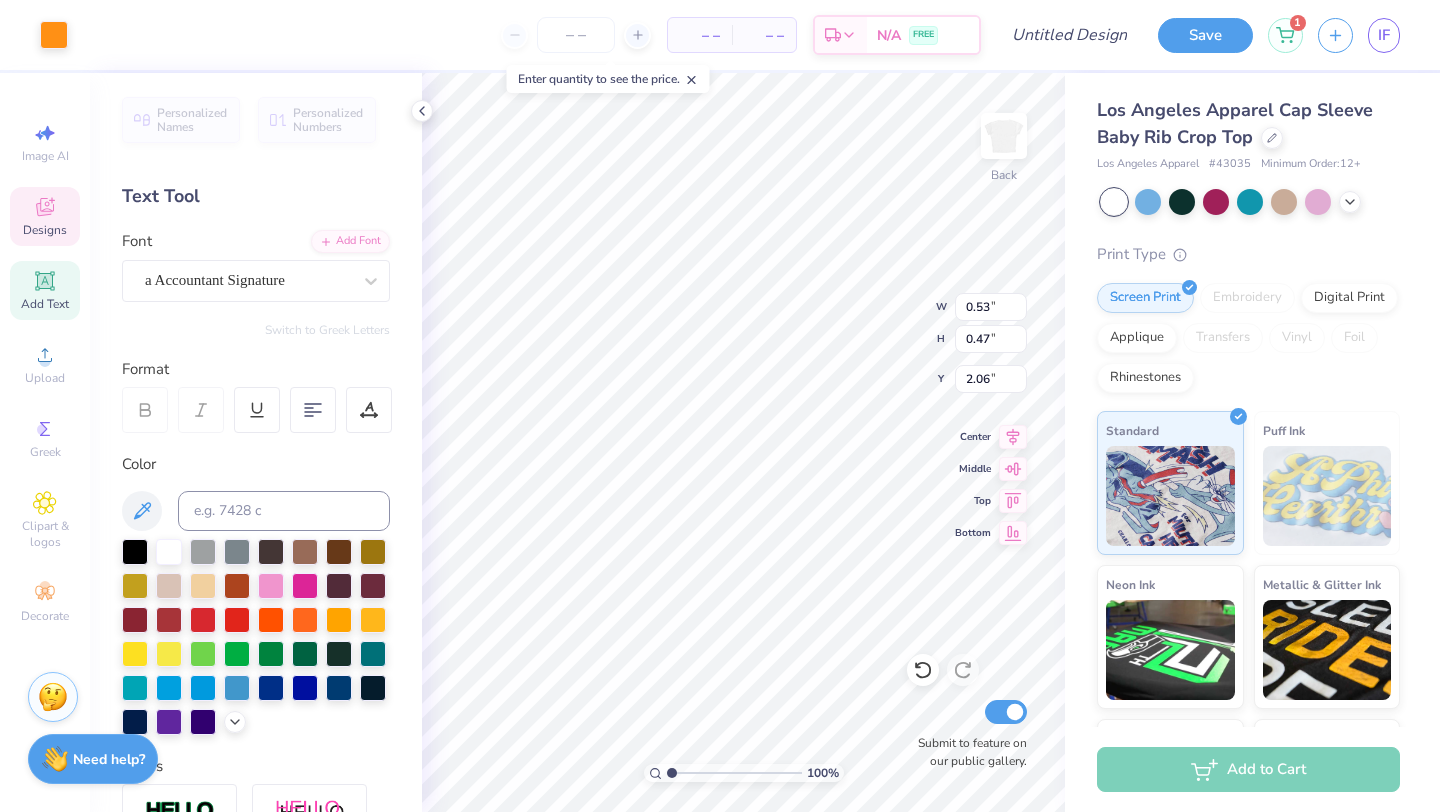 type on "2.26" 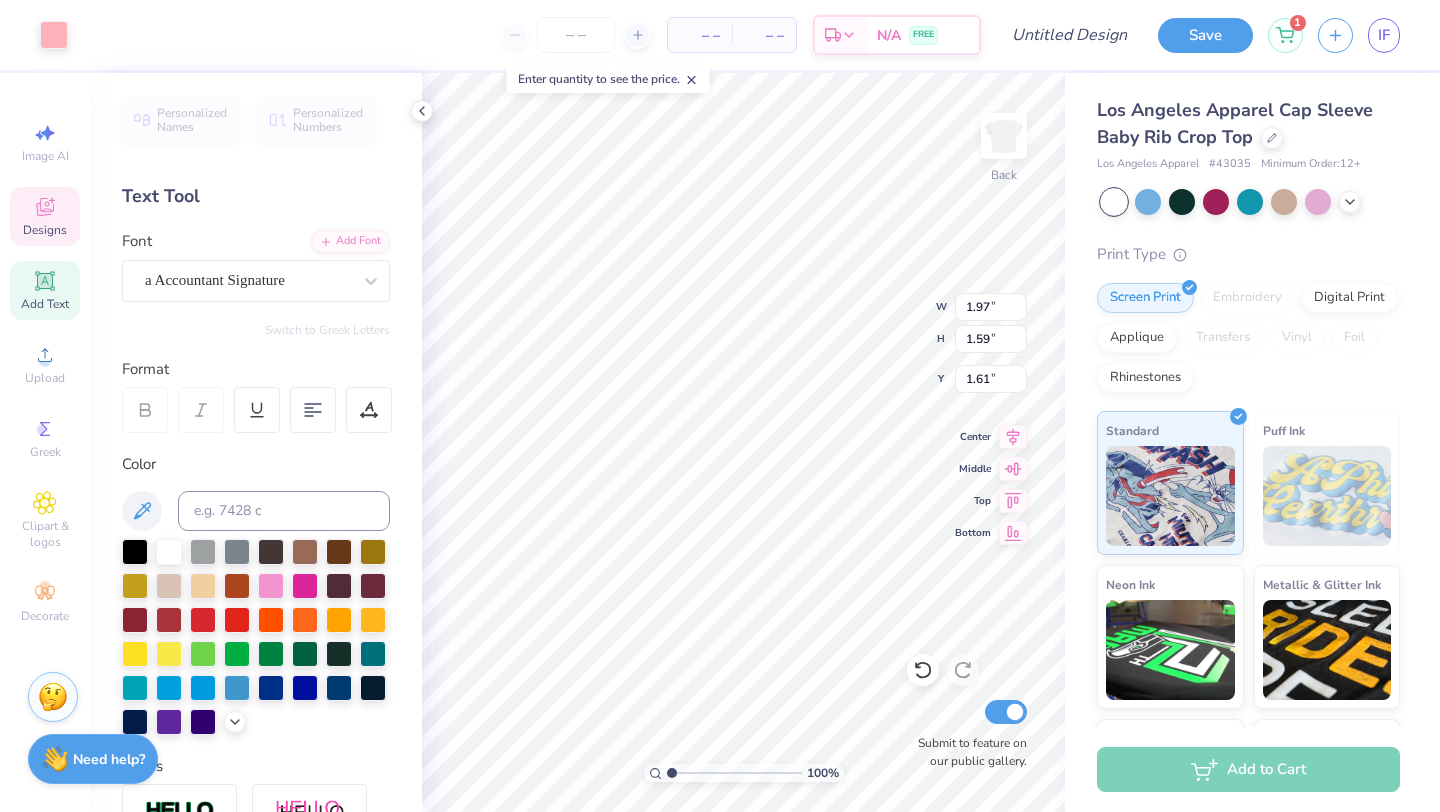 type on "0.66" 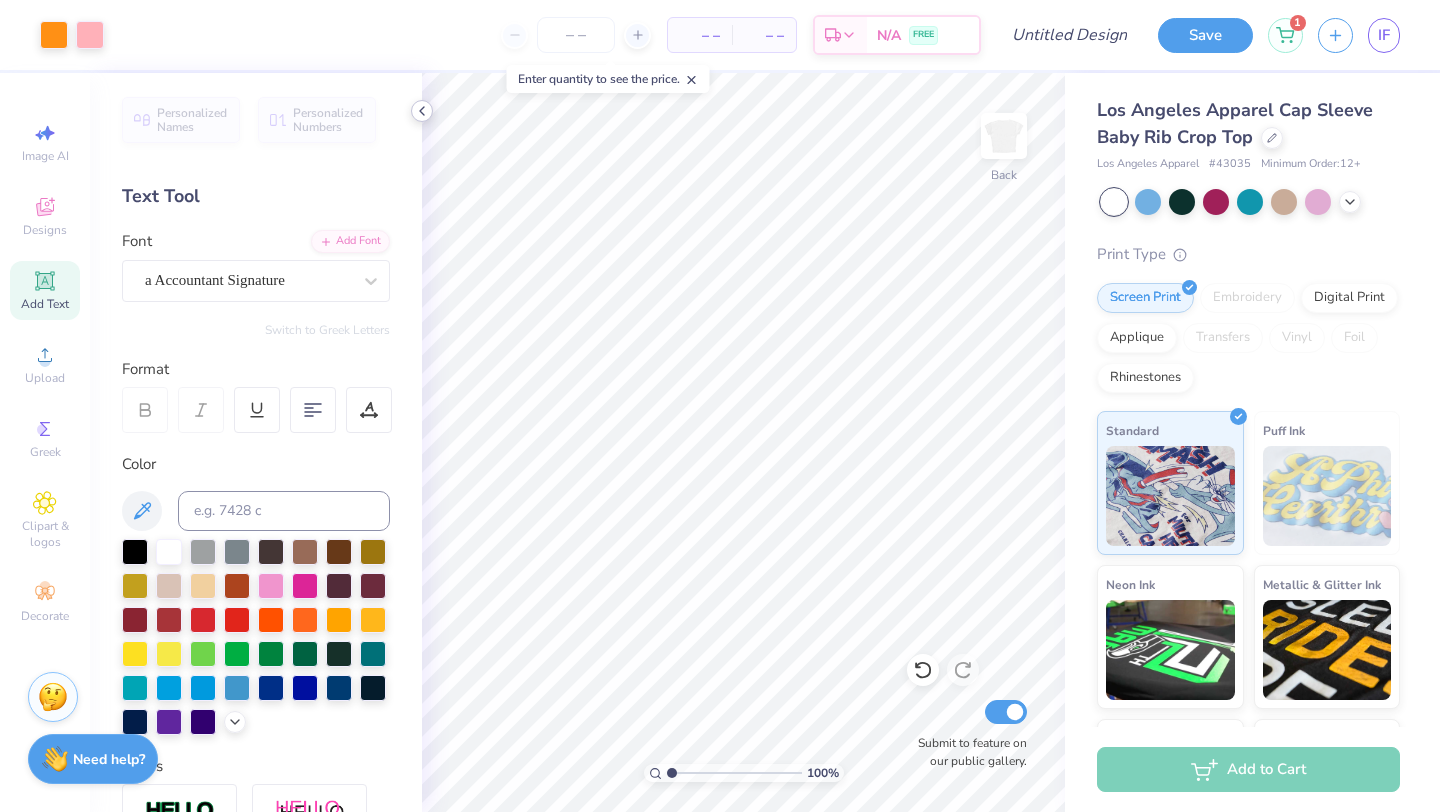 click 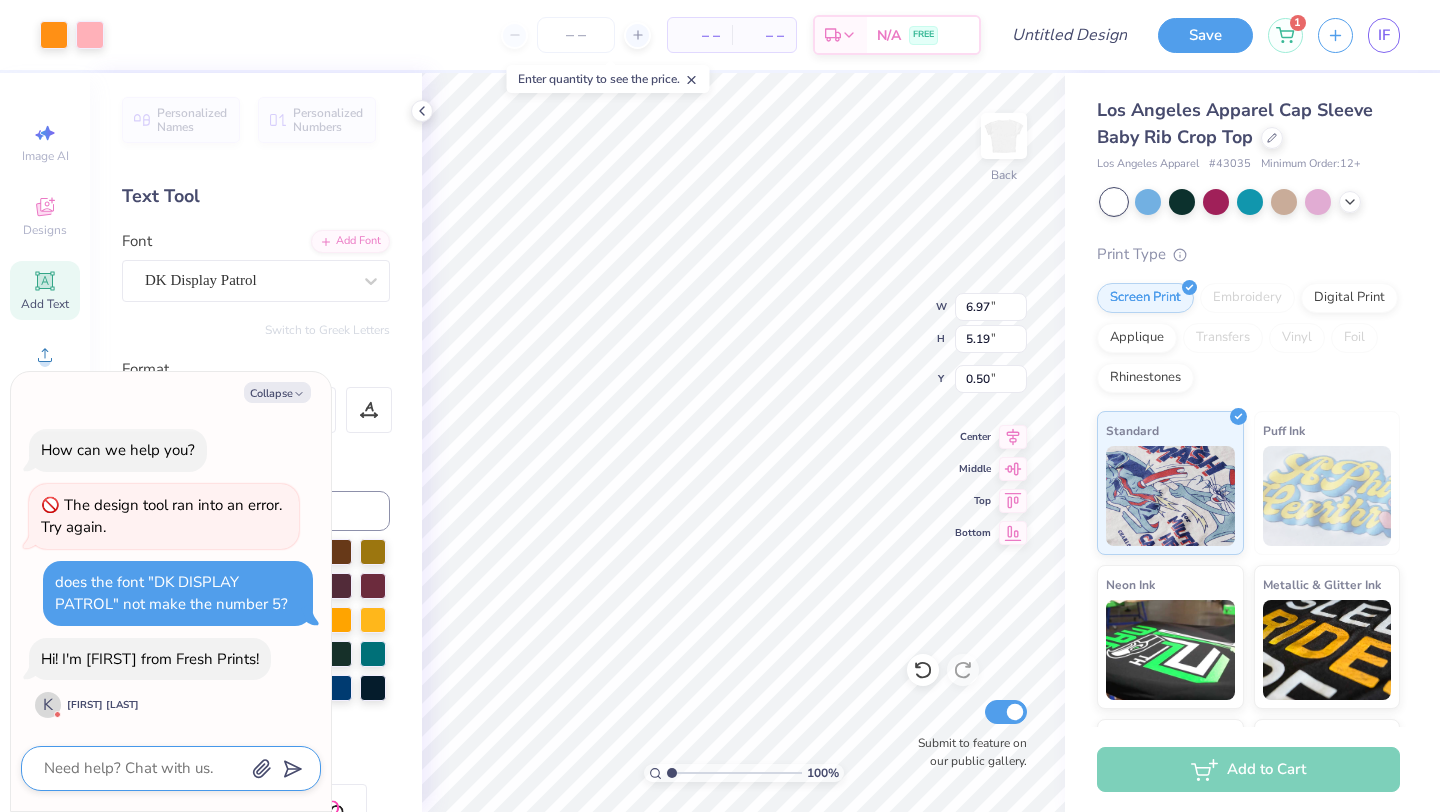 click at bounding box center (143, 768) 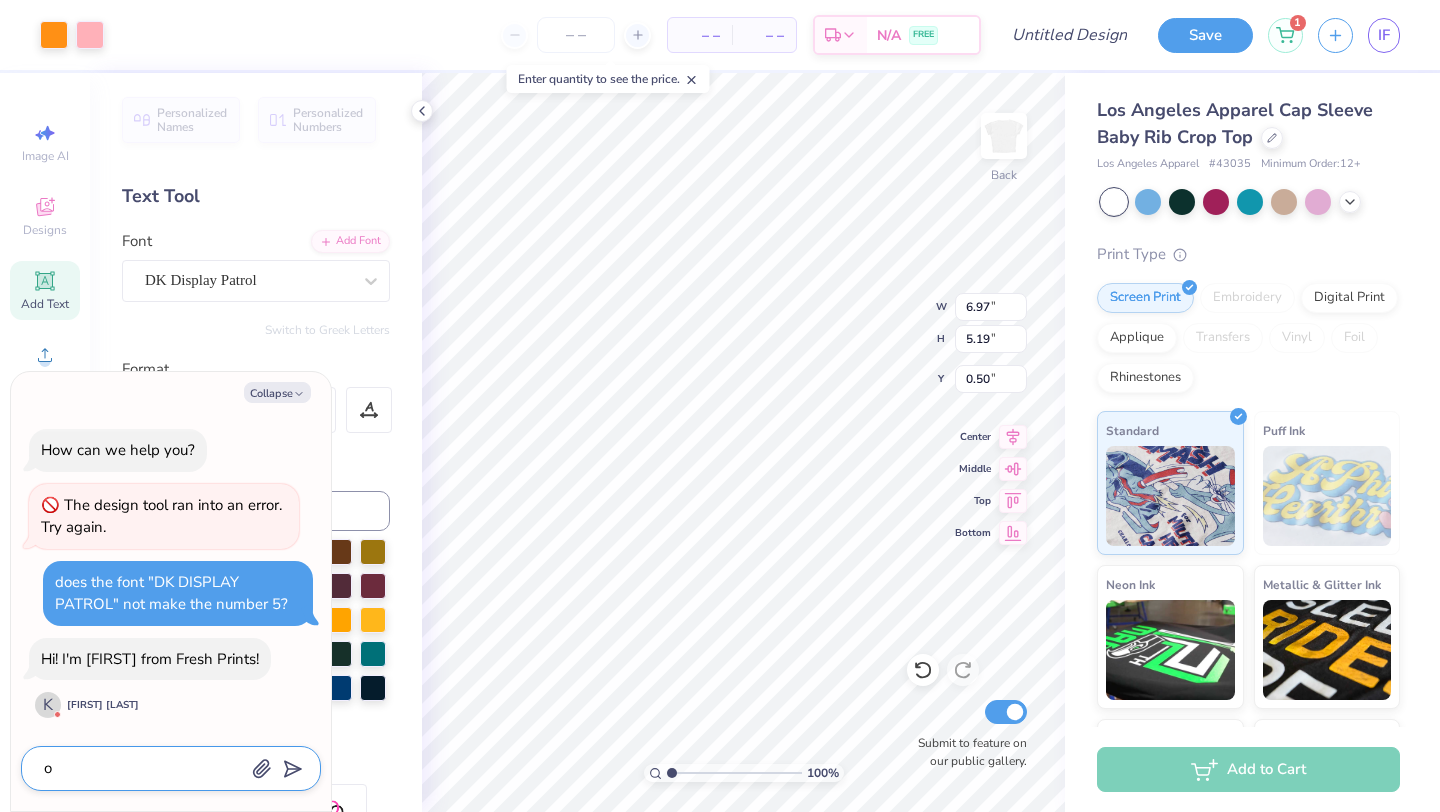 type on "x" 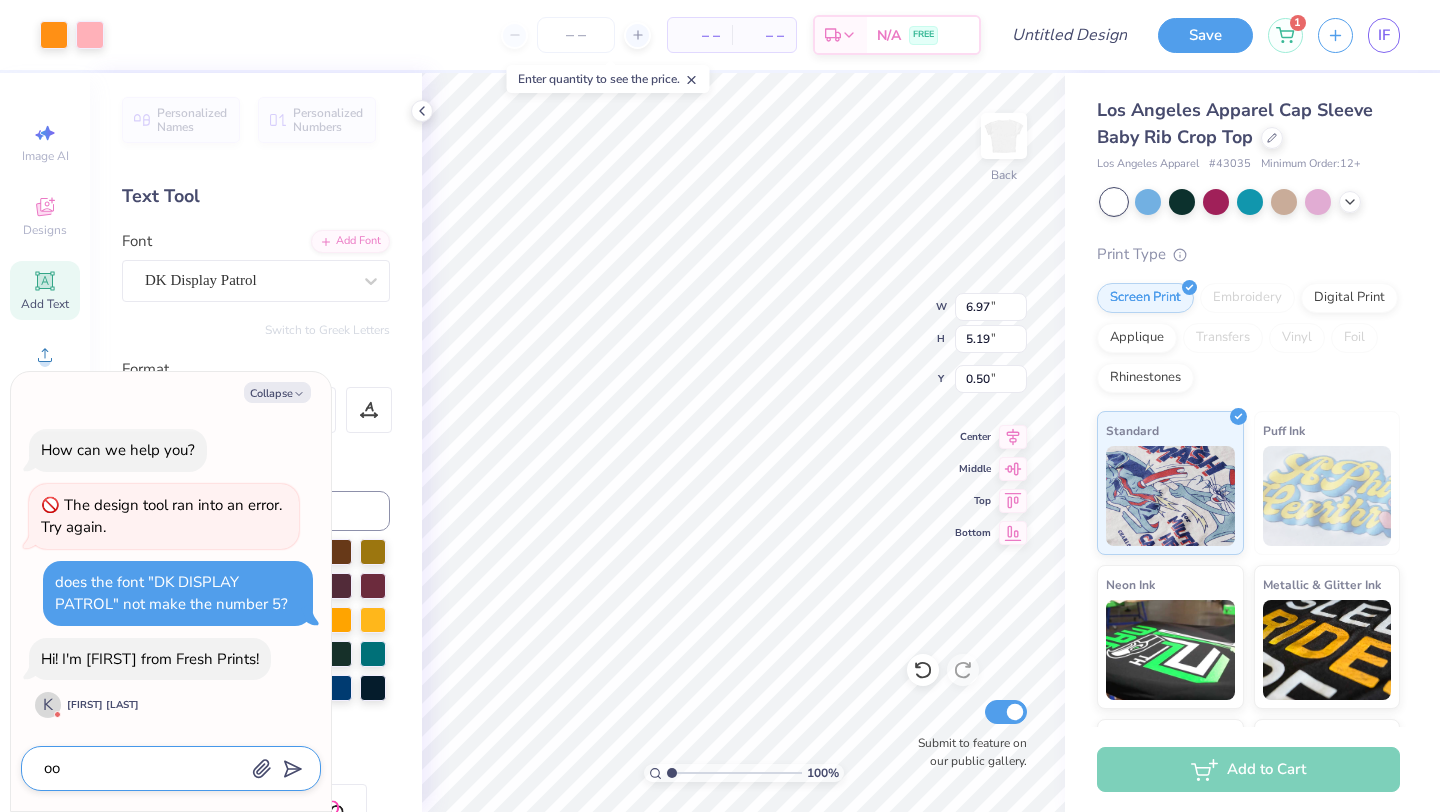 type on "x" 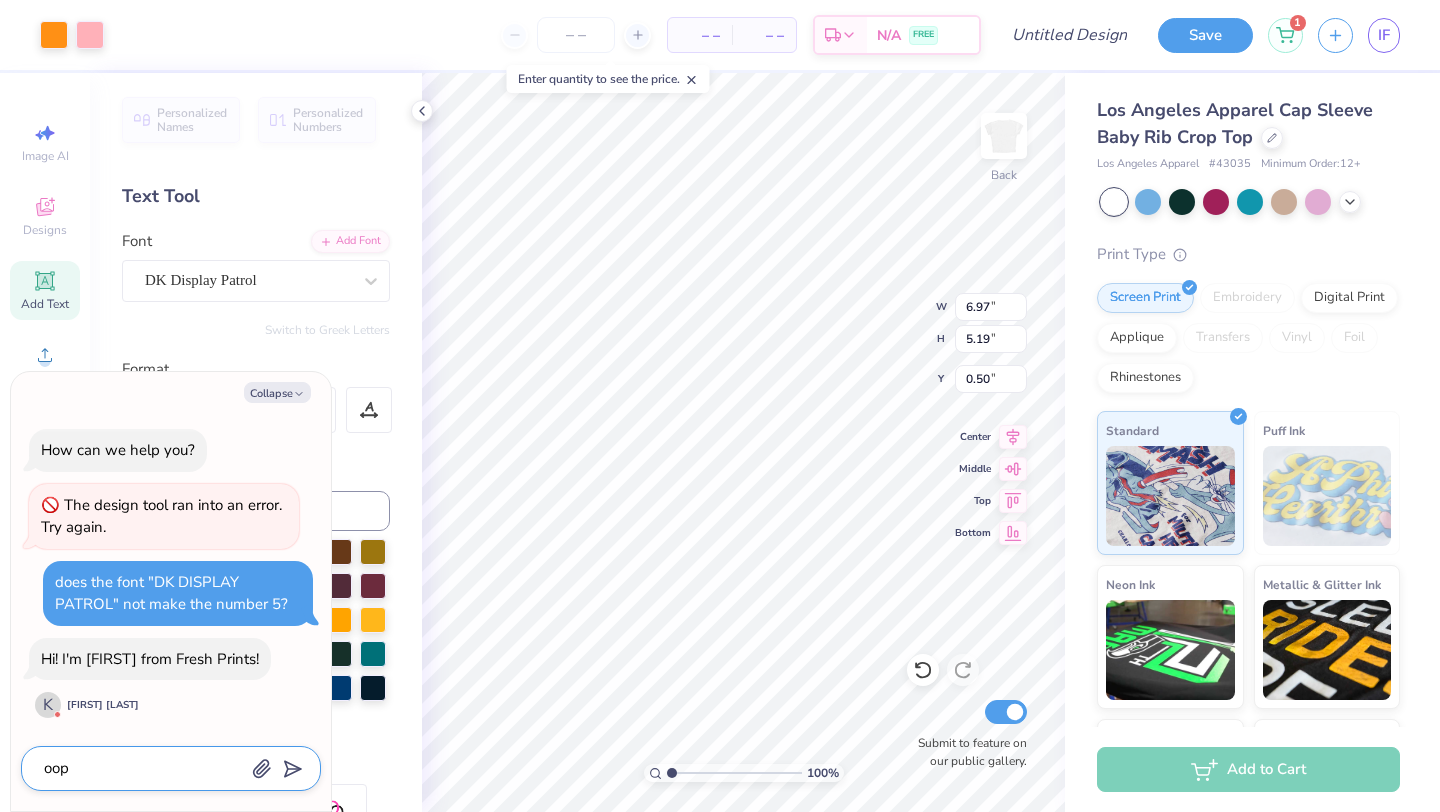 type on "x" 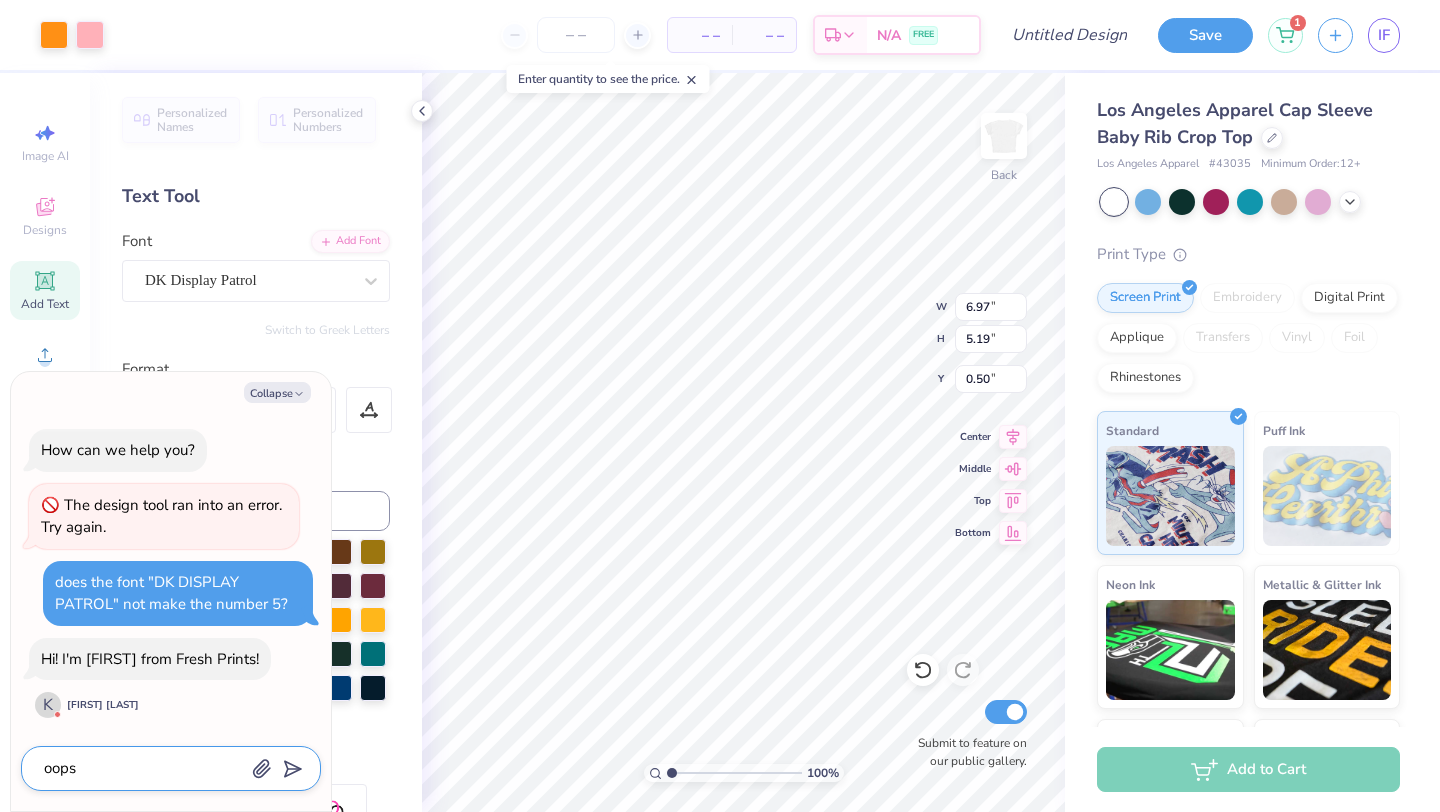 type on "x" 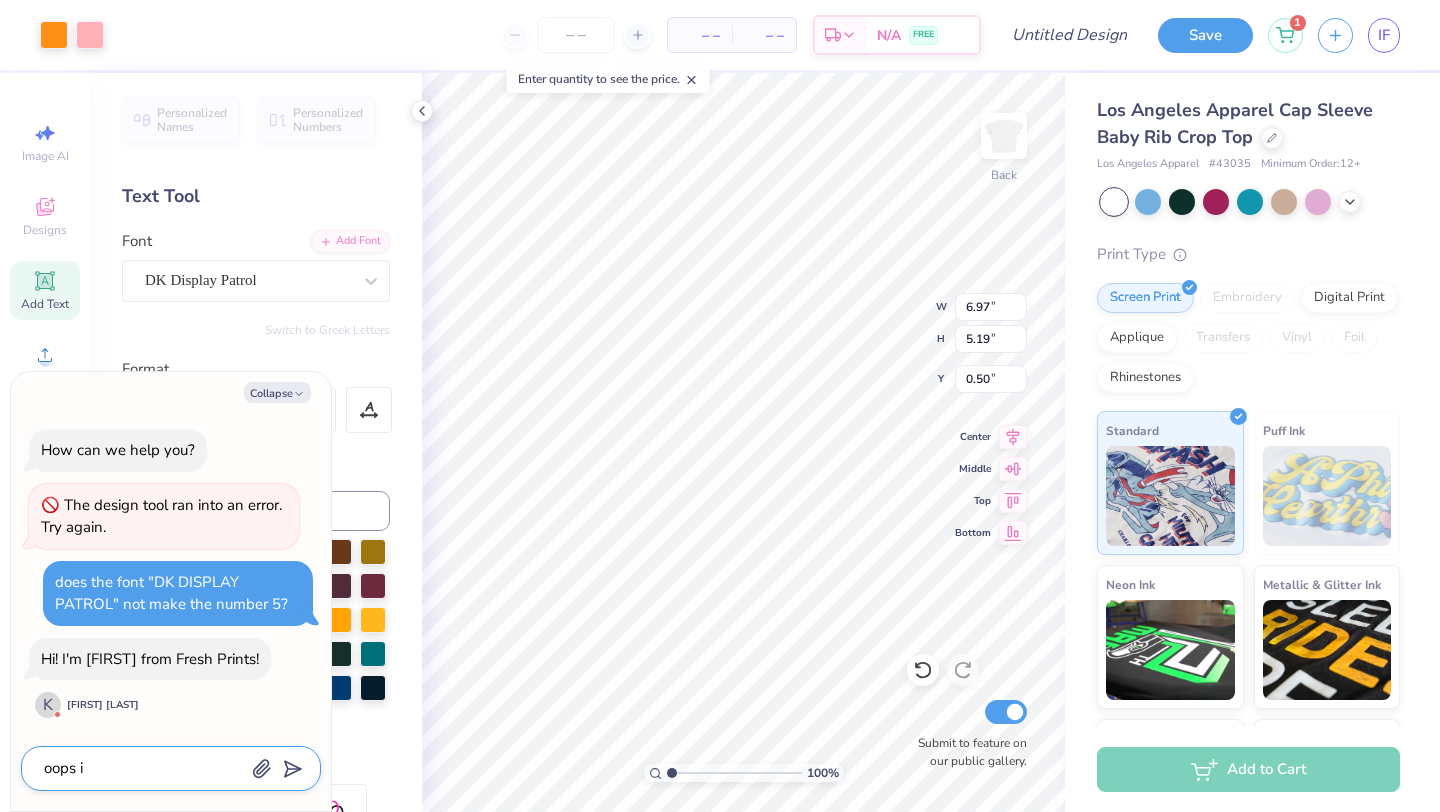 type on "x" 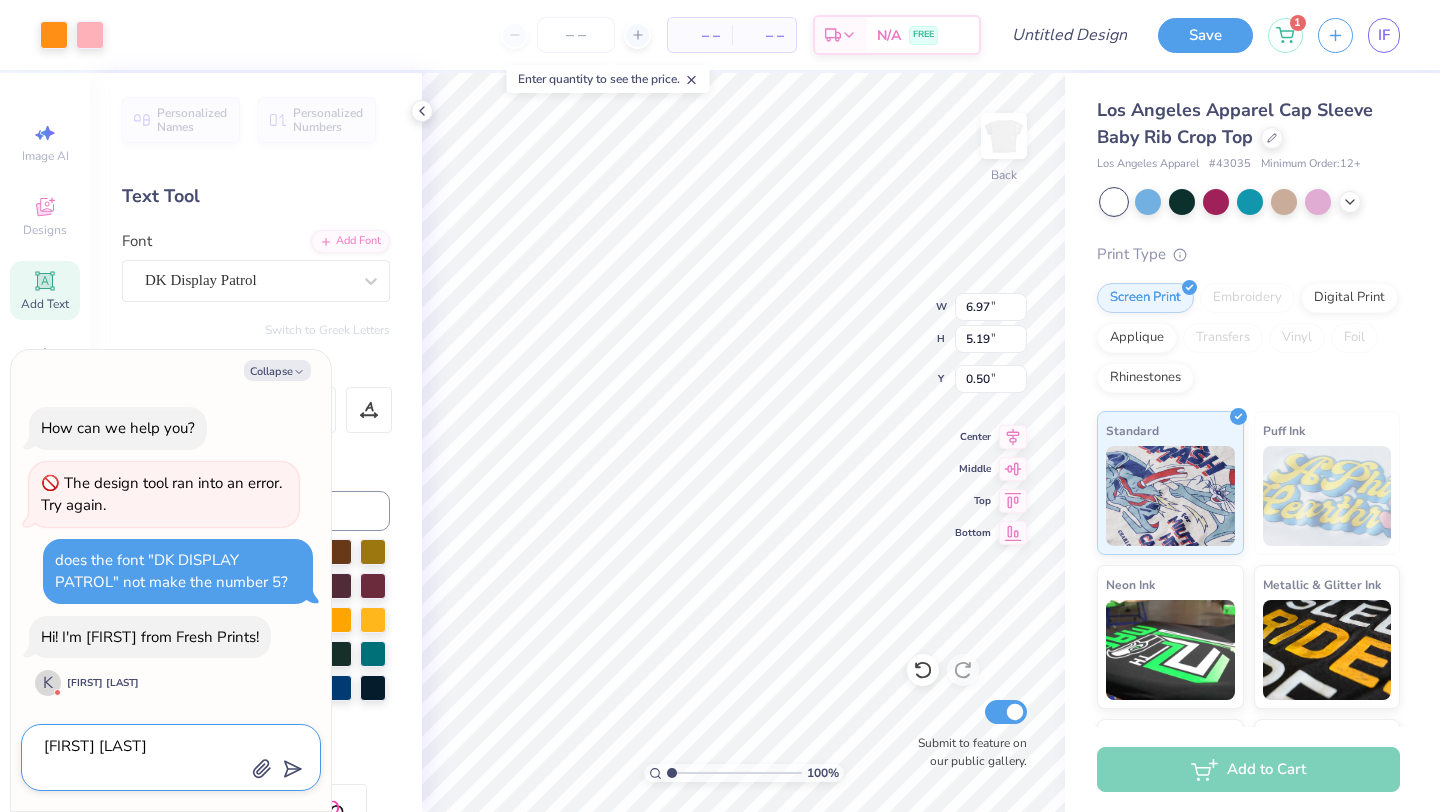 click on "oops im so sorry i thought this would be a bot help chat" at bounding box center (143, 757) 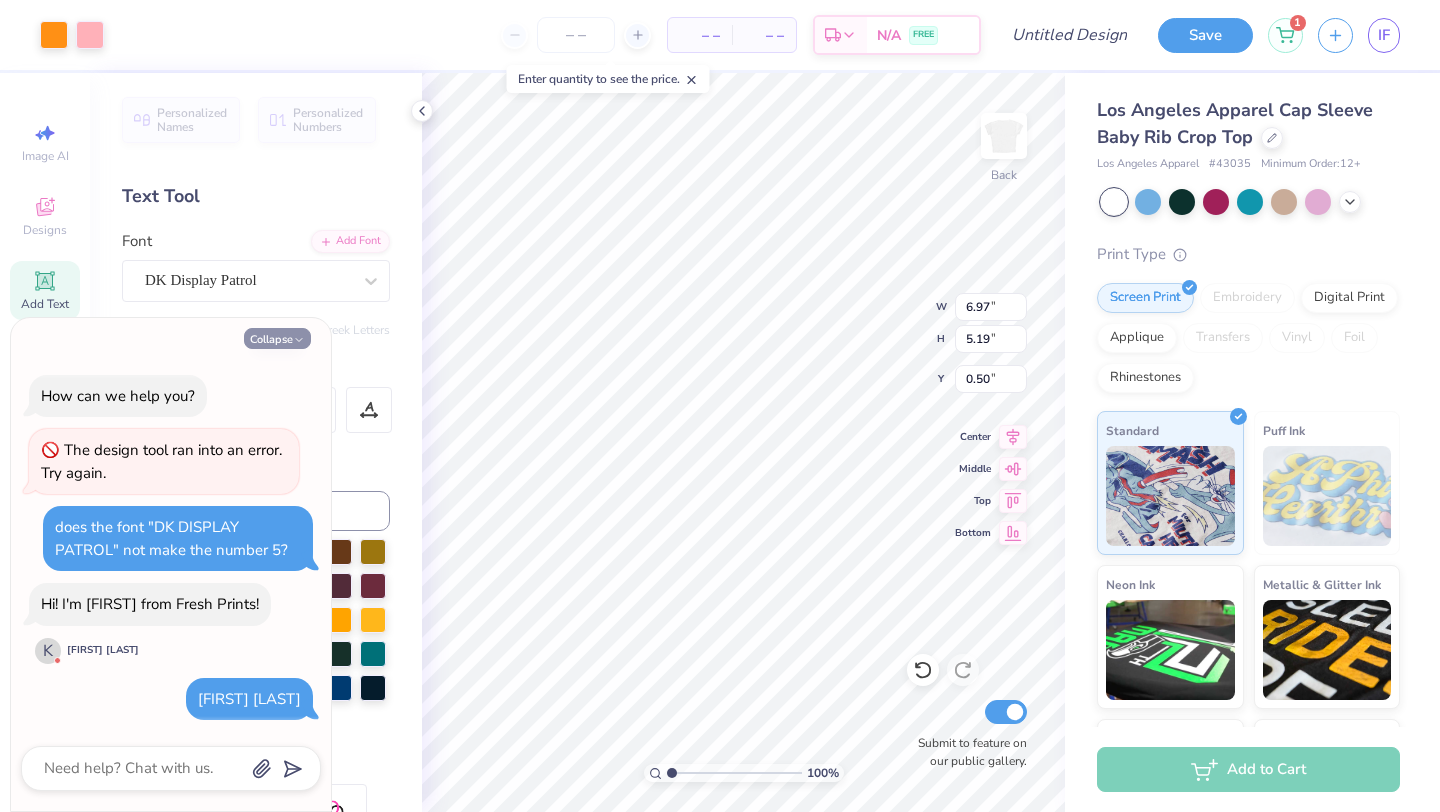 click on "Collapse" at bounding box center (277, 338) 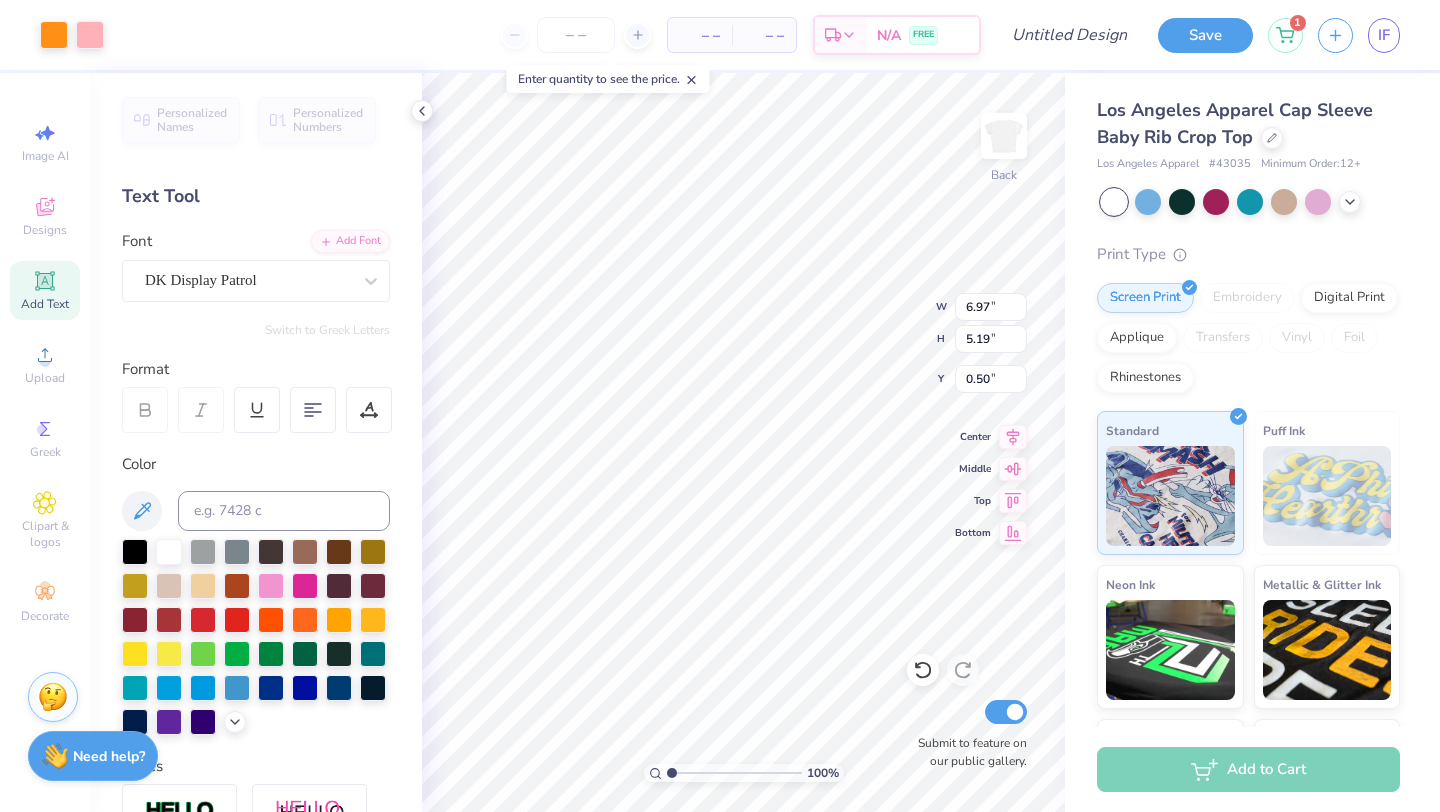 click on "Need help?" at bounding box center (109, 756) 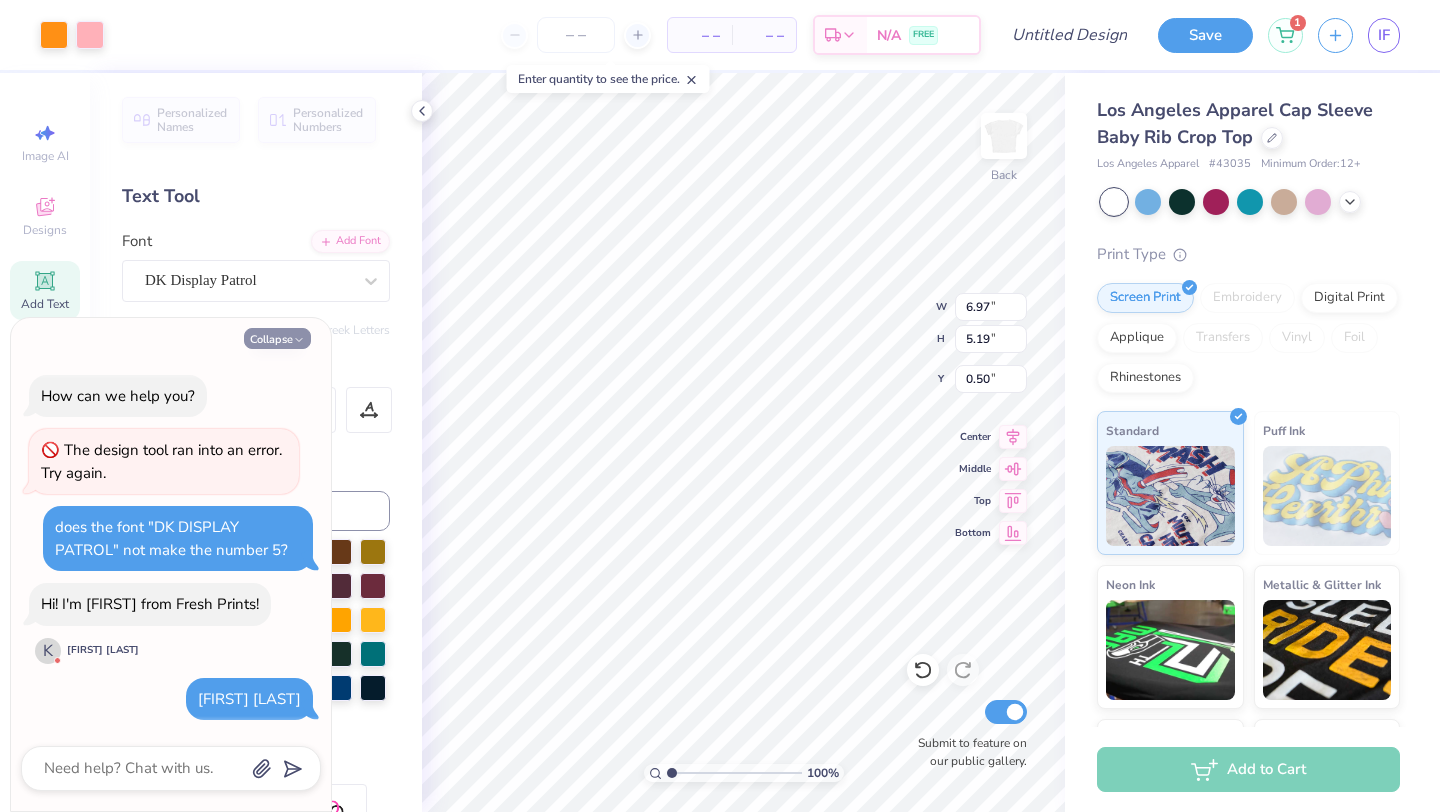 click on "Collapse" at bounding box center [277, 338] 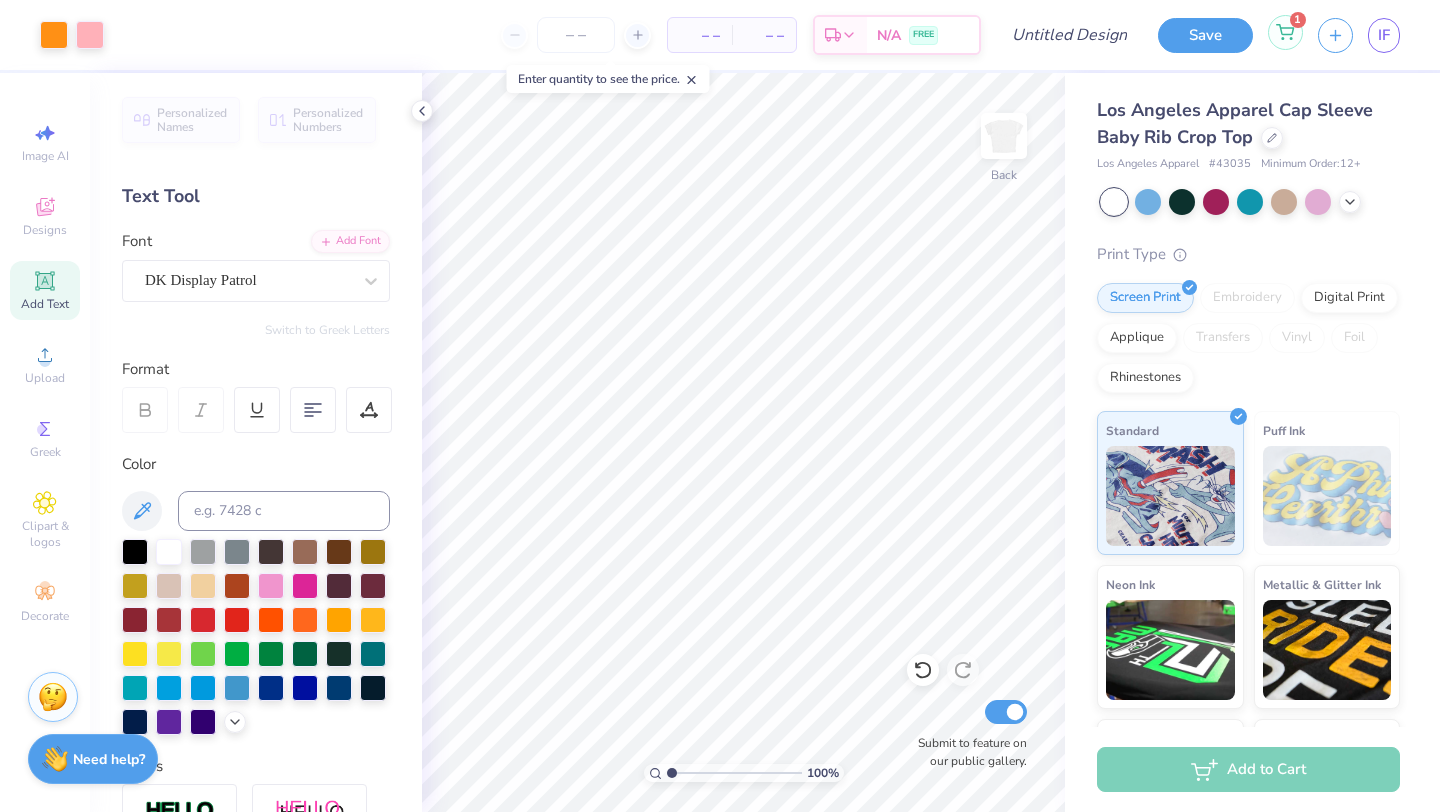 click on "1" at bounding box center [1285, 32] 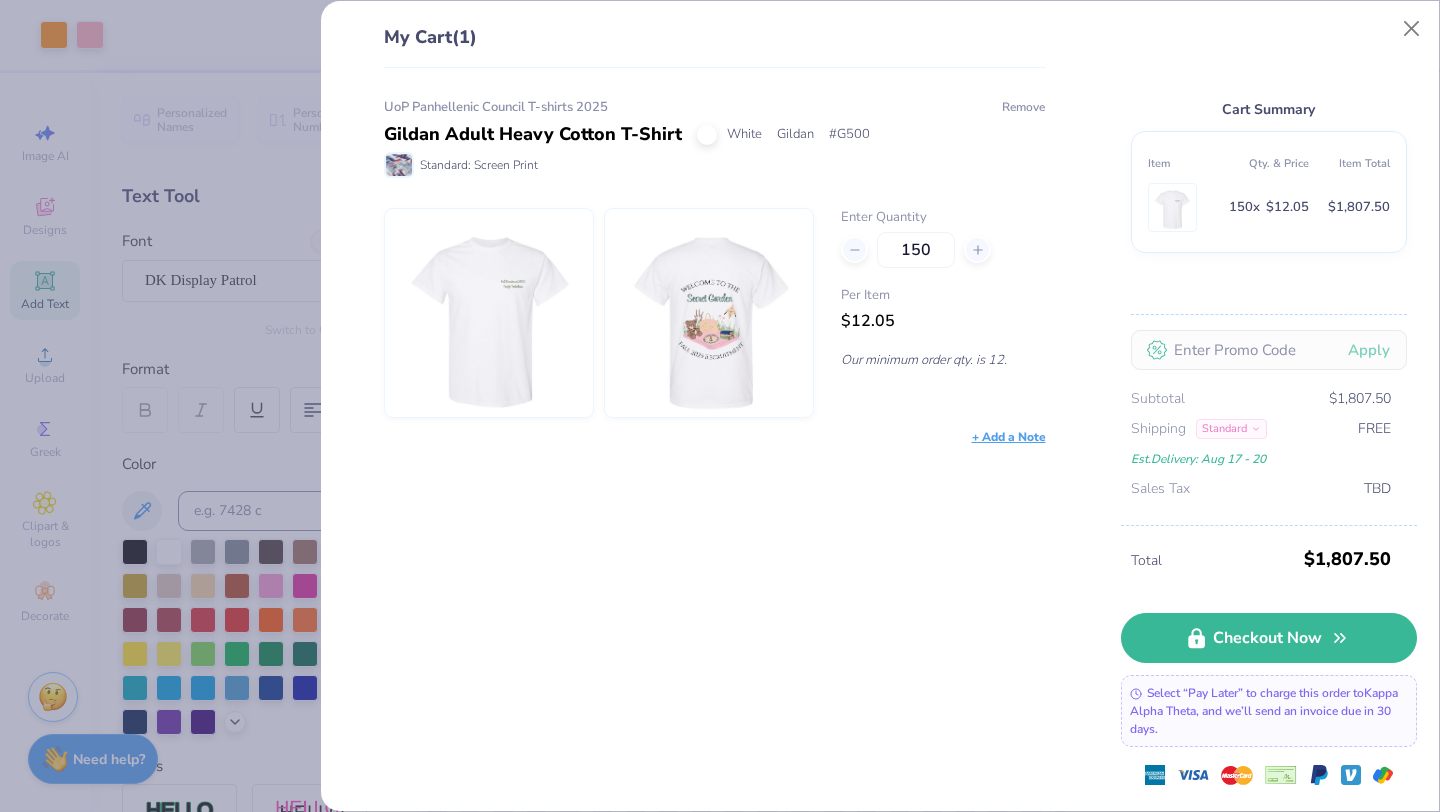 click on "Remove" at bounding box center (1023, 107) 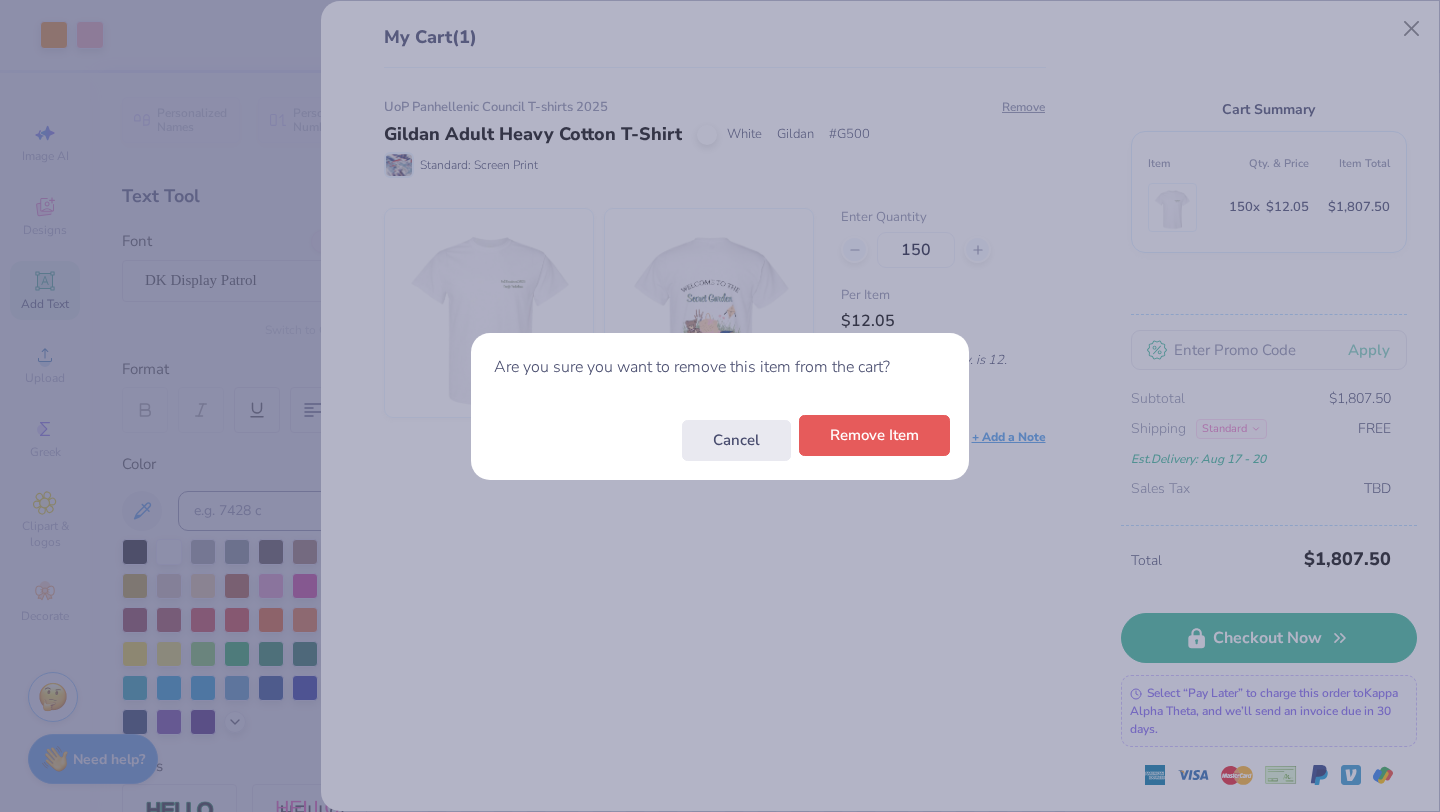 click on "Remove Item" at bounding box center (874, 435) 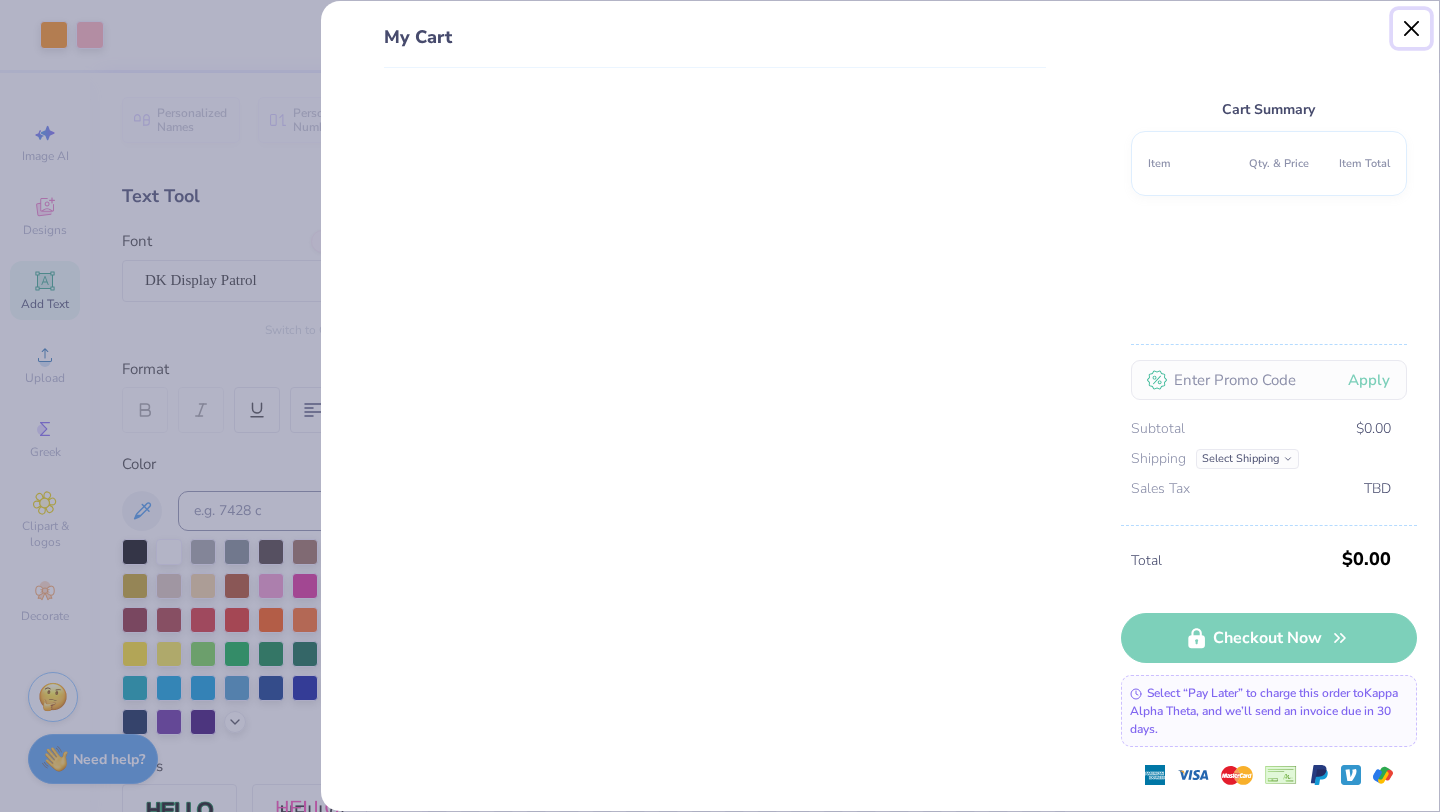 click at bounding box center (1412, 29) 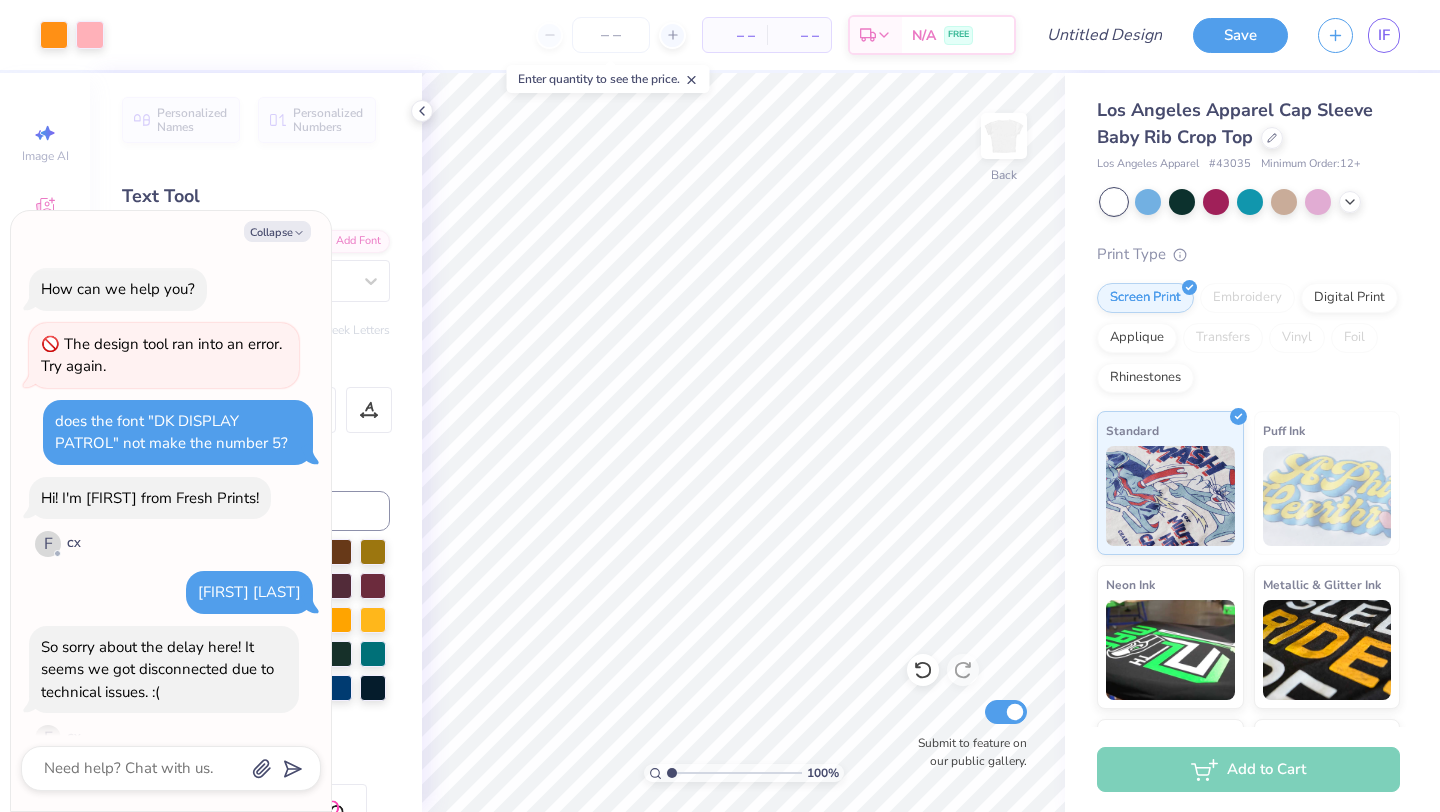 scroll, scrollTop: 217, scrollLeft: 0, axis: vertical 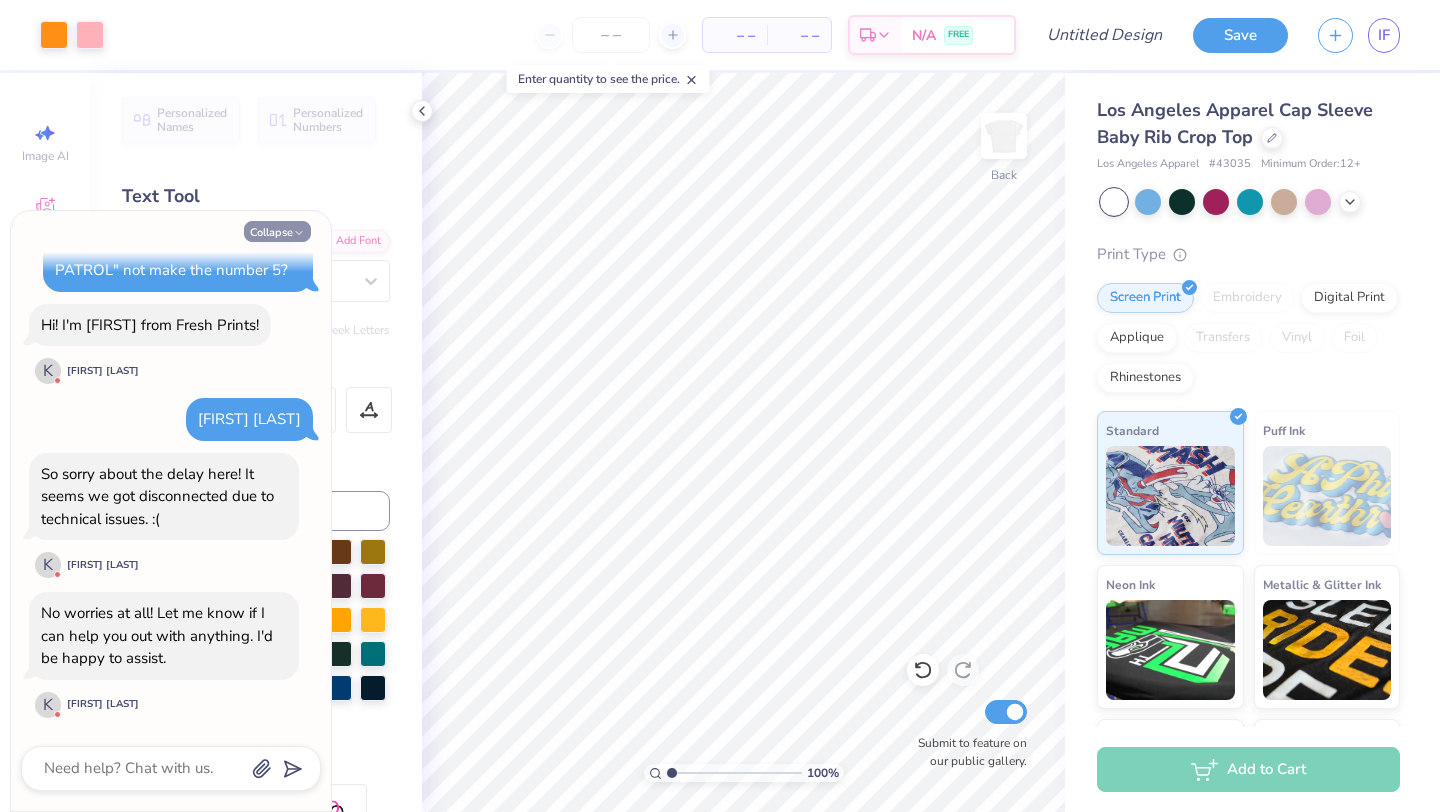 click on "Collapse" at bounding box center (277, 231) 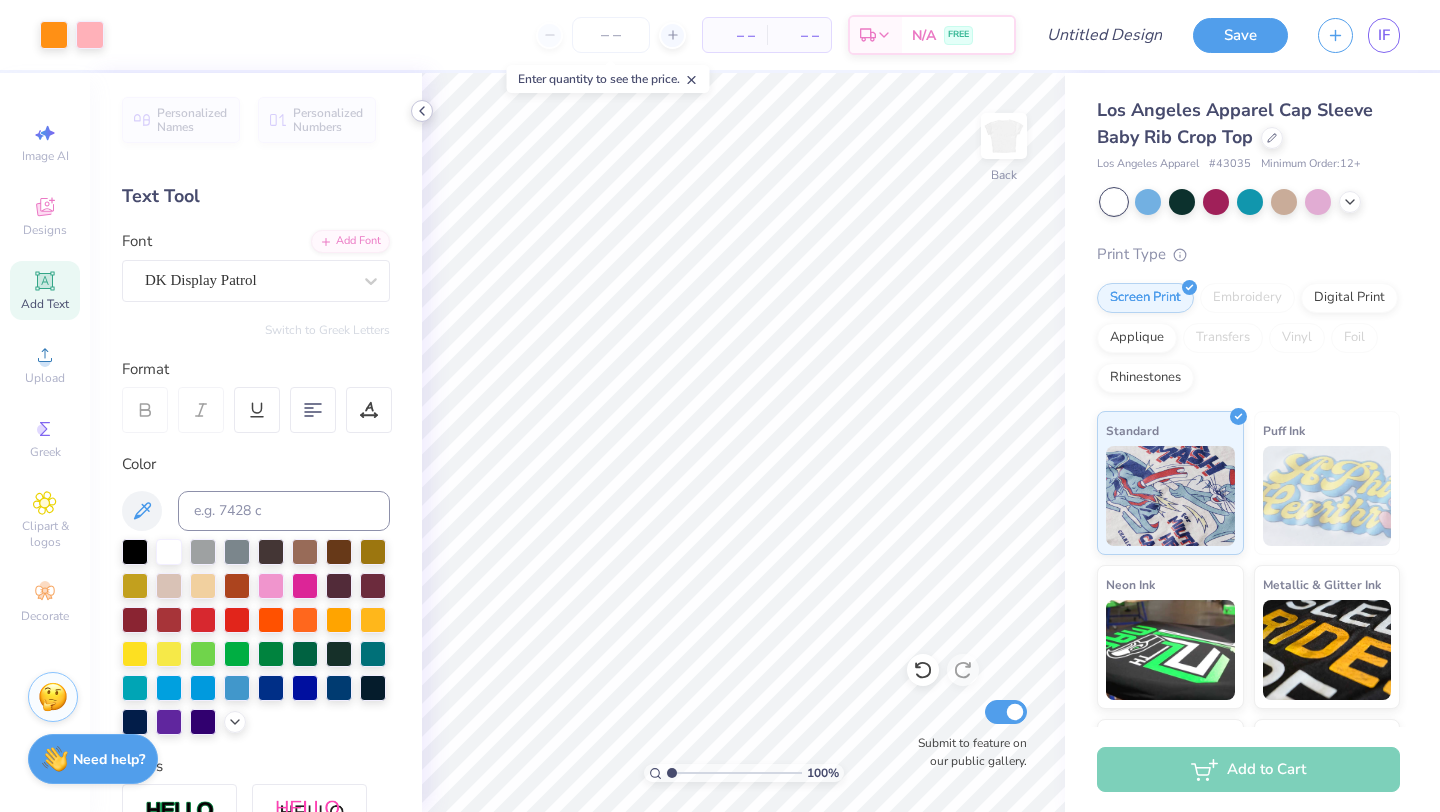 click 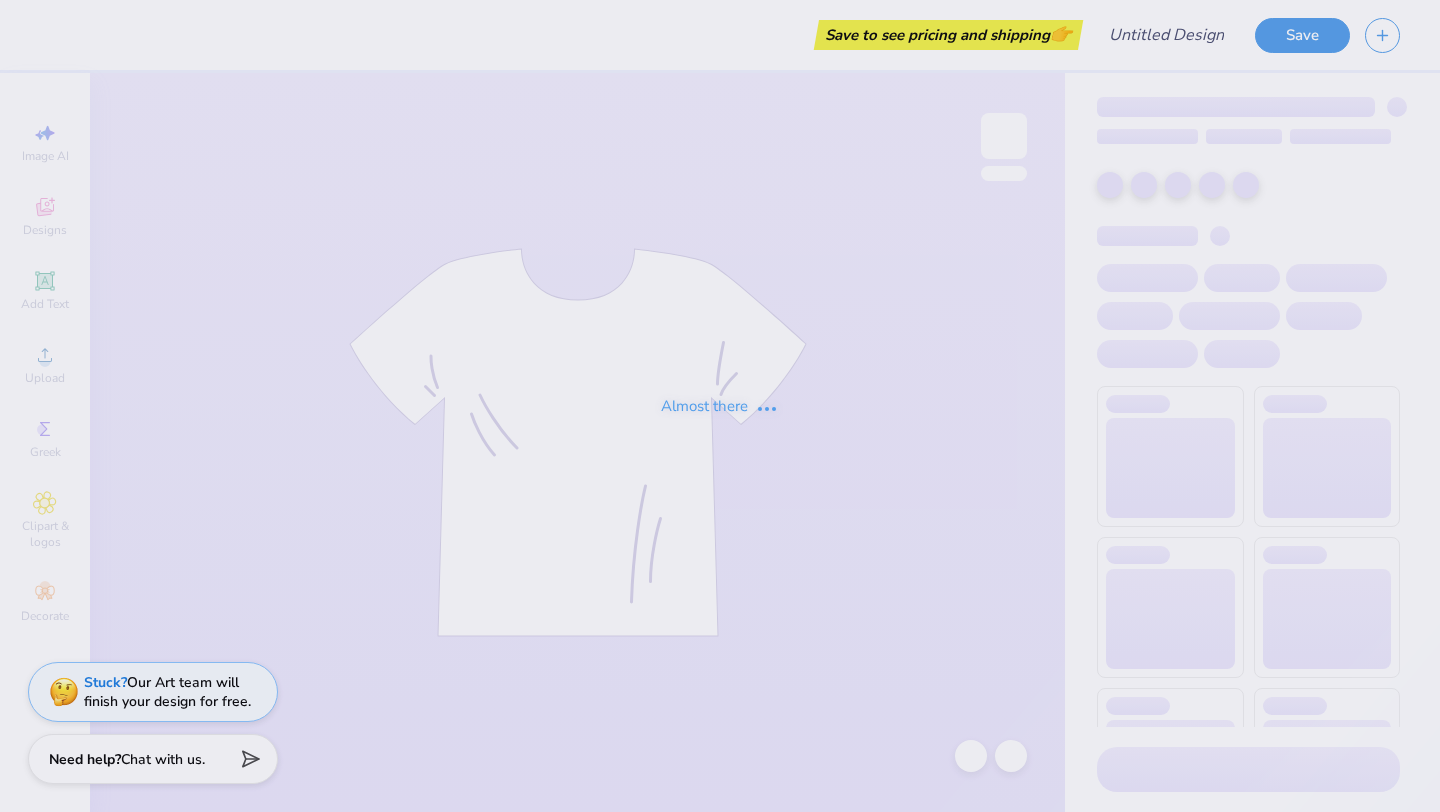 scroll, scrollTop: 0, scrollLeft: 0, axis: both 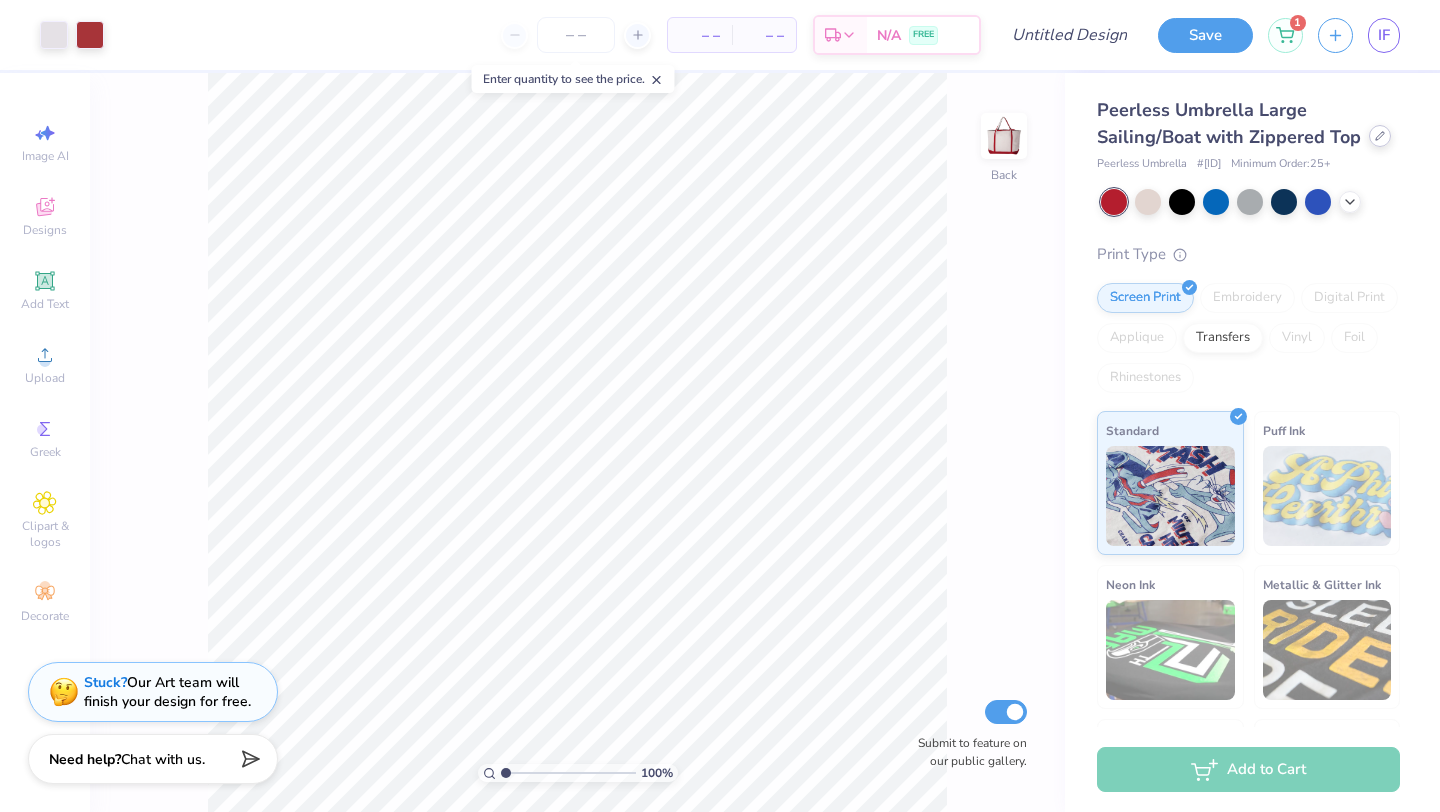 click at bounding box center (1380, 136) 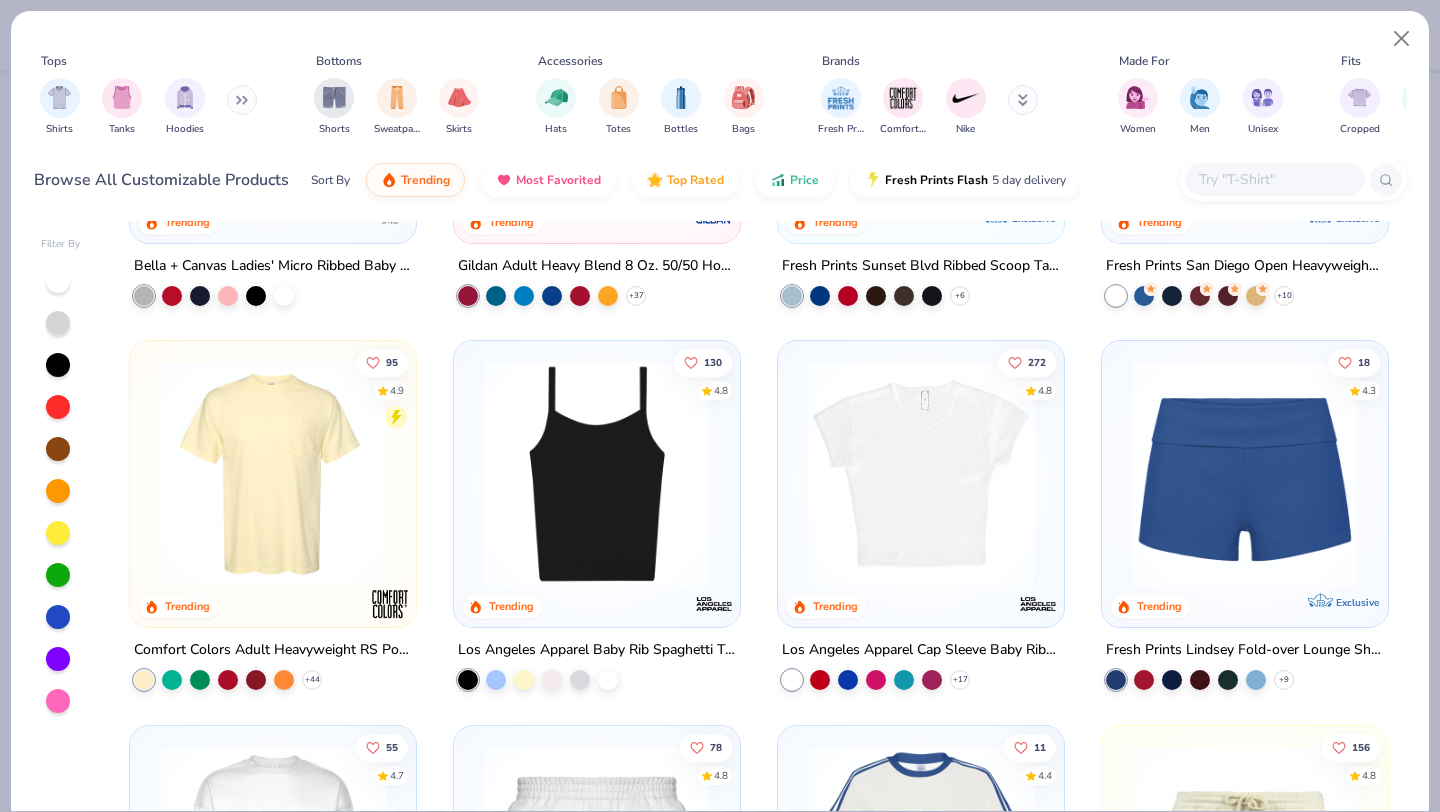 scroll, scrollTop: 1043, scrollLeft: 0, axis: vertical 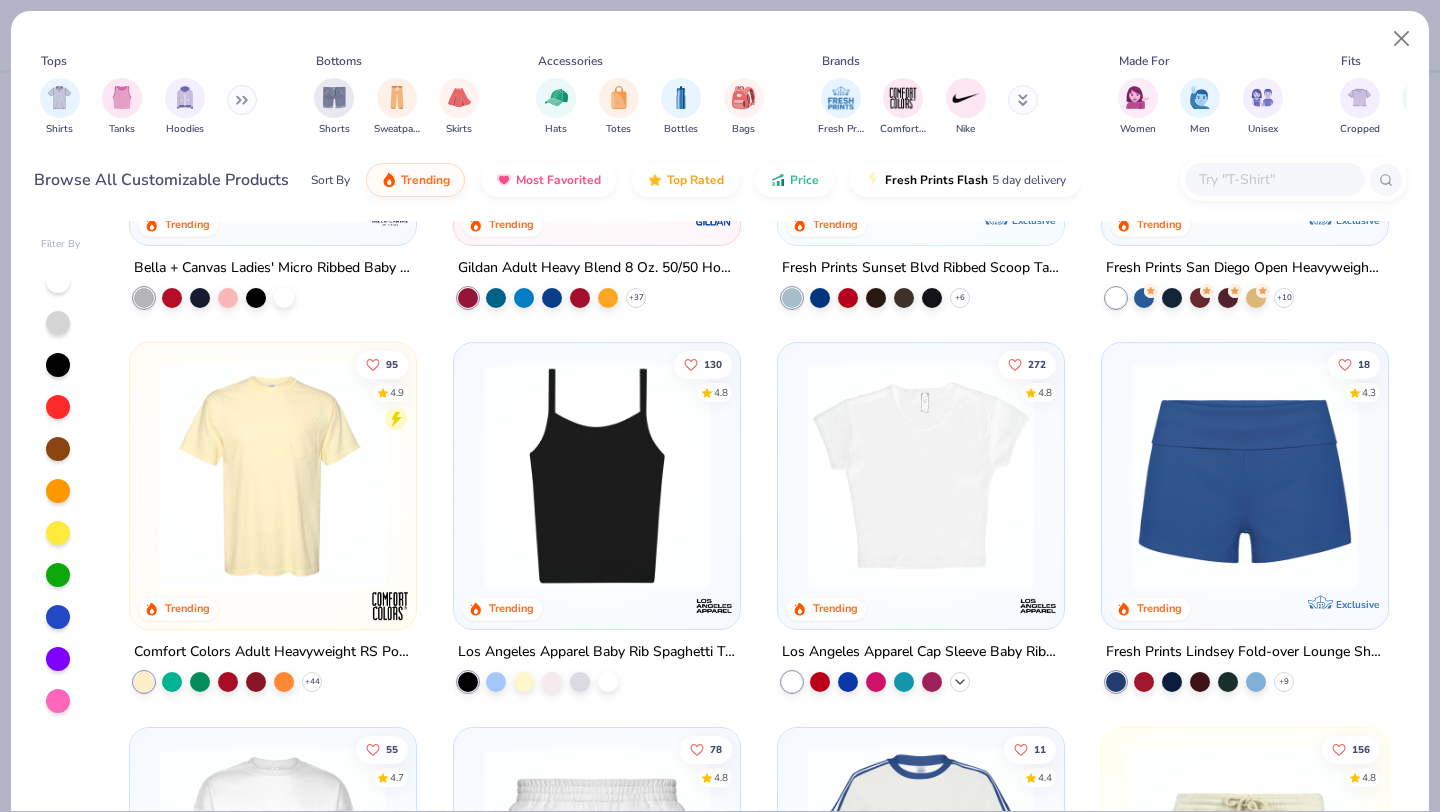 click 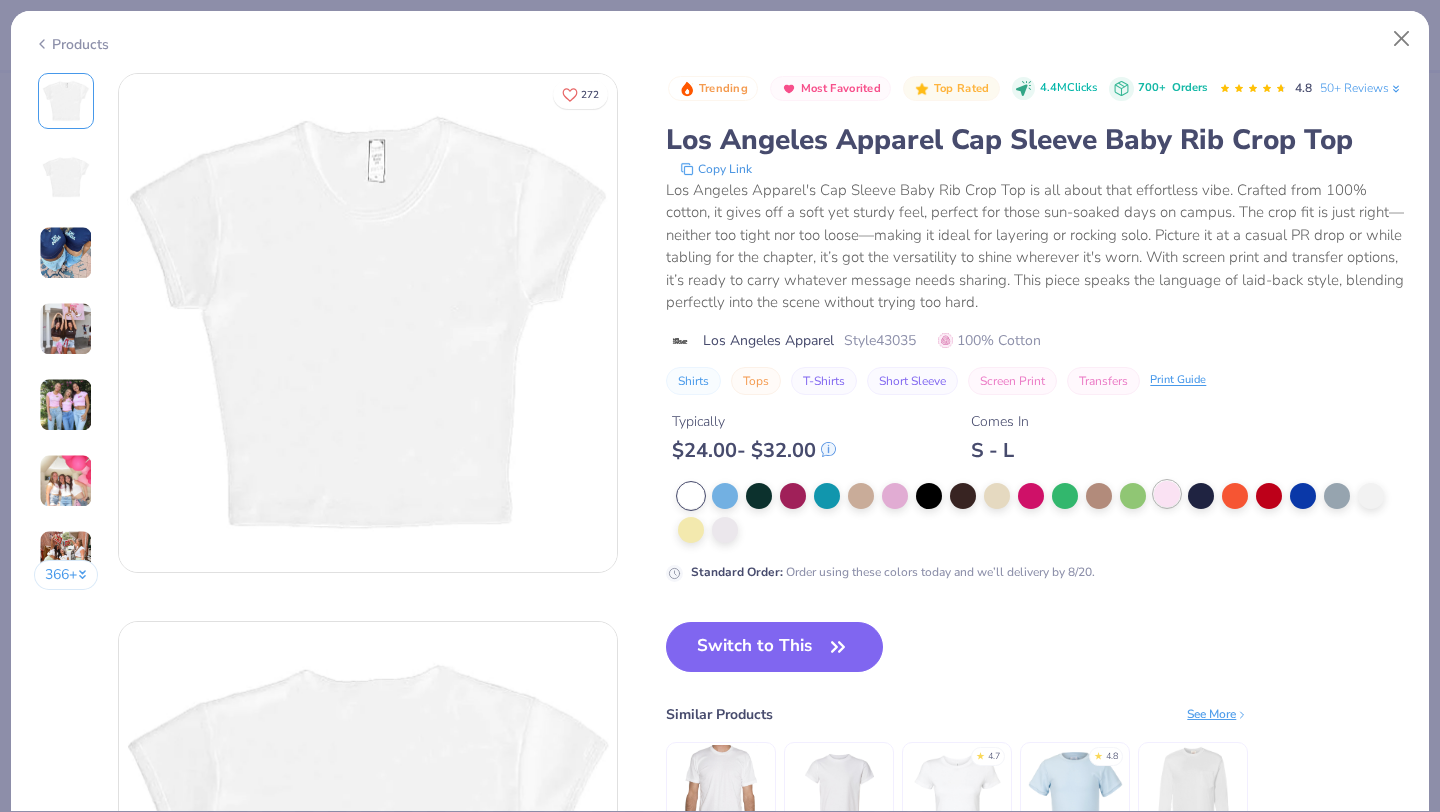 click at bounding box center [1167, 494] 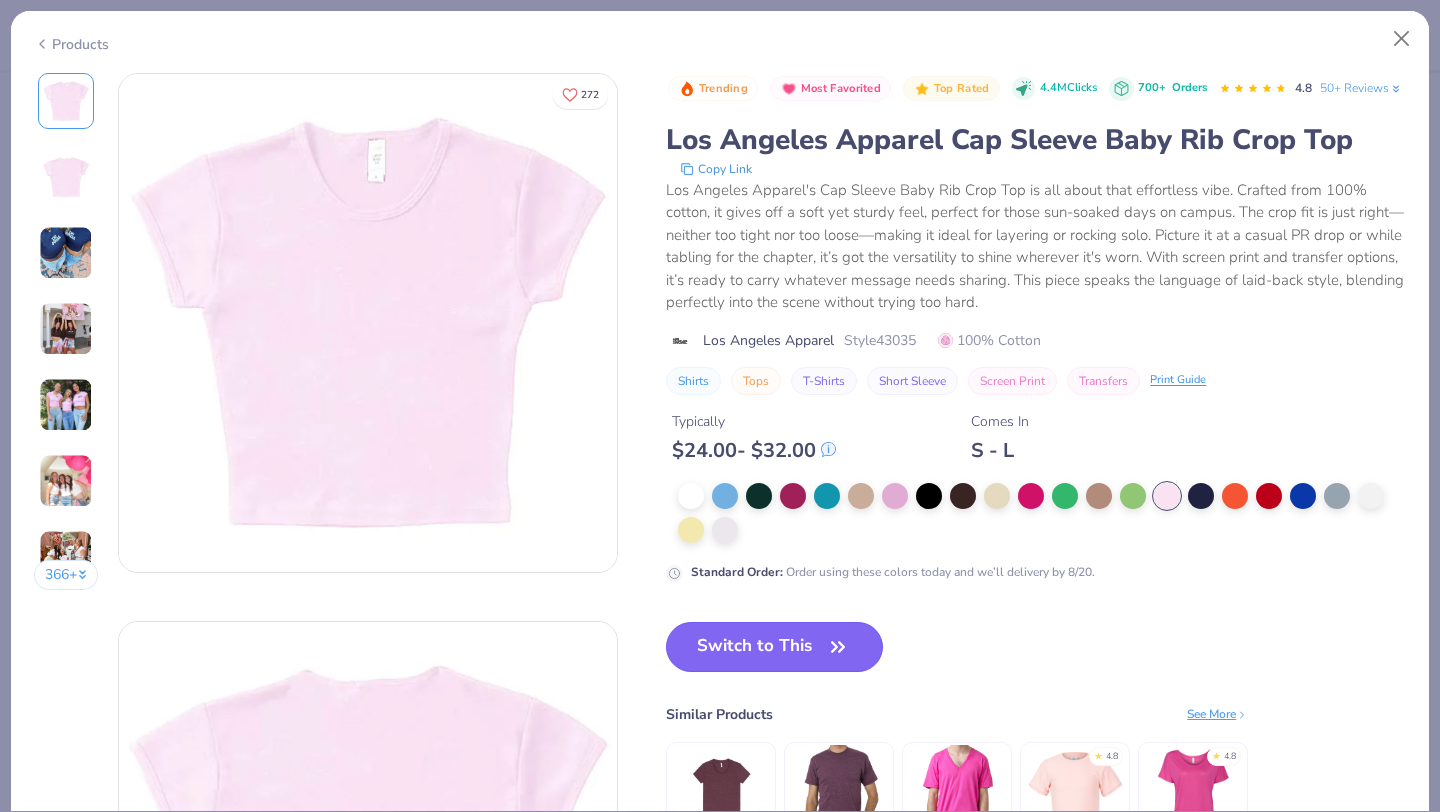 click on "Switch to This" at bounding box center [774, 647] 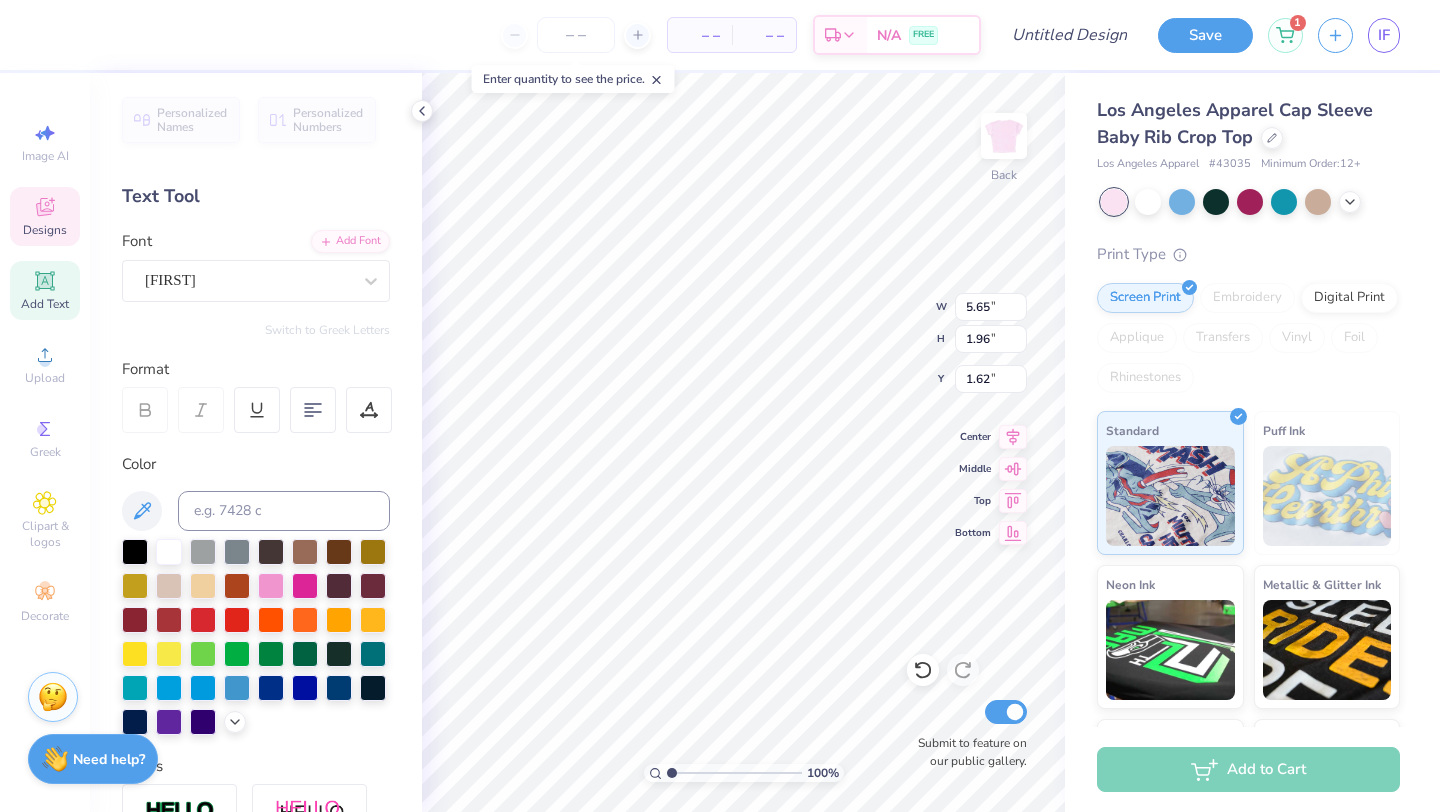 type on "Rho" 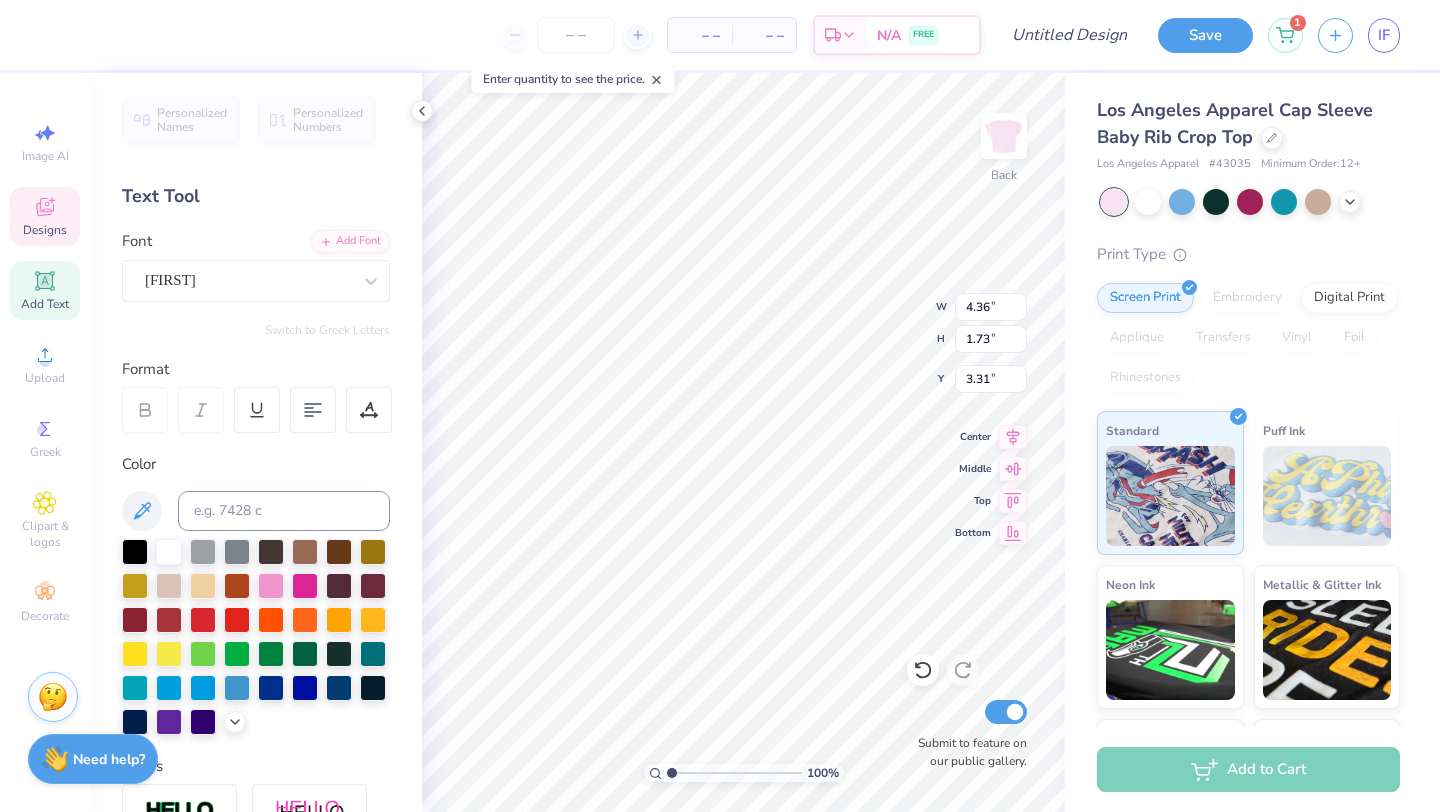 type on "Gamma" 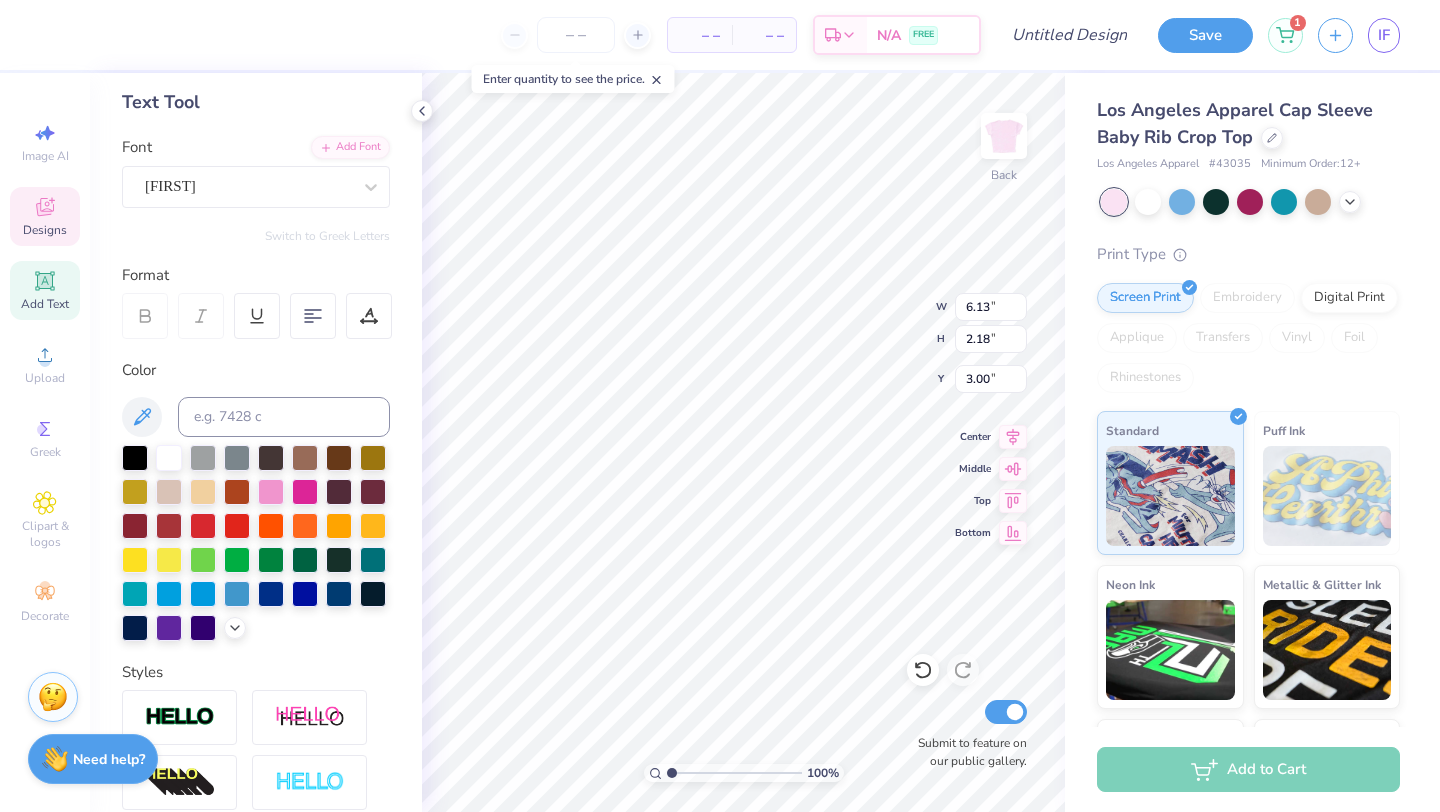 scroll, scrollTop: 0, scrollLeft: 0, axis: both 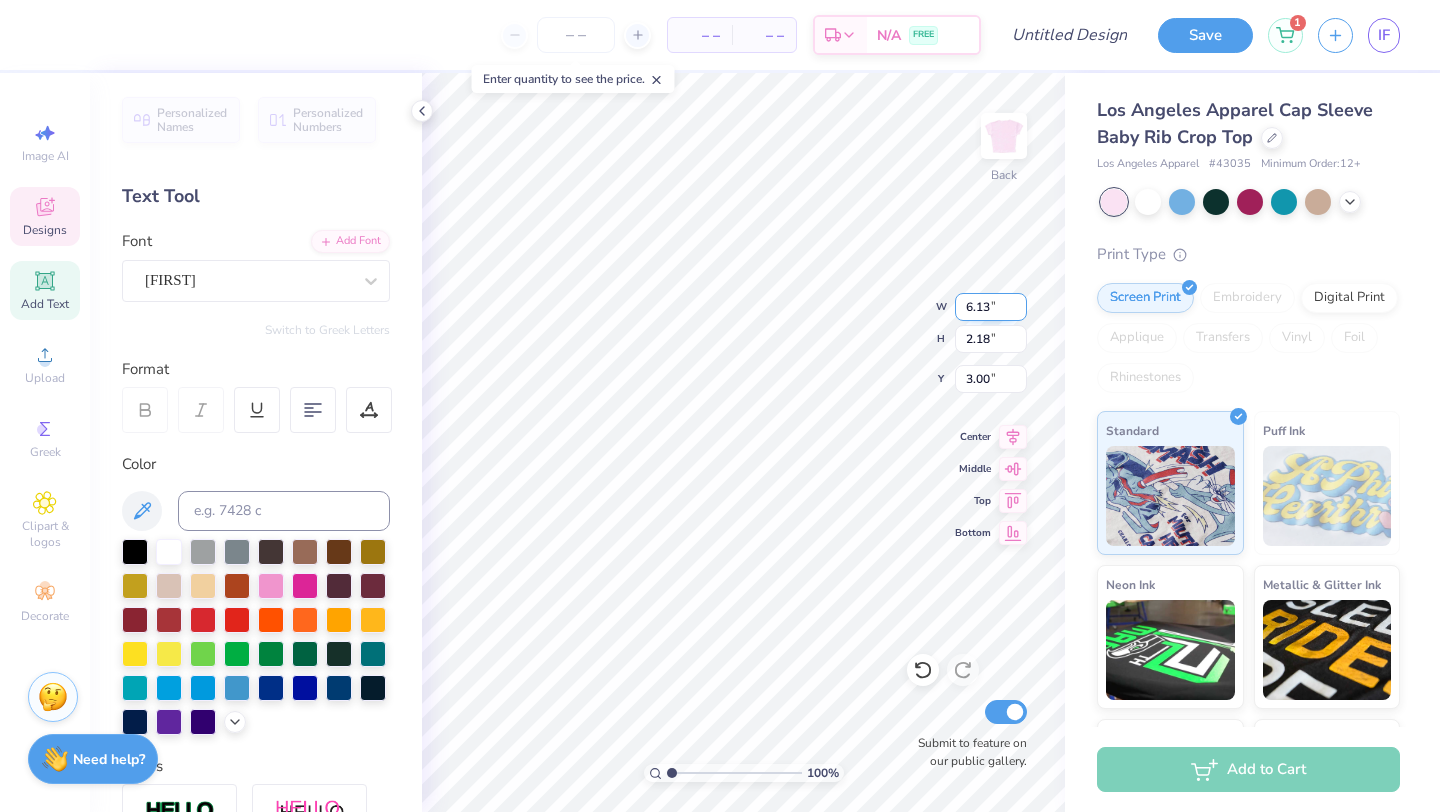 click on "6.12" at bounding box center (991, 307) 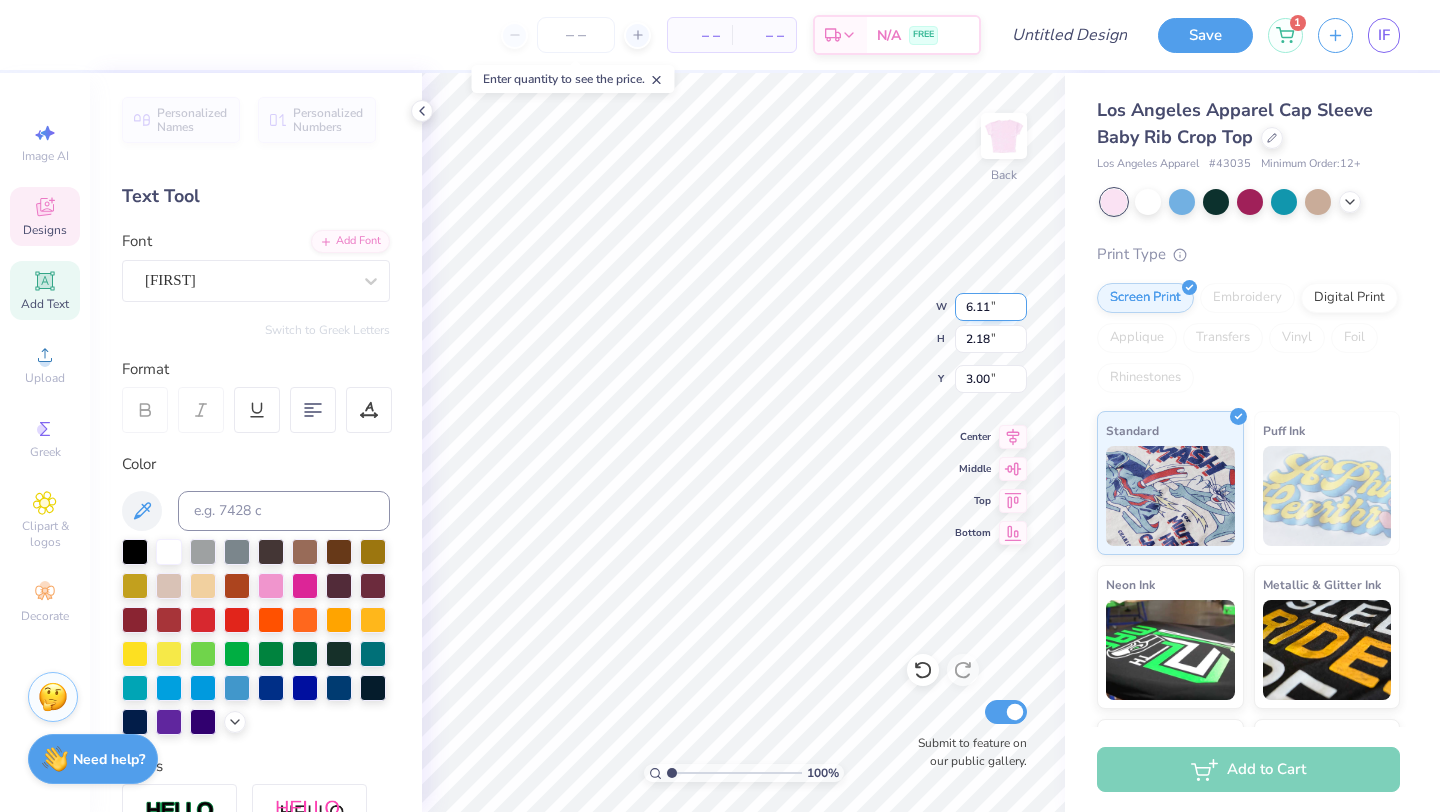 click on "6.11" at bounding box center [991, 307] 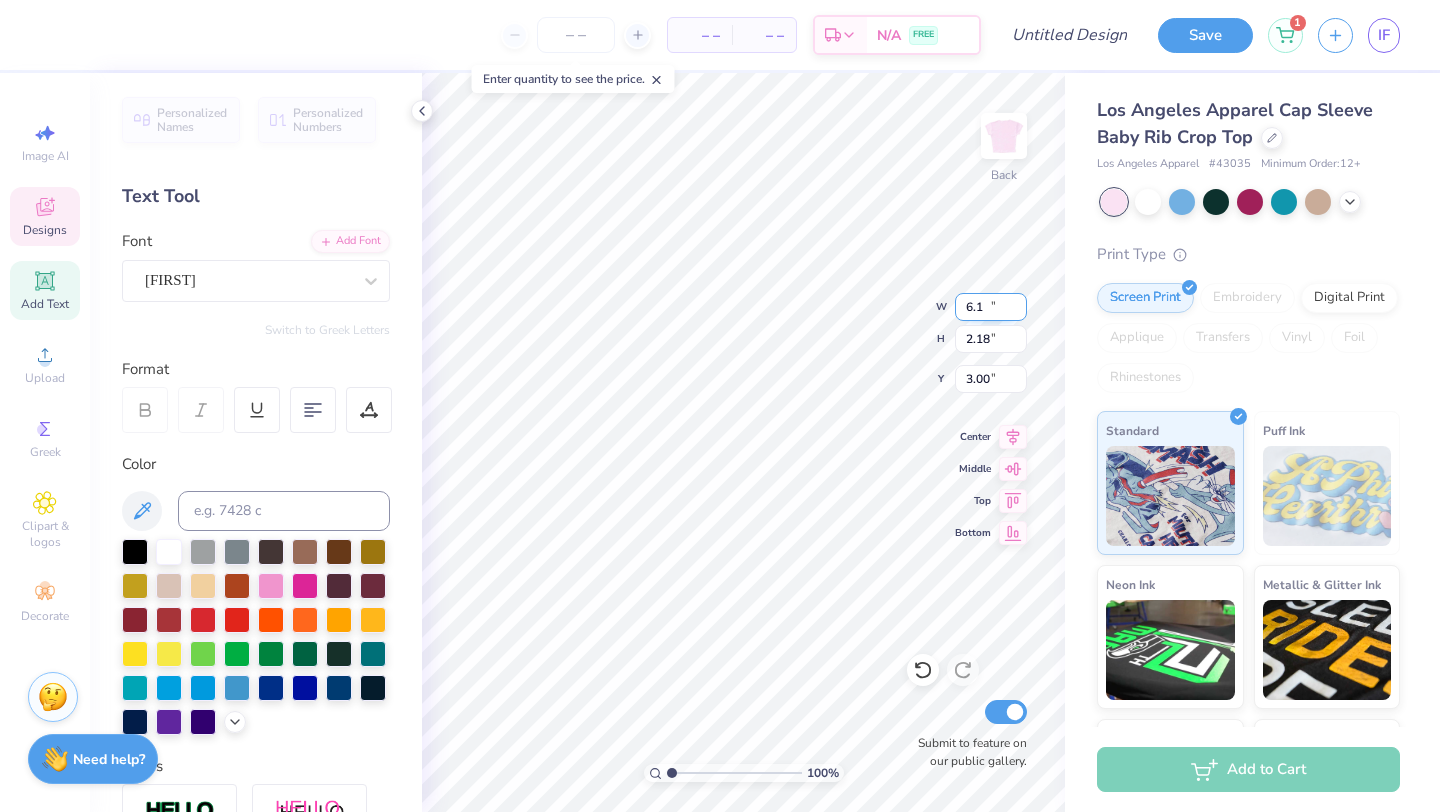 click on "6.1" at bounding box center (991, 307) 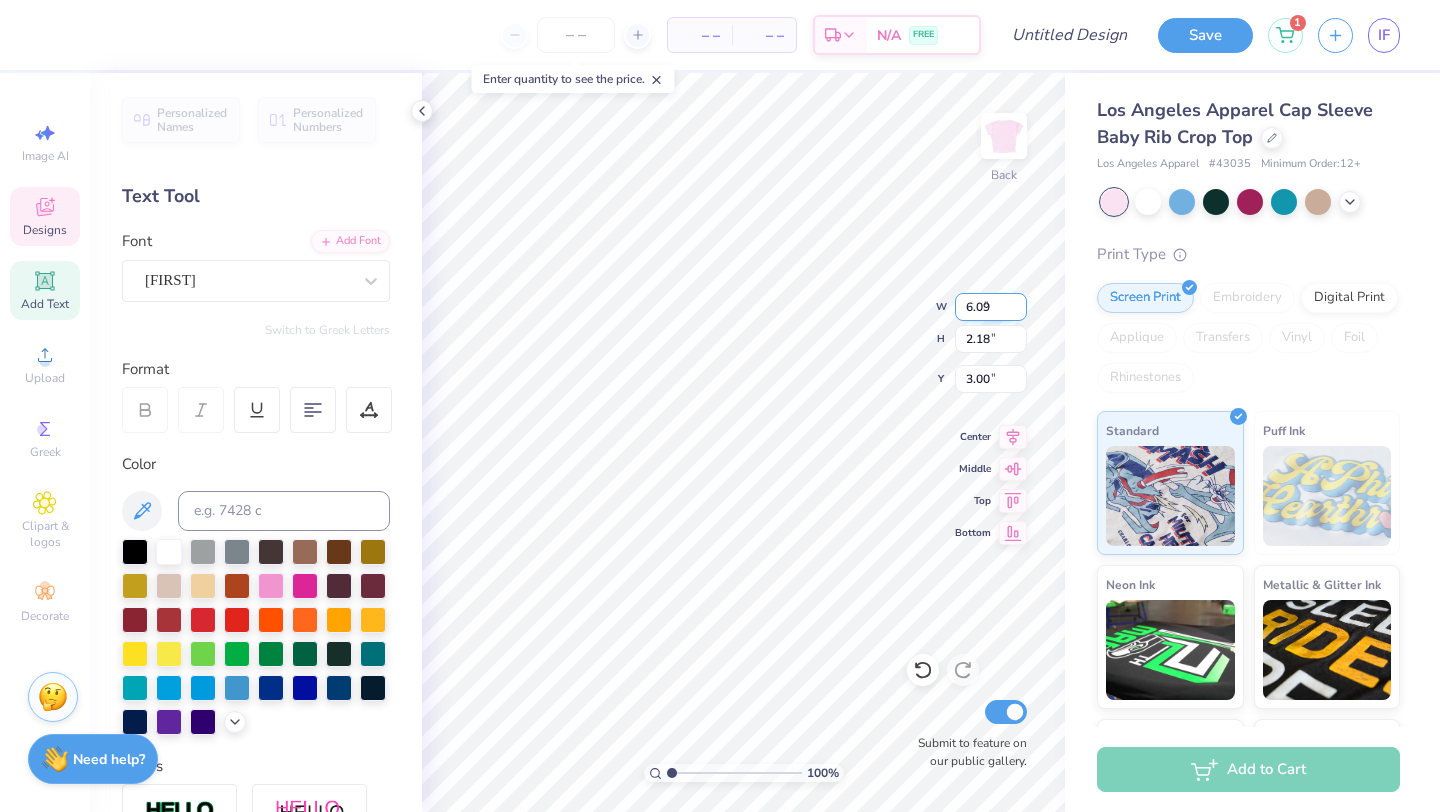 click on "6.09" at bounding box center (991, 307) 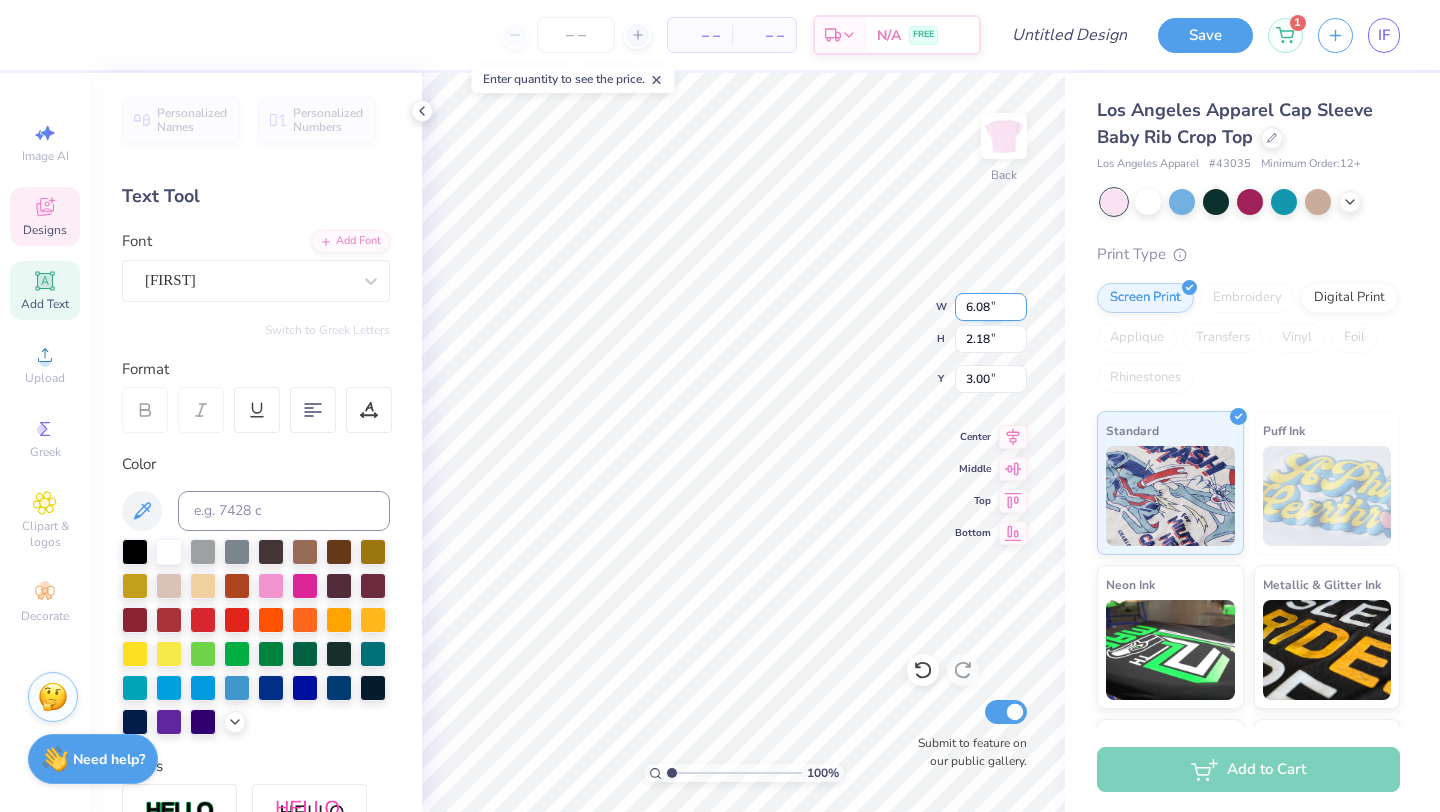 click on "6.08" at bounding box center (991, 307) 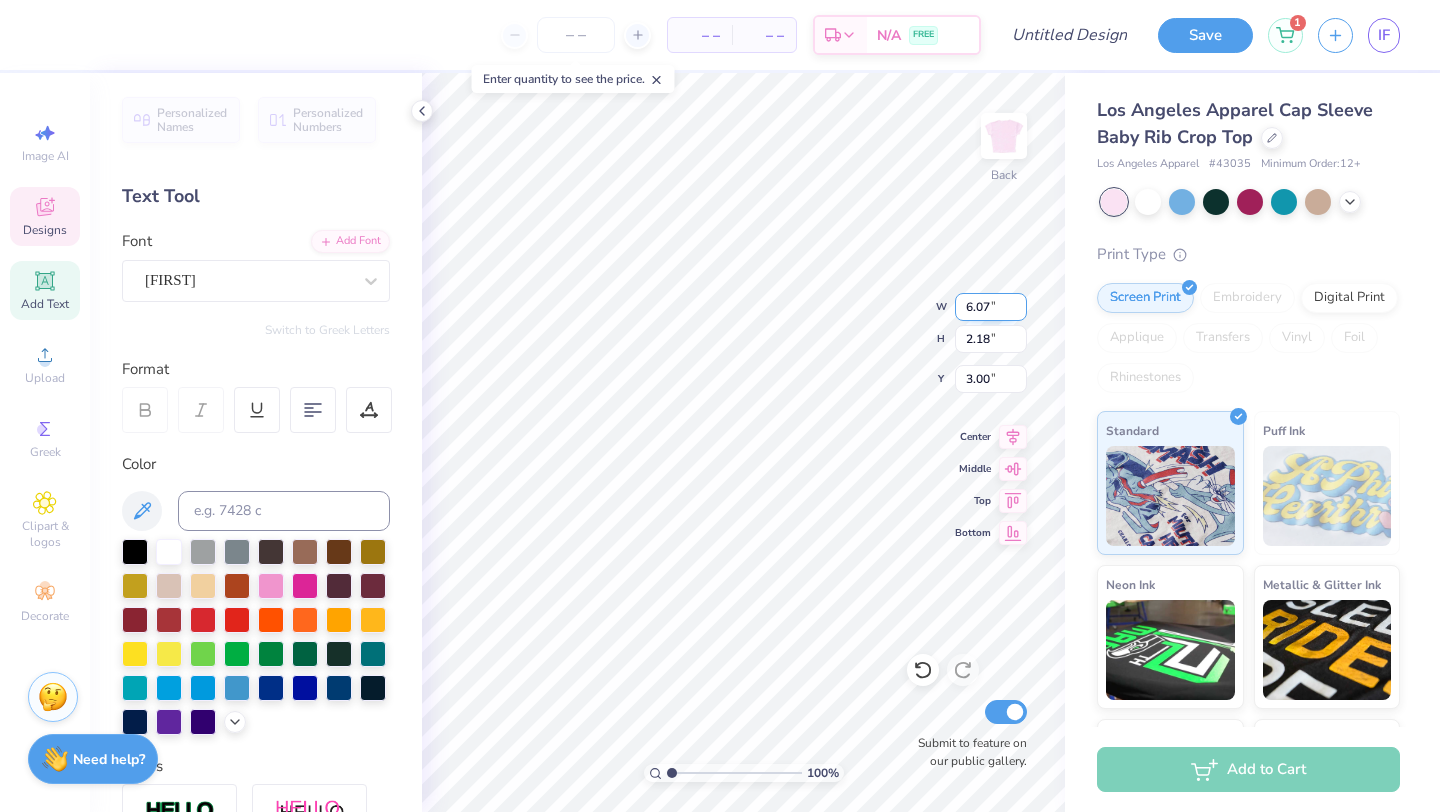 click on "6.07" at bounding box center (991, 307) 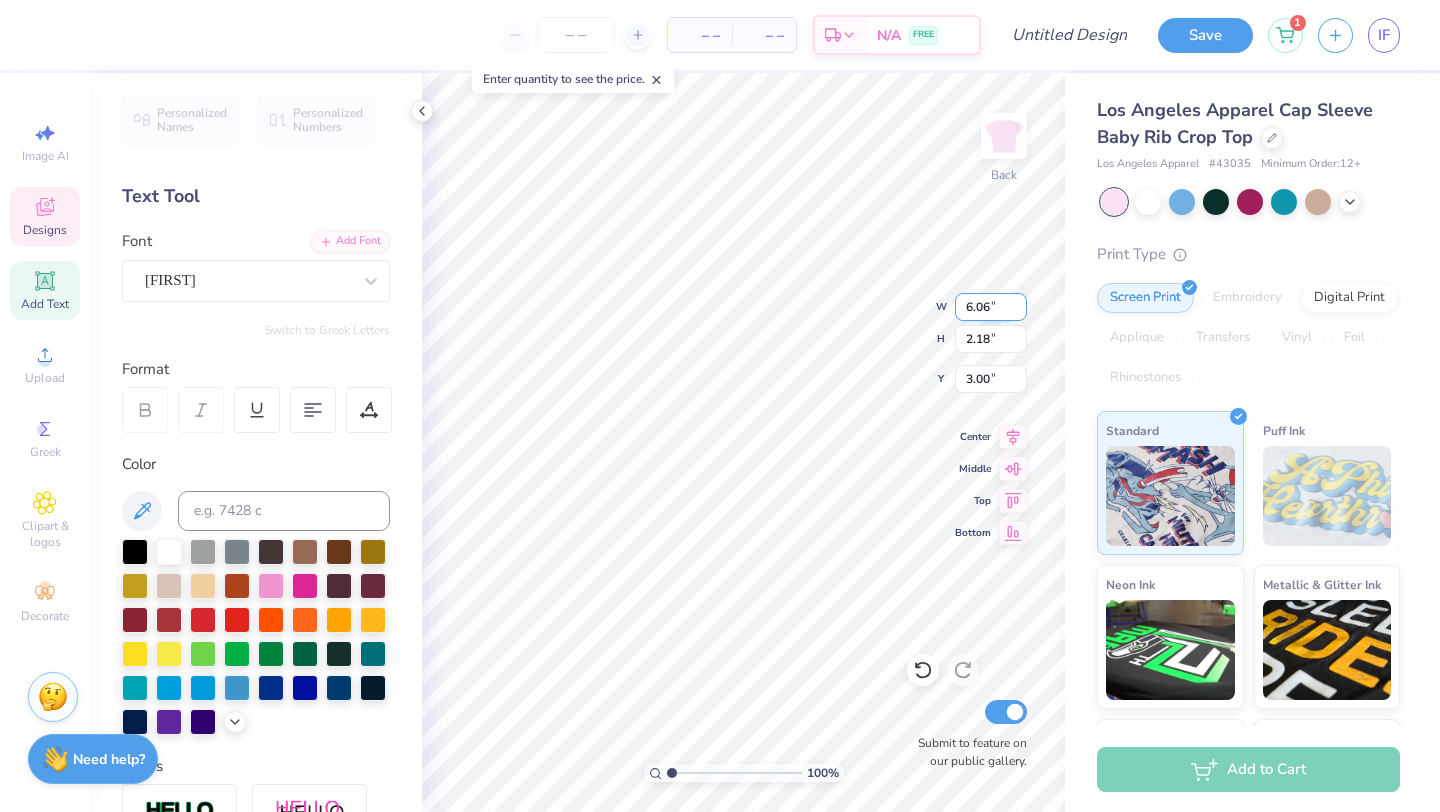 type on "6.06" 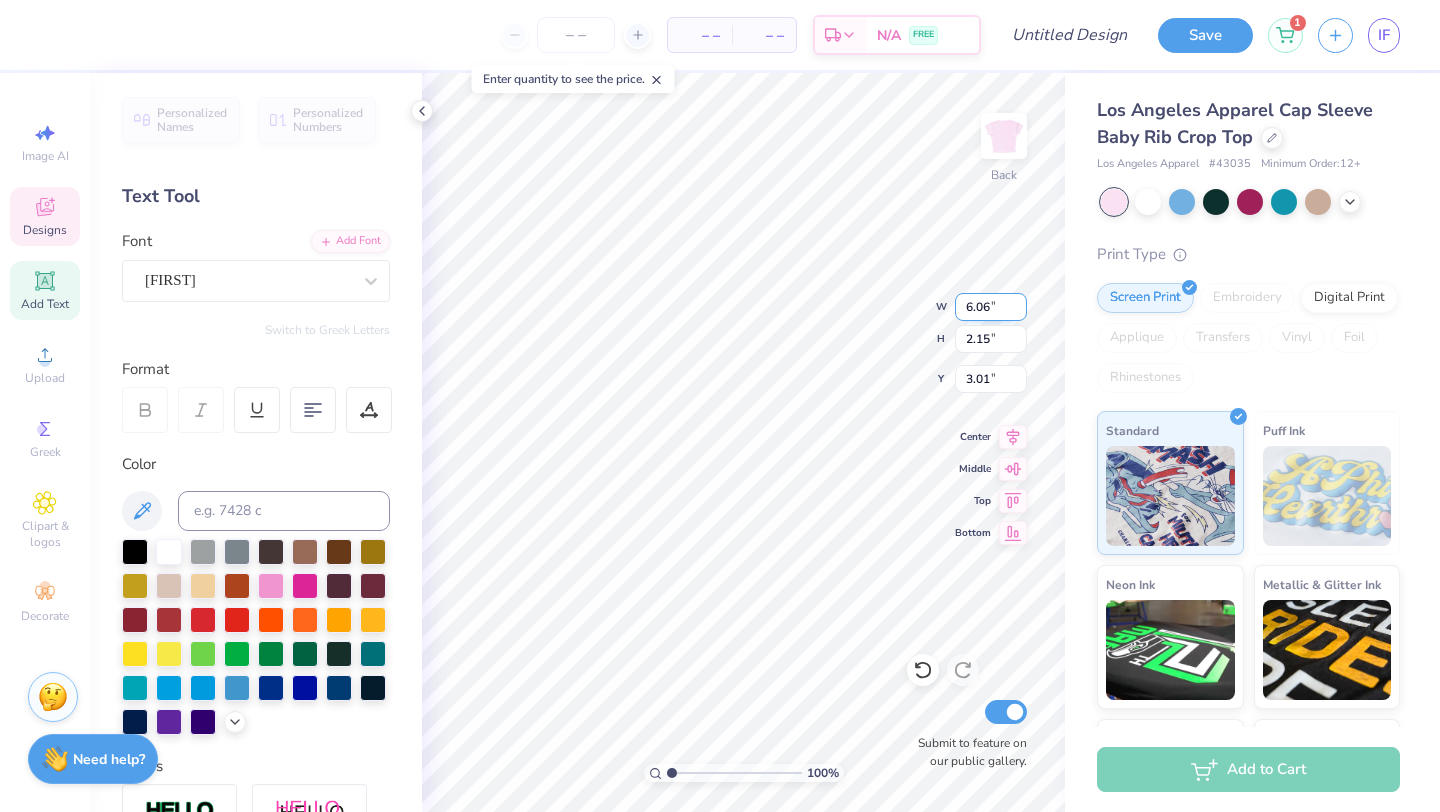type on "2.15" 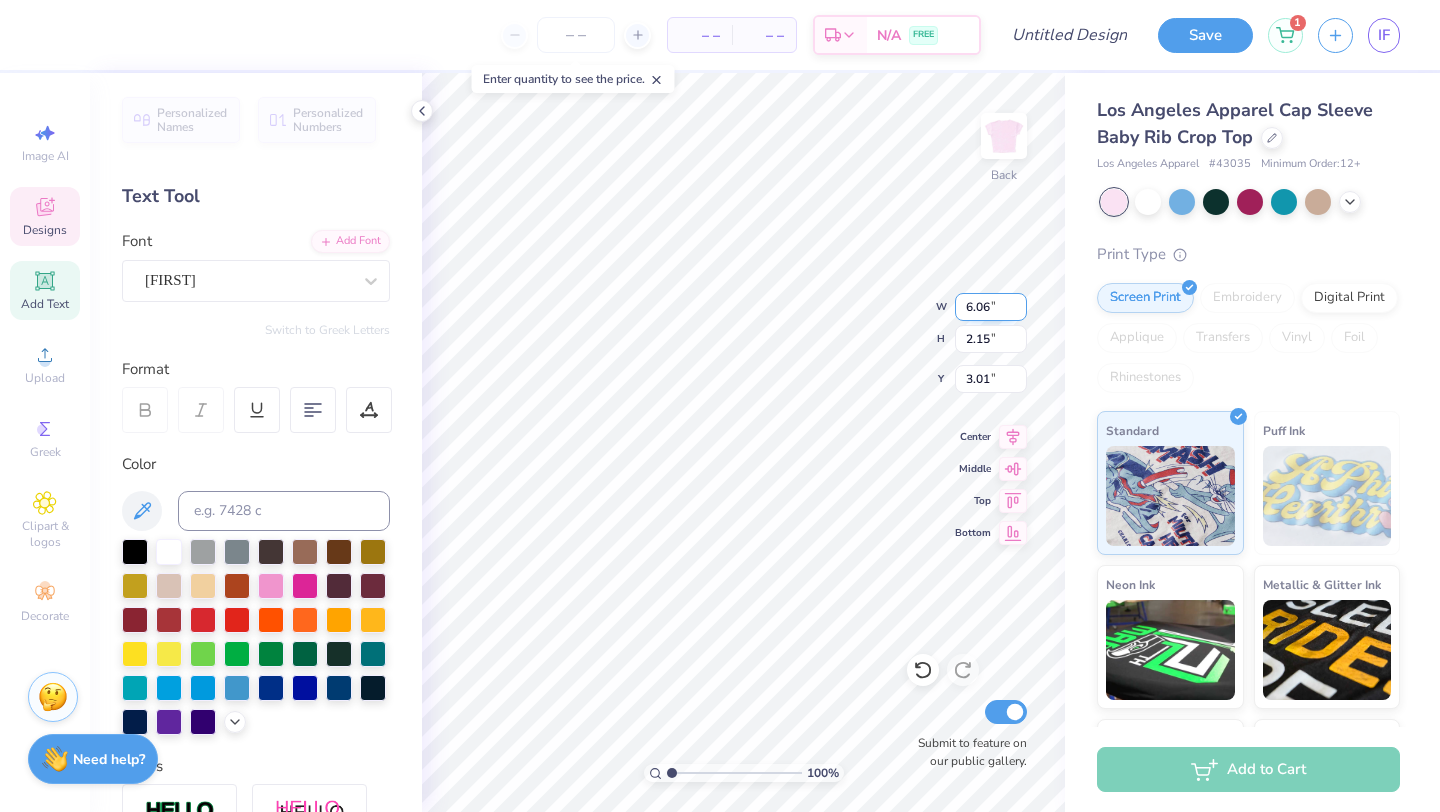 type on "3.00" 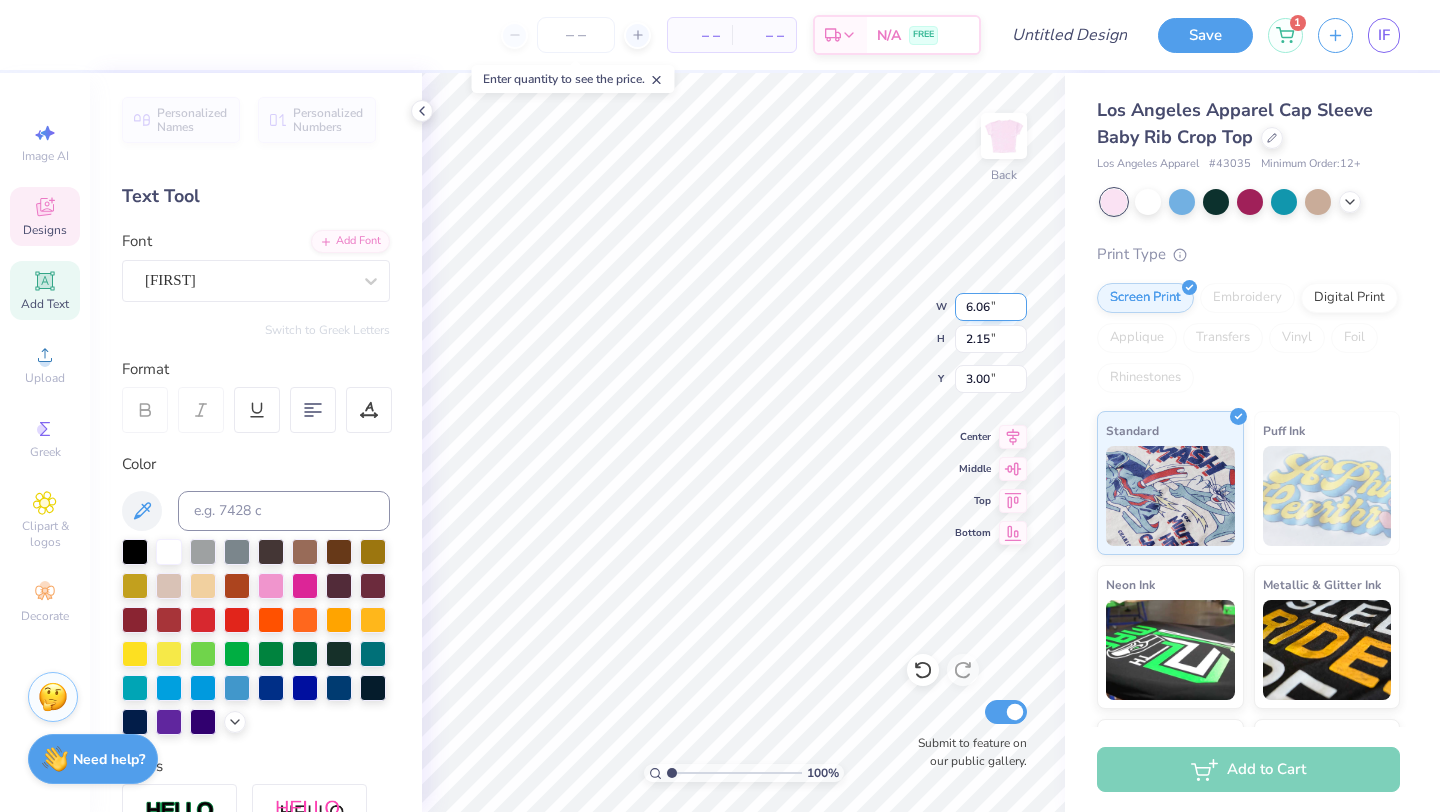 scroll, scrollTop: 0, scrollLeft: 0, axis: both 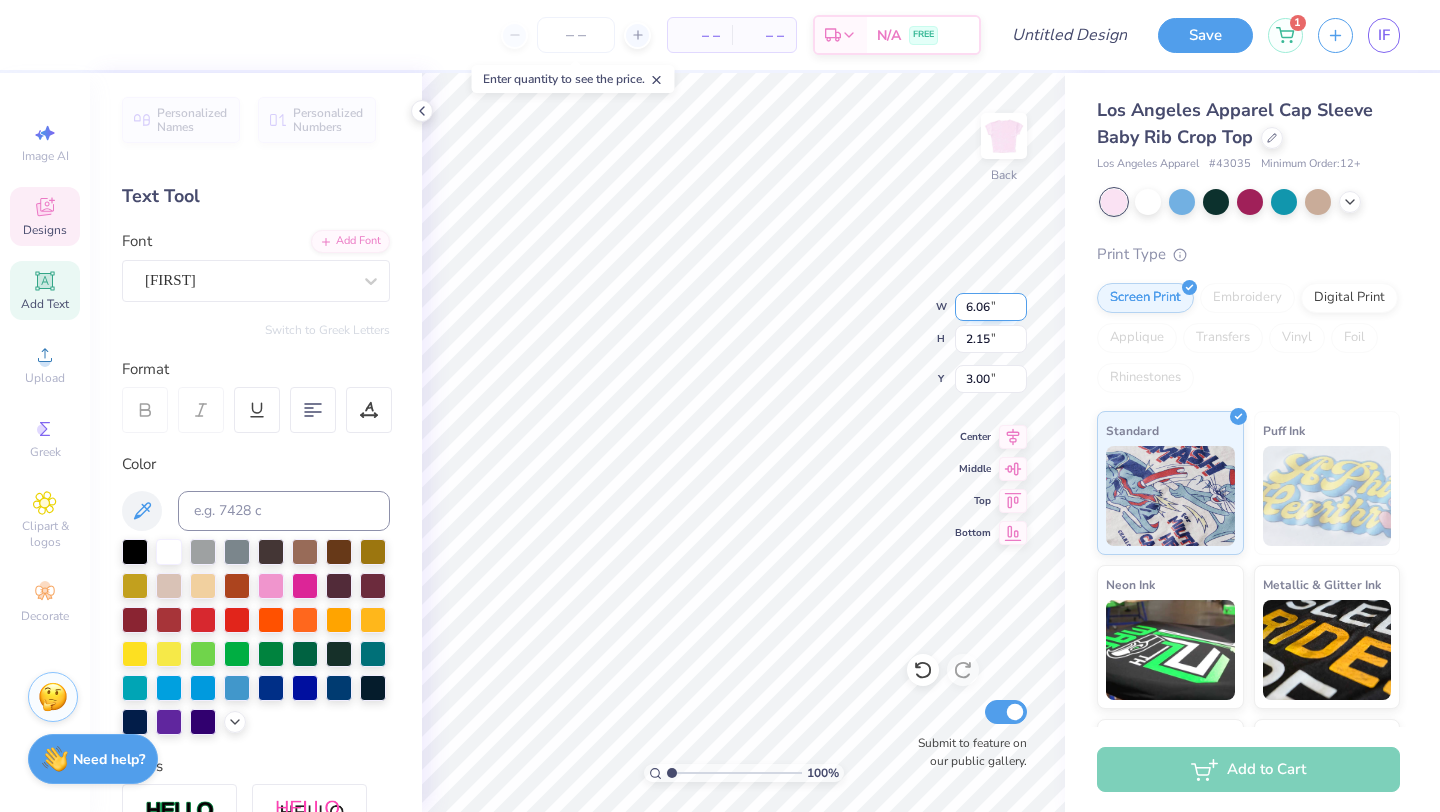 click on "6.05" at bounding box center (991, 307) 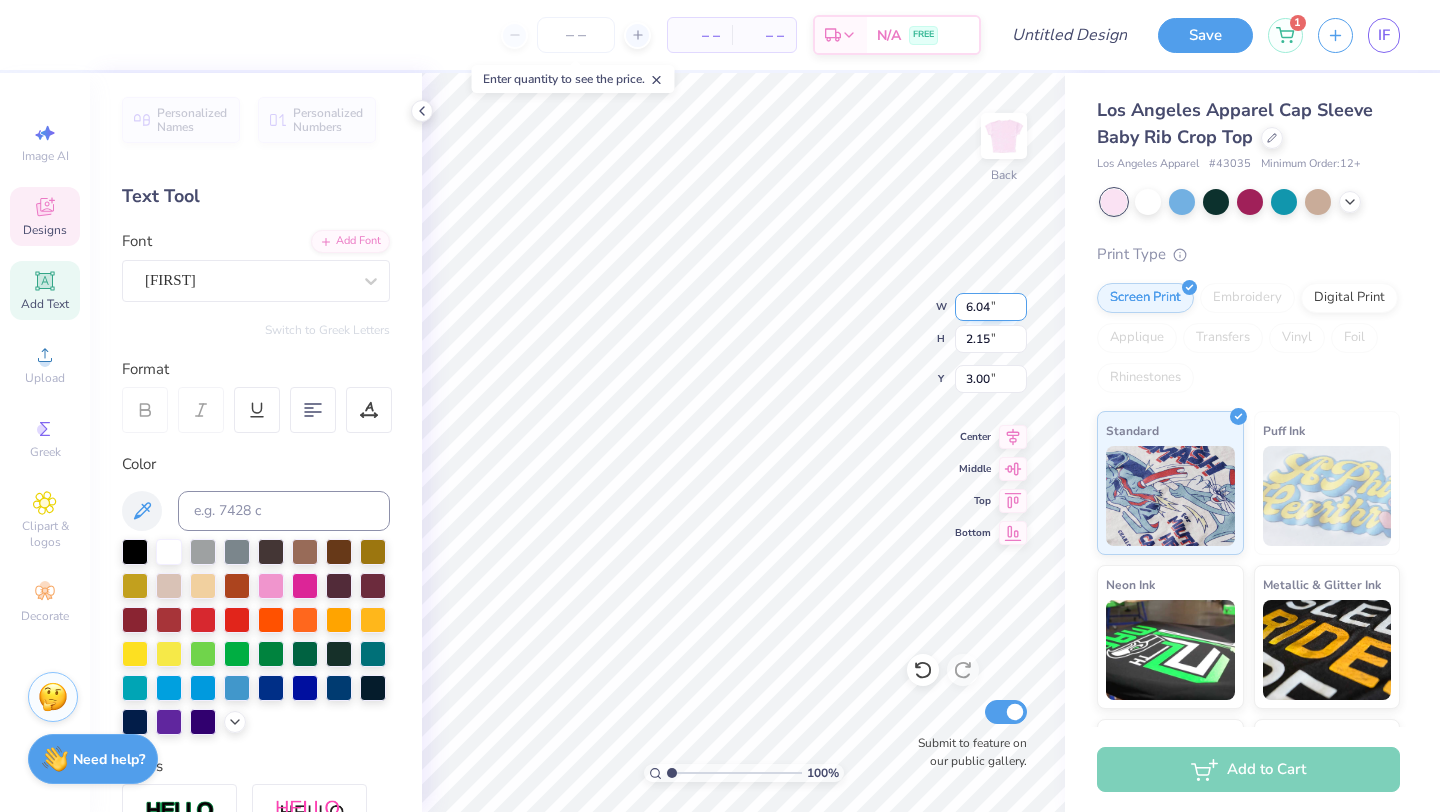 click on "6.04" at bounding box center (991, 307) 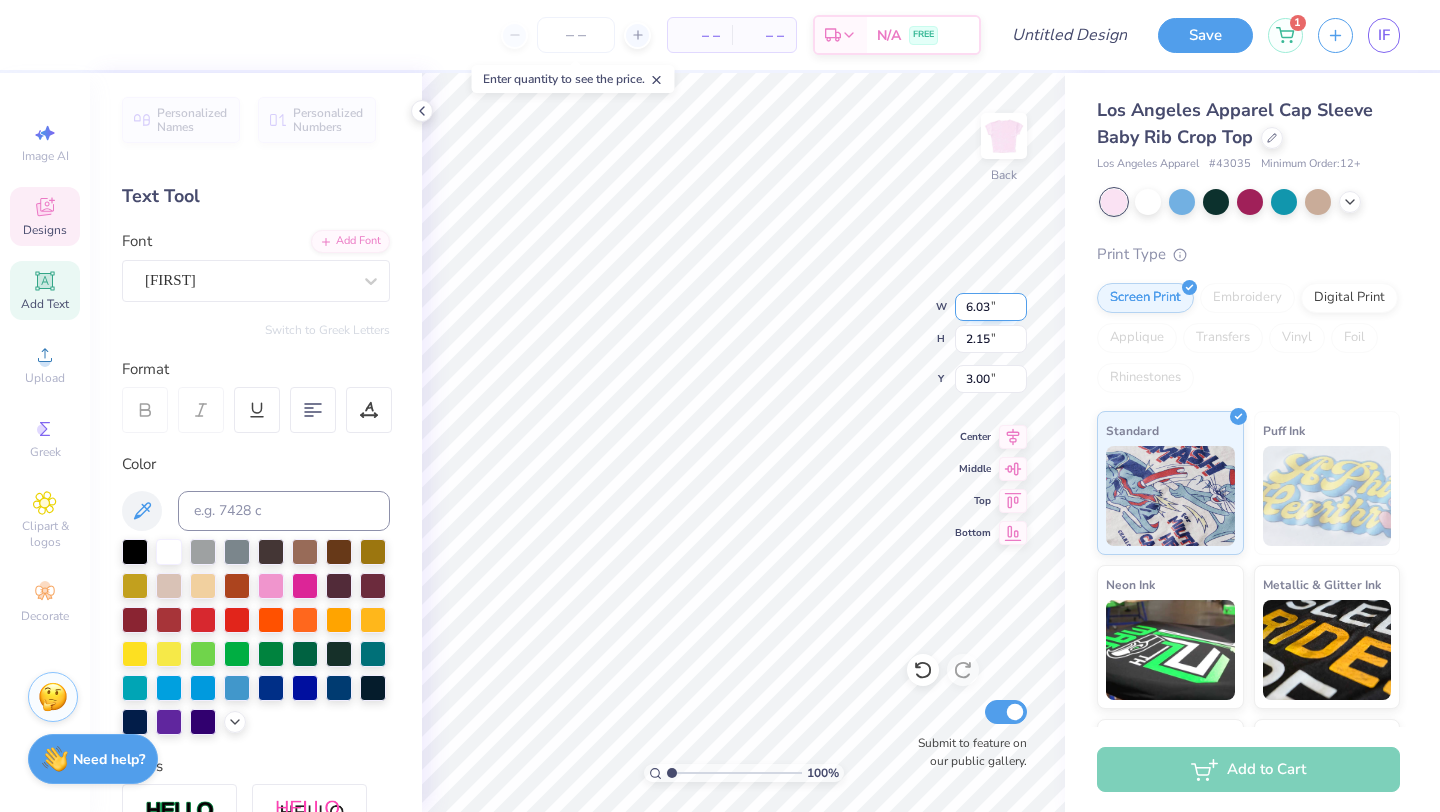 click on "6.03" at bounding box center (991, 307) 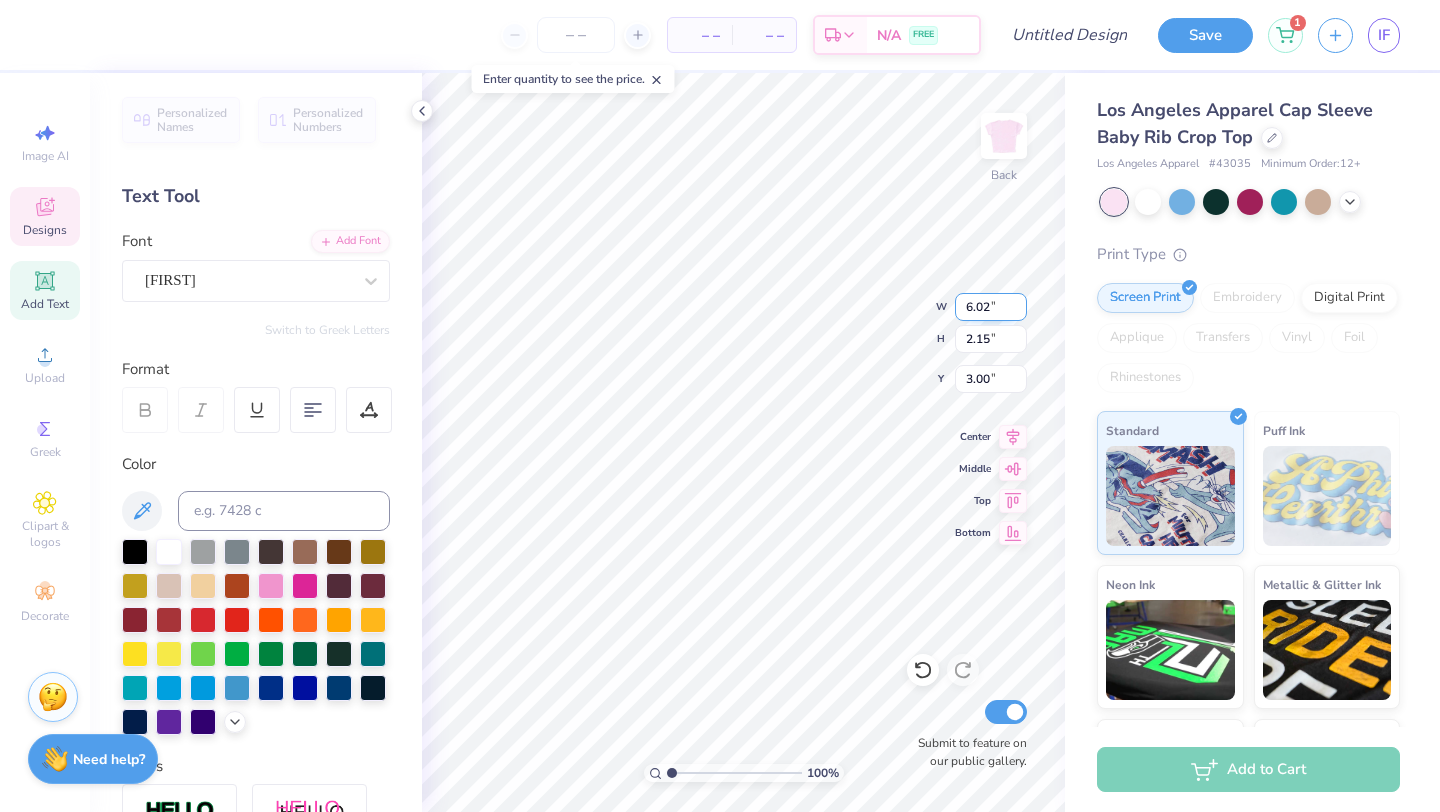 click on "6.02" at bounding box center [991, 307] 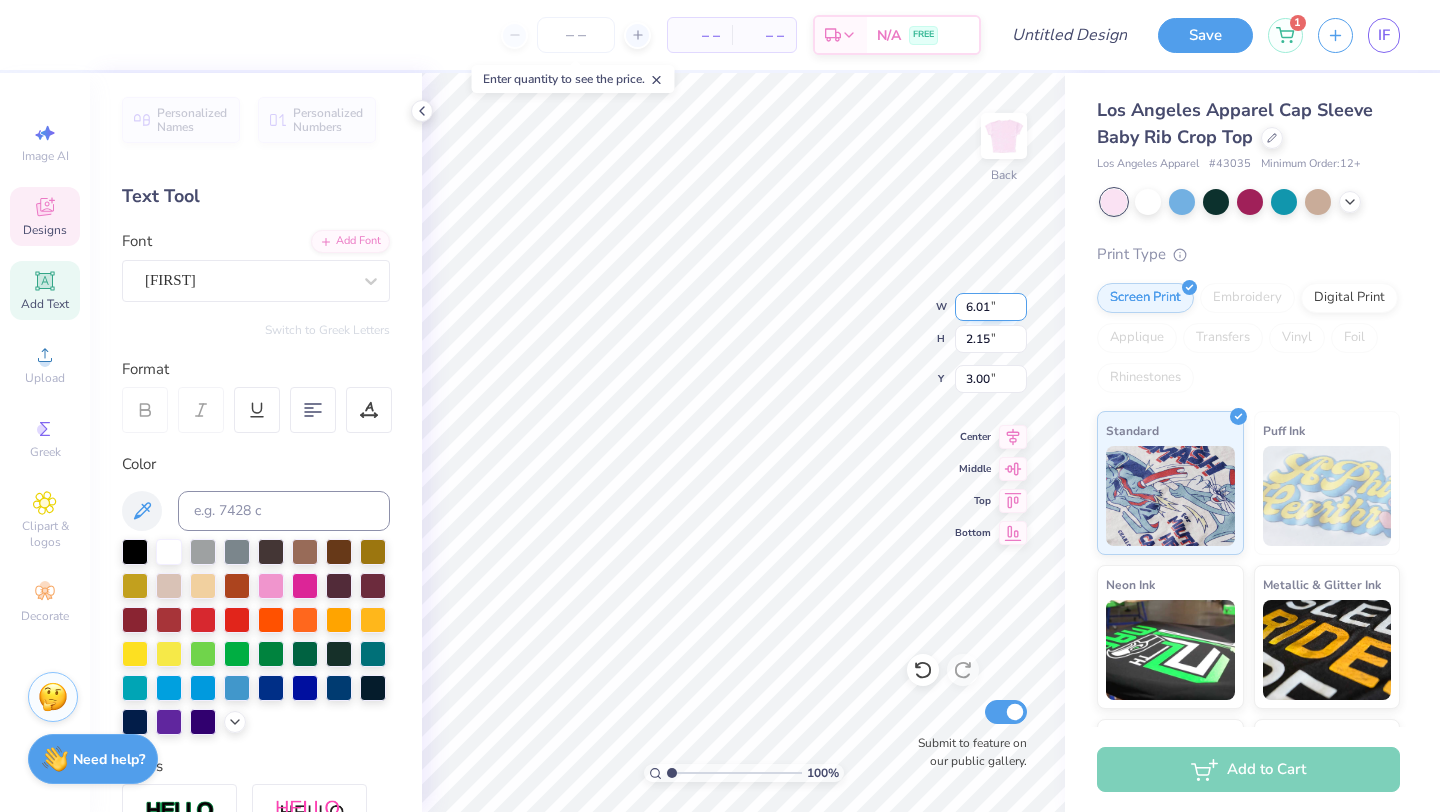 click on "6.01" at bounding box center [991, 307] 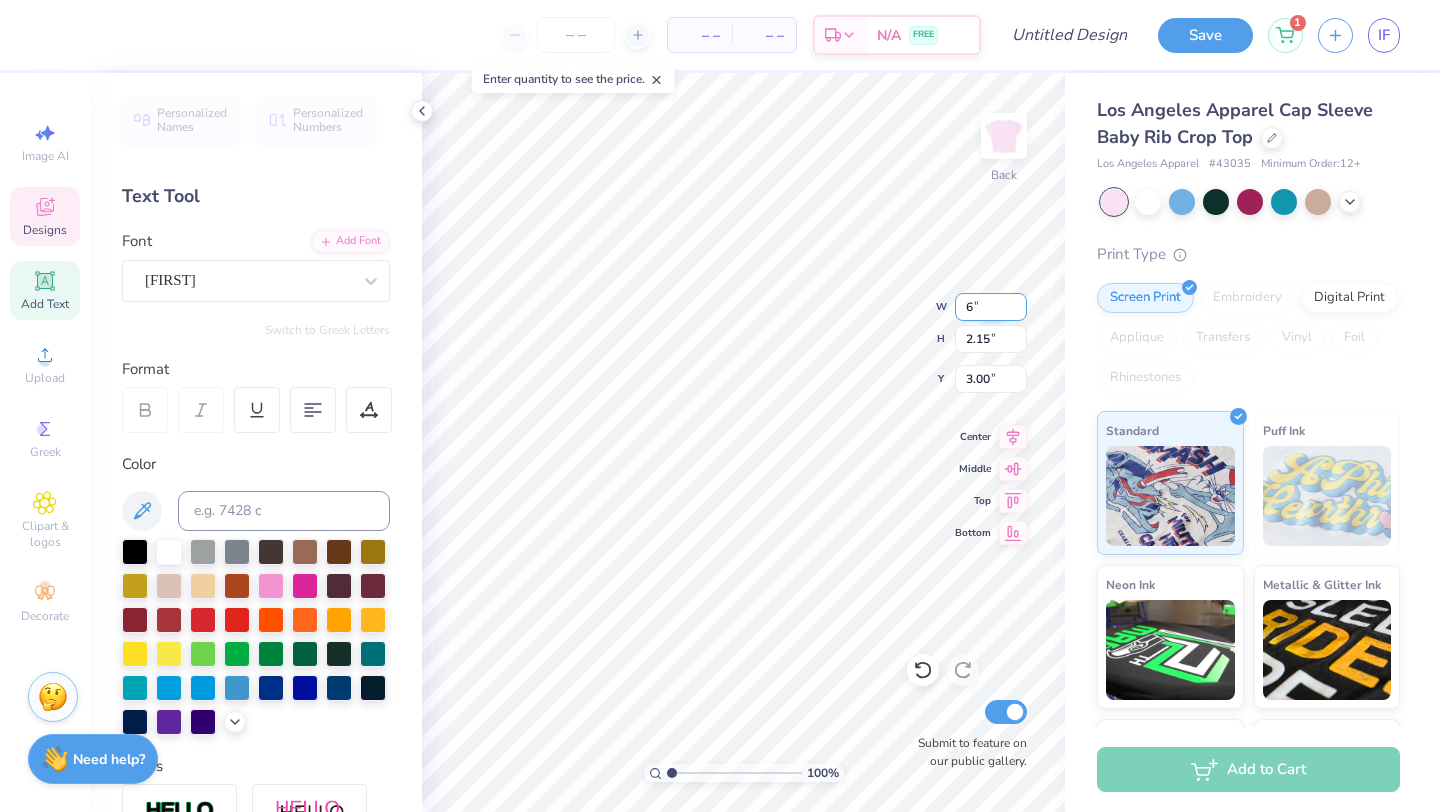 click on "6" at bounding box center [991, 307] 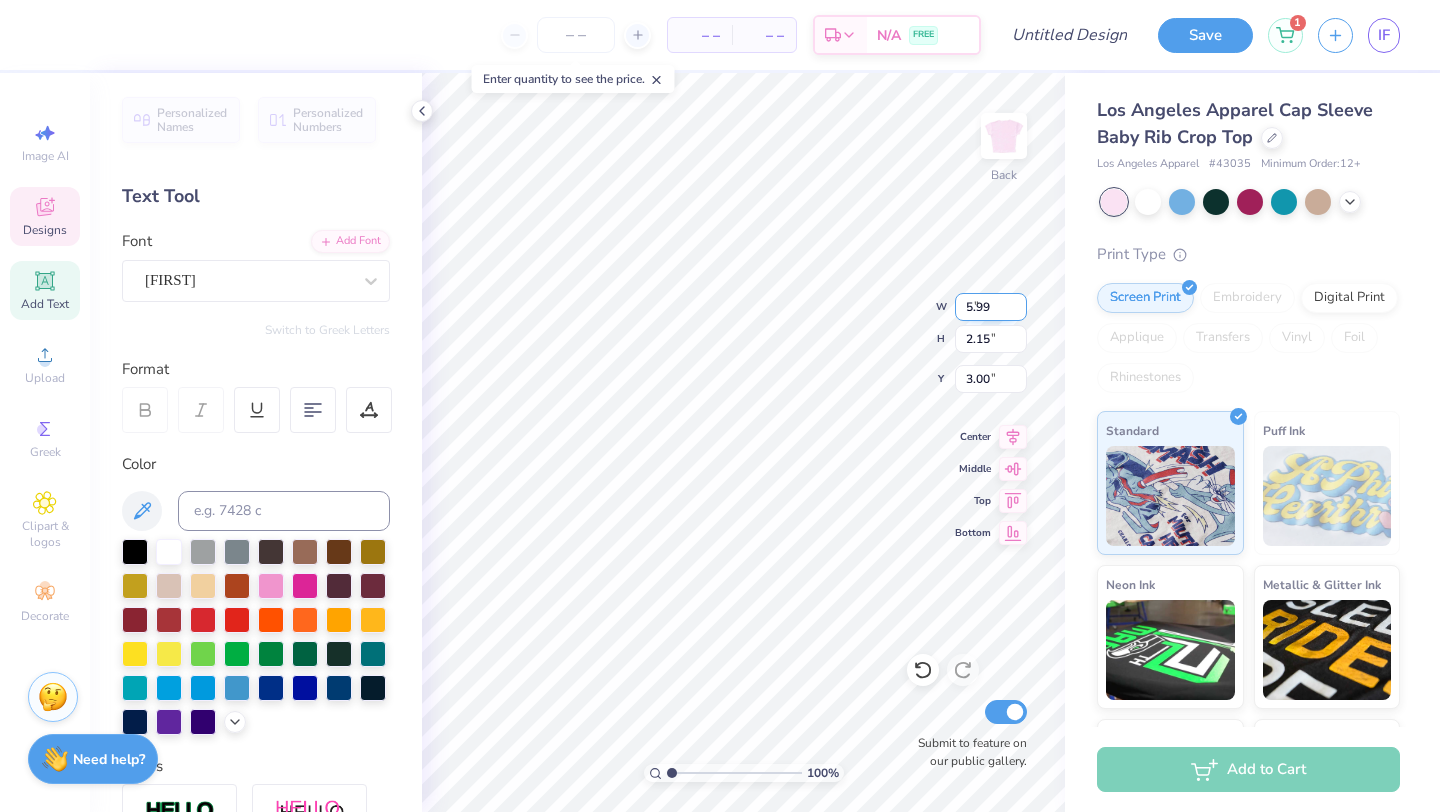 click on "5.99" at bounding box center [991, 307] 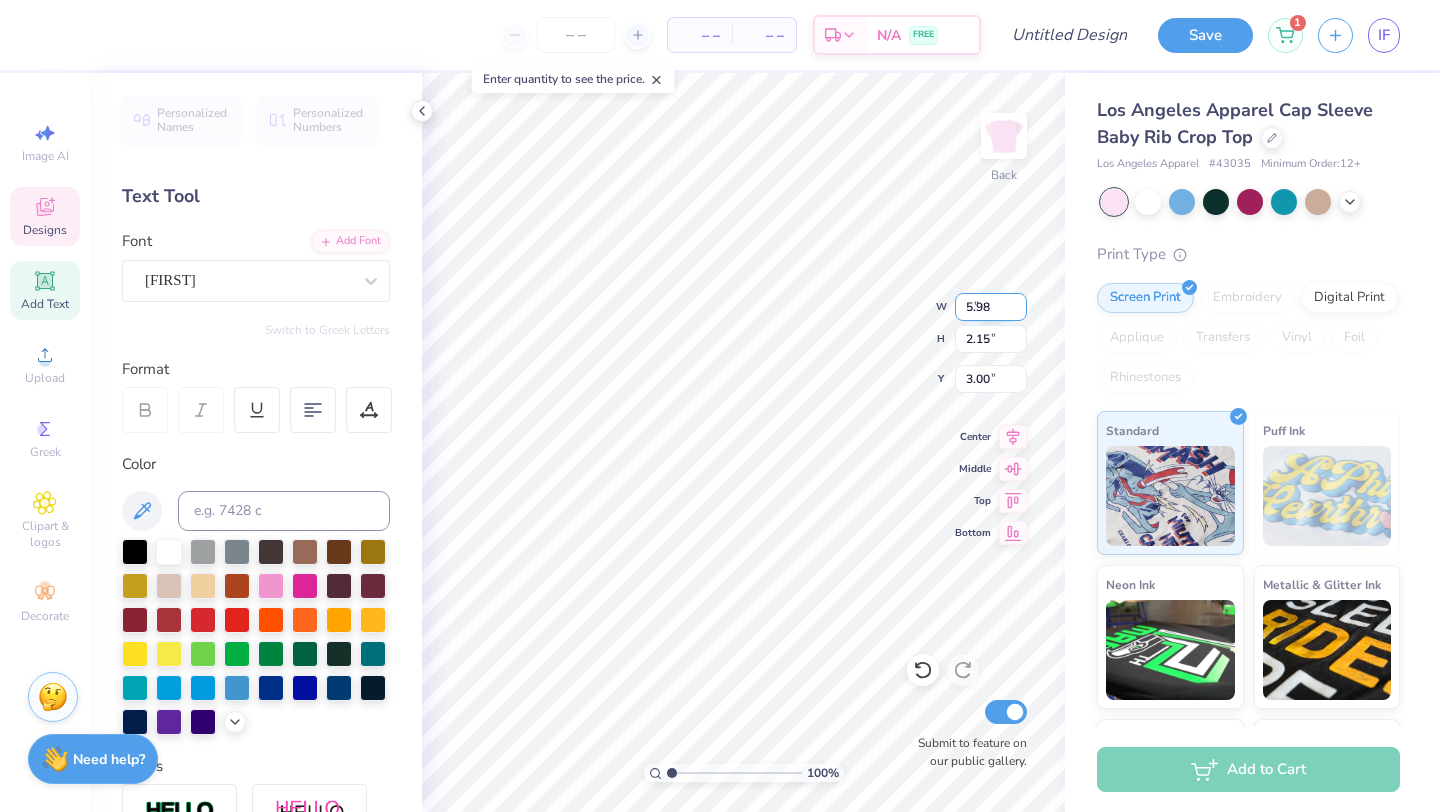 click on "5.98" at bounding box center [991, 307] 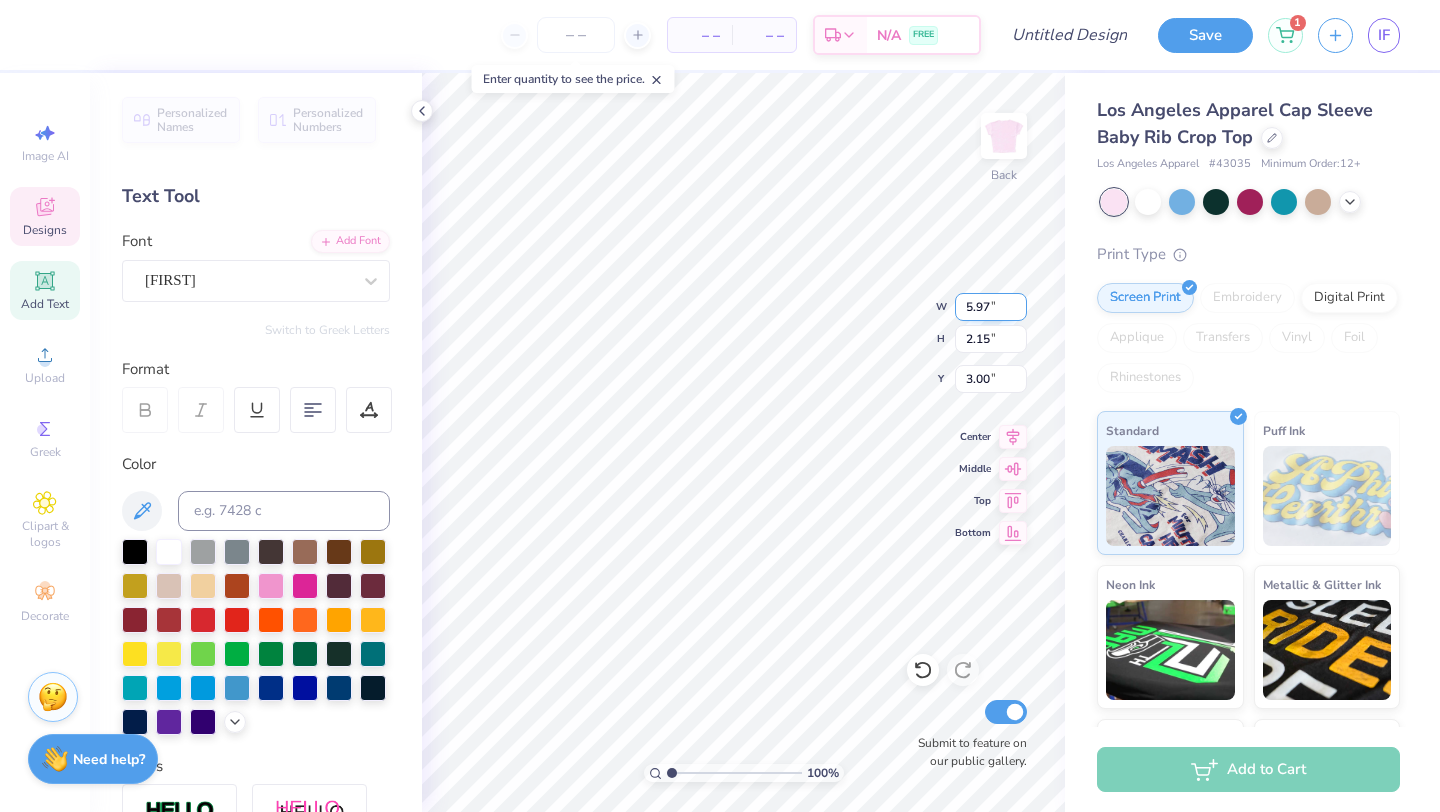 click on "5.97" at bounding box center [991, 307] 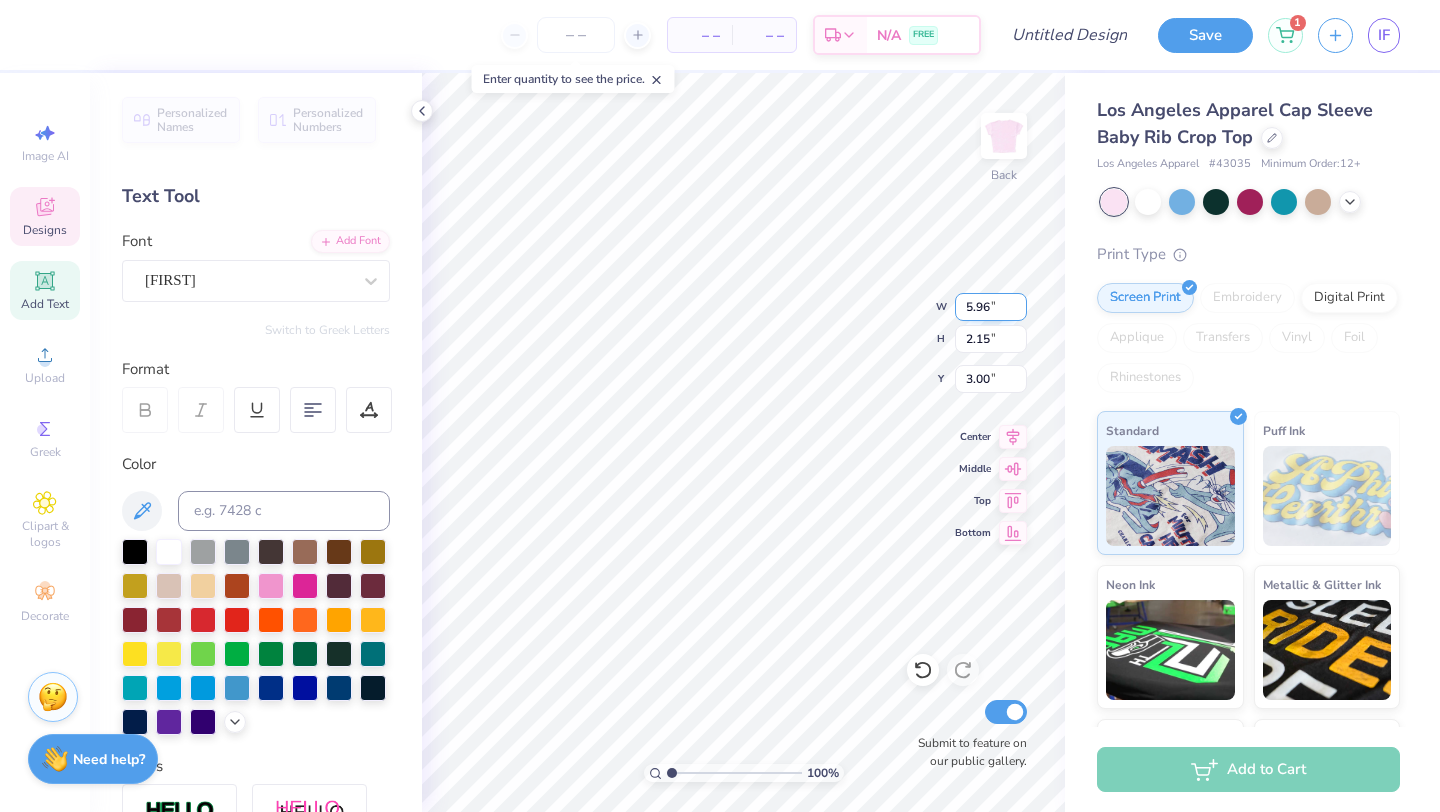 click on "5.96" at bounding box center [991, 307] 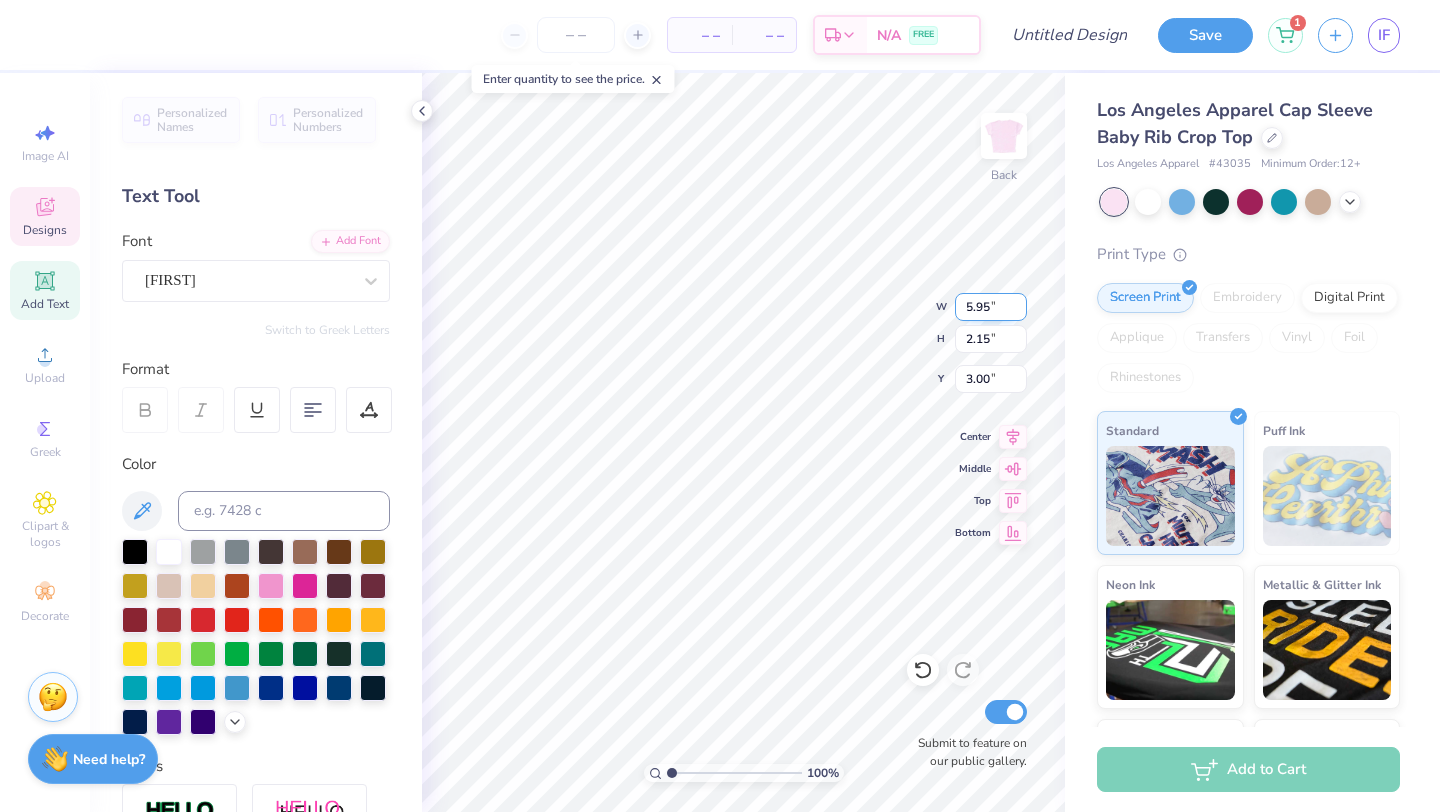 click on "5.95" at bounding box center (991, 307) 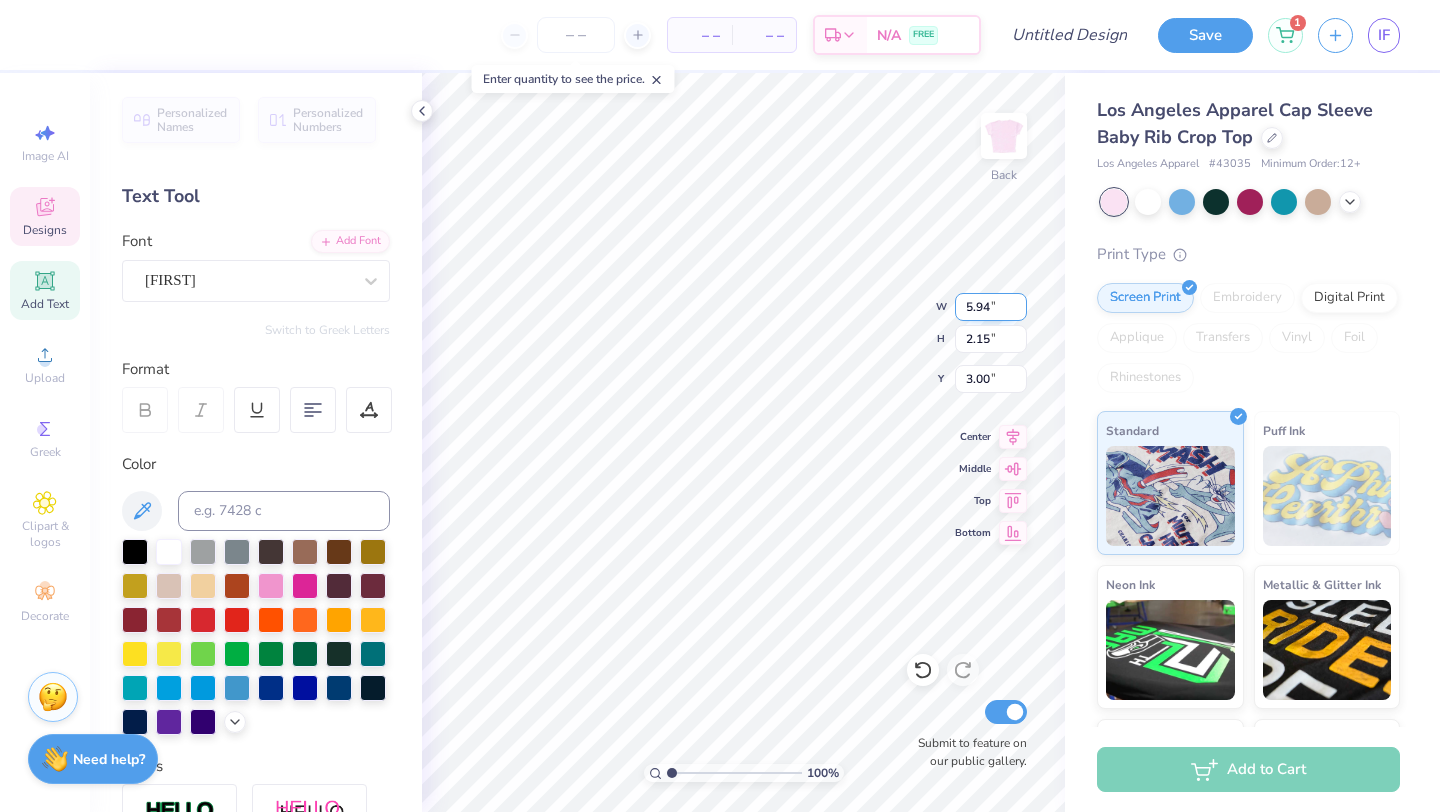click on "5.94" at bounding box center [991, 307] 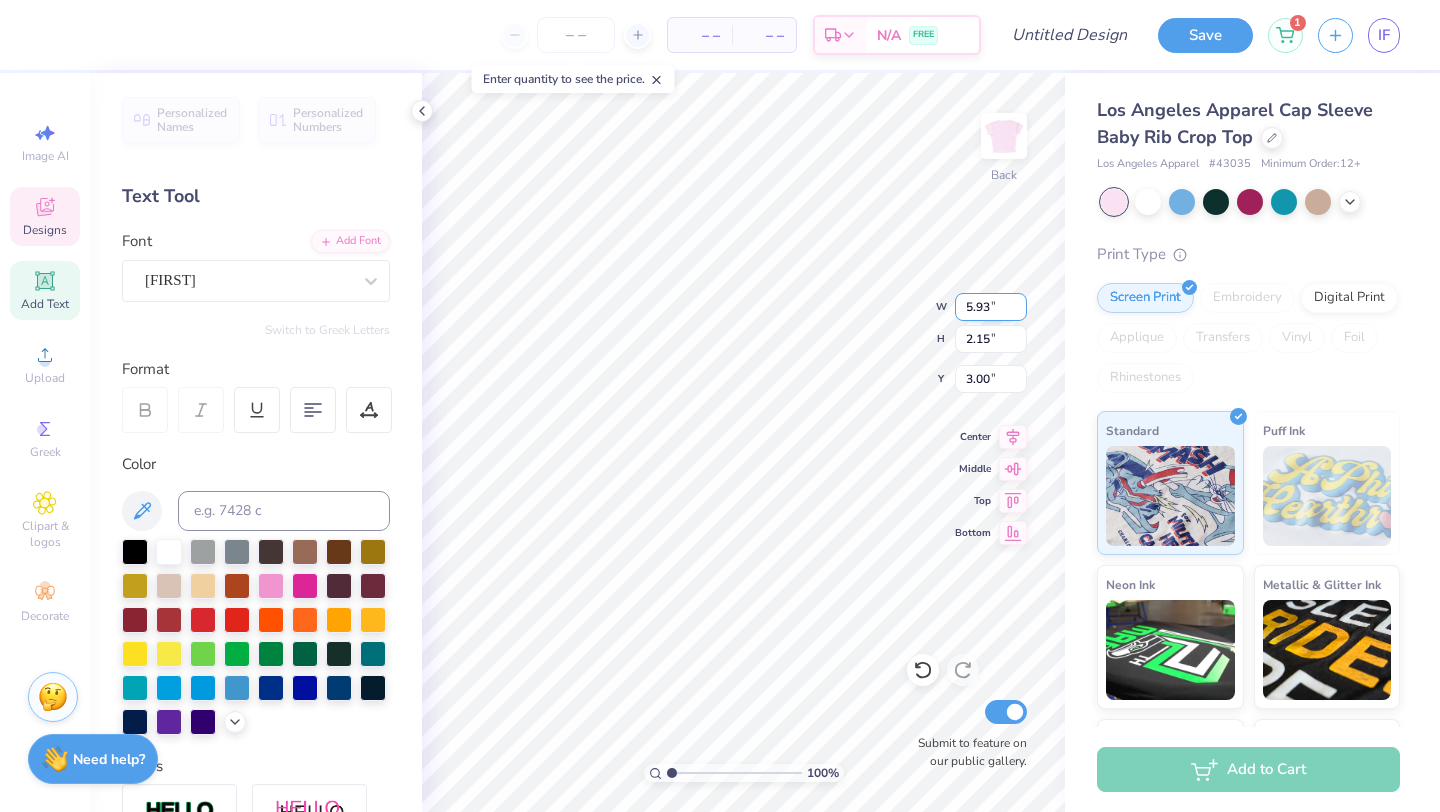 click on "5.93" at bounding box center (991, 307) 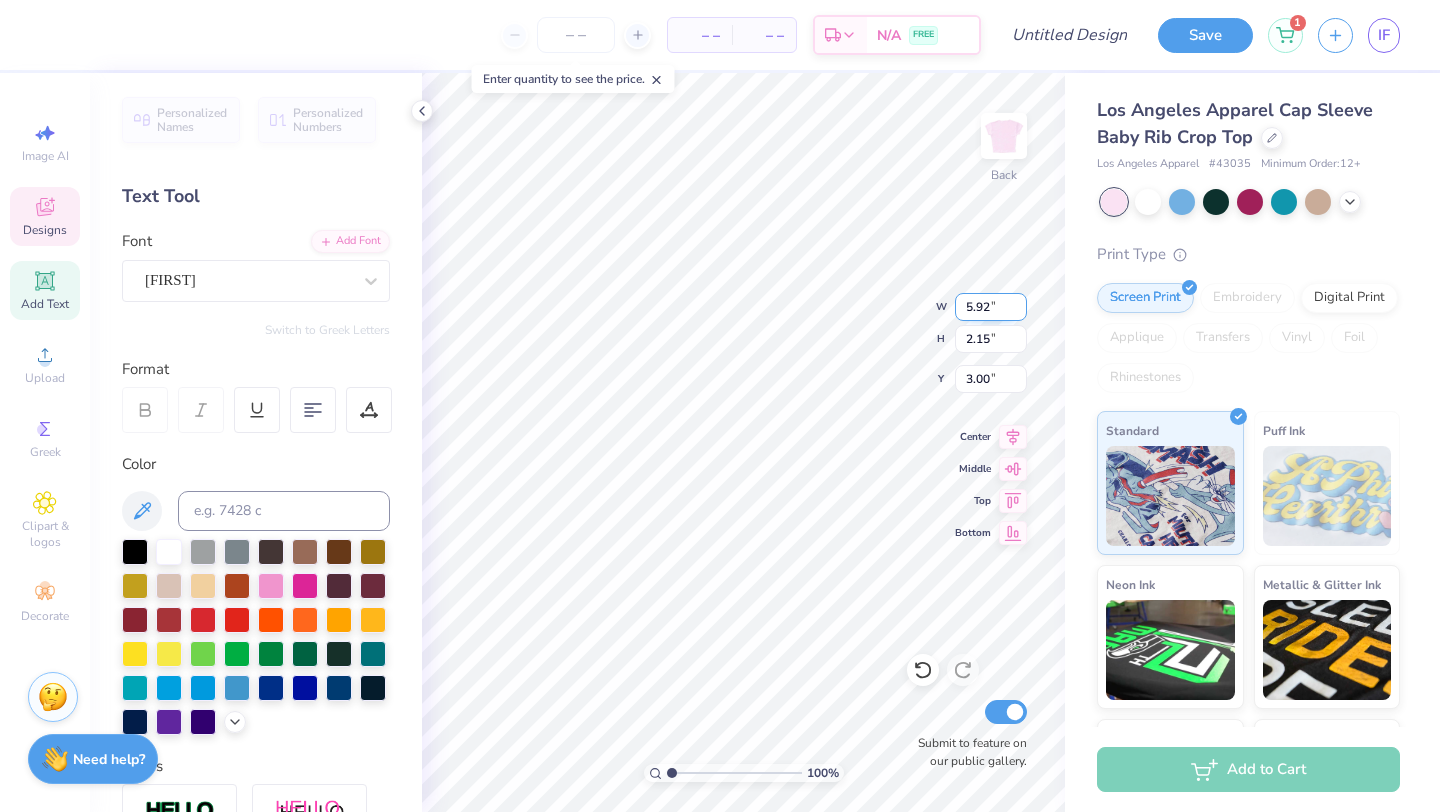 click on "5.92" at bounding box center [991, 307] 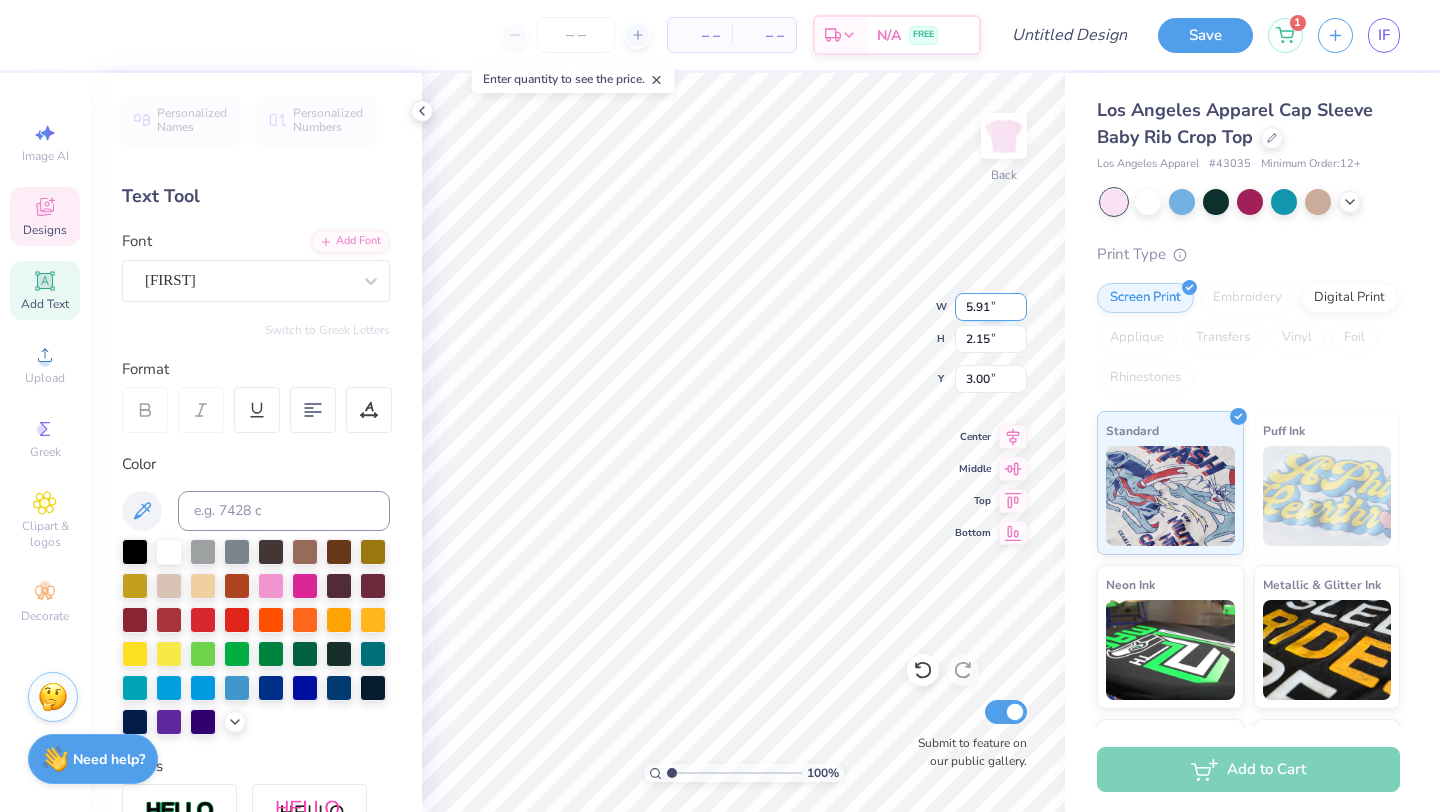 type on "5.91" 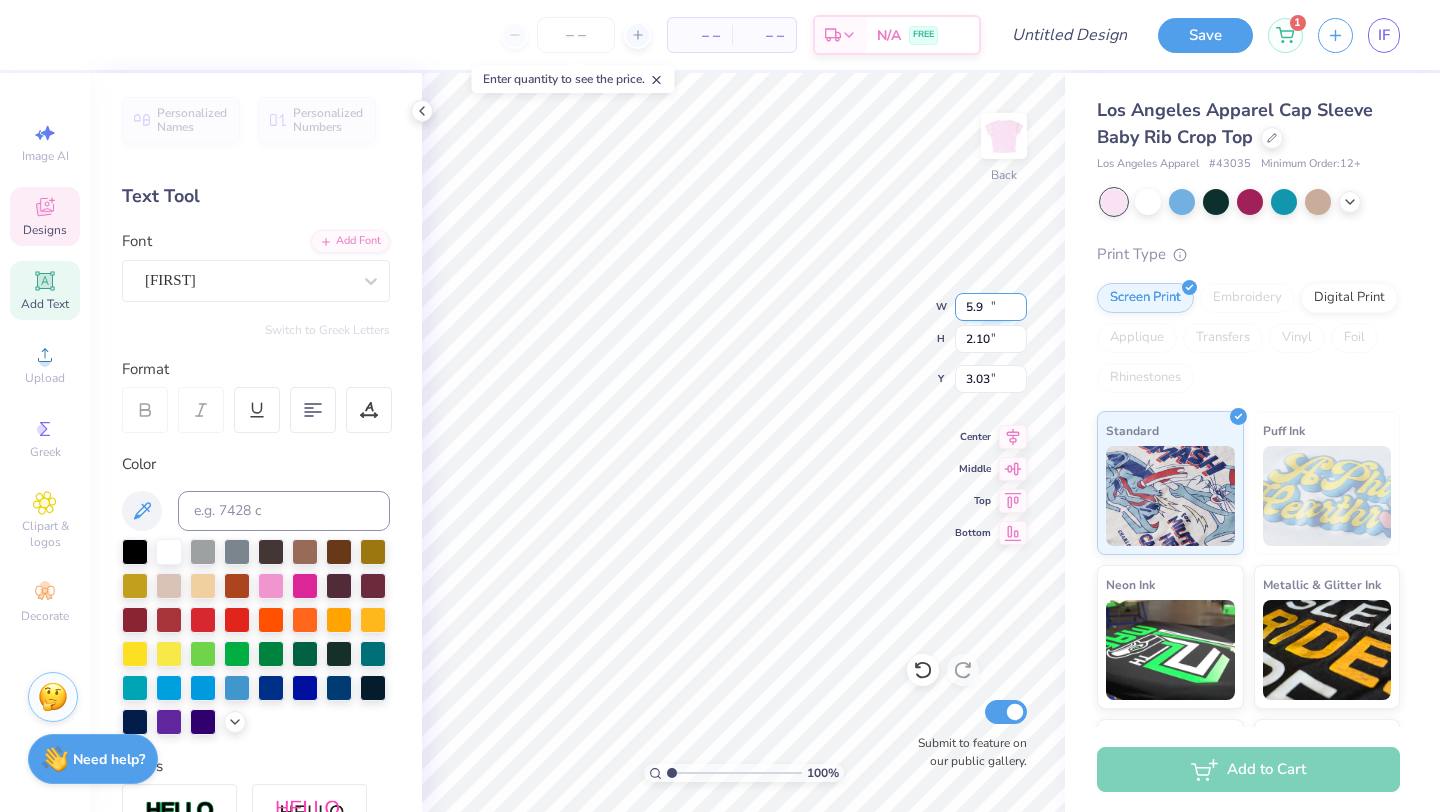 click on "5.9" at bounding box center [991, 307] 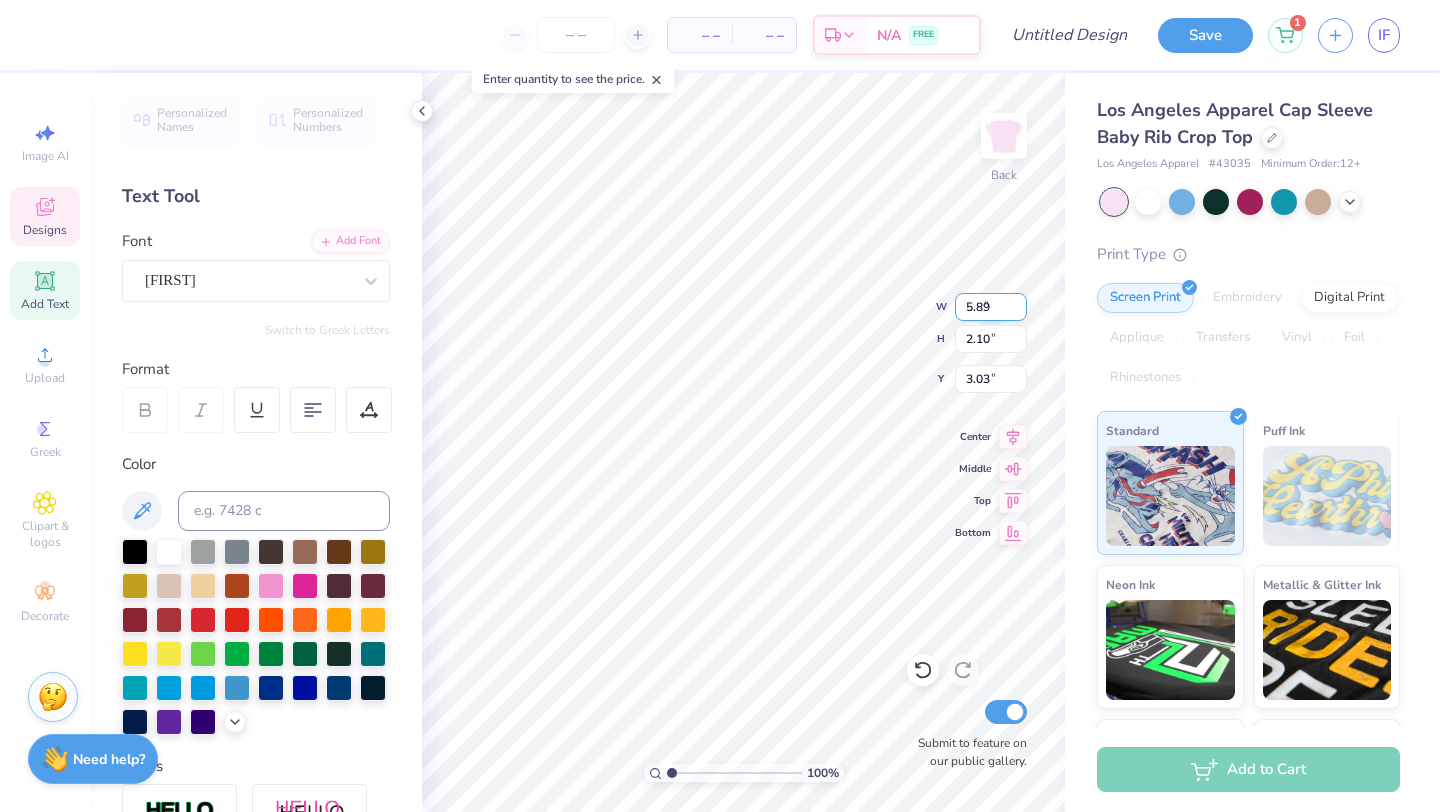 click on "5.89" at bounding box center (991, 307) 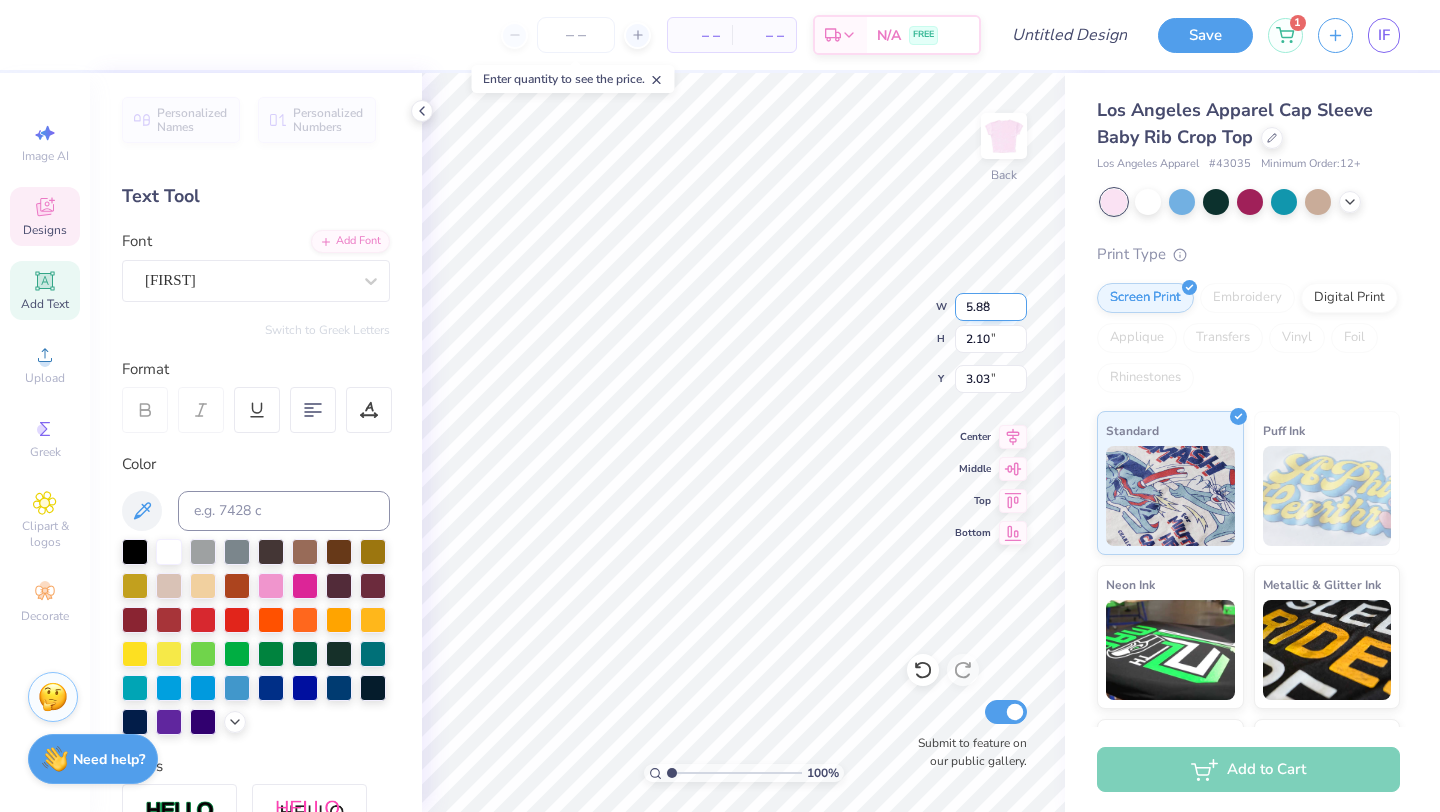 click on "5.88" at bounding box center (991, 307) 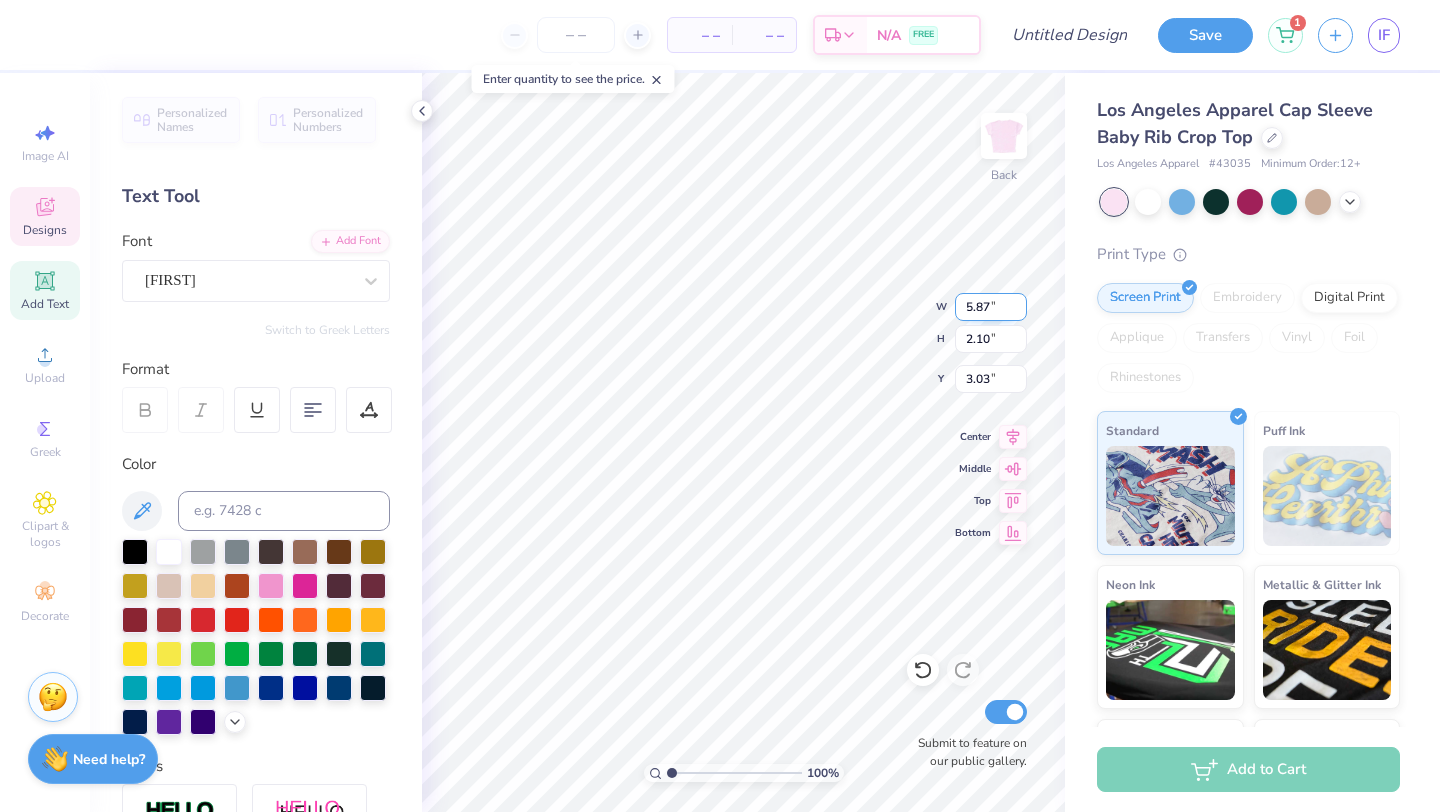 click on "5.87" at bounding box center [991, 307] 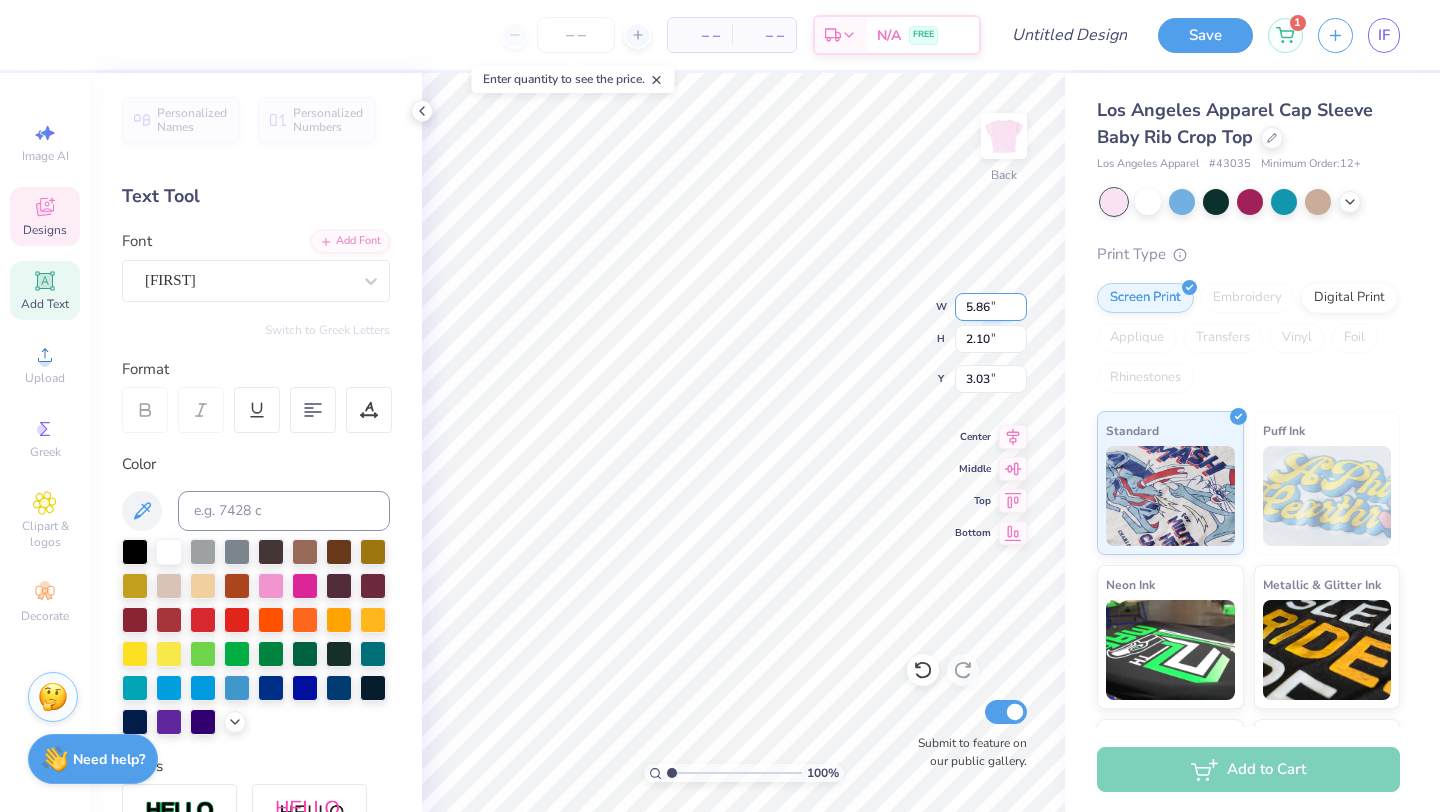 click on "5.86" at bounding box center [991, 307] 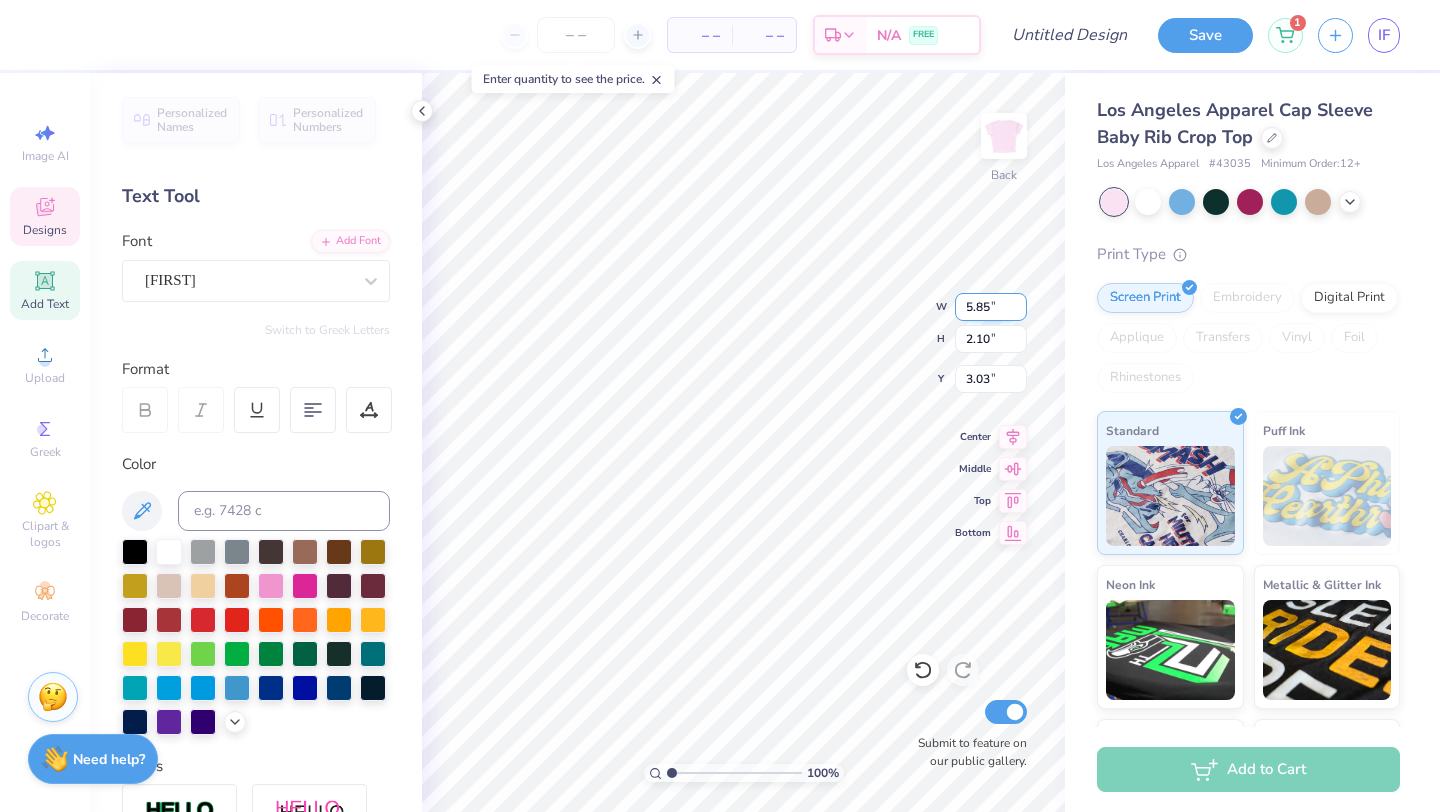 click on "5.85" at bounding box center (991, 307) 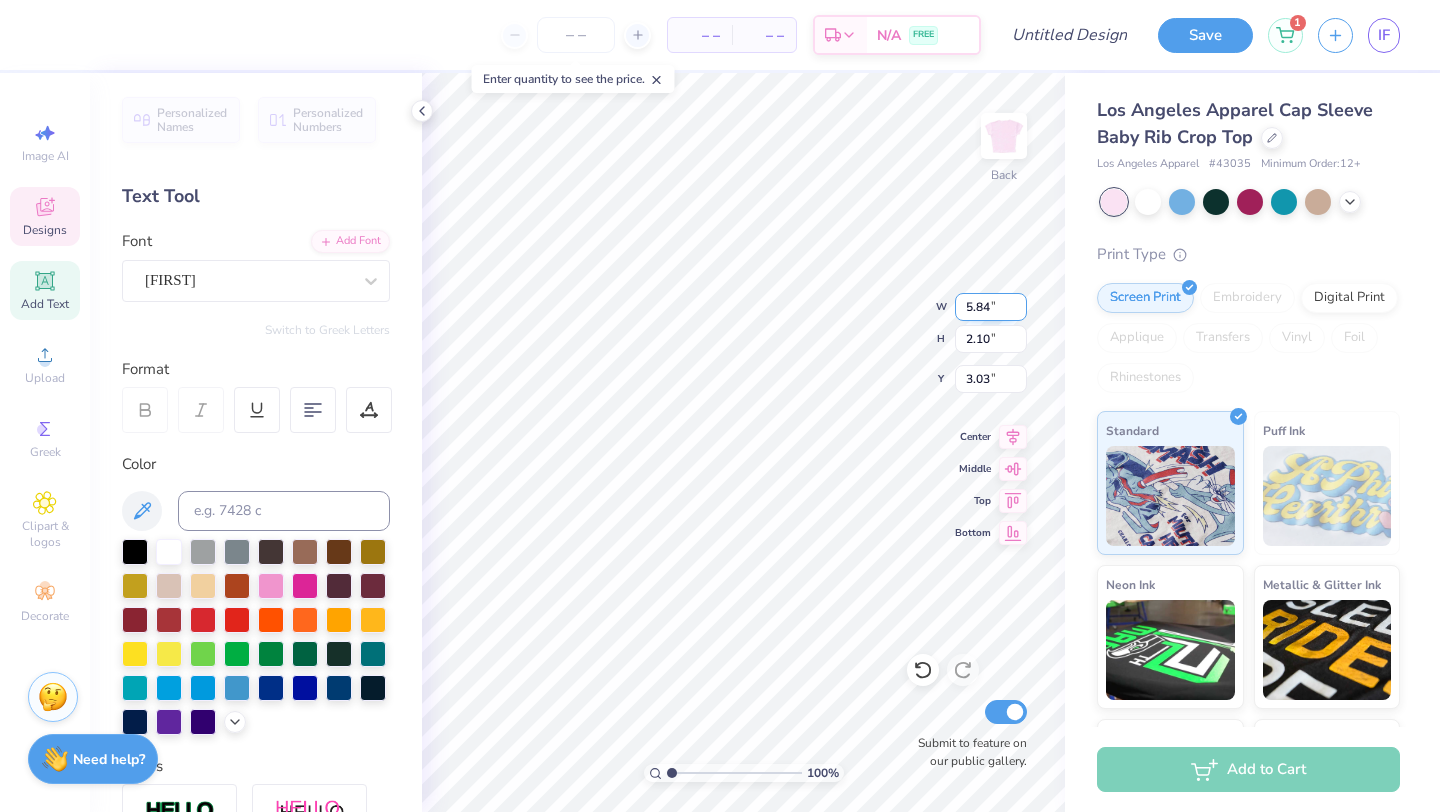 click on "5.84" at bounding box center (991, 307) 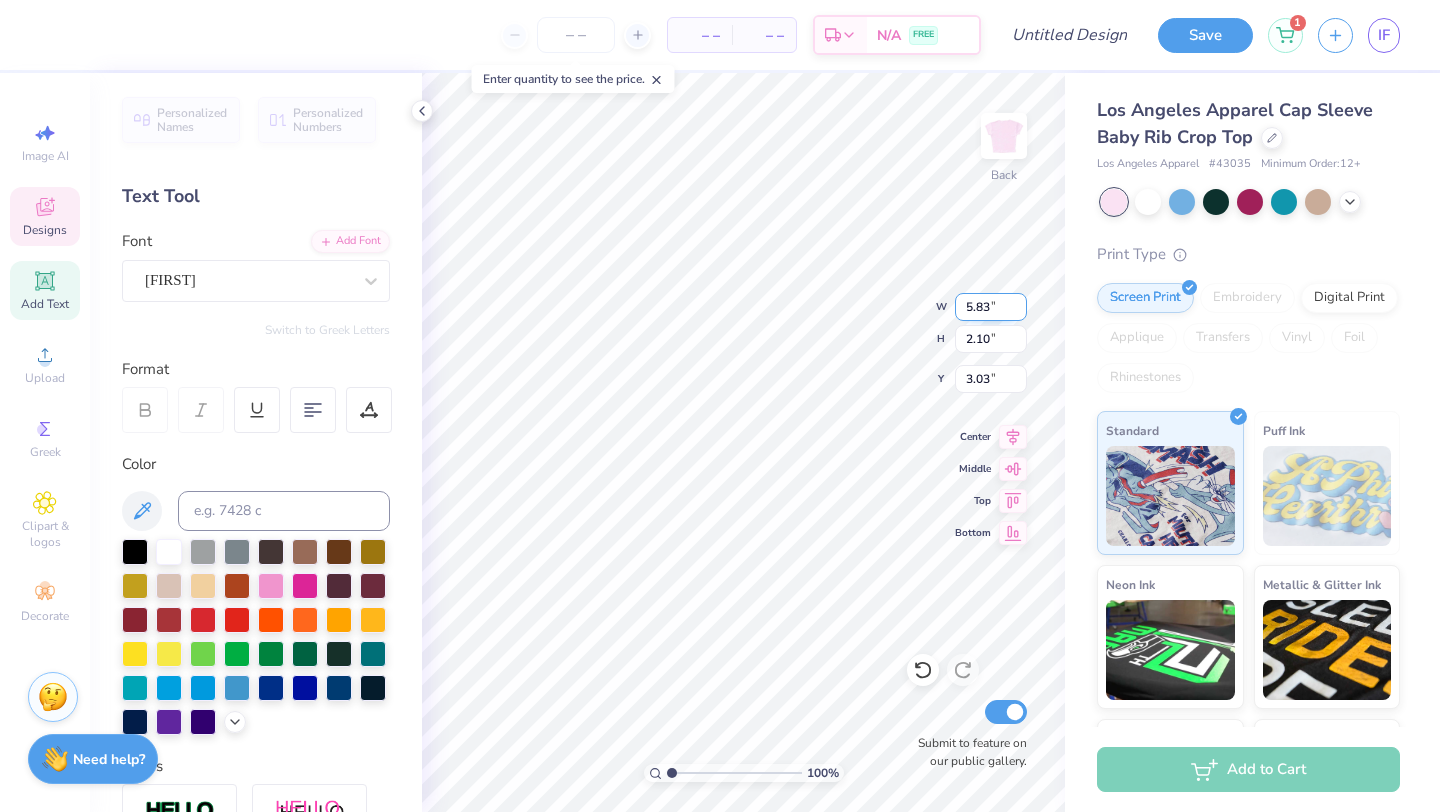 click on "5.83" at bounding box center (991, 307) 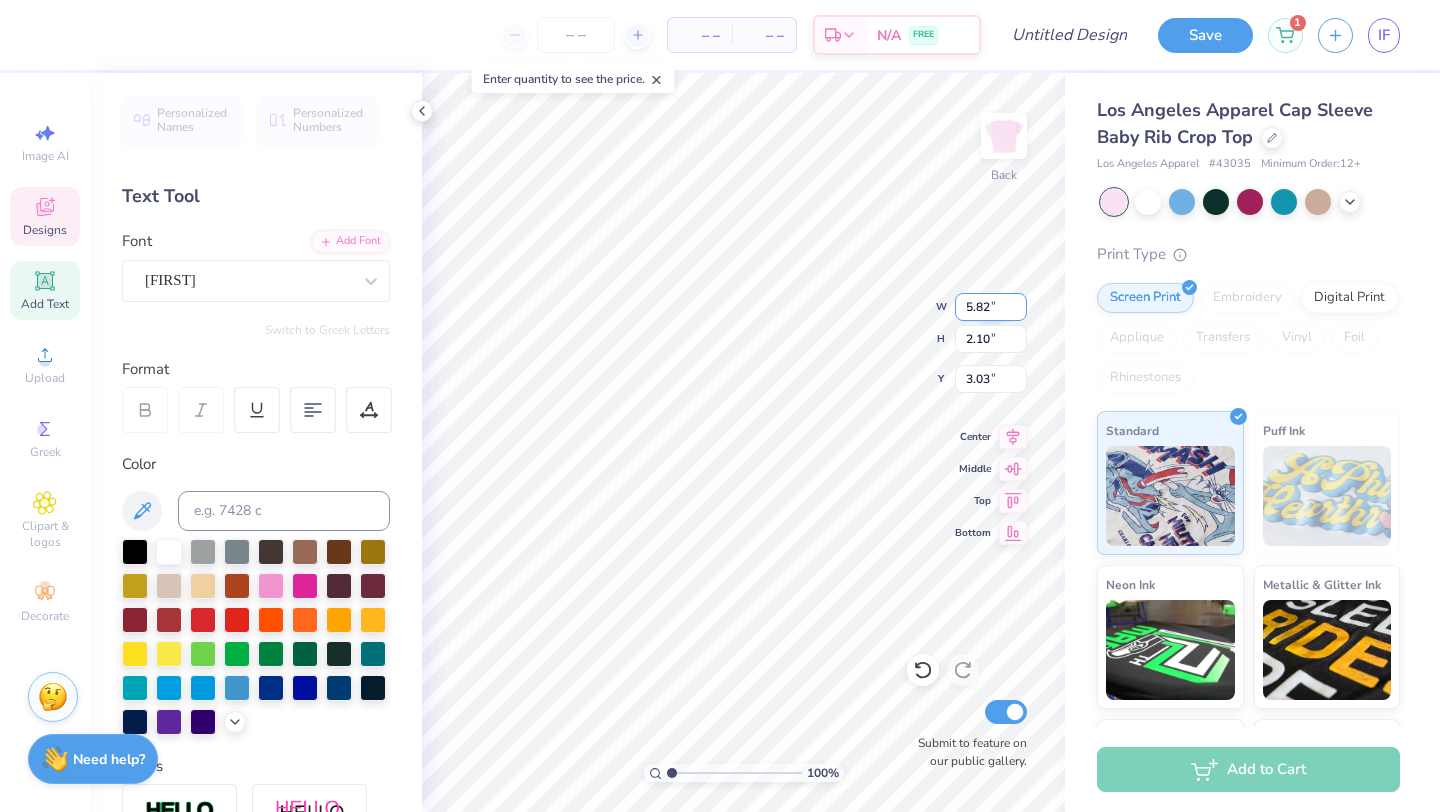 click on "5.82" at bounding box center [991, 307] 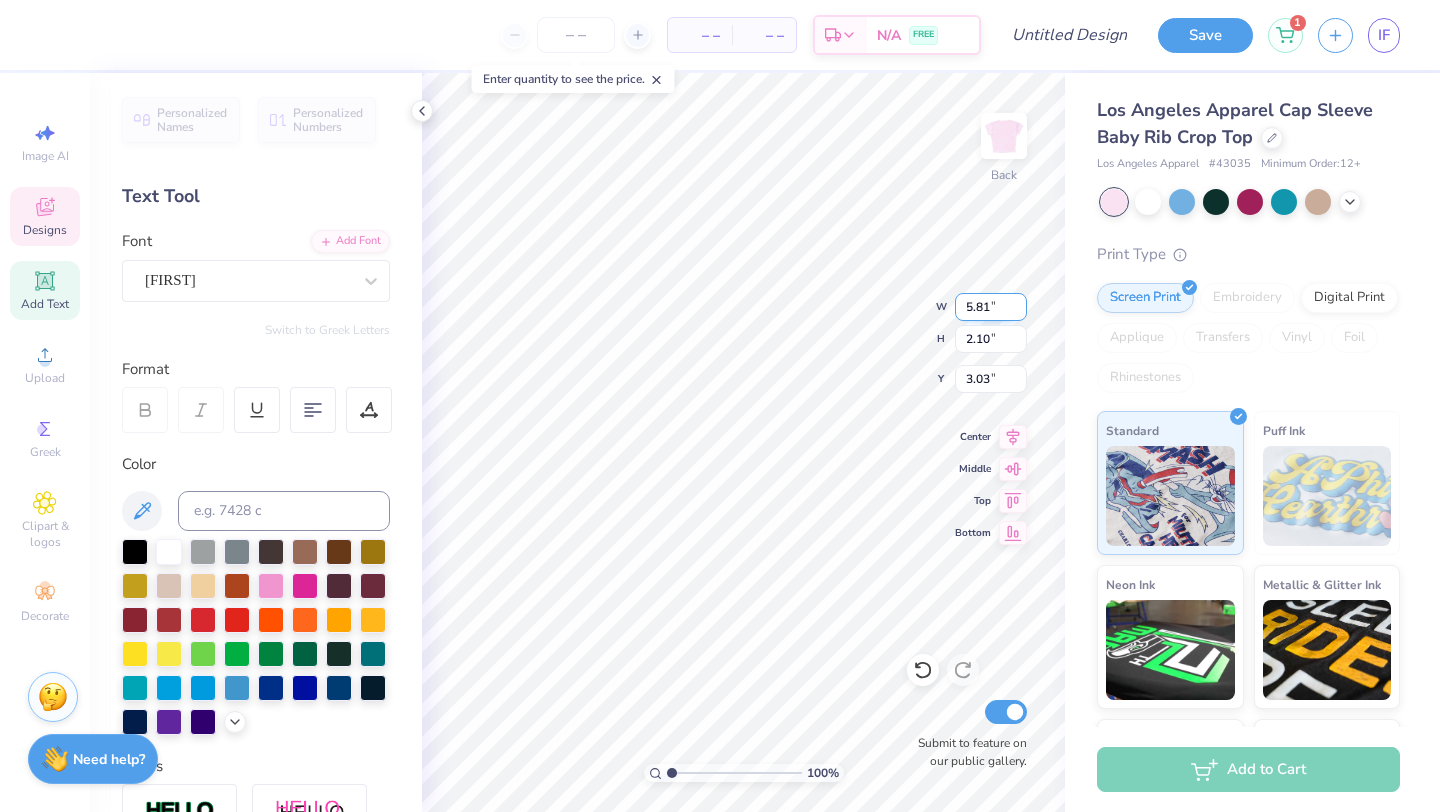 click on "5.81" at bounding box center [991, 307] 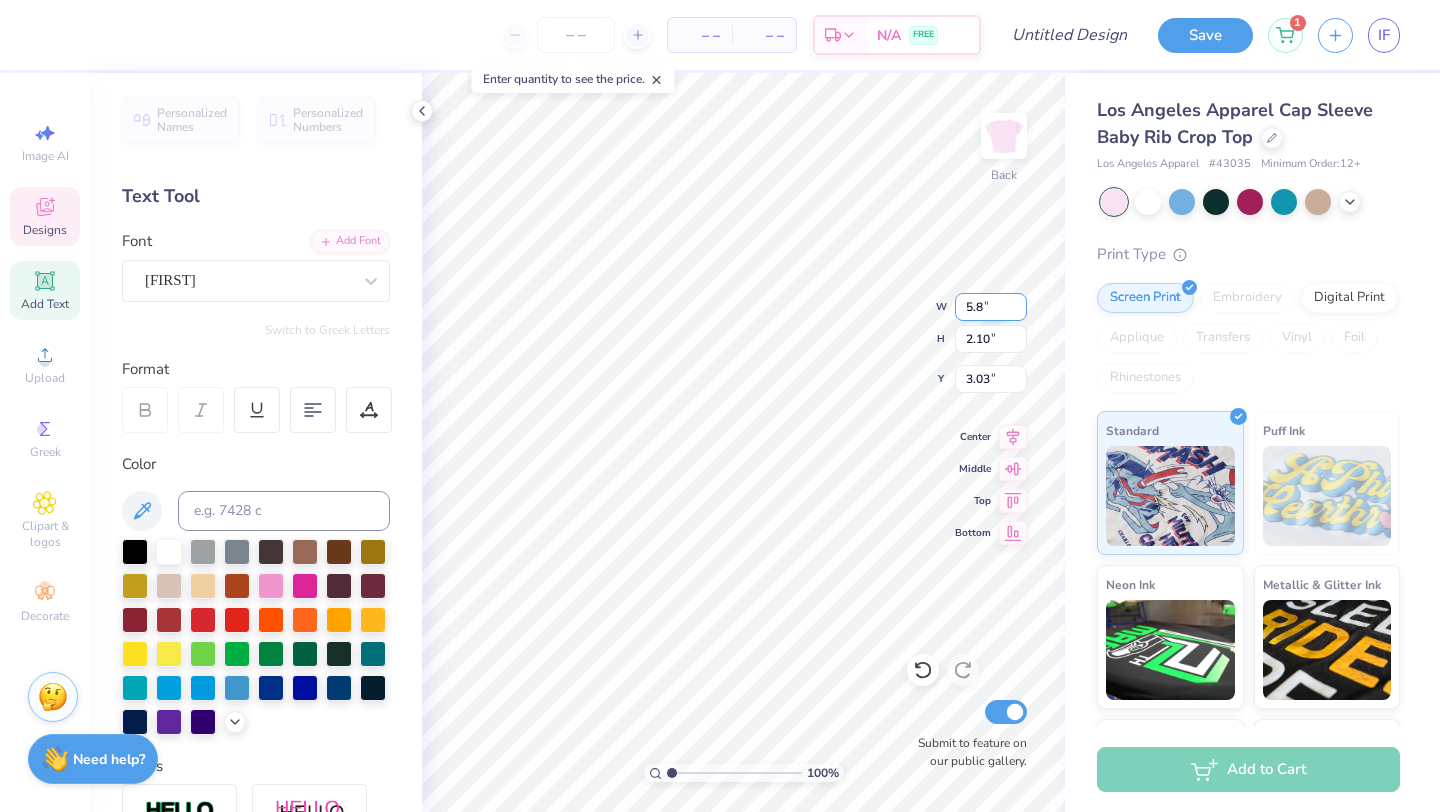 click on "5.8" at bounding box center [991, 307] 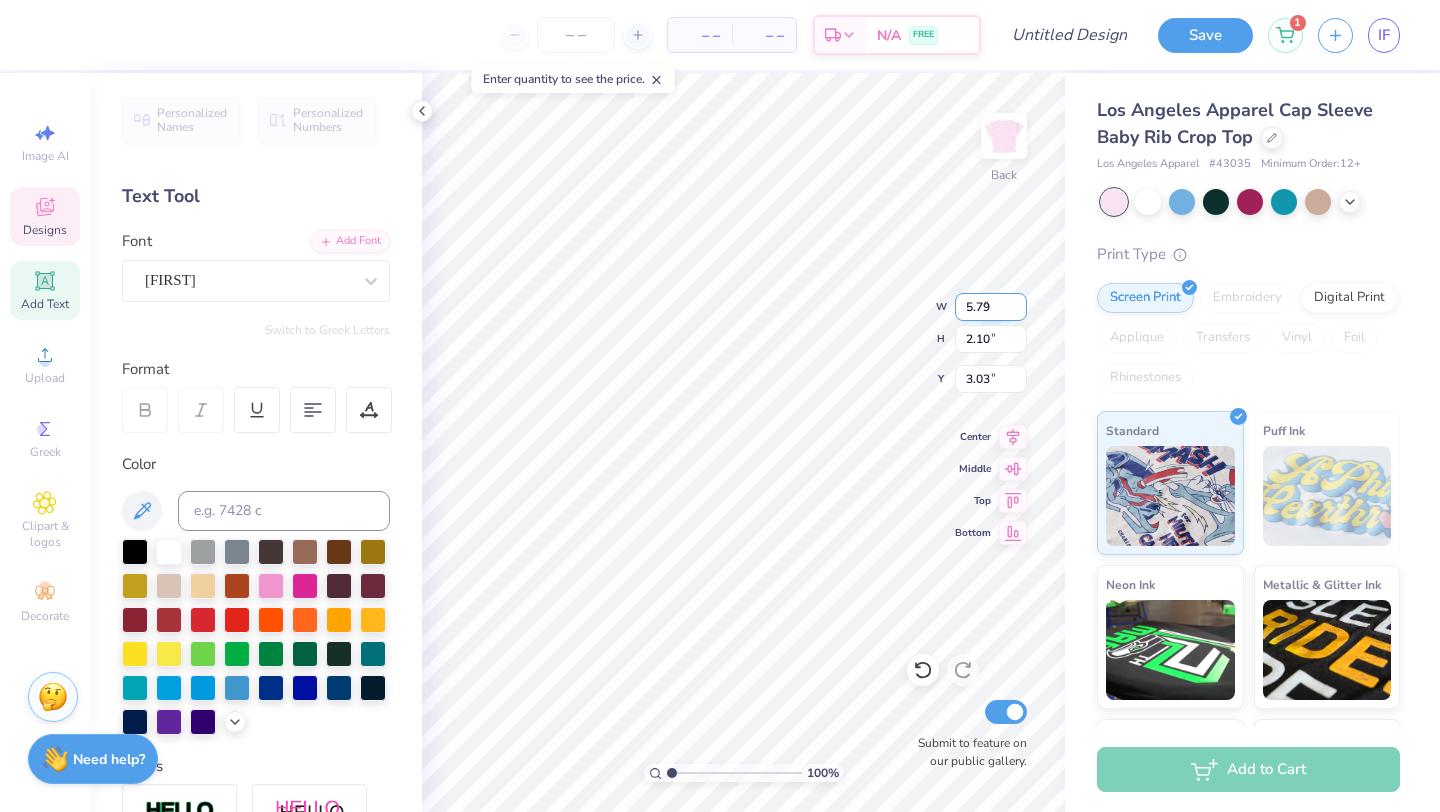 click on "5.79" at bounding box center (991, 307) 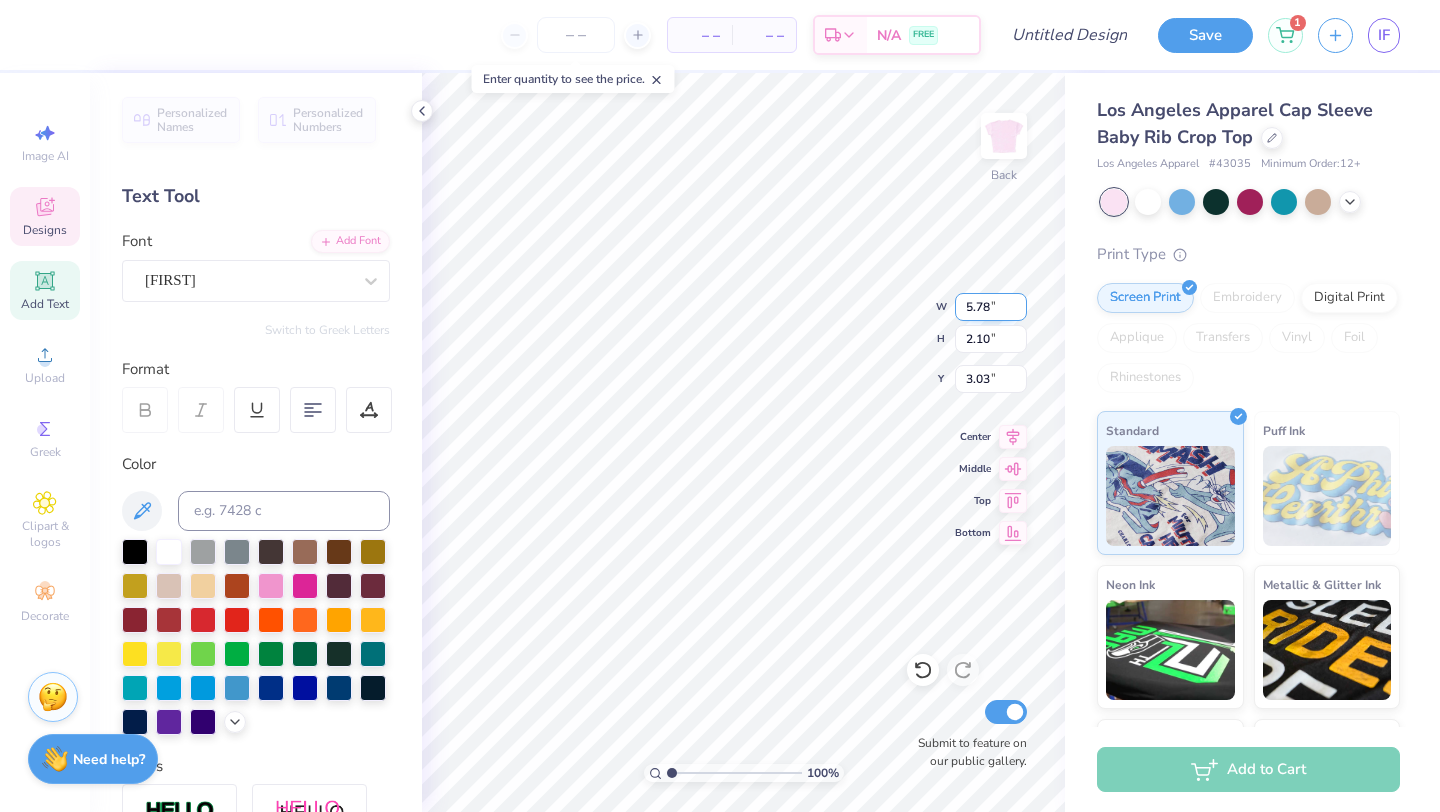 click on "5.78" at bounding box center [991, 307] 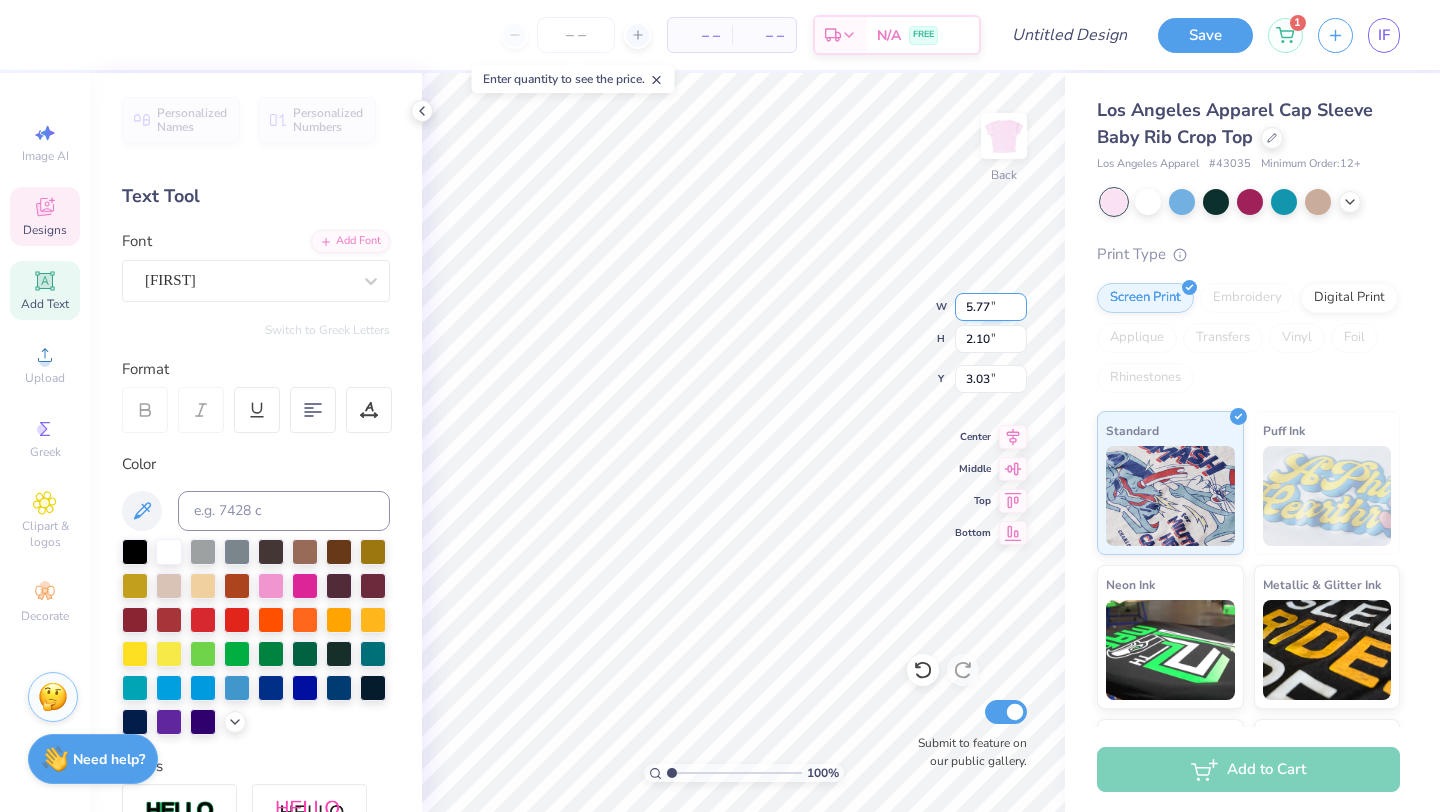 click on "5.77" at bounding box center [991, 307] 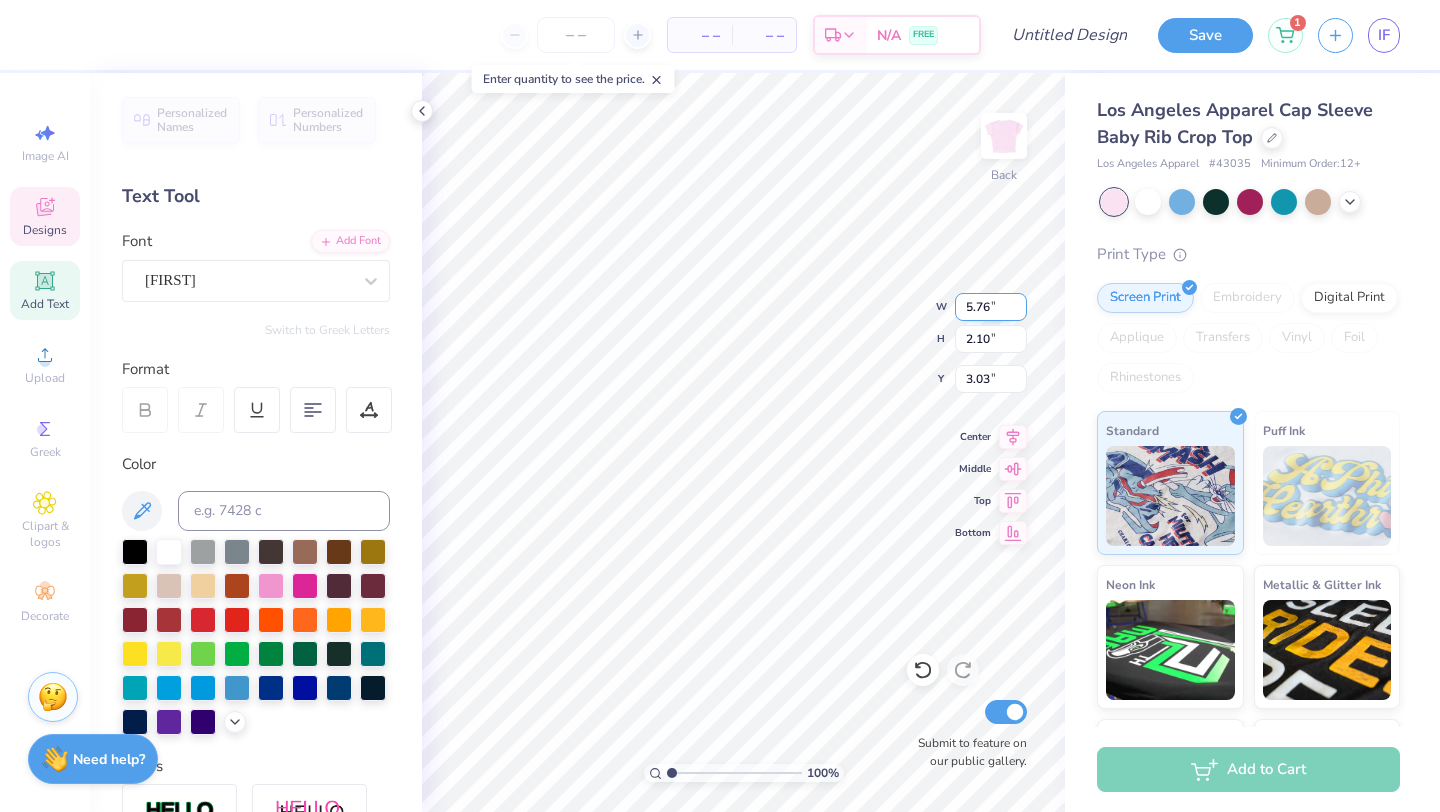 click on "5.76" at bounding box center [991, 307] 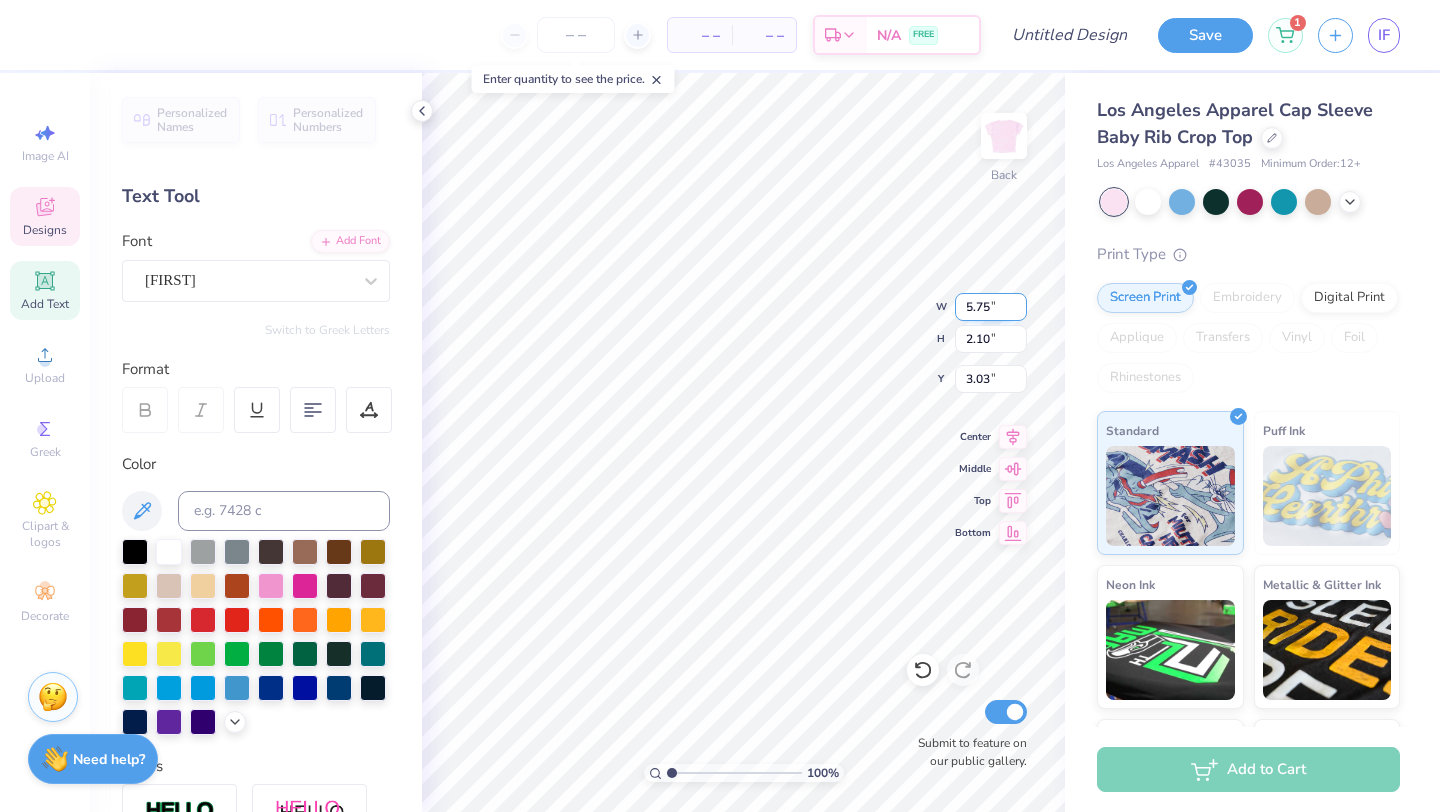 click on "5.75" at bounding box center [991, 307] 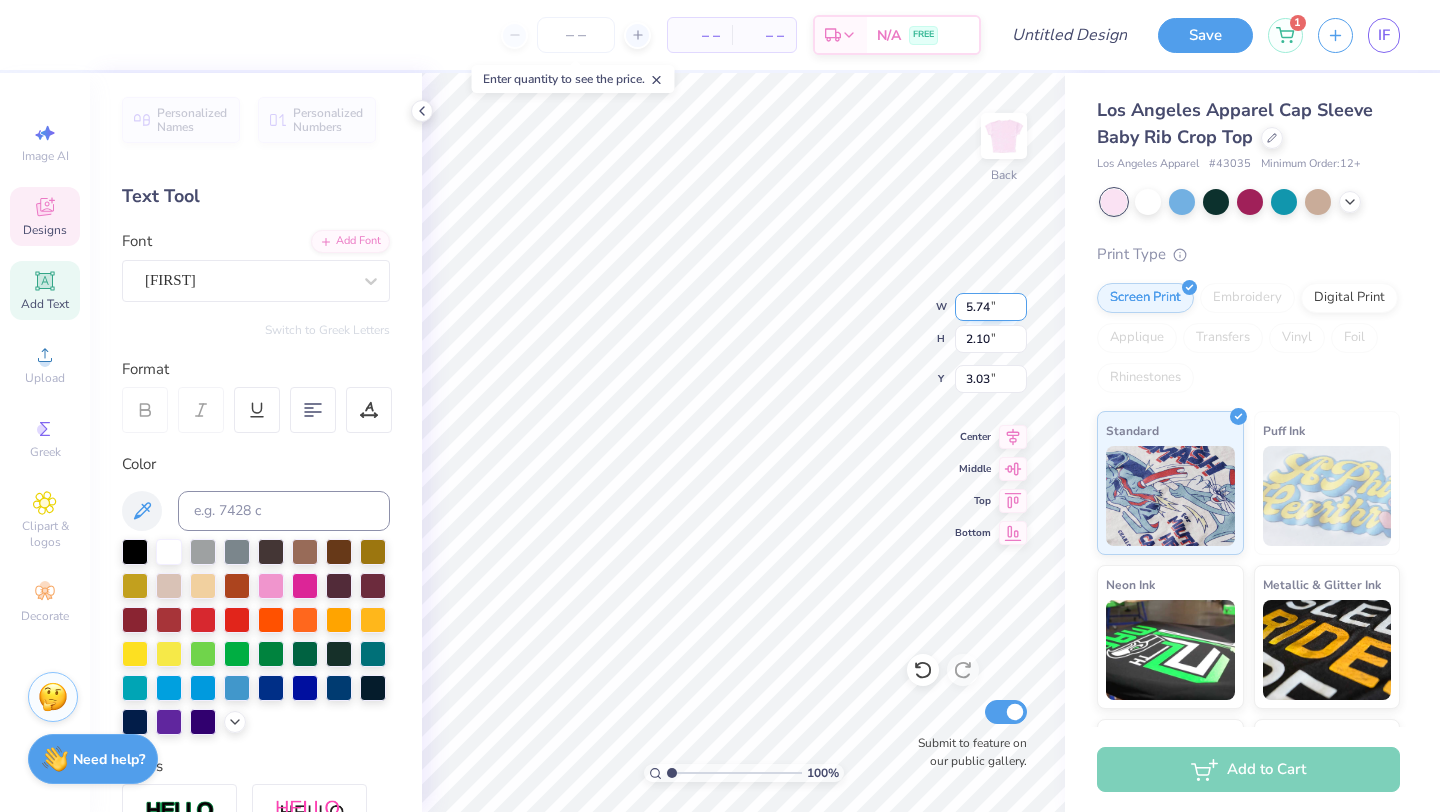click on "5.74" at bounding box center [991, 307] 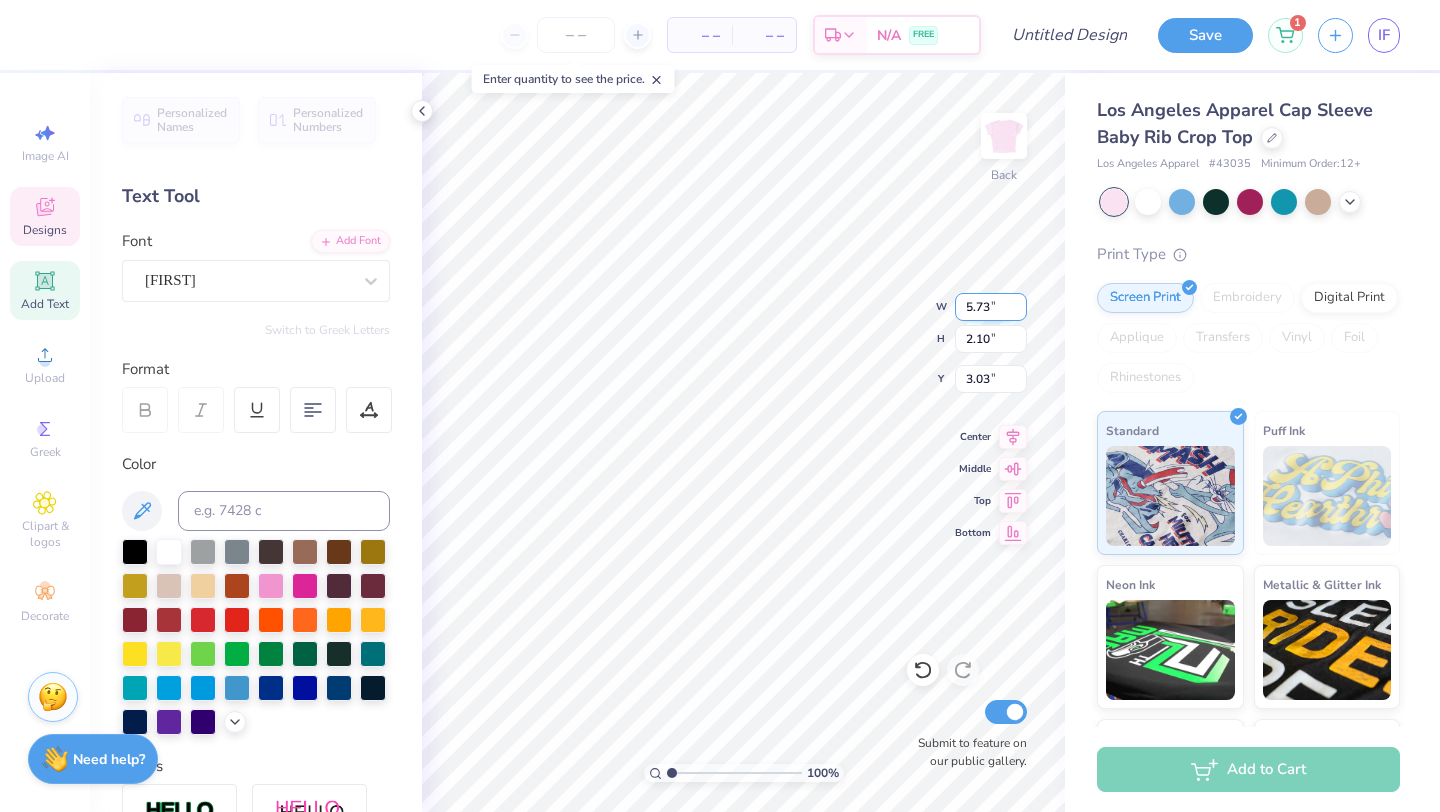 click on "5.73" at bounding box center (991, 307) 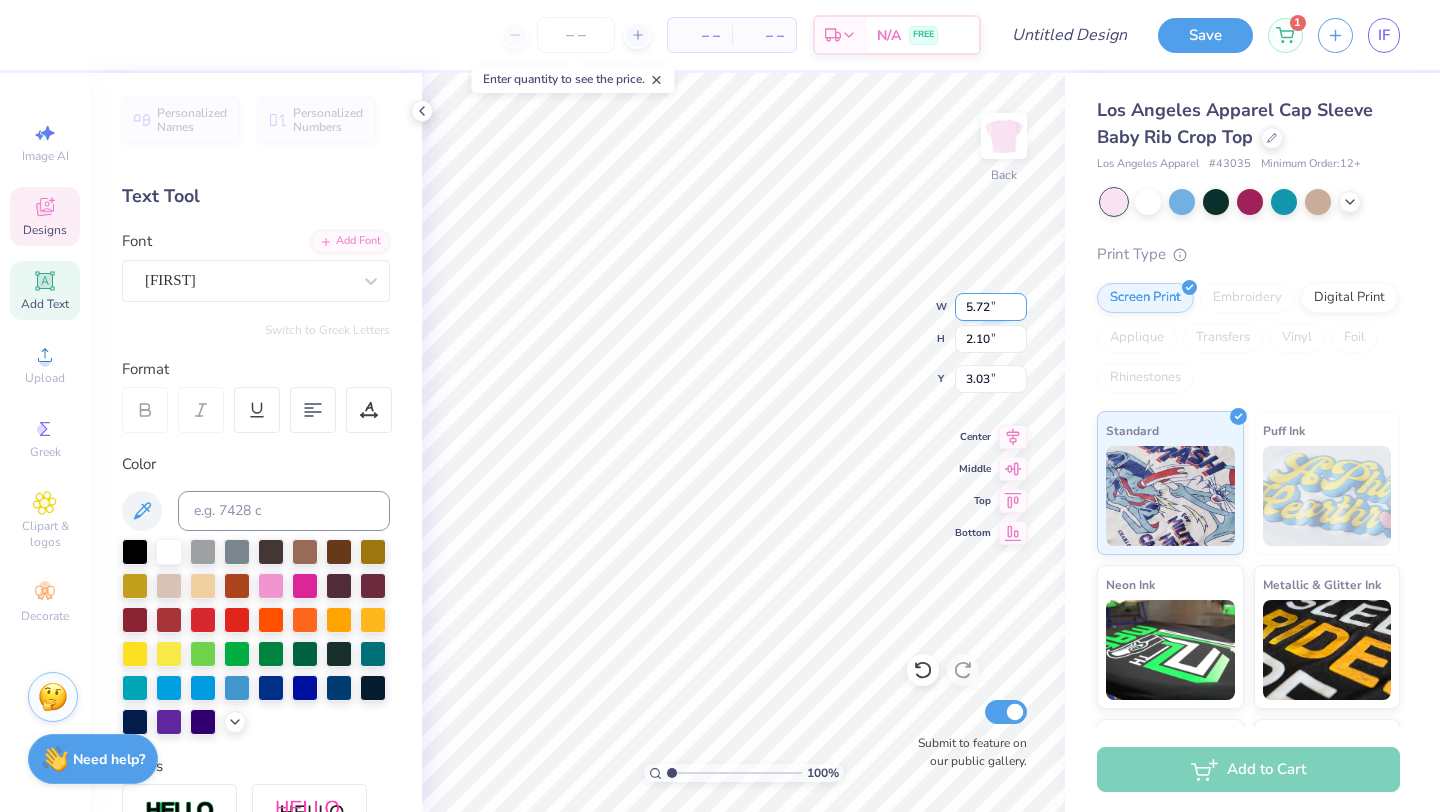 click on "5.72" at bounding box center (991, 307) 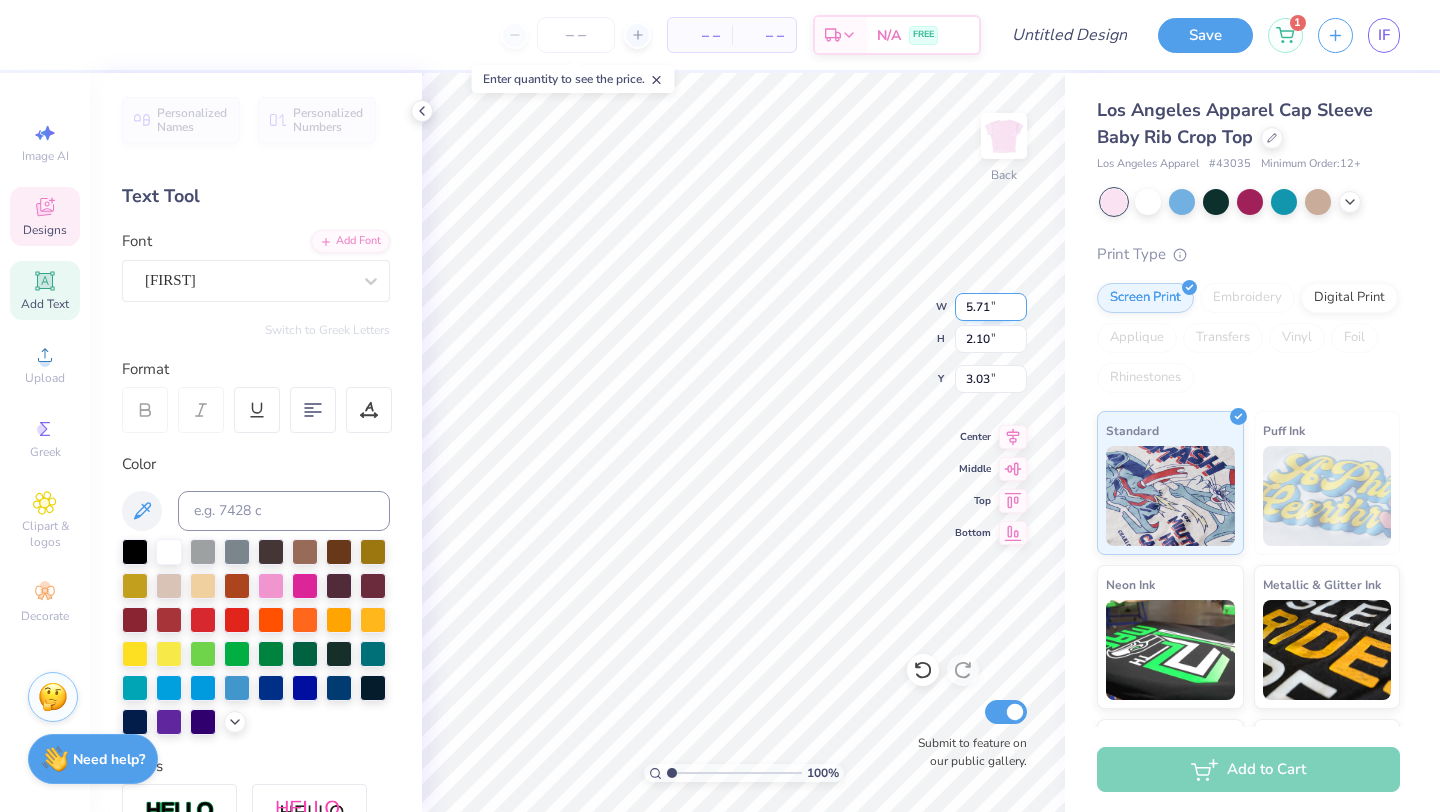 click on "5.71" at bounding box center [991, 307] 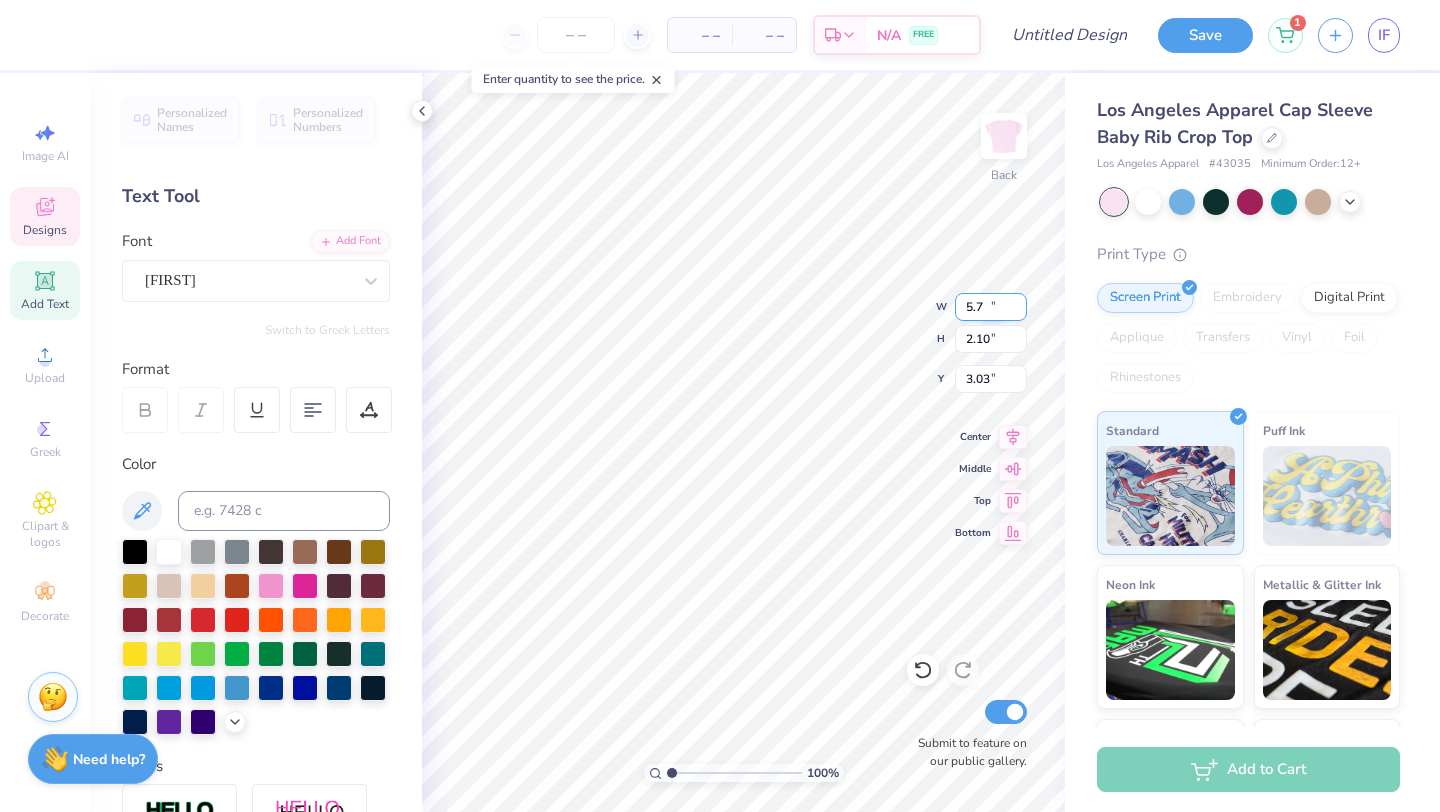 click on "5.7" at bounding box center [991, 307] 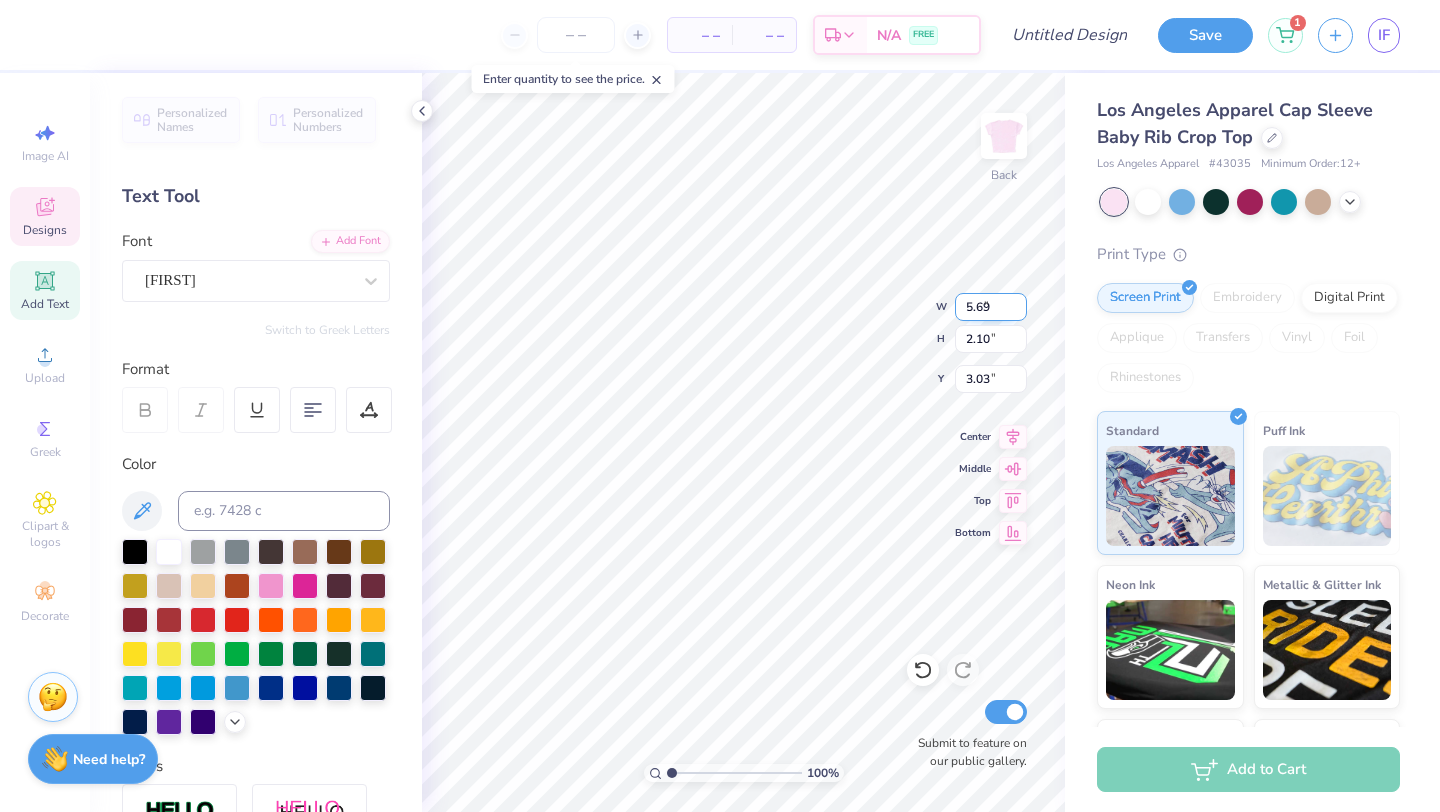 click on "5.69" at bounding box center [991, 307] 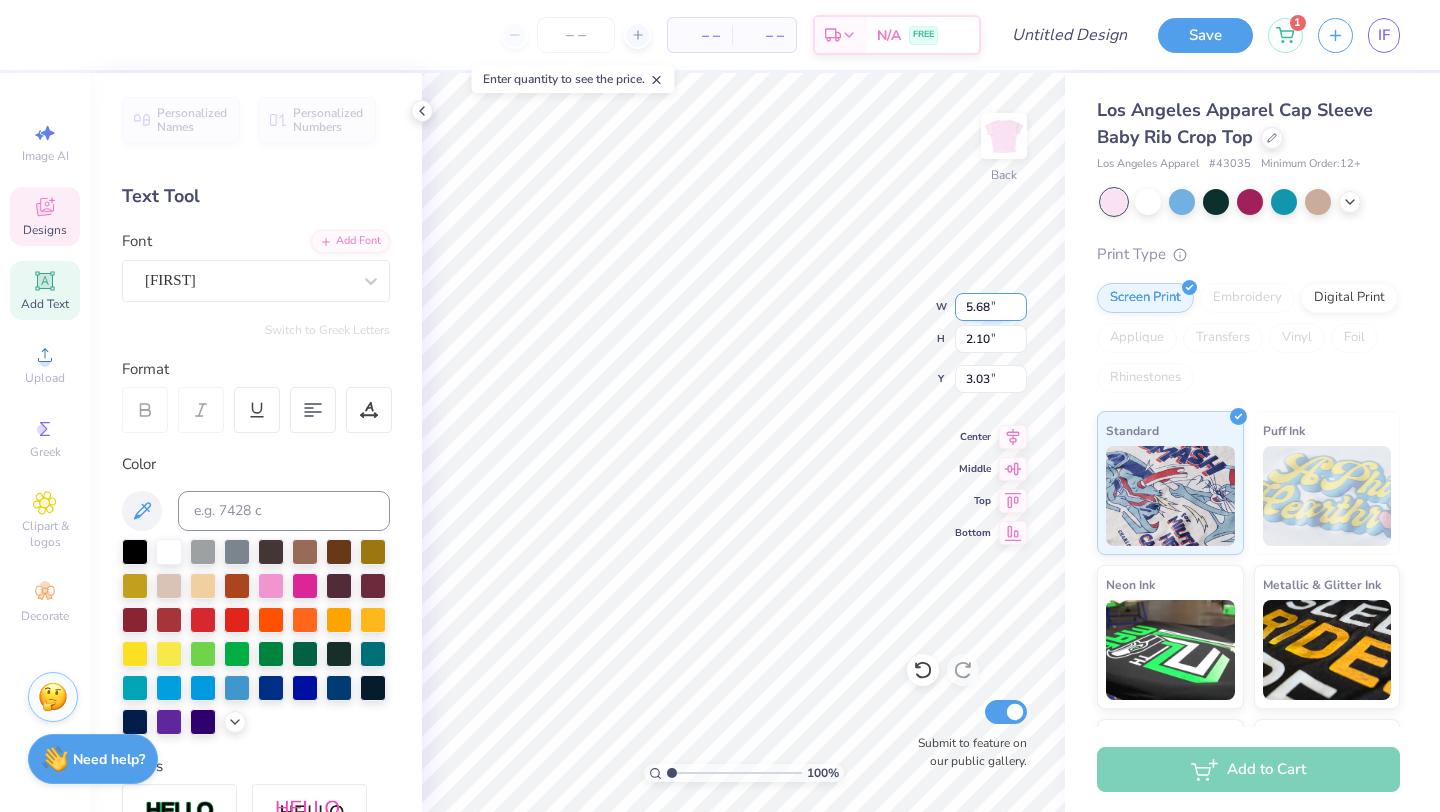 click on "5.68" at bounding box center [991, 307] 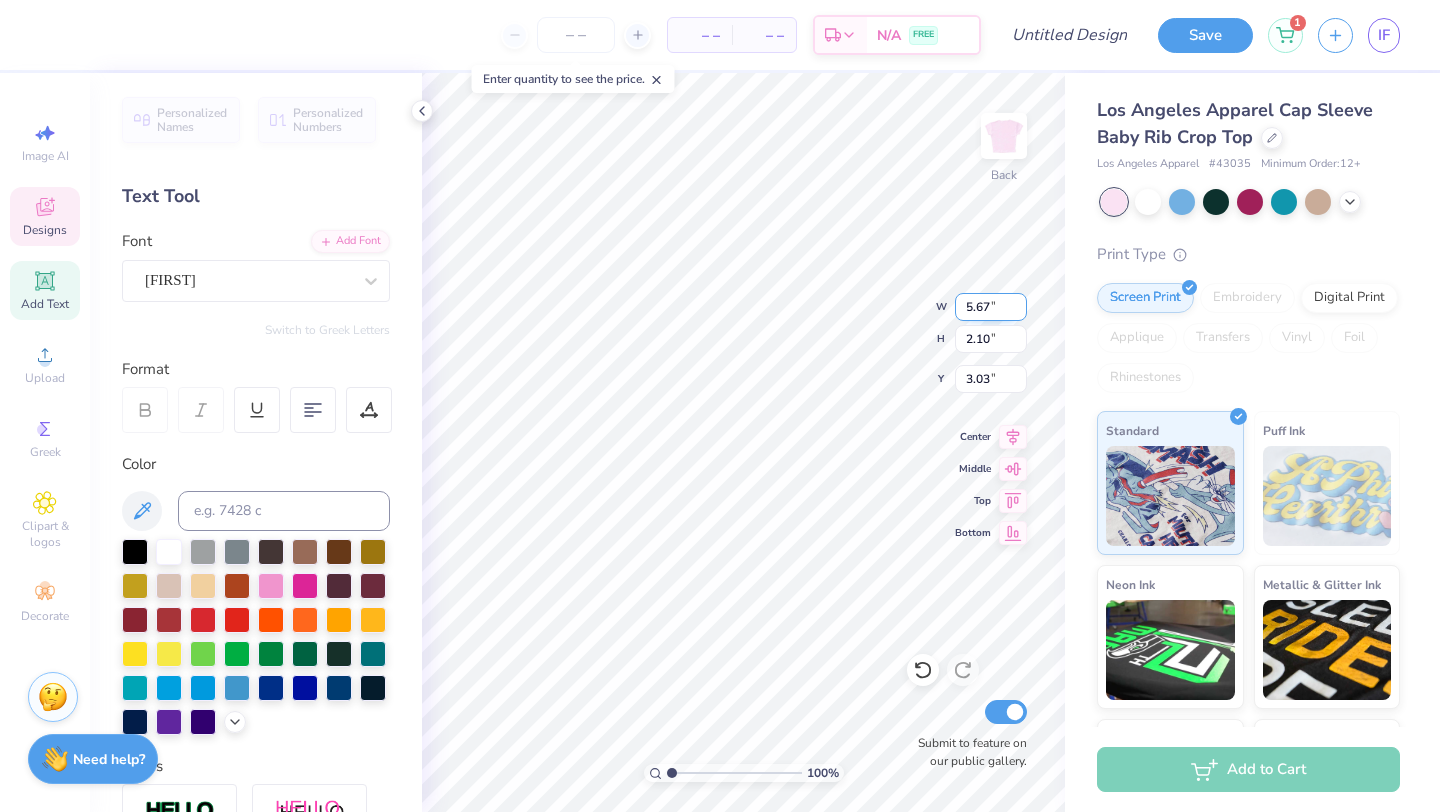 click on "5.67" at bounding box center [991, 307] 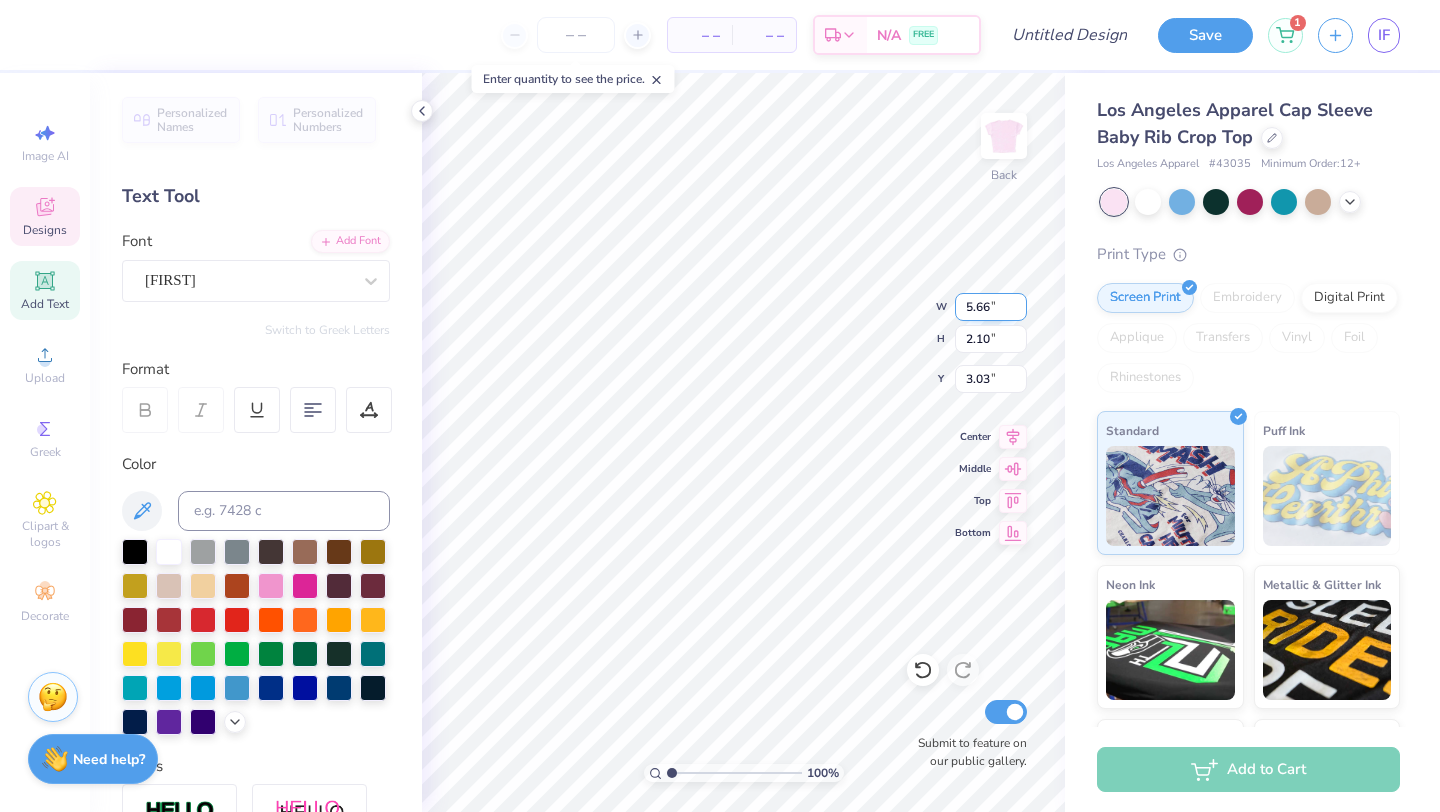 click on "5.66" at bounding box center (991, 307) 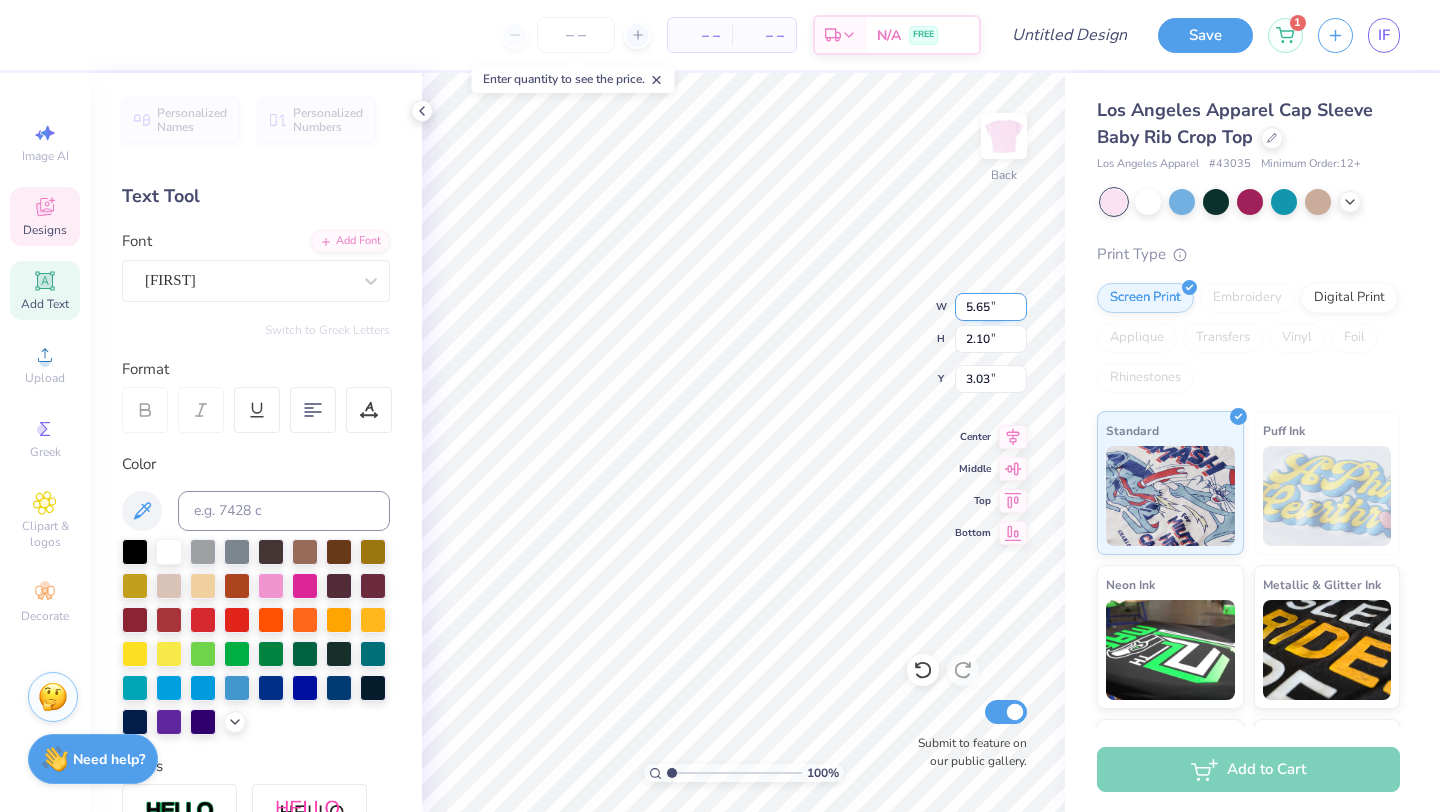 click on "5.65" at bounding box center (991, 307) 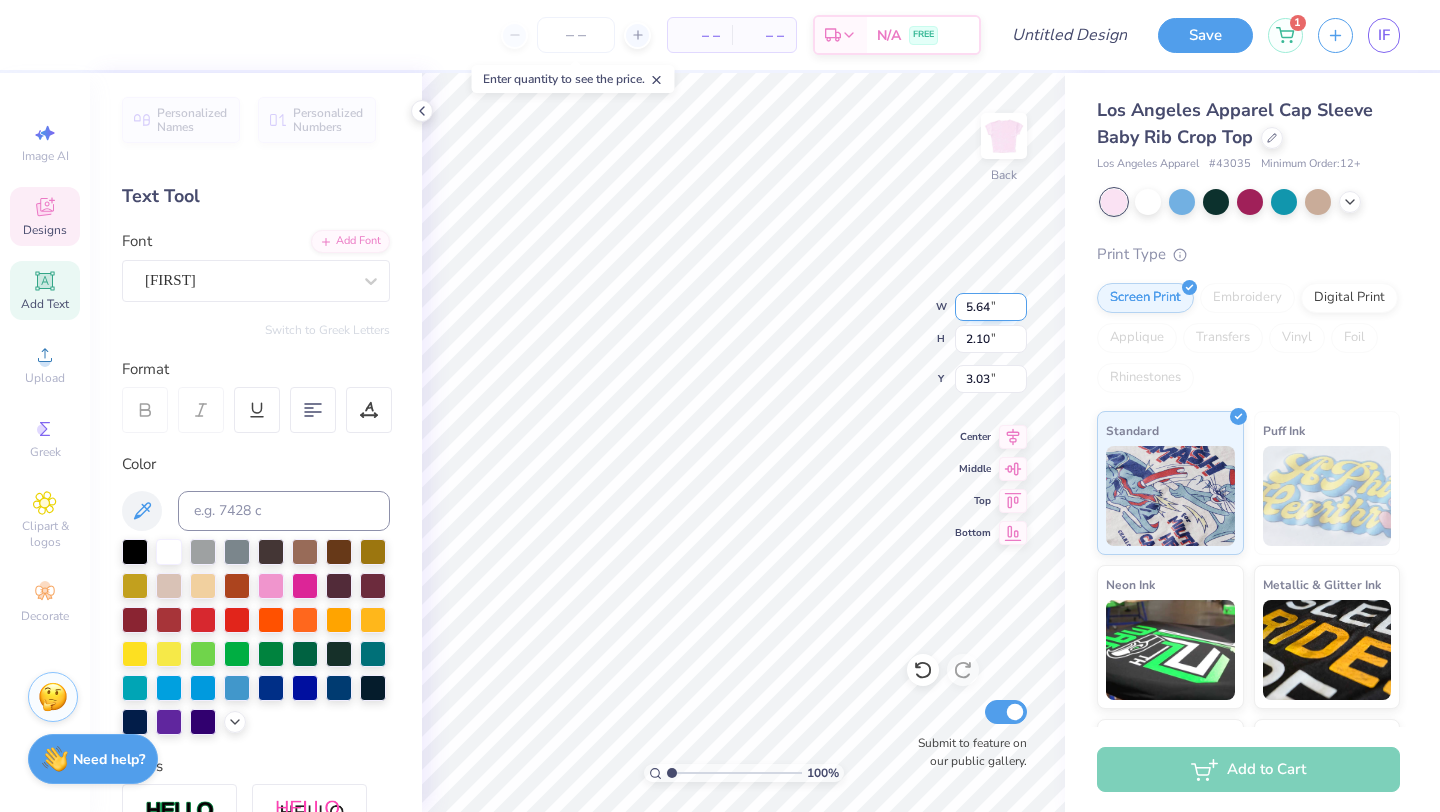 click on "5.64" at bounding box center (991, 307) 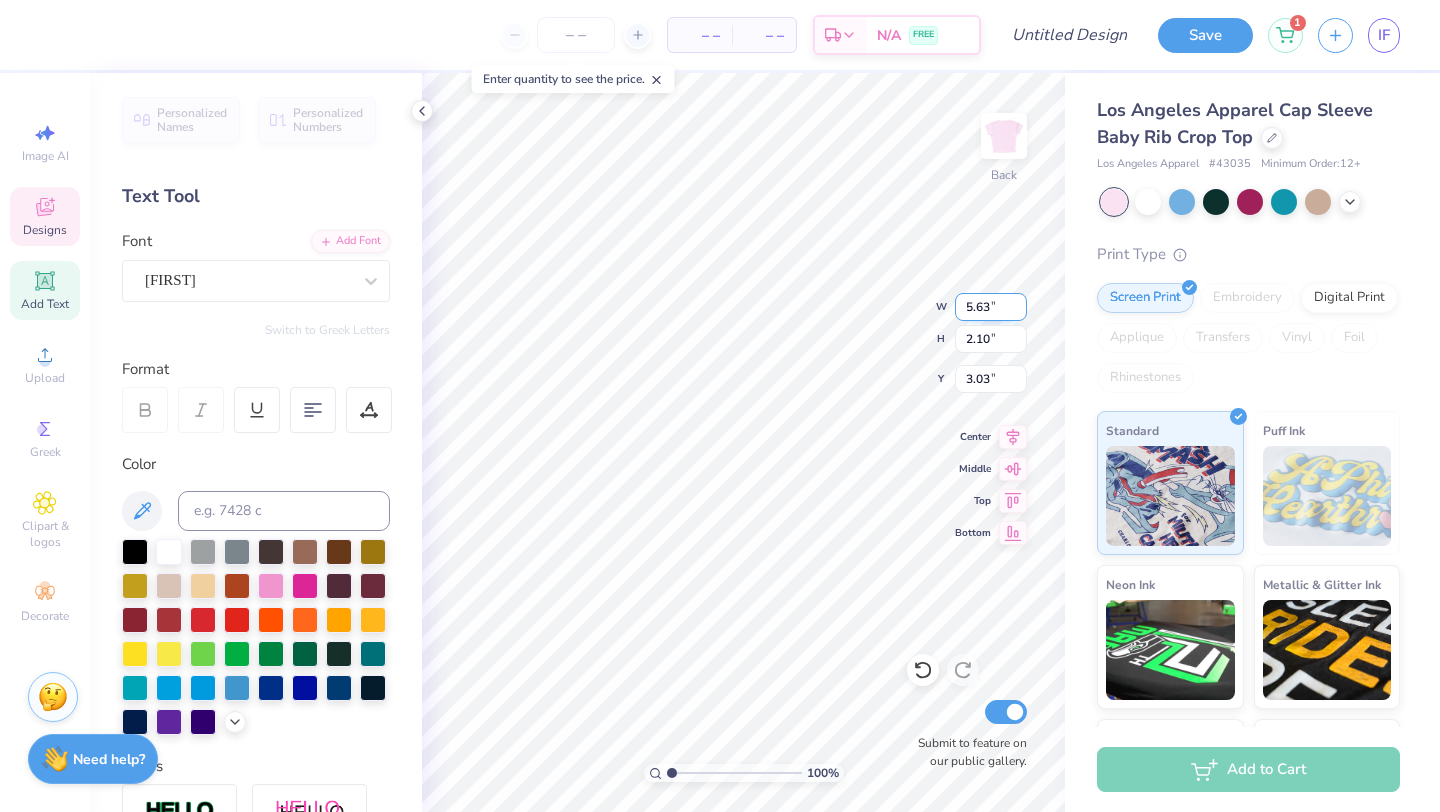 click on "5.63" at bounding box center (991, 307) 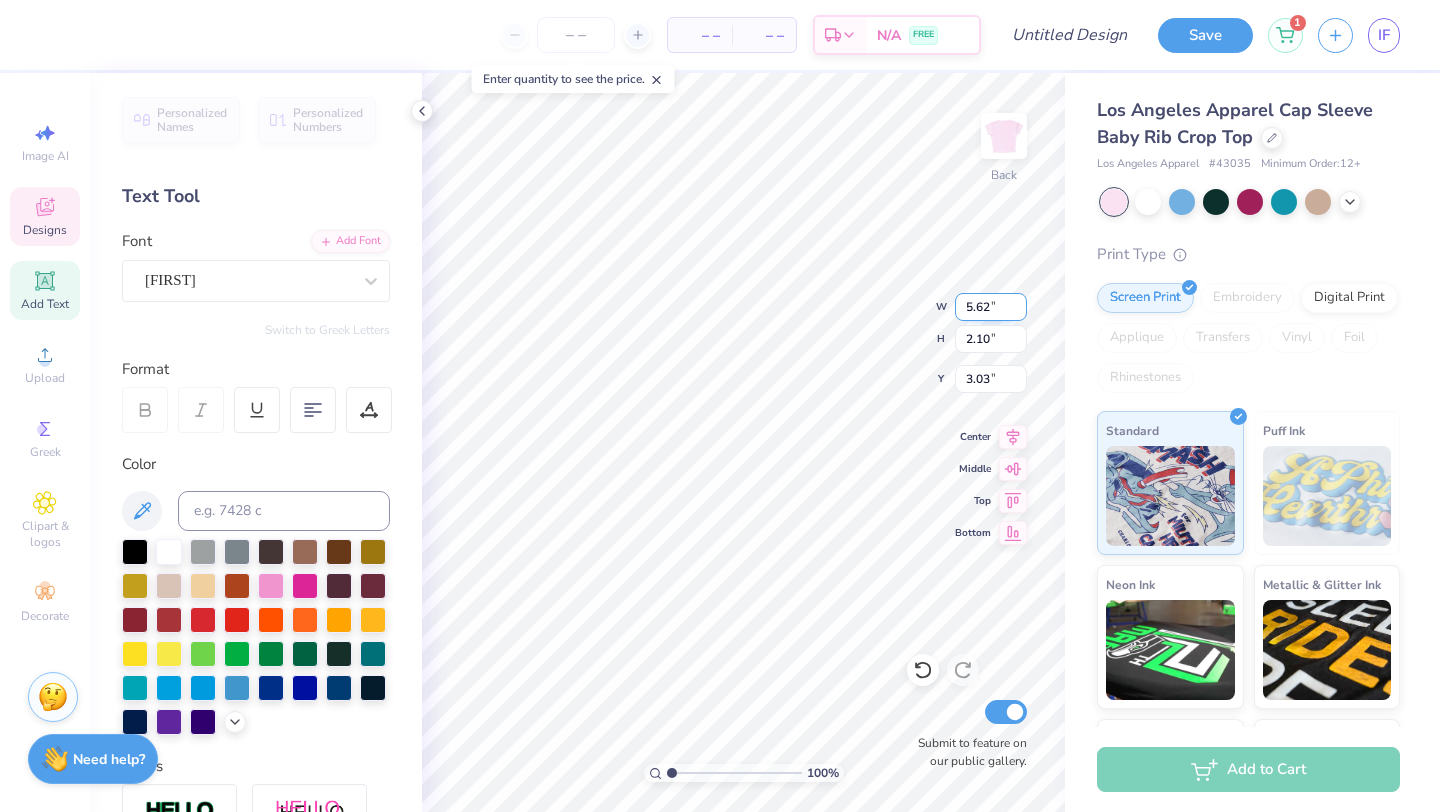 click on "5.62" at bounding box center [991, 307] 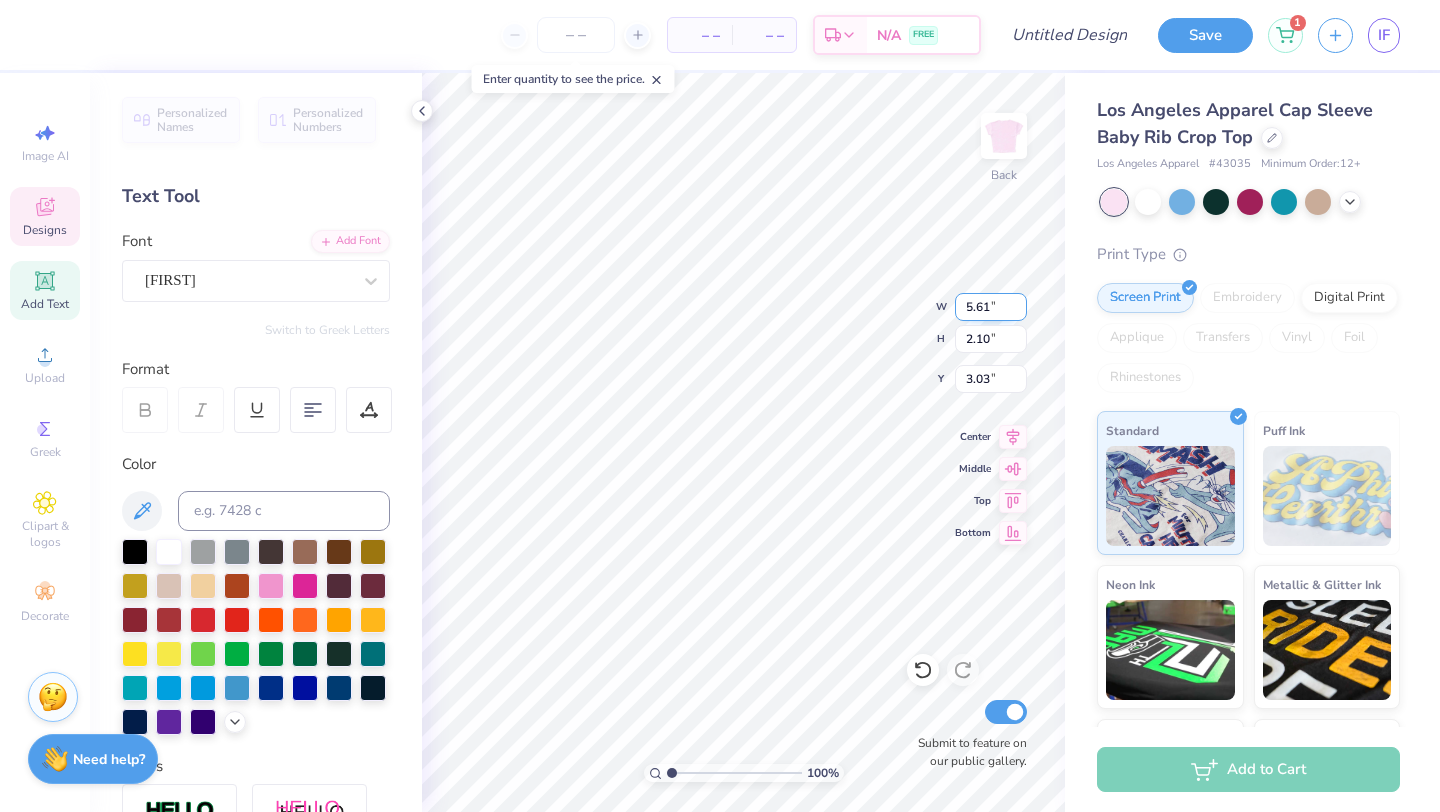 click on "5.61" at bounding box center [991, 307] 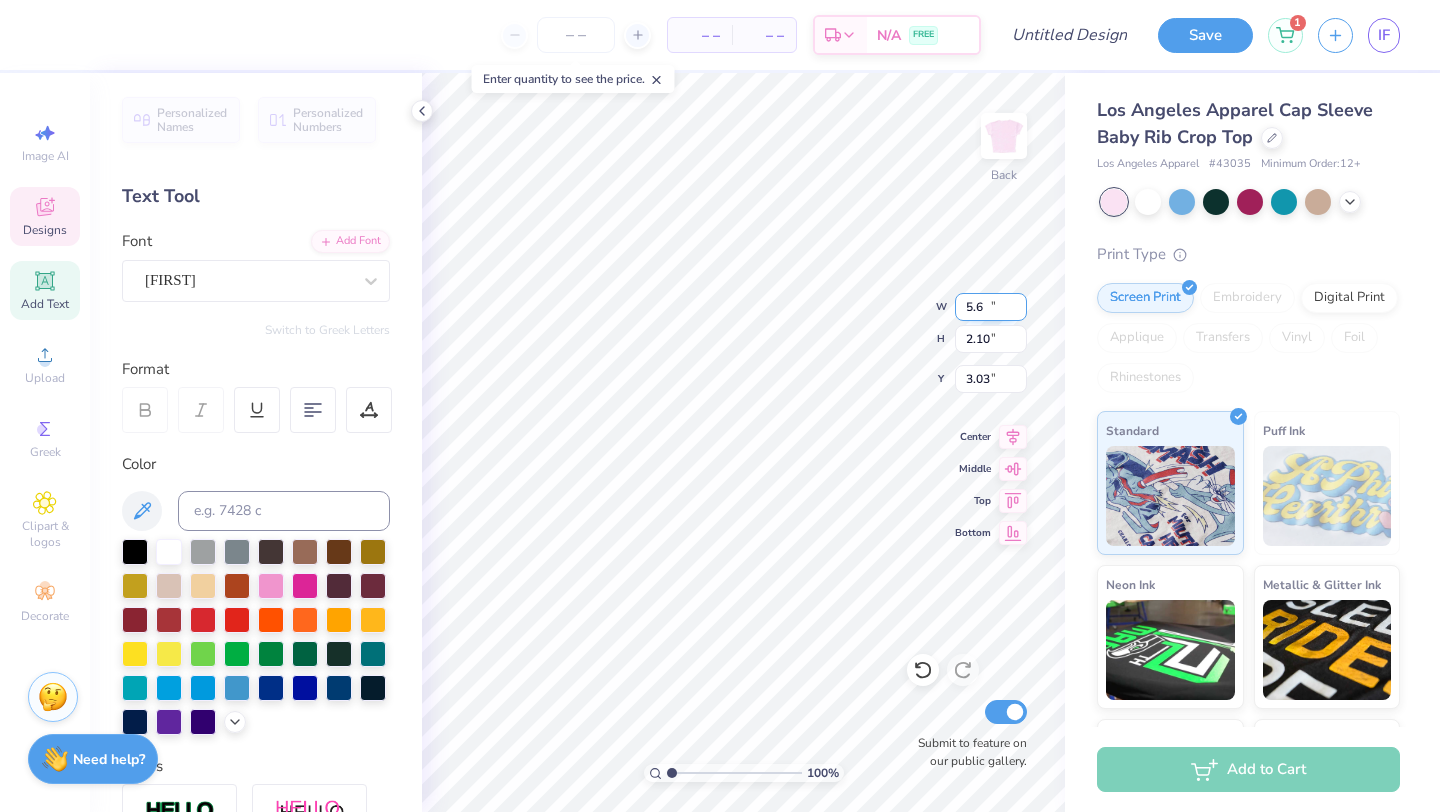 click on "5.6" at bounding box center [991, 307] 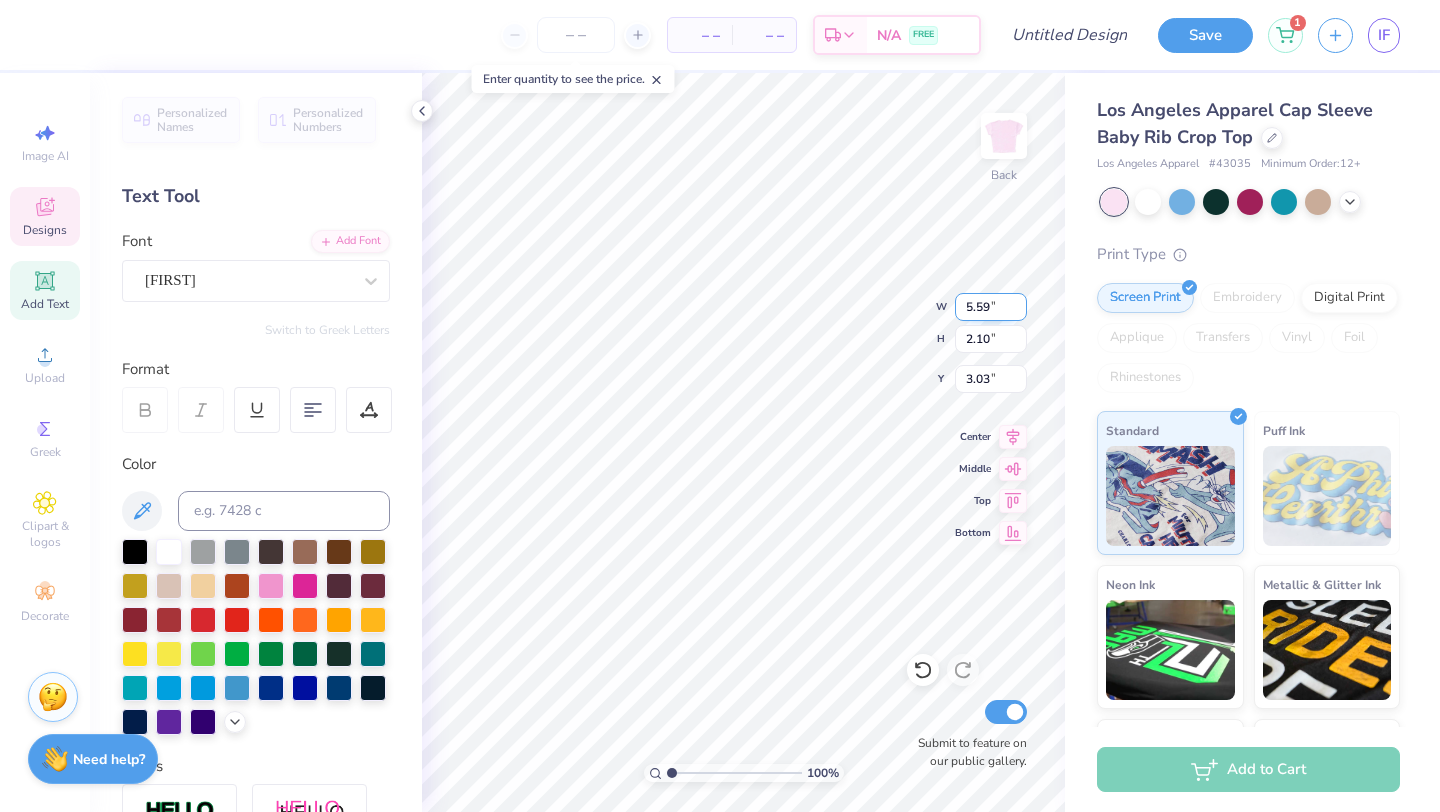 click on "5.59" at bounding box center (991, 307) 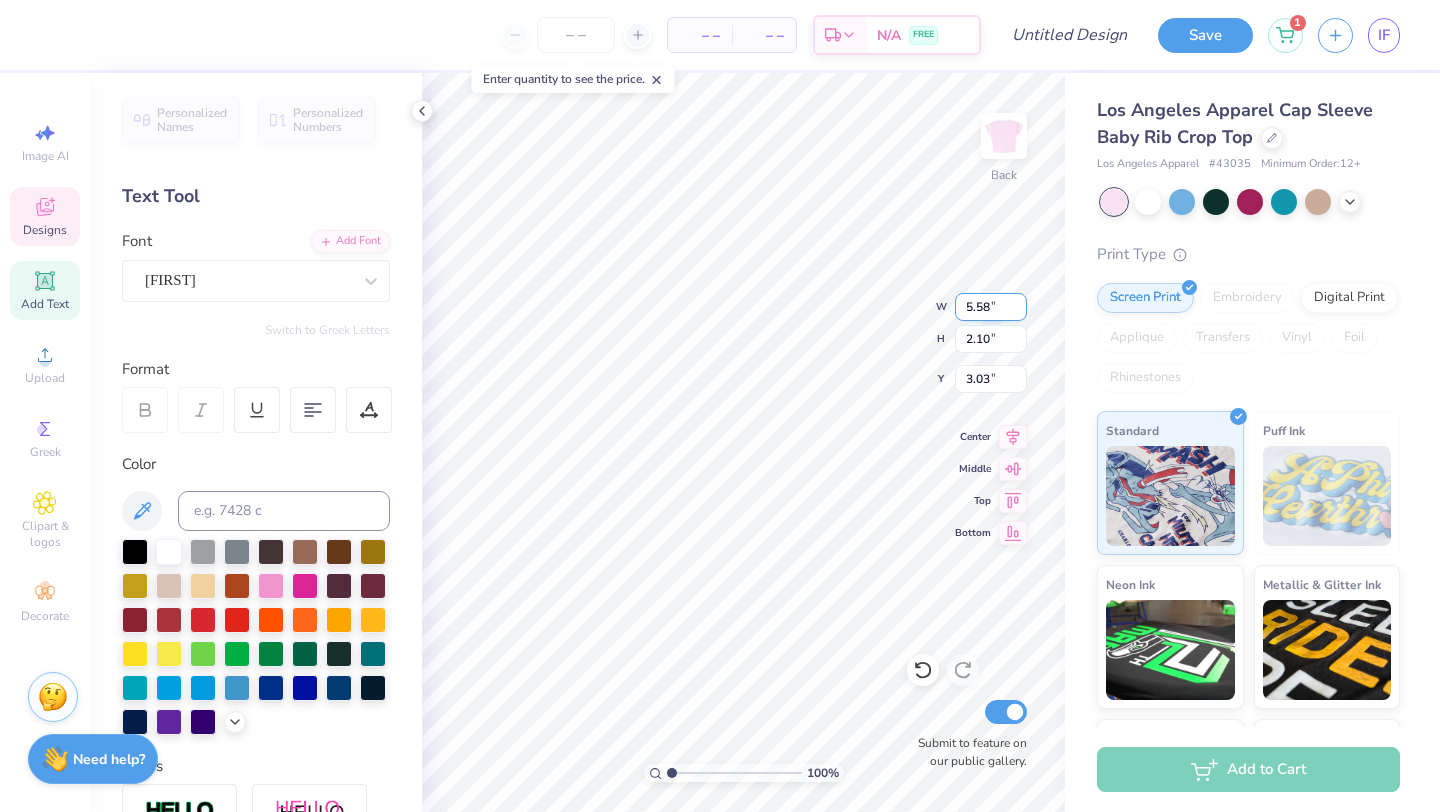 click on "5.58" at bounding box center (991, 307) 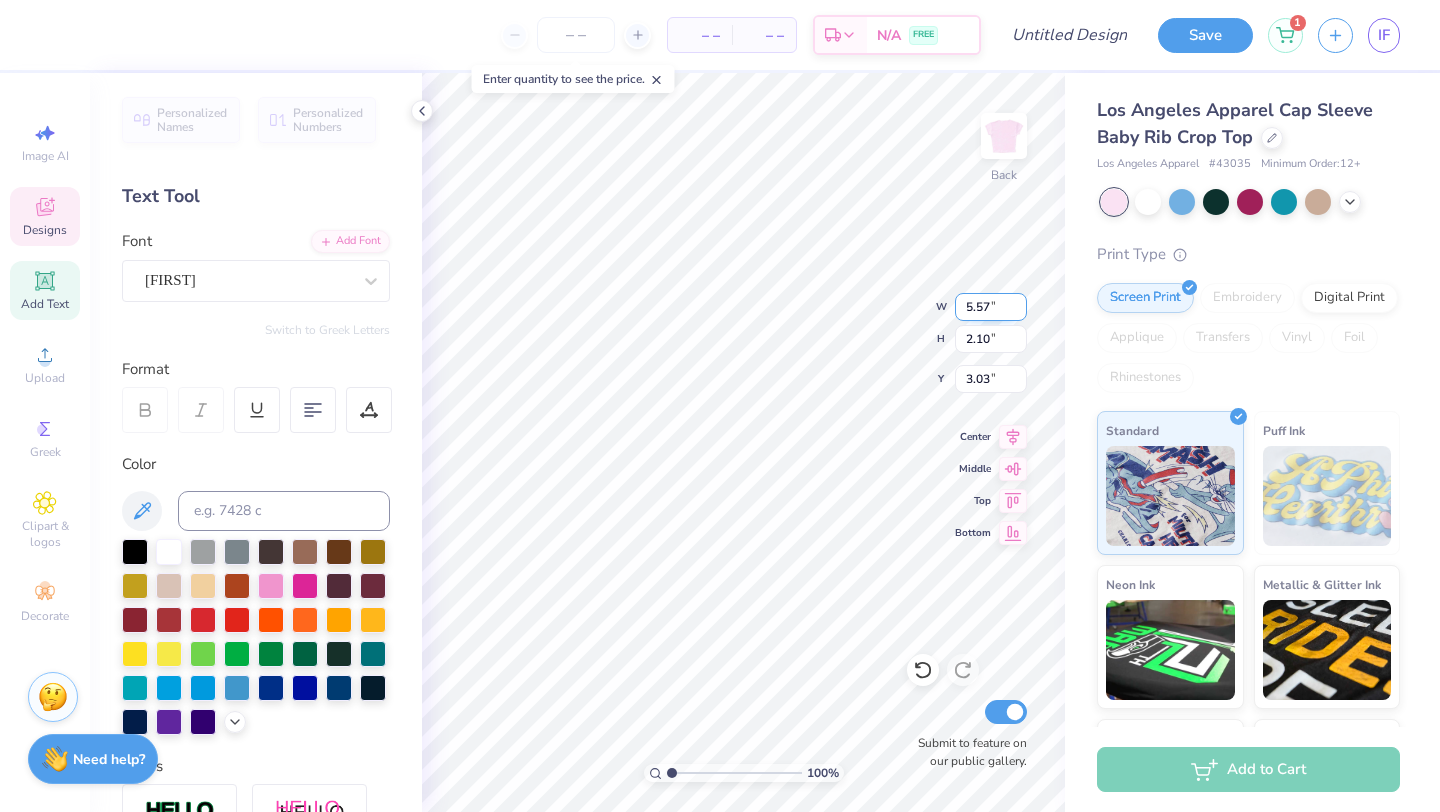 click on "5.57" at bounding box center [991, 307] 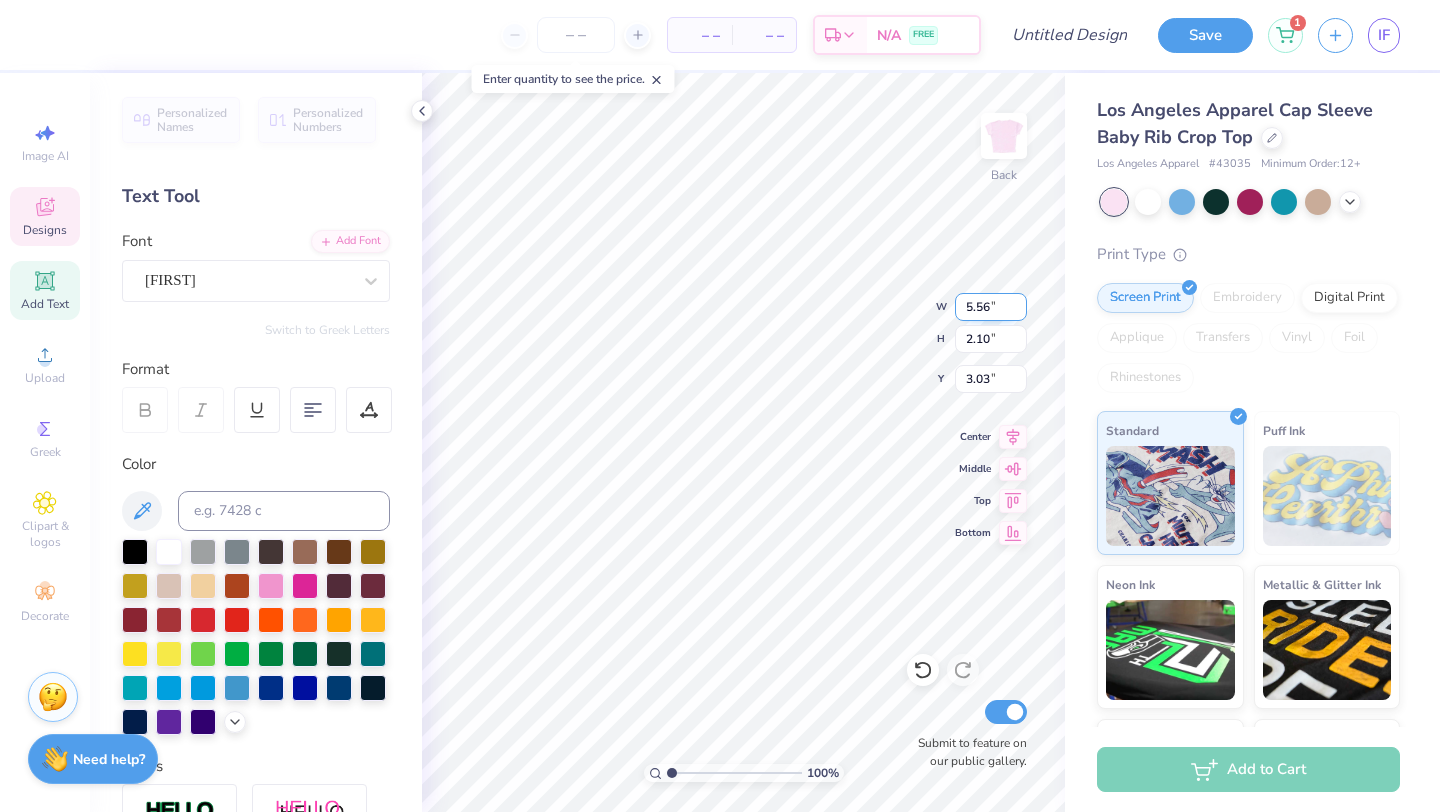 click on "5.56" at bounding box center (991, 307) 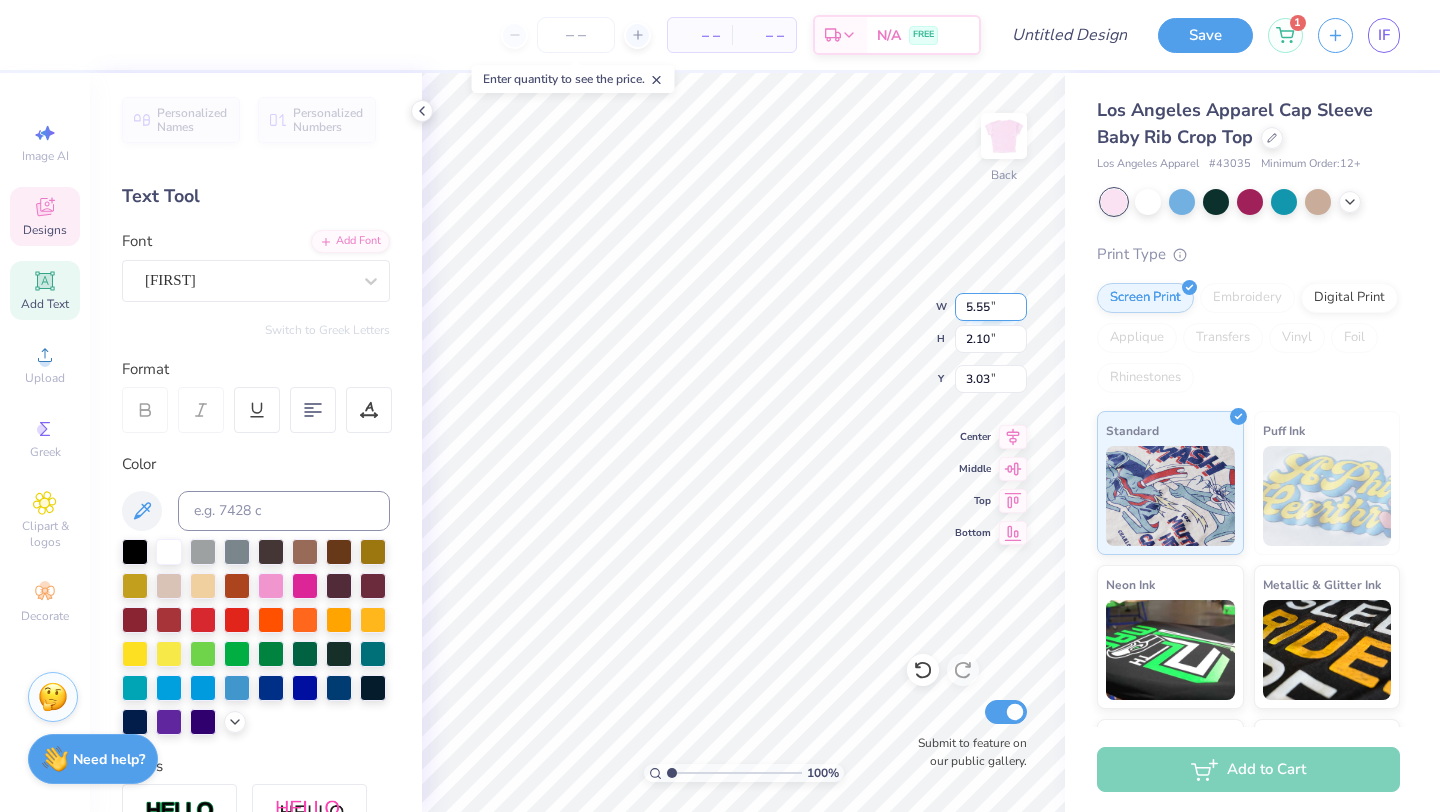 click on "5.55" at bounding box center (991, 307) 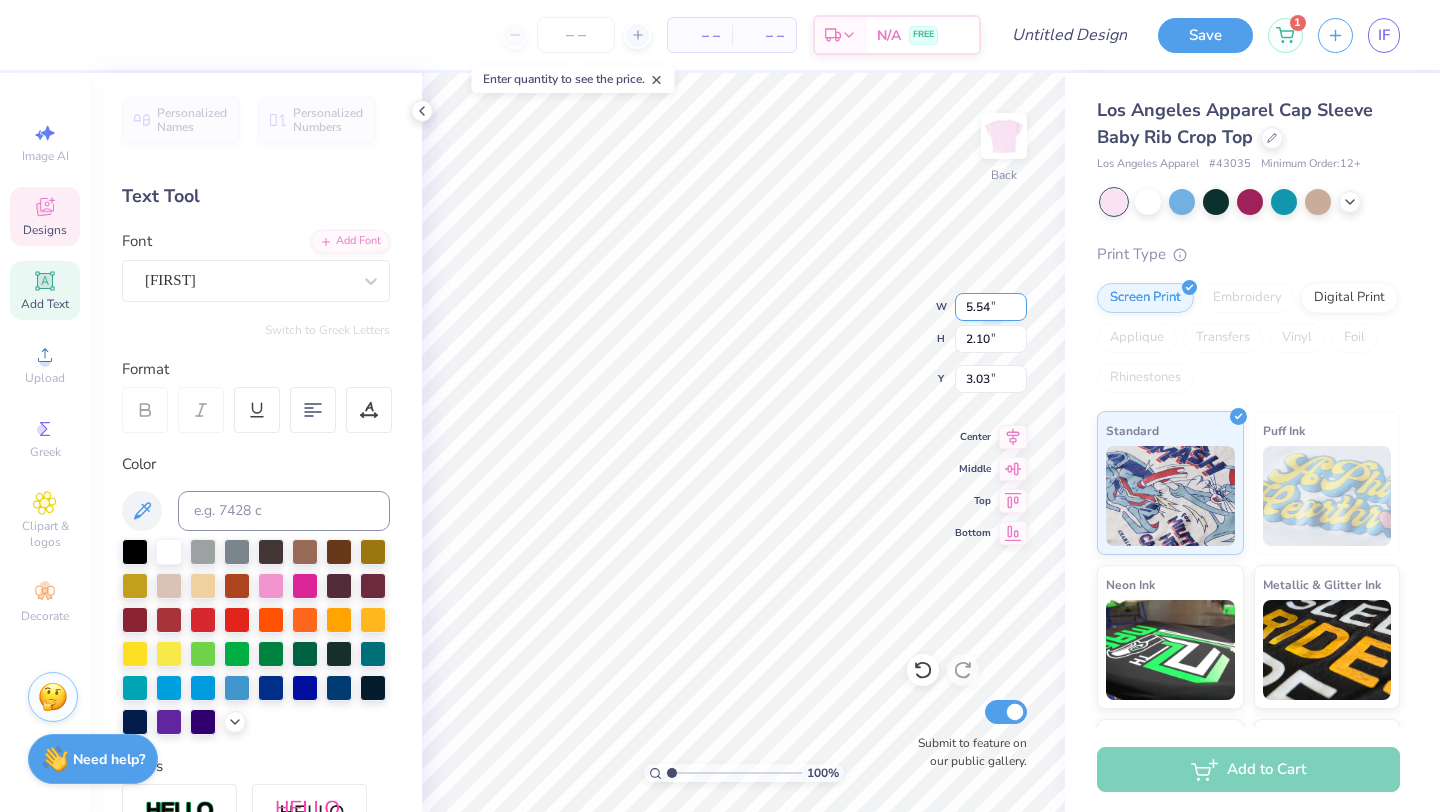 click on "5.54" at bounding box center (991, 307) 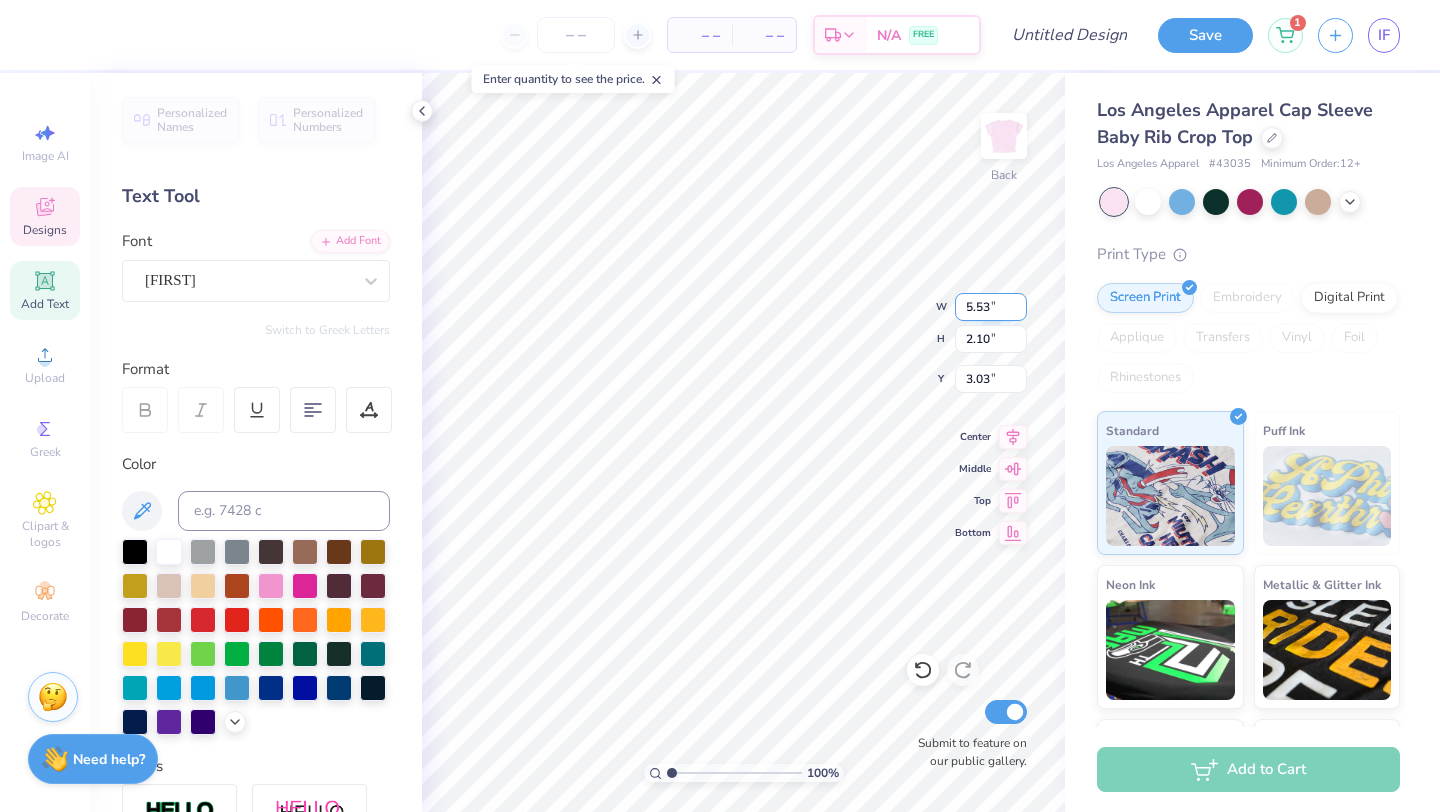 click on "5.53" at bounding box center [991, 307] 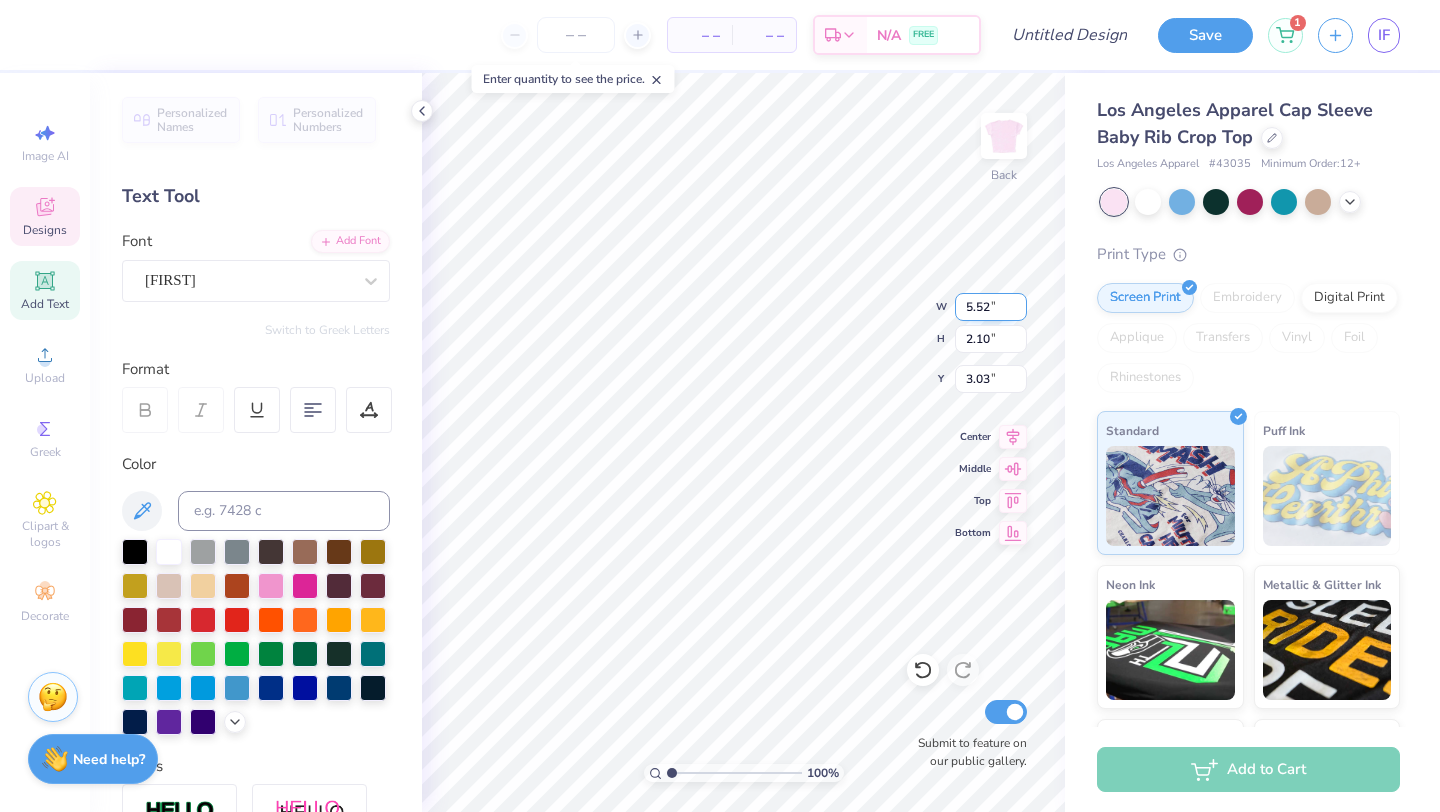 click on "5.52" at bounding box center [991, 307] 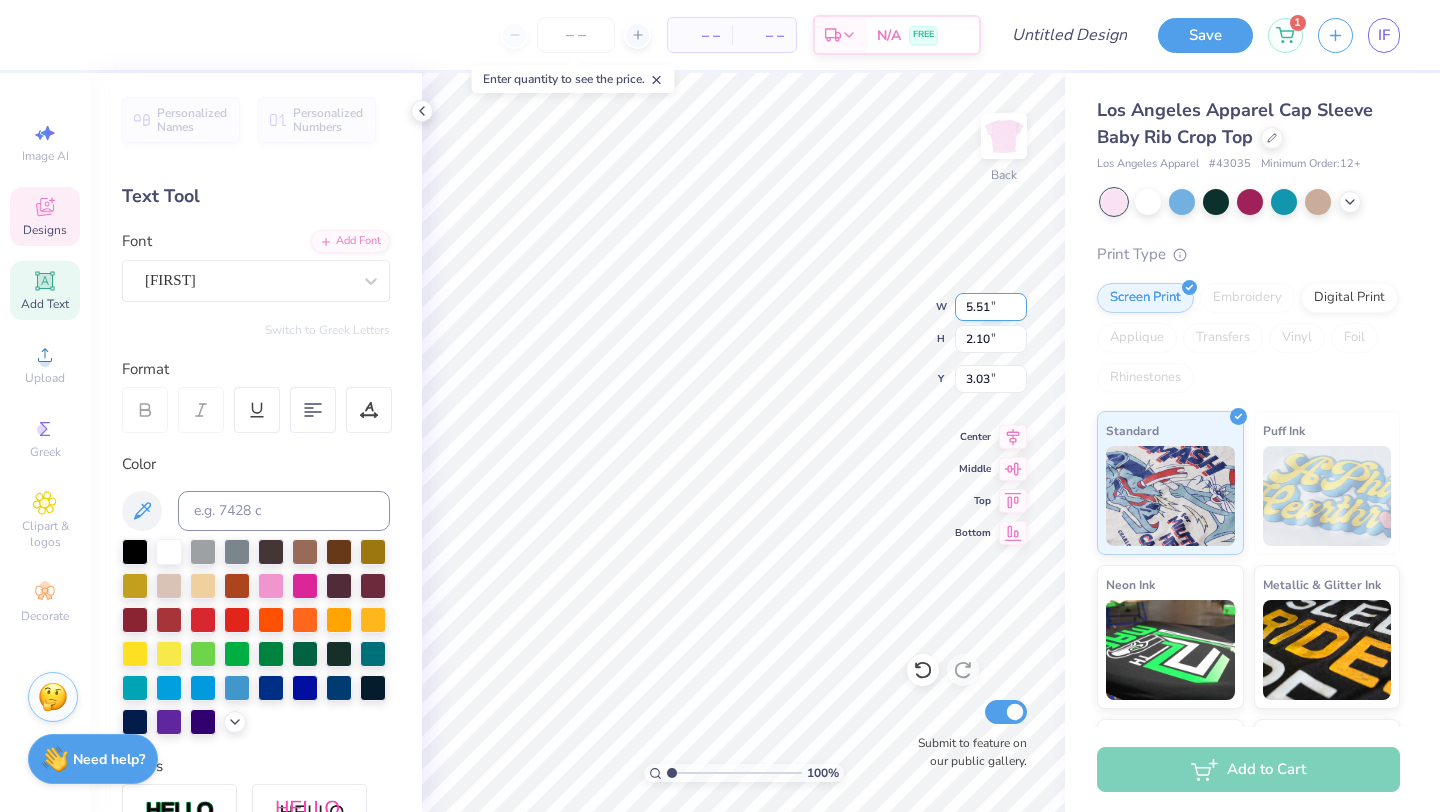 click on "5.51" at bounding box center (991, 307) 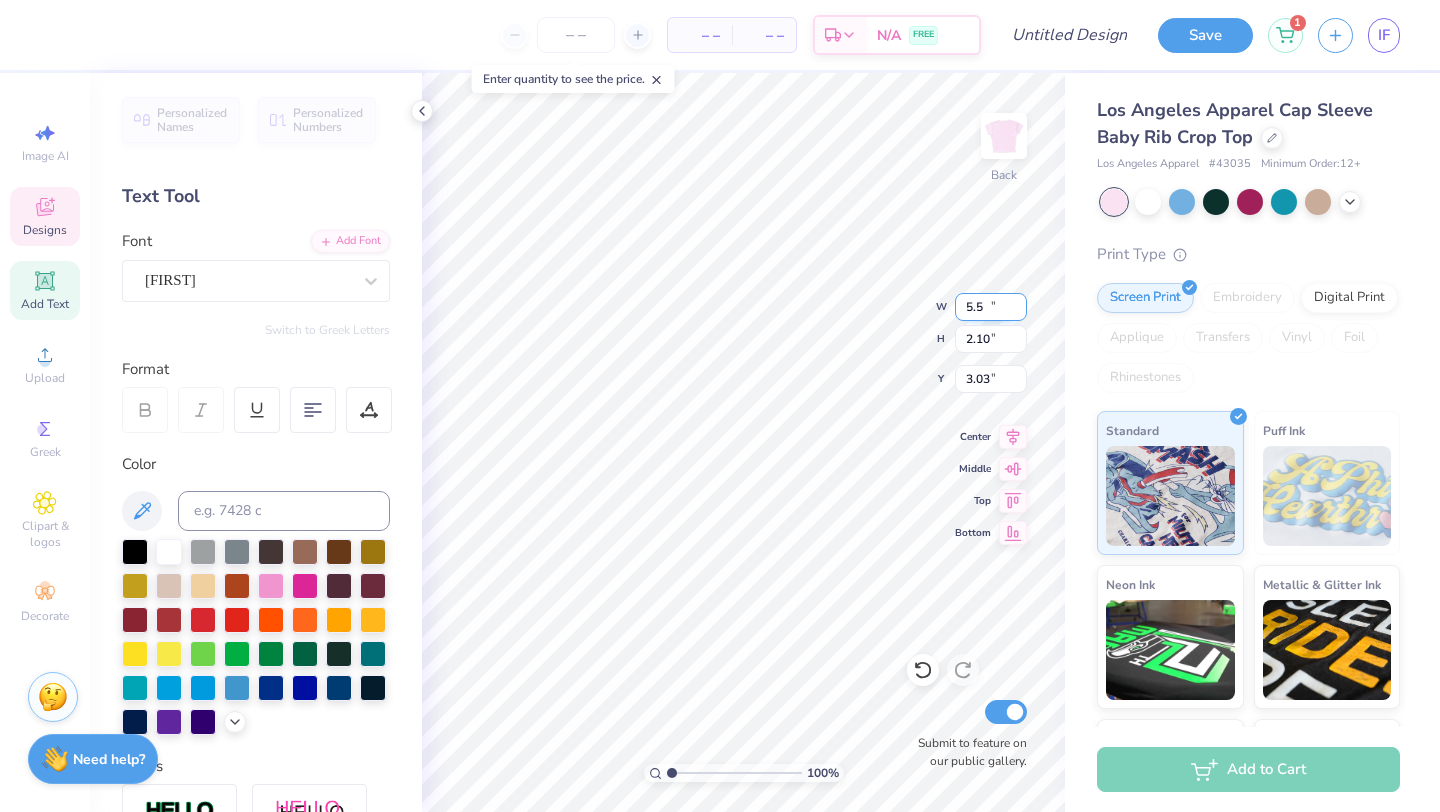 click on "5.5" at bounding box center [991, 307] 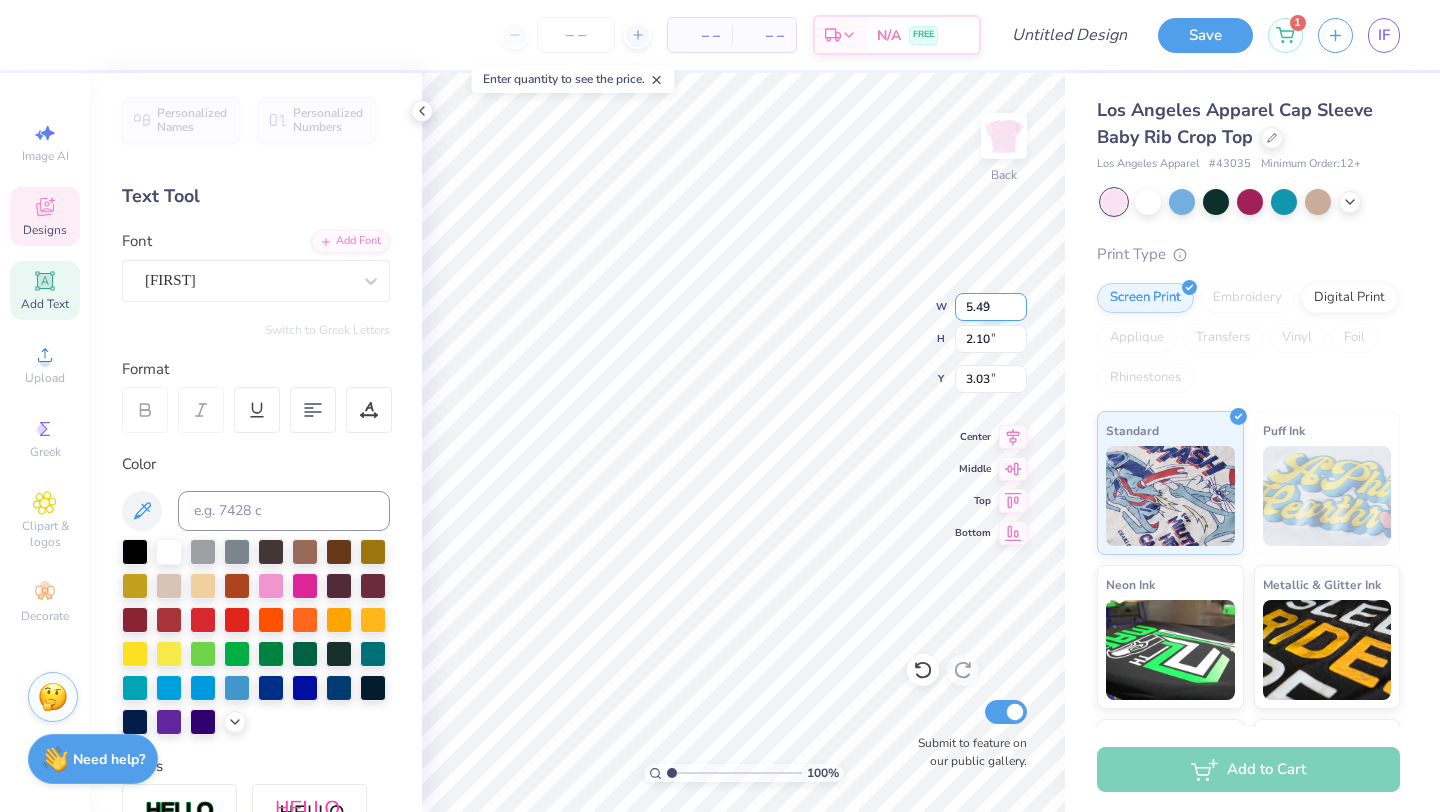 click on "5.49" at bounding box center [991, 307] 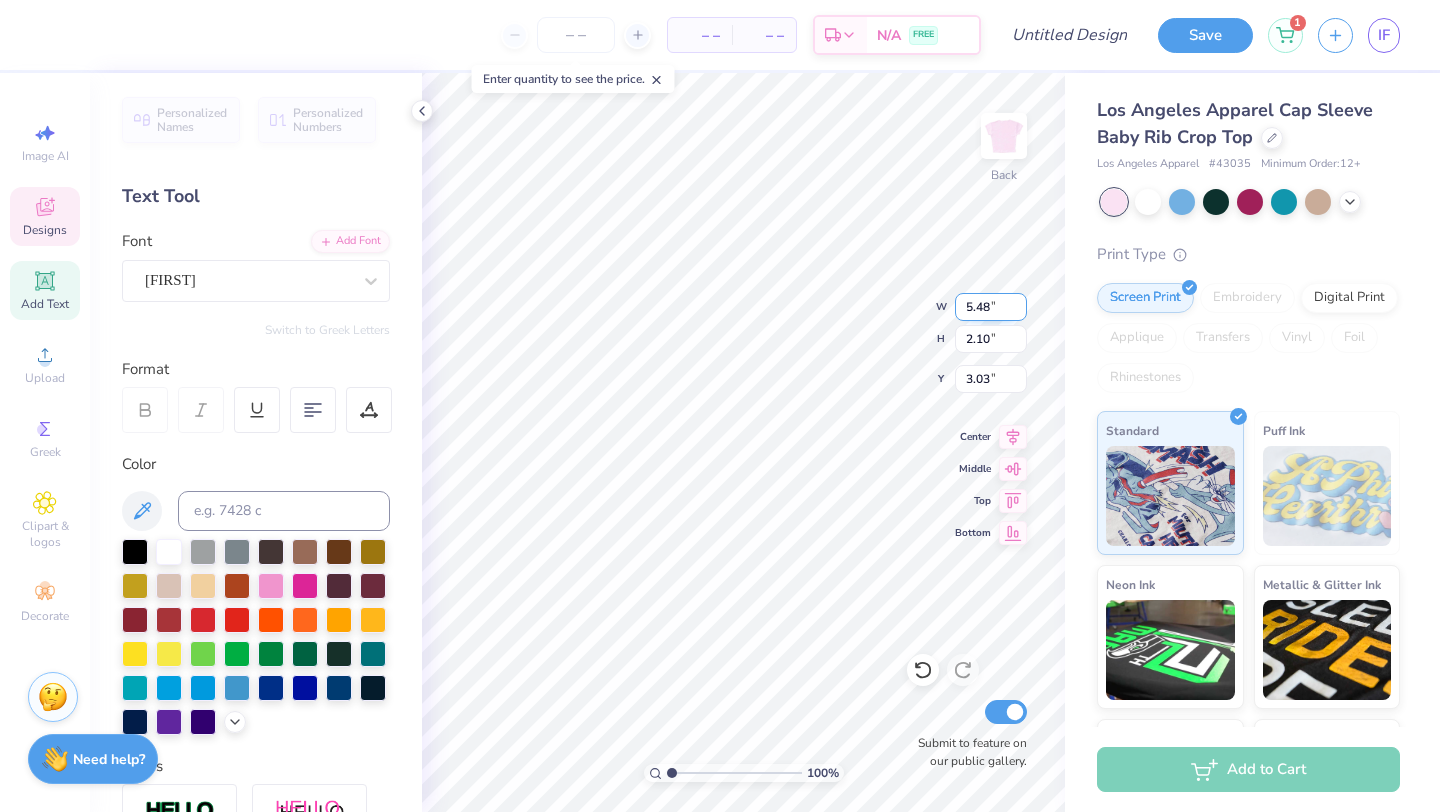 click on "5.48" at bounding box center [991, 307] 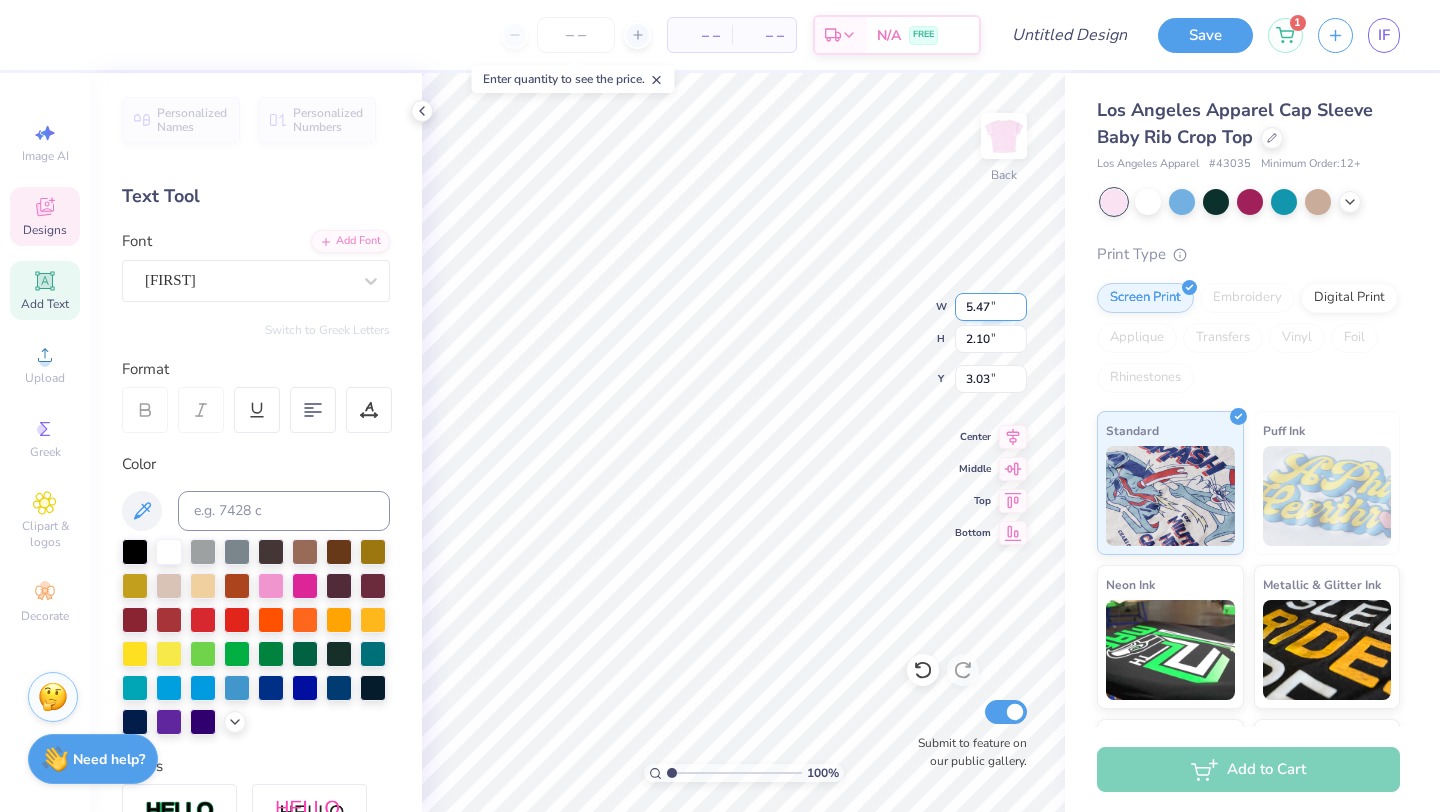 click on "5.47" at bounding box center (991, 307) 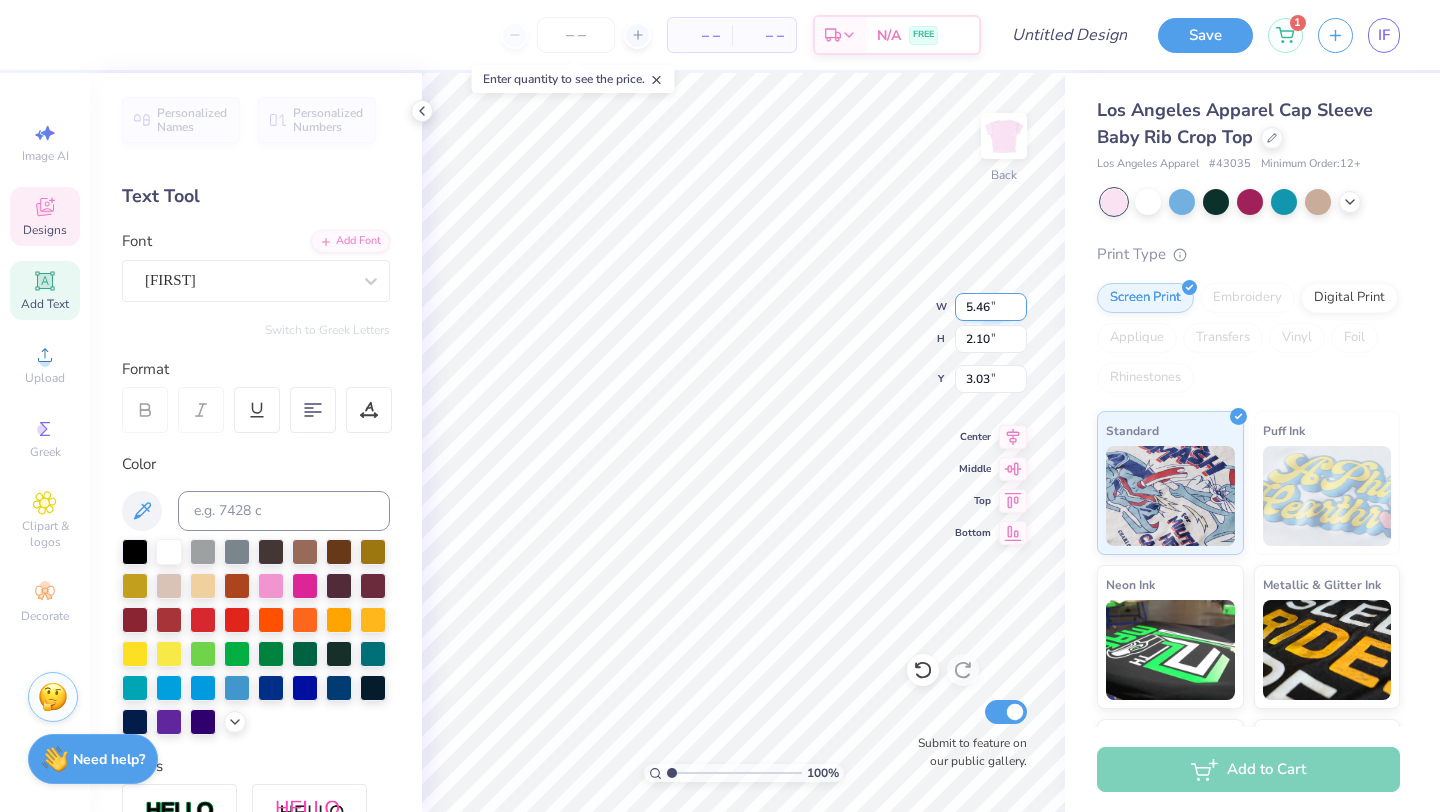 click on "5.46" at bounding box center [991, 307] 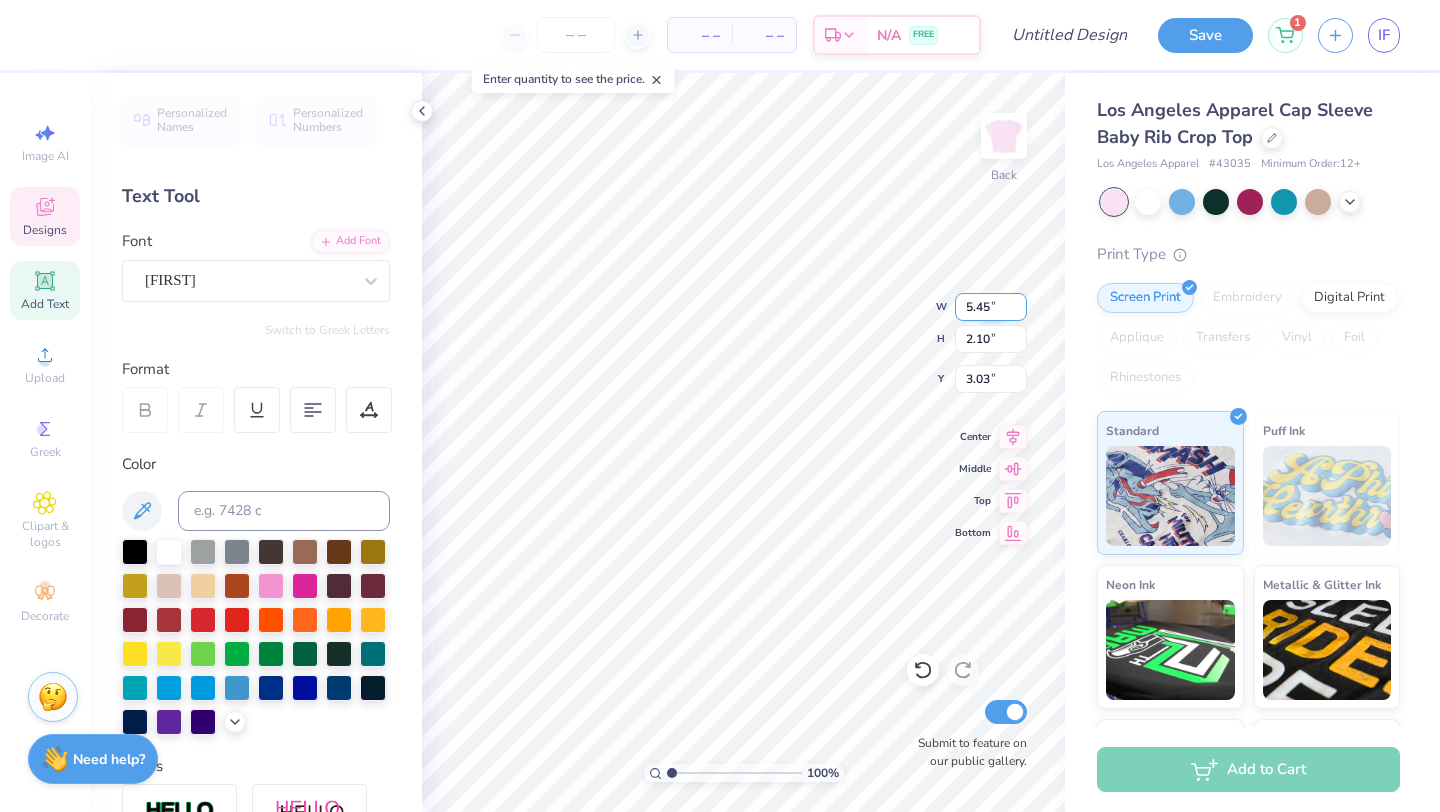 click on "5.45" at bounding box center [991, 307] 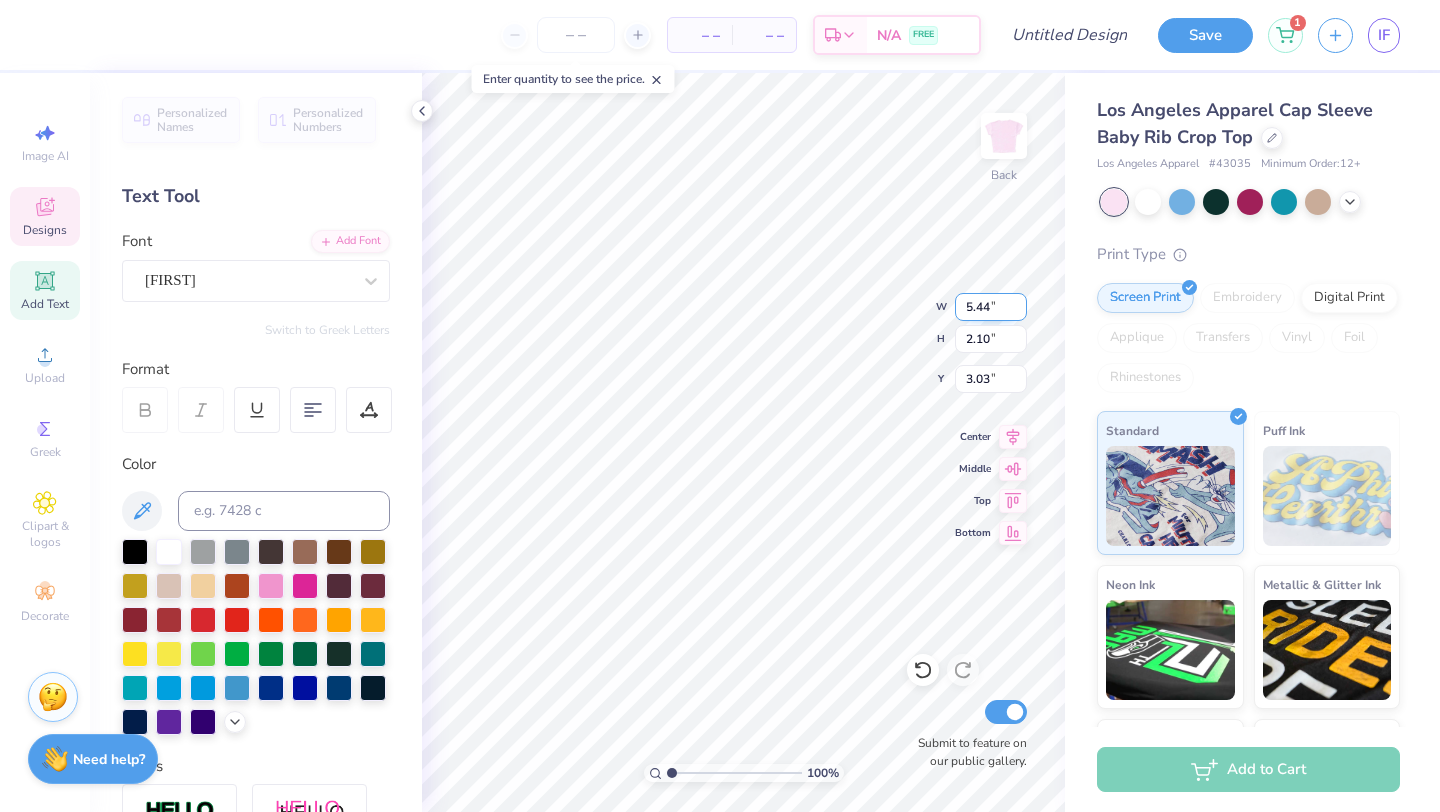 click on "5.44" at bounding box center [991, 307] 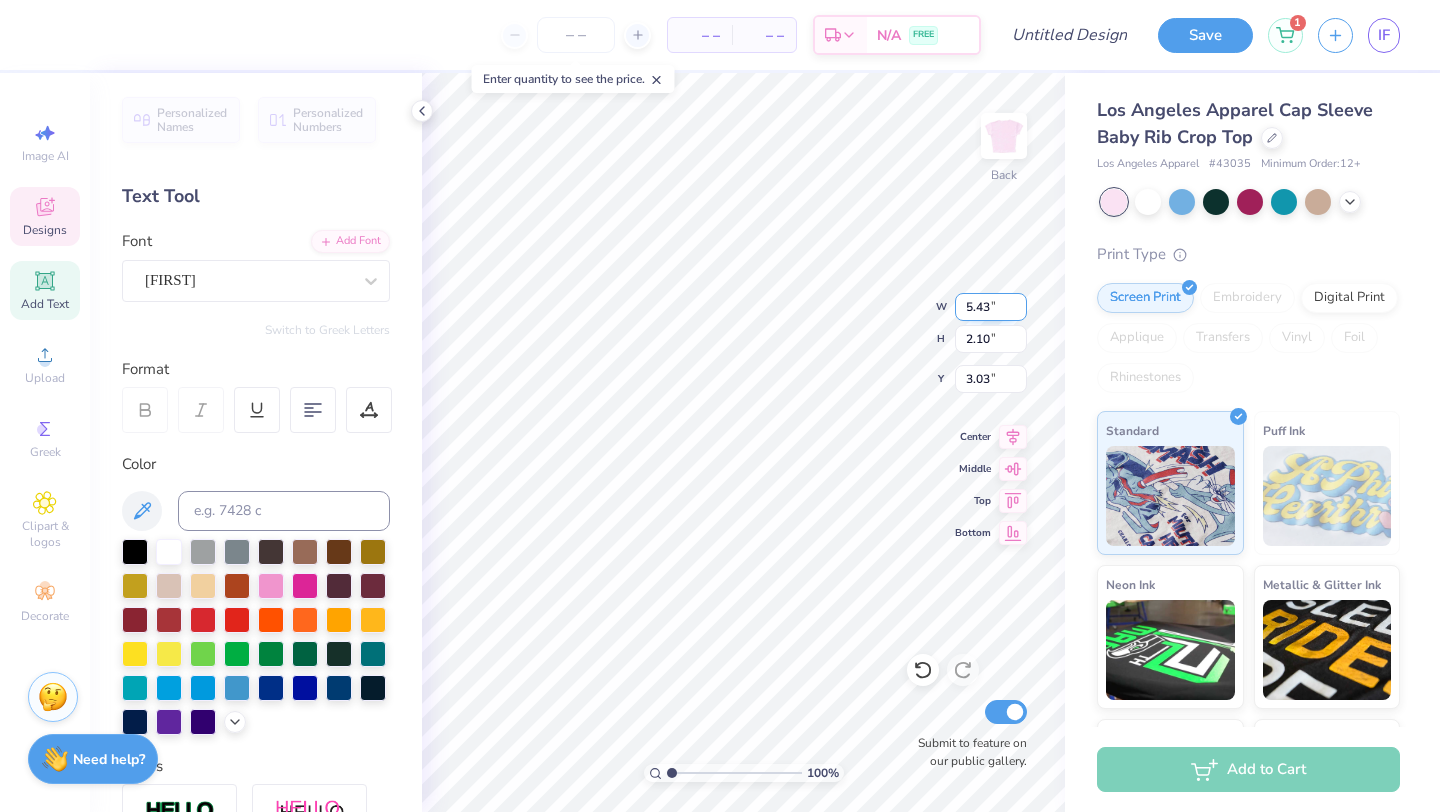 click on "5.43" at bounding box center (991, 307) 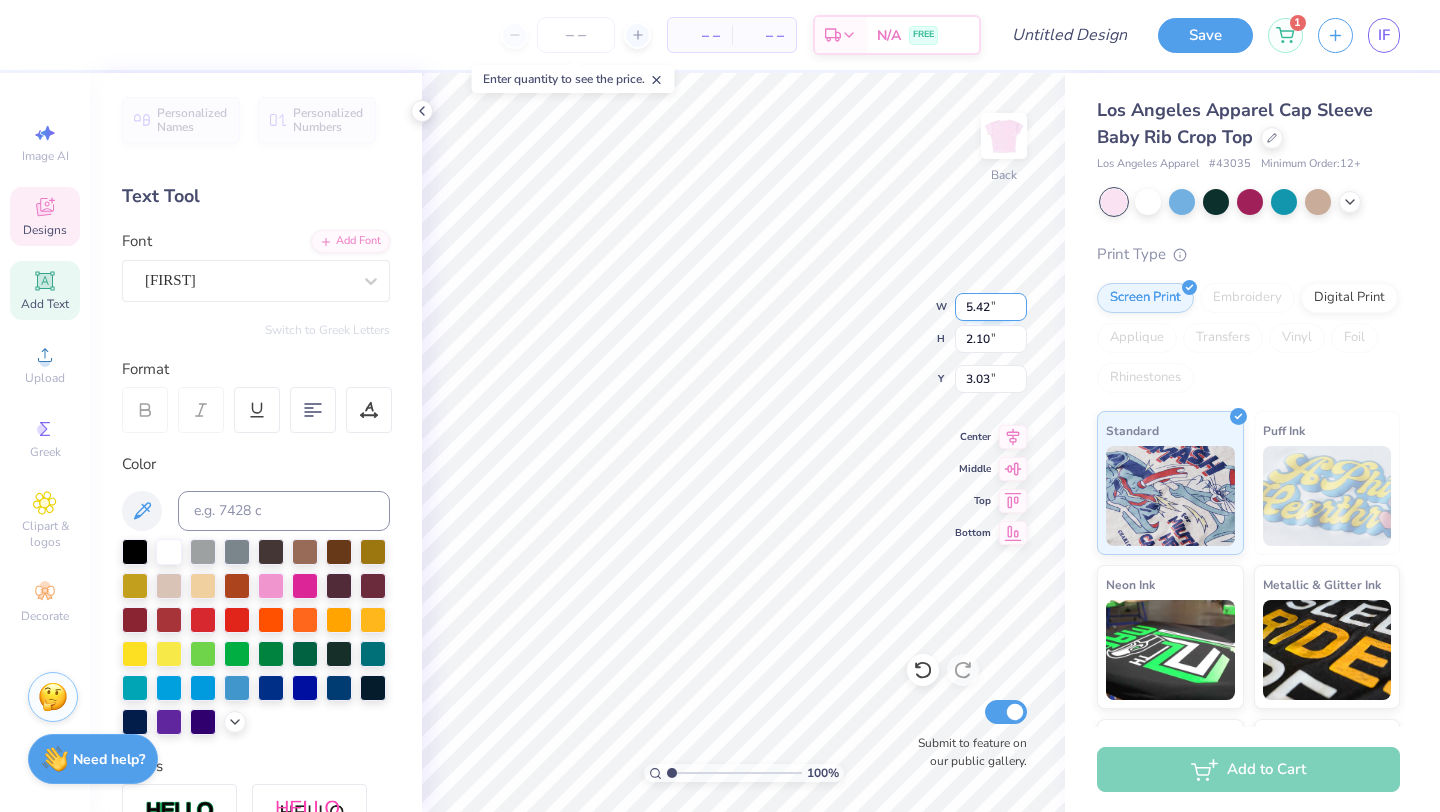 click on "5.42" at bounding box center (991, 307) 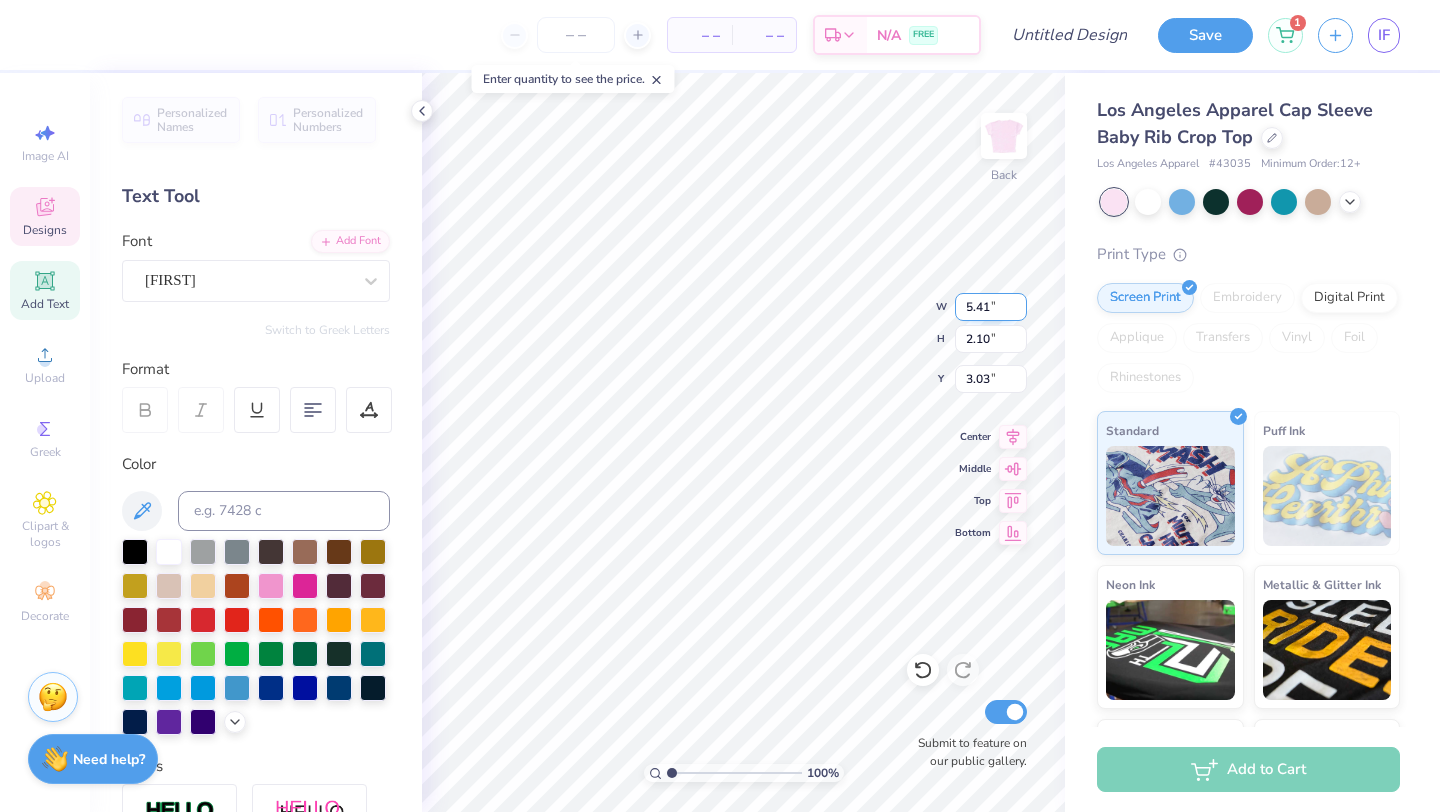 click on "5.41" at bounding box center (991, 307) 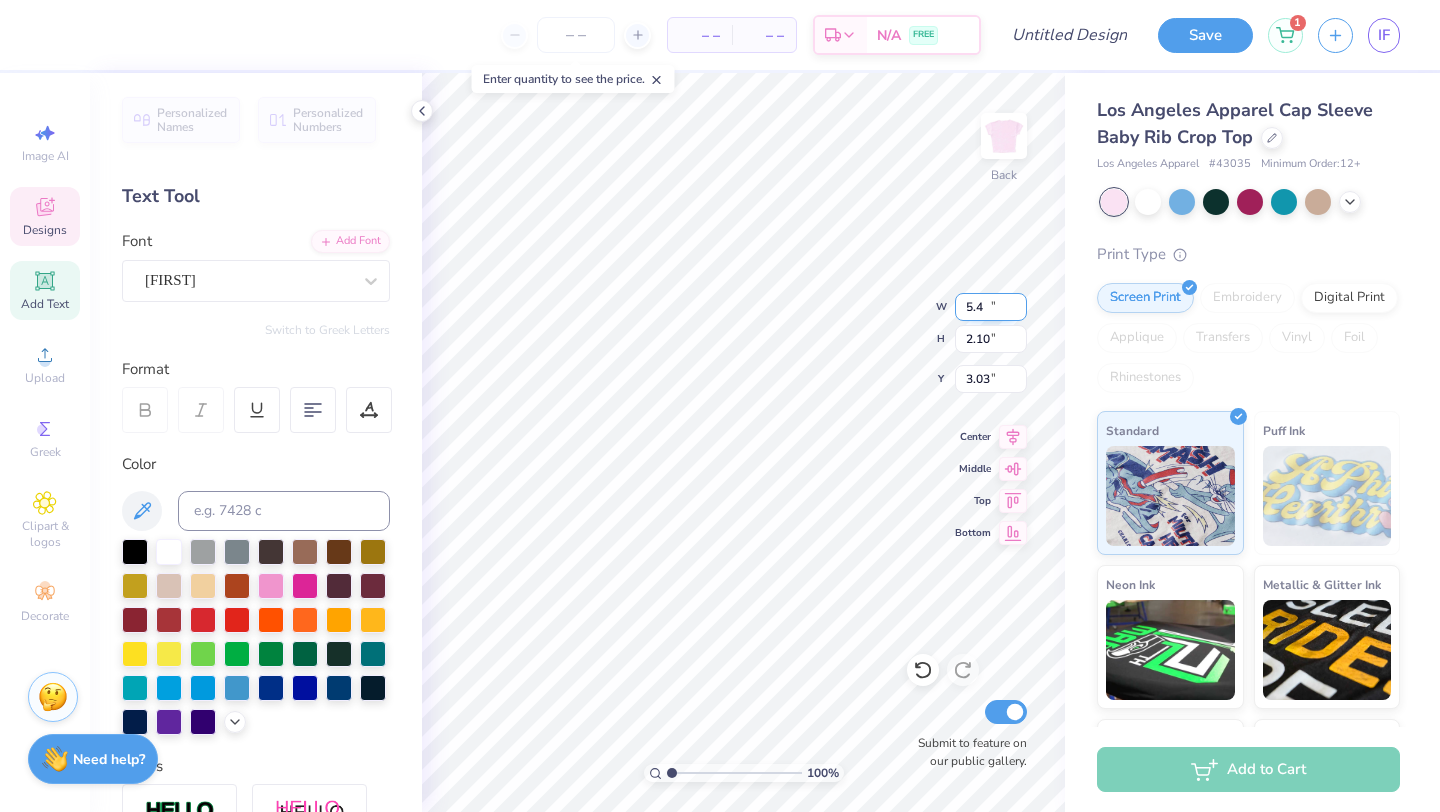 click on "5.4" at bounding box center (991, 307) 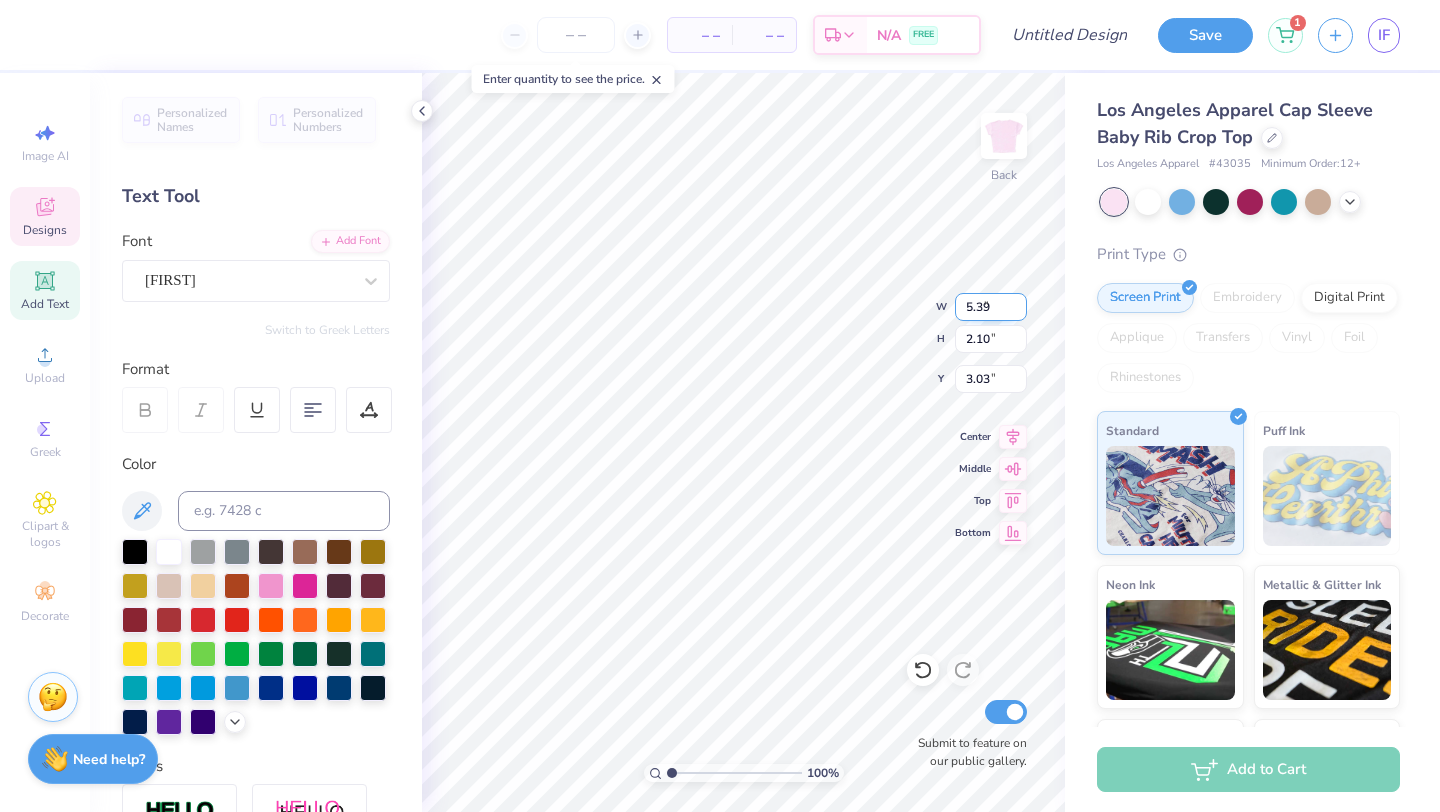 click on "5.39" at bounding box center (991, 307) 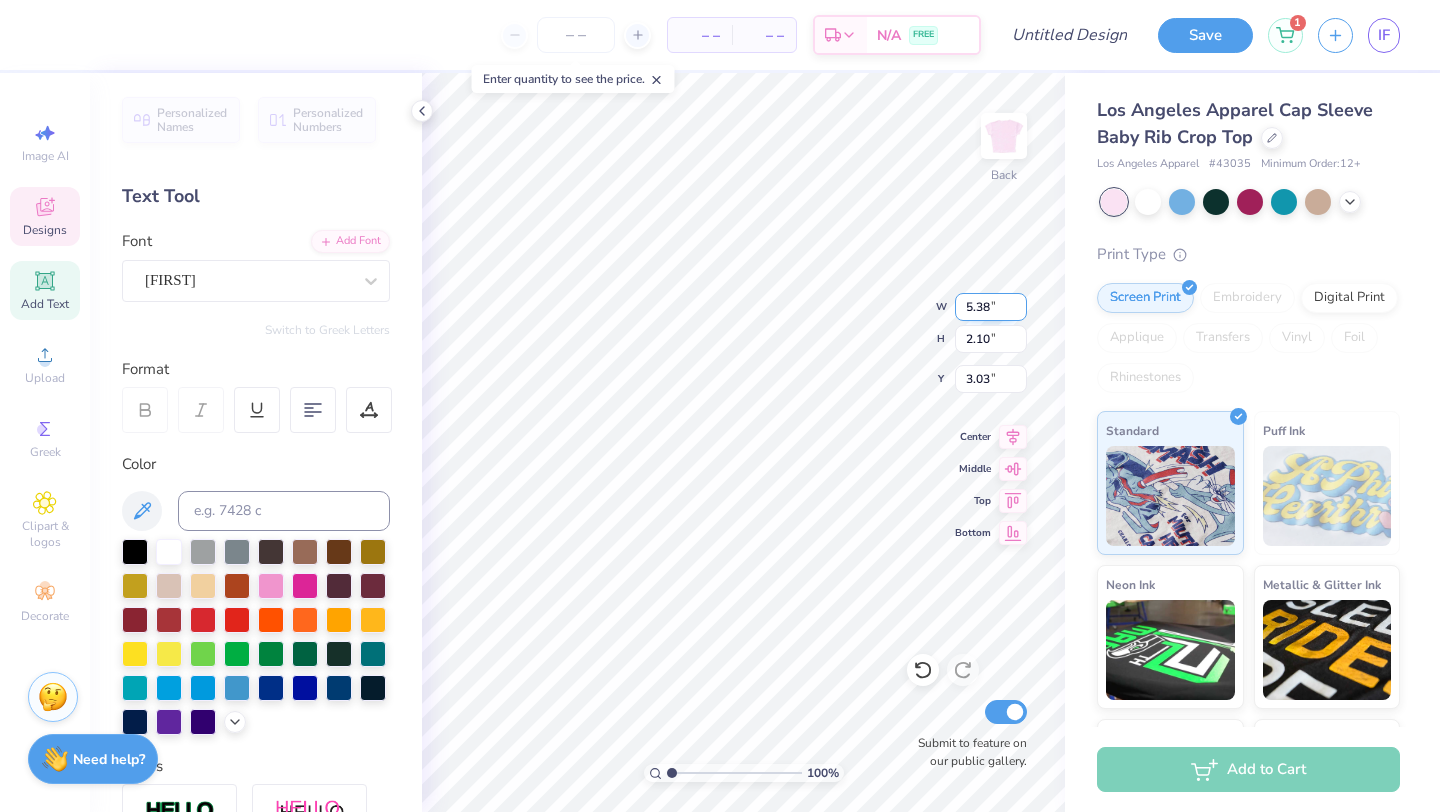 type on "5.38" 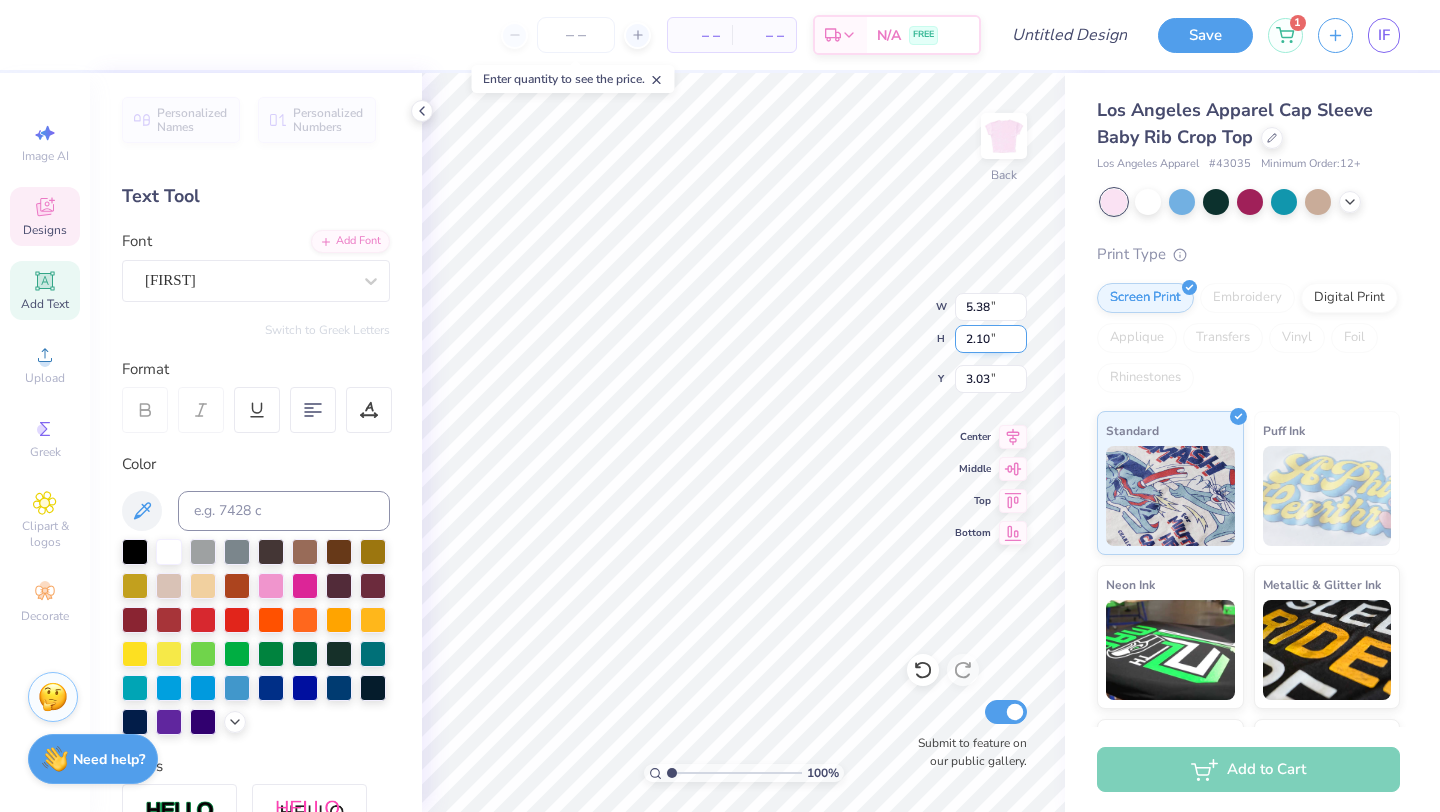 click on "100  % Back W 5.38 5.38 " H 2.10 2.10 " Y 3.03 3.03 " Center Middle Top Bottom Submit to feature on our public gallery." at bounding box center (743, 442) 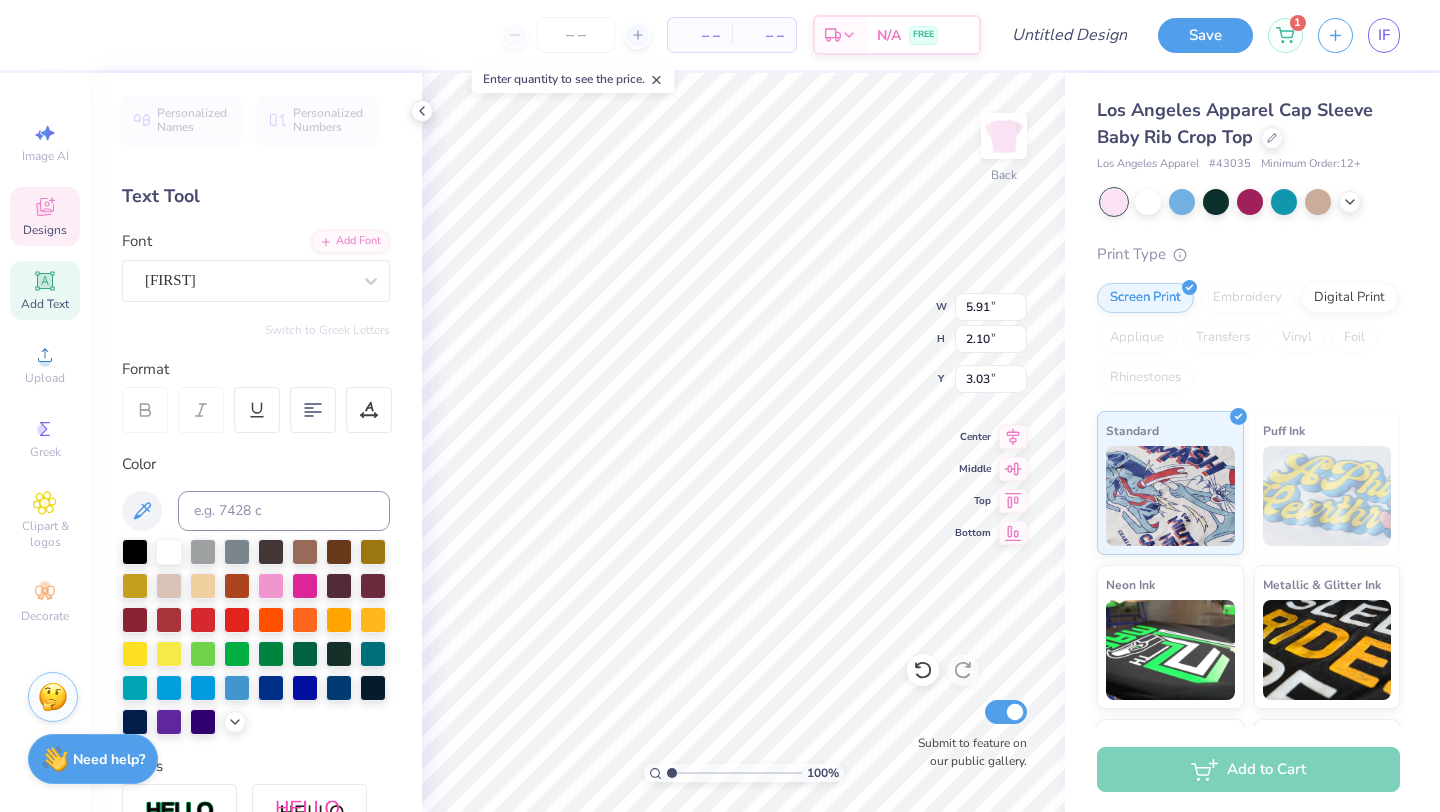 scroll, scrollTop: 0, scrollLeft: 0, axis: both 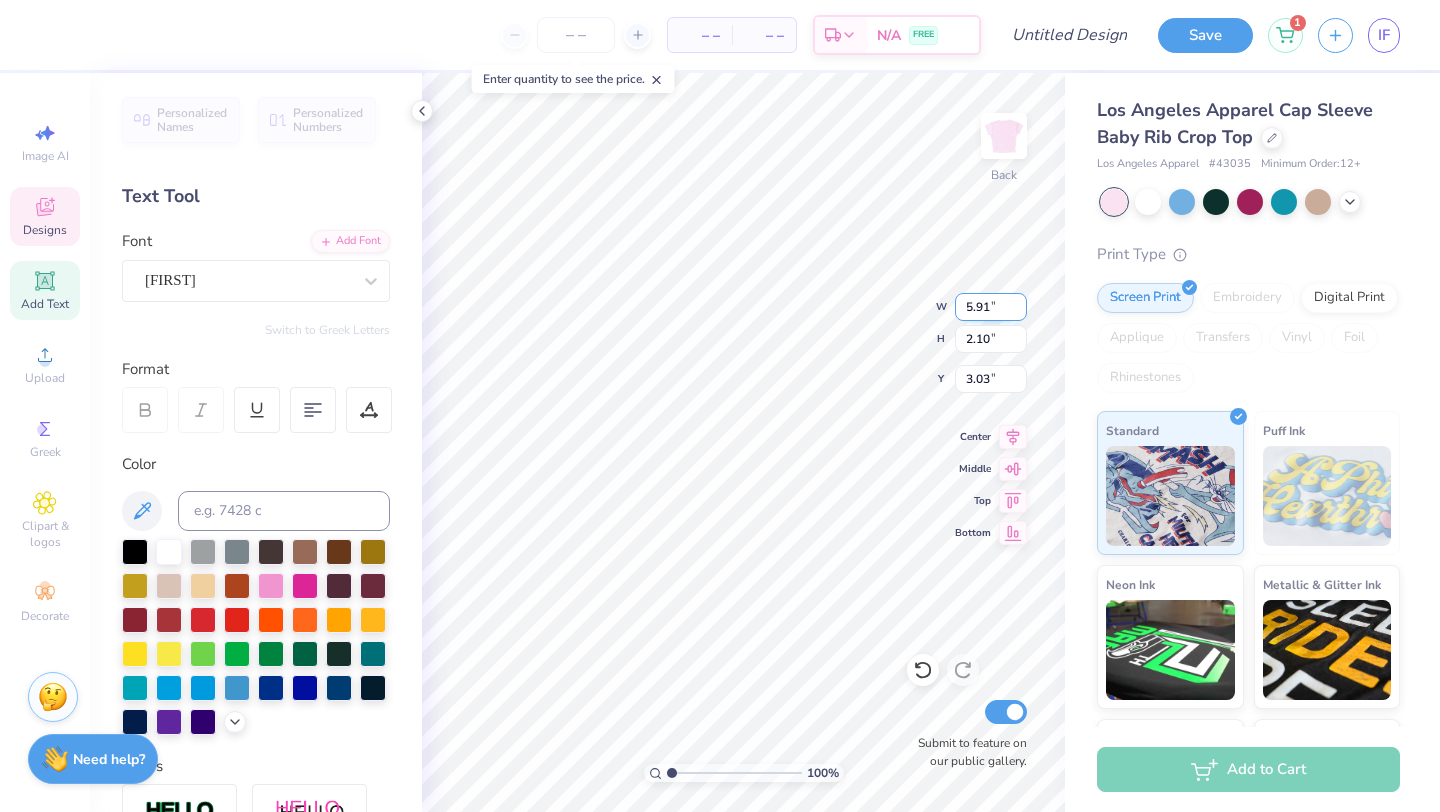 click on "5.91" at bounding box center [991, 307] 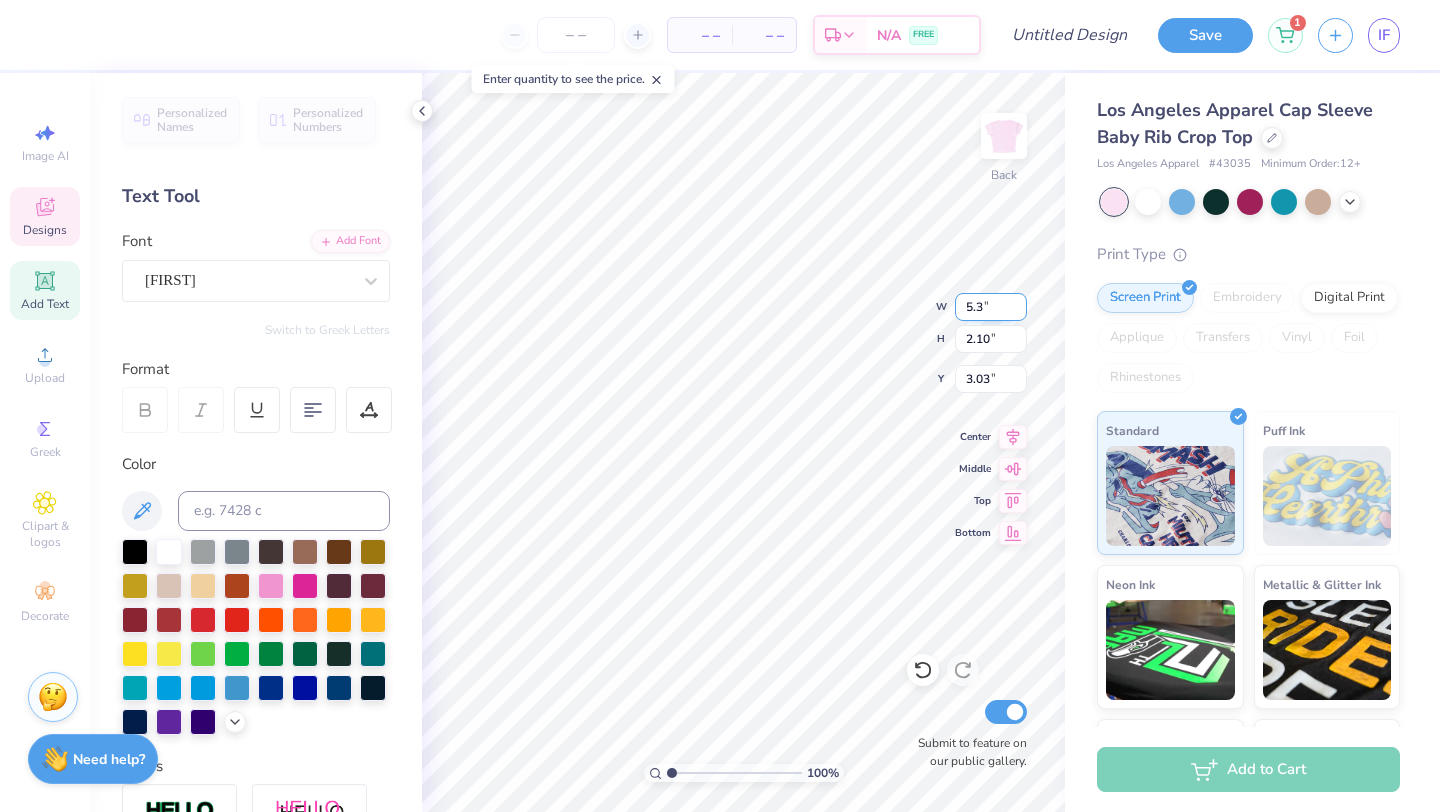 type on "5.30" 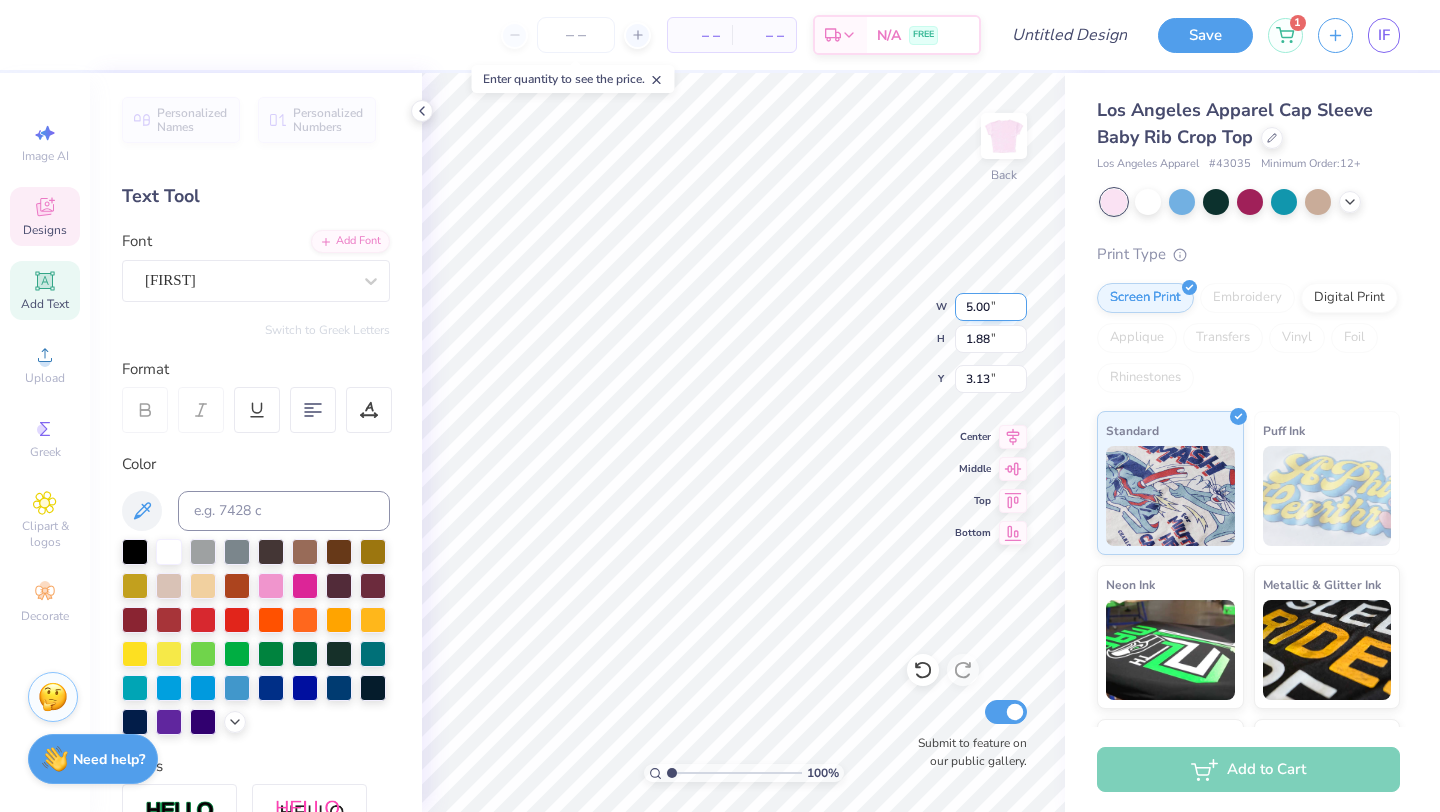 type on "5.00" 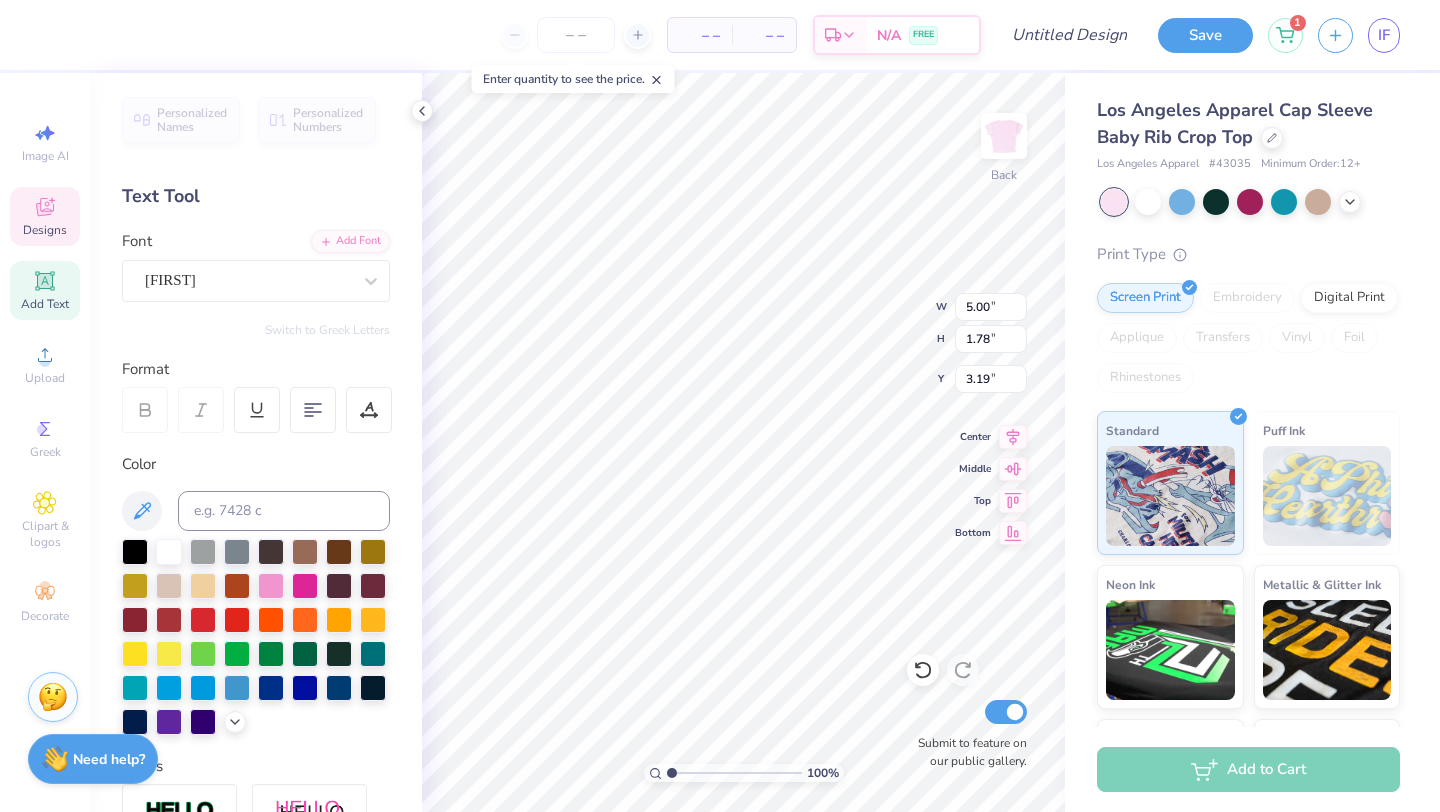 type on "3.27" 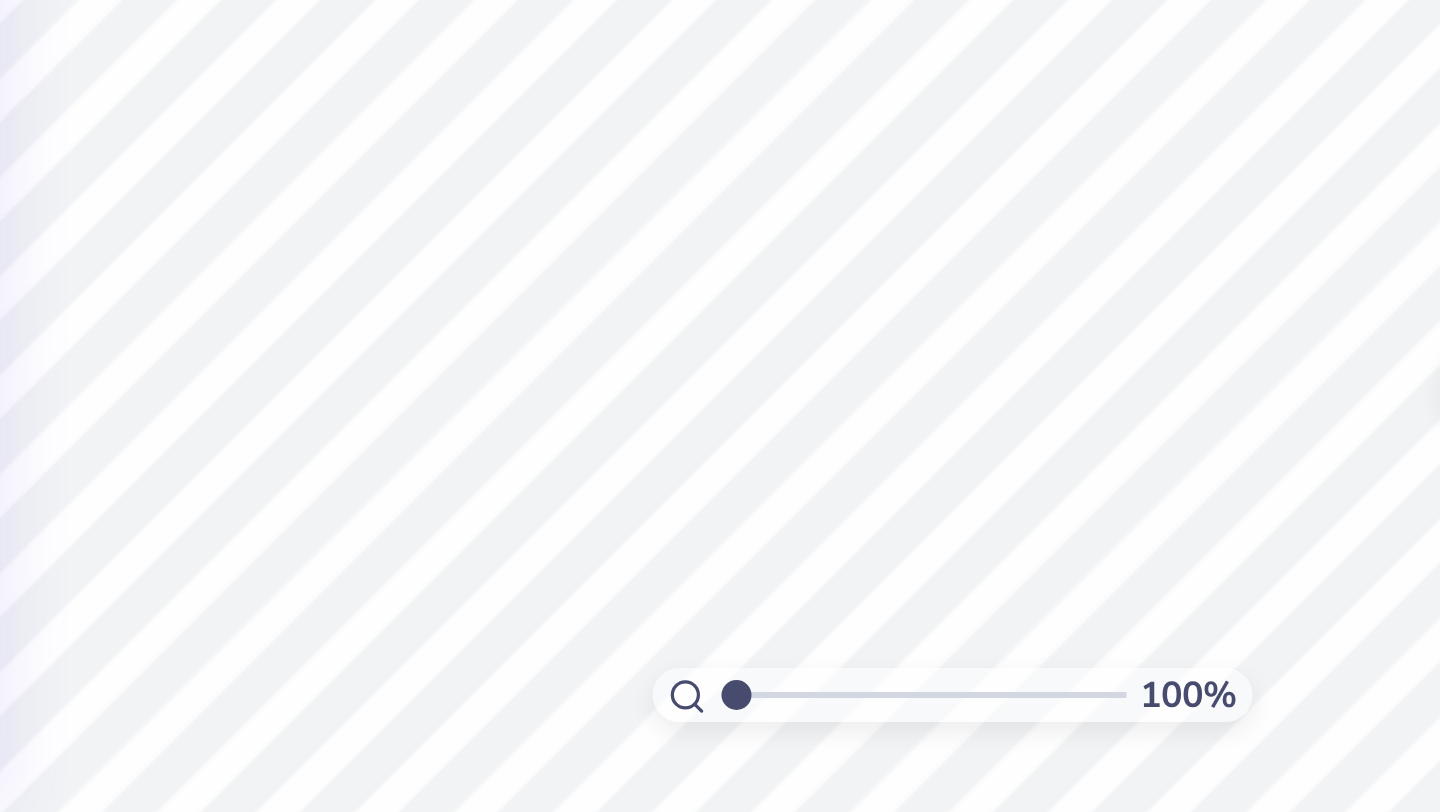 scroll, scrollTop: 0, scrollLeft: 0, axis: both 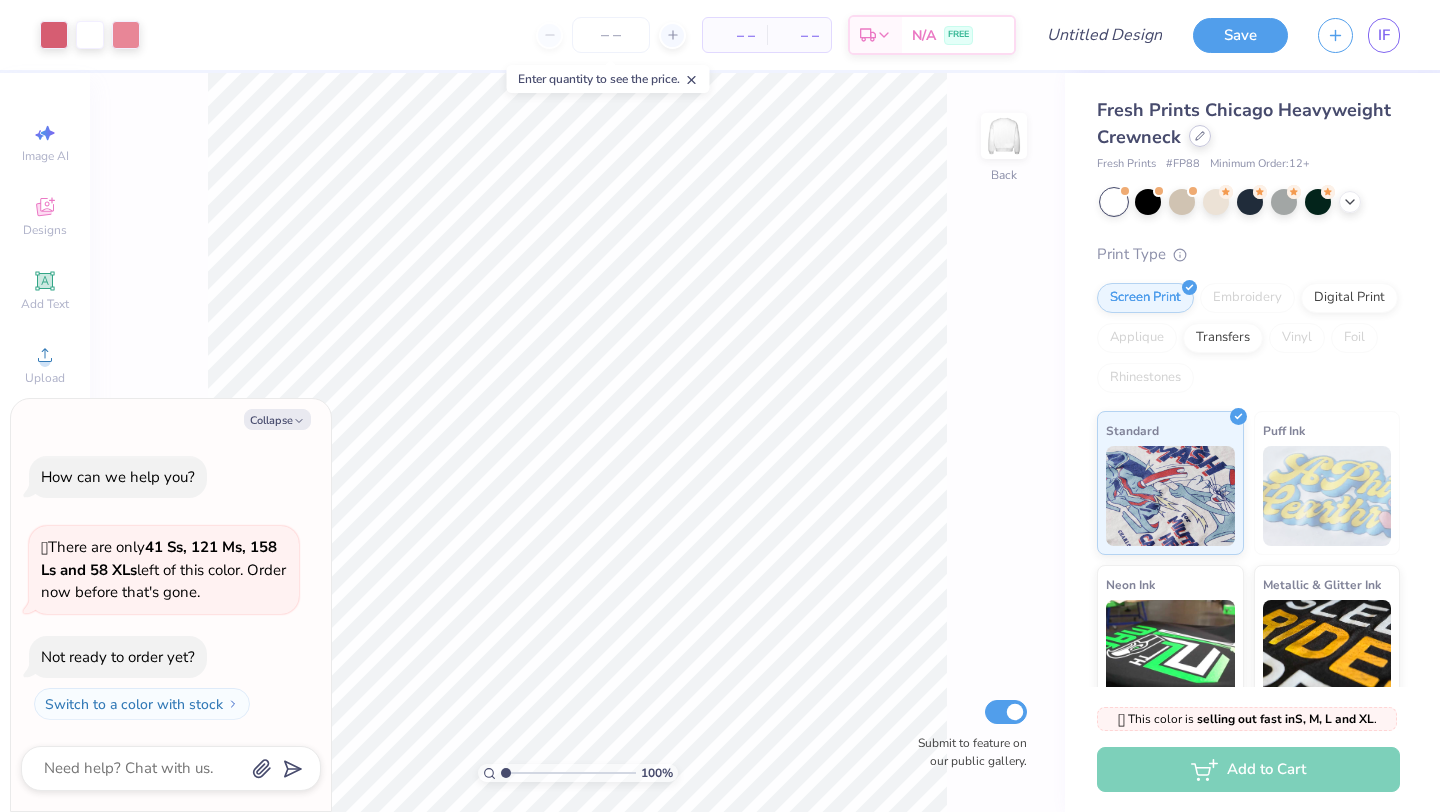 click 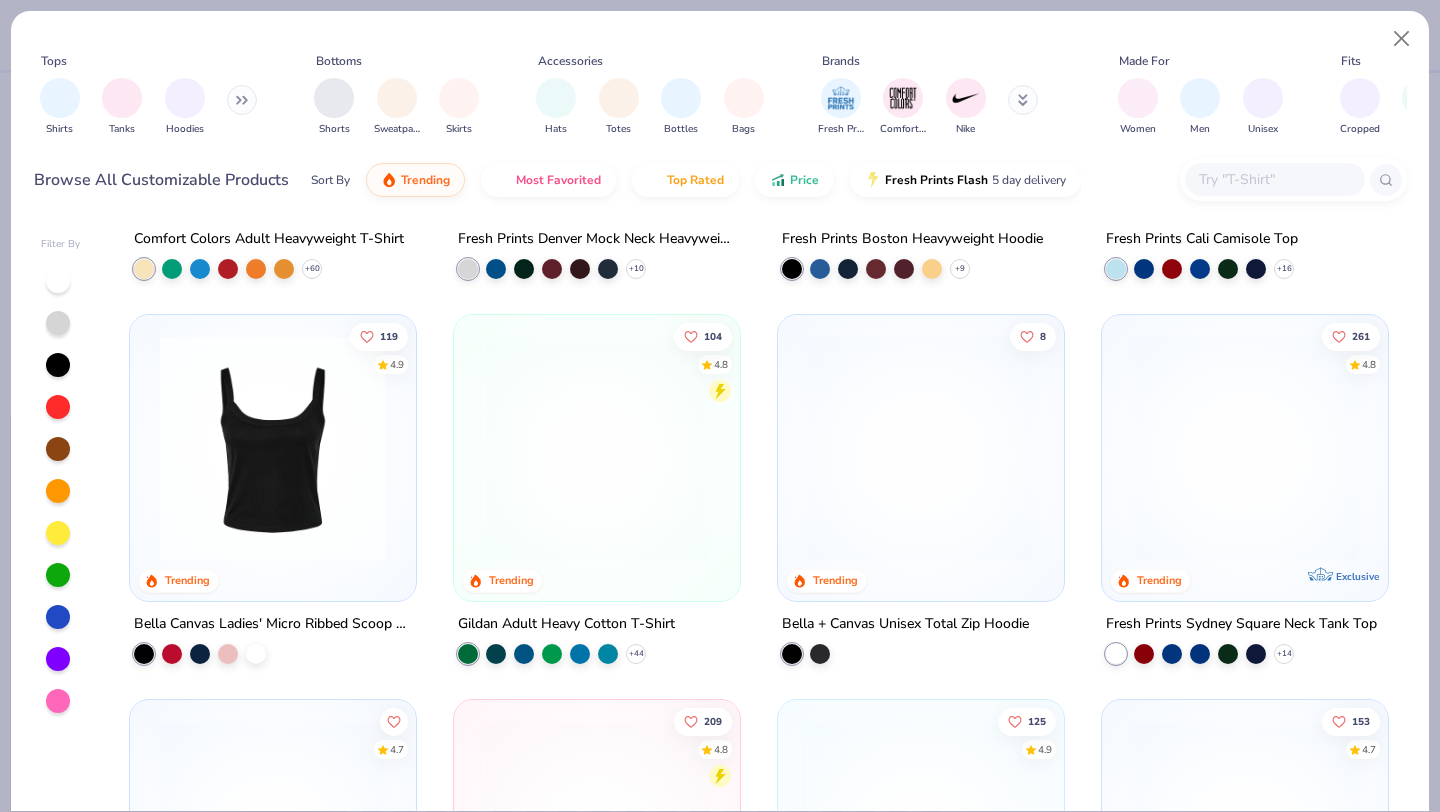 scroll, scrollTop: 334, scrollLeft: 0, axis: vertical 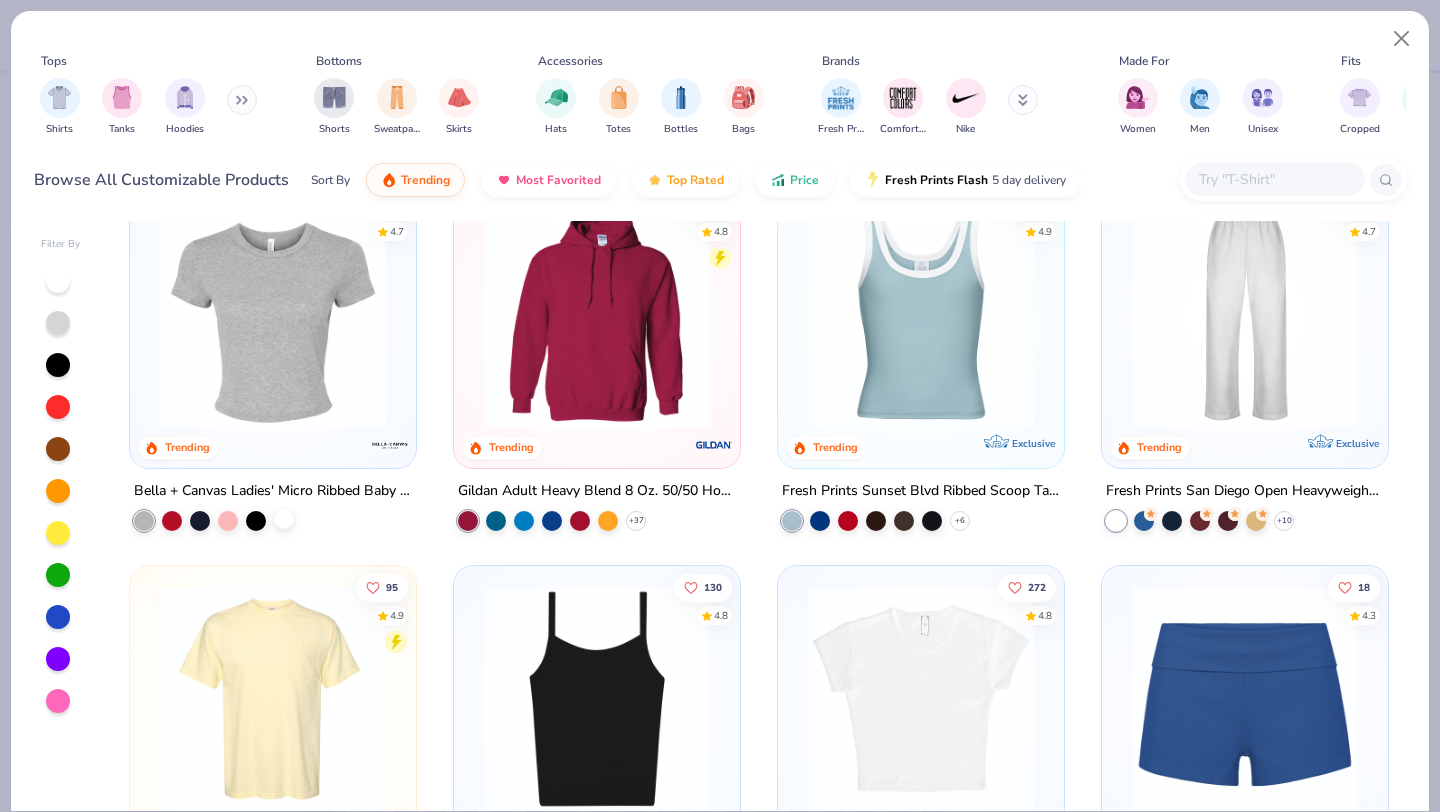 click at bounding box center [284, 518] 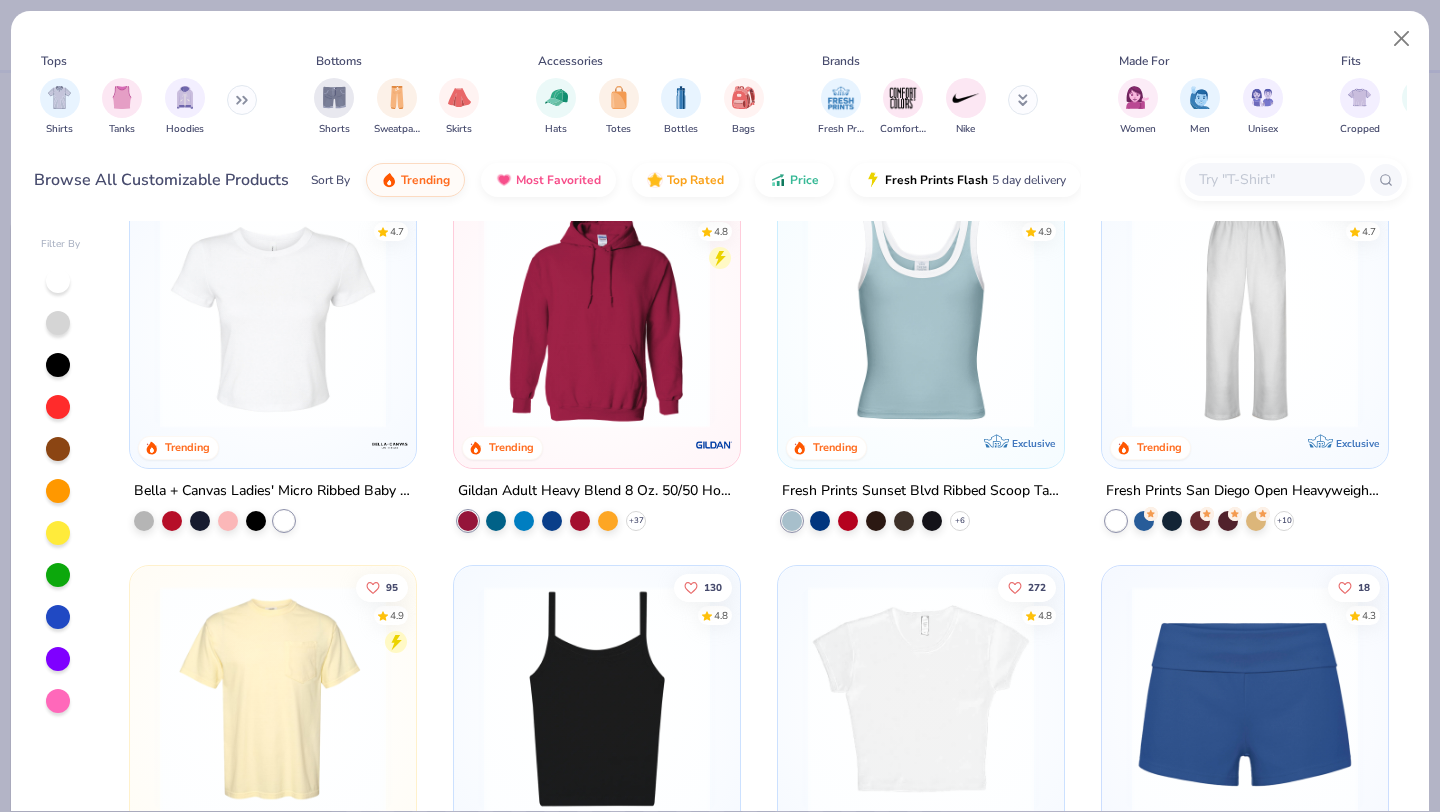 click at bounding box center (273, 314) 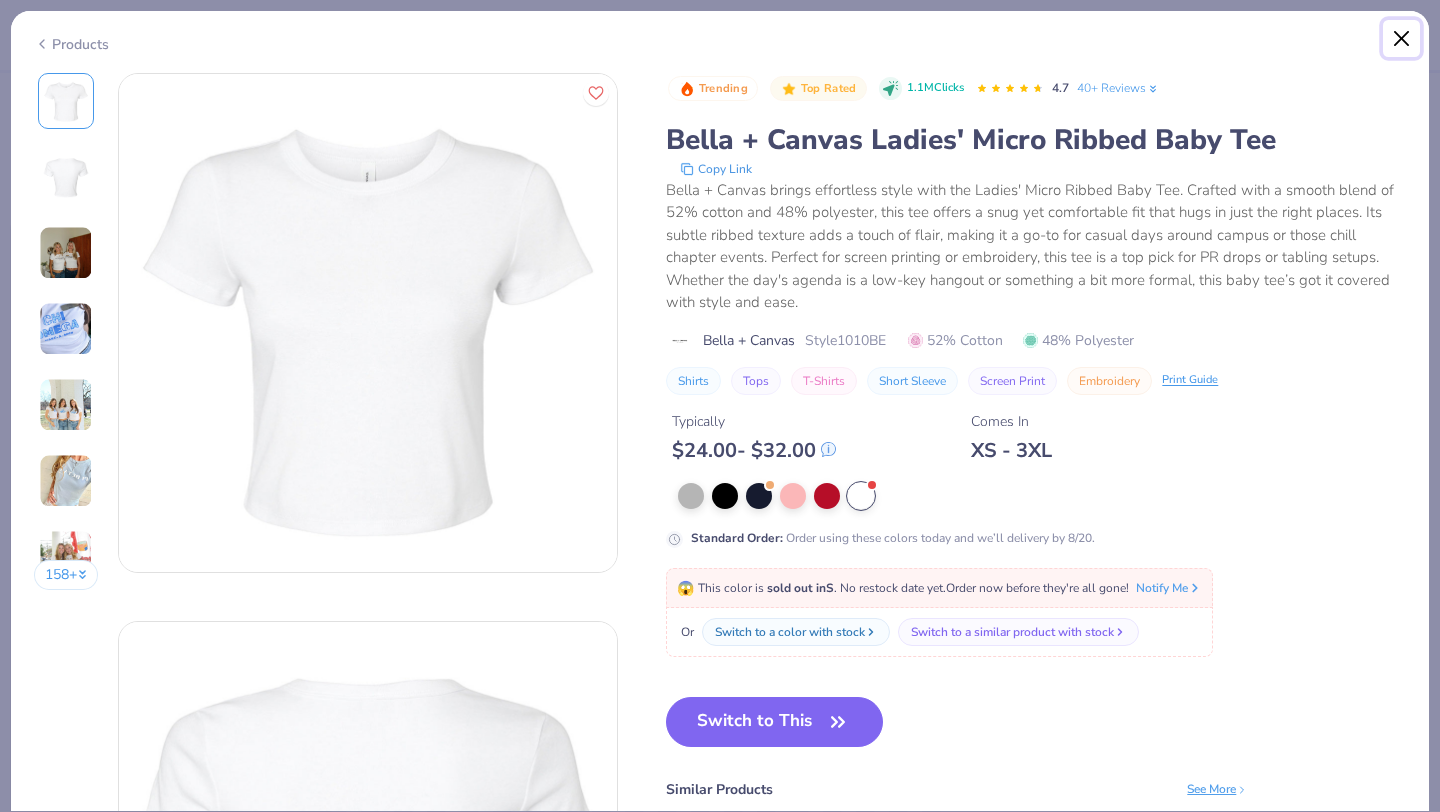 click at bounding box center [1402, 39] 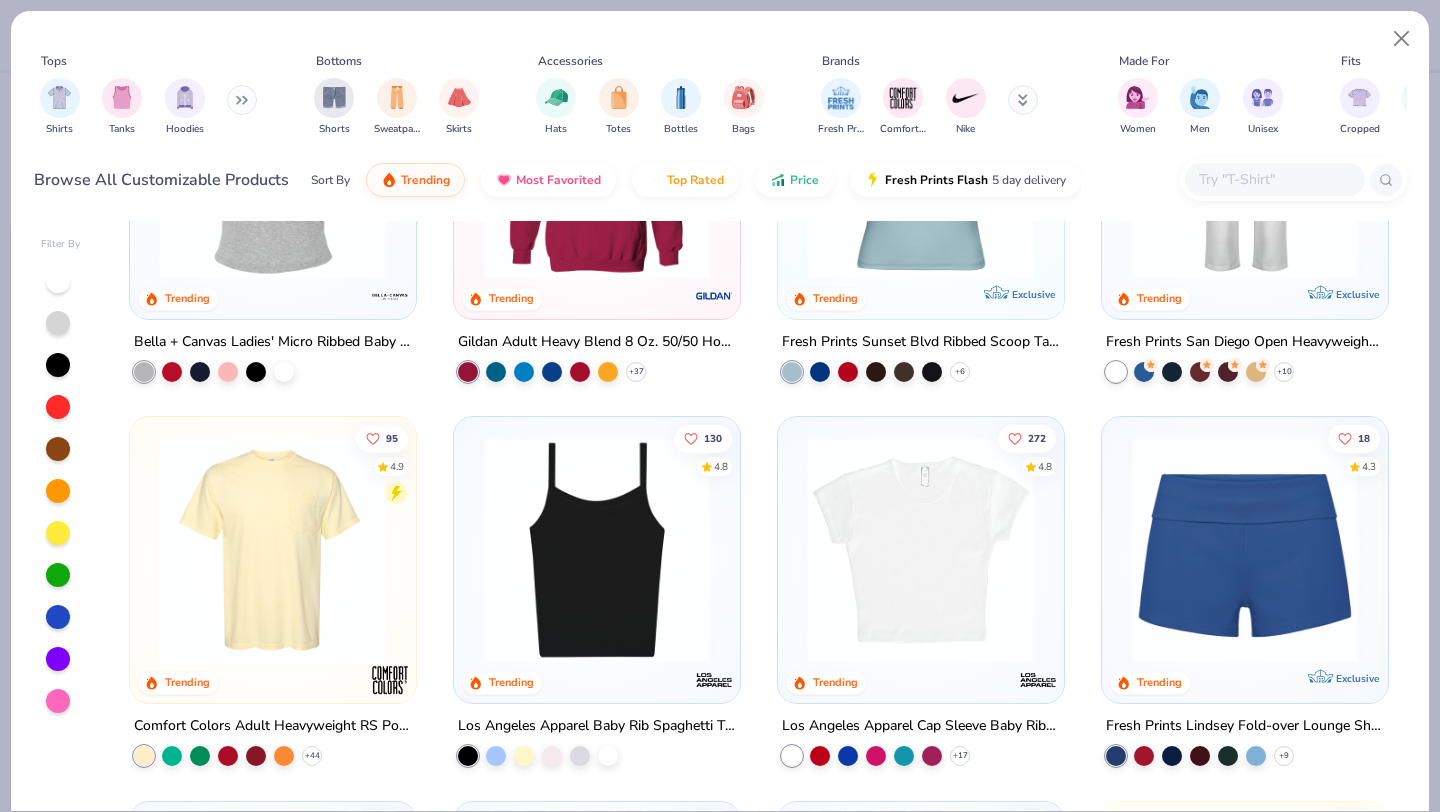 scroll, scrollTop: 972, scrollLeft: 0, axis: vertical 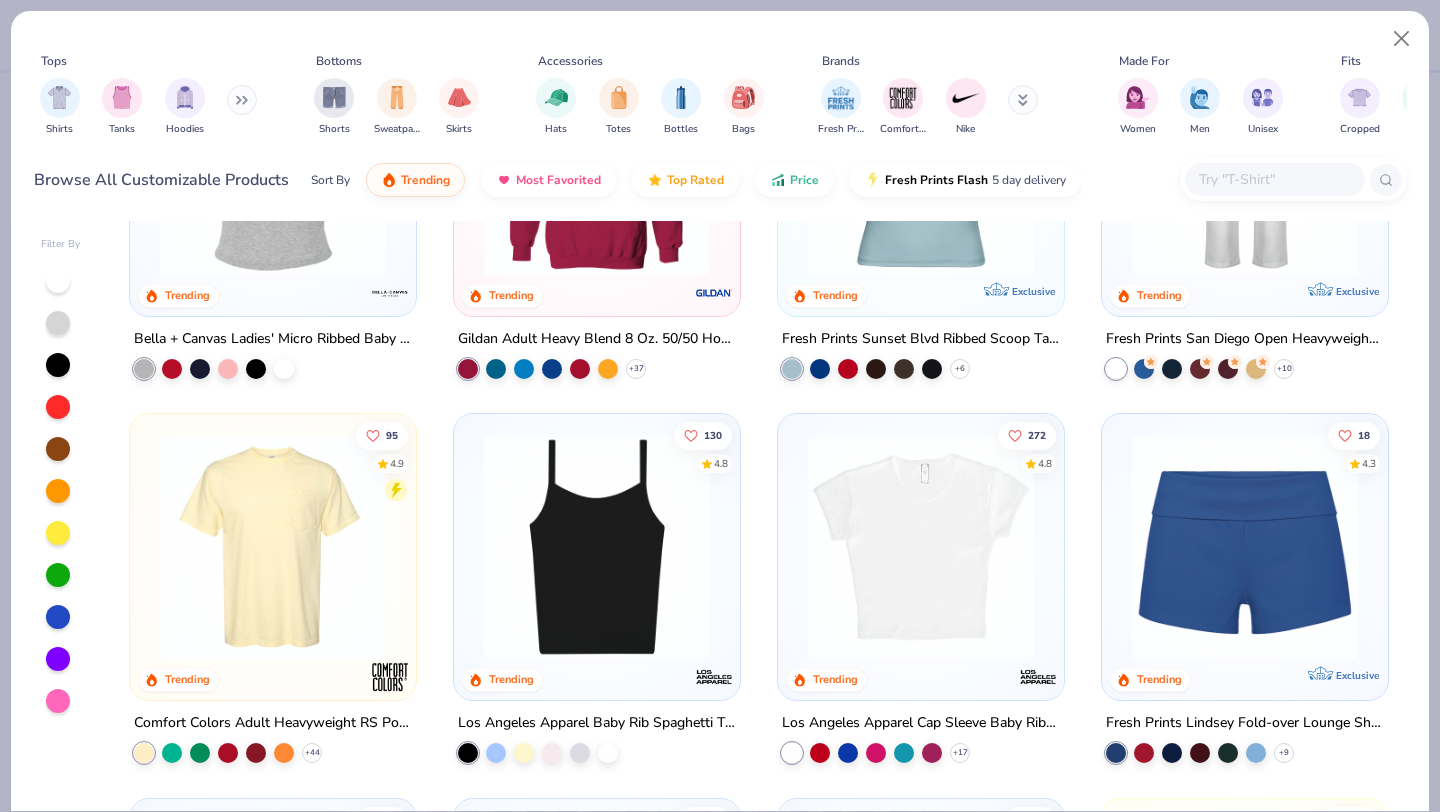 click at bounding box center [921, 547] 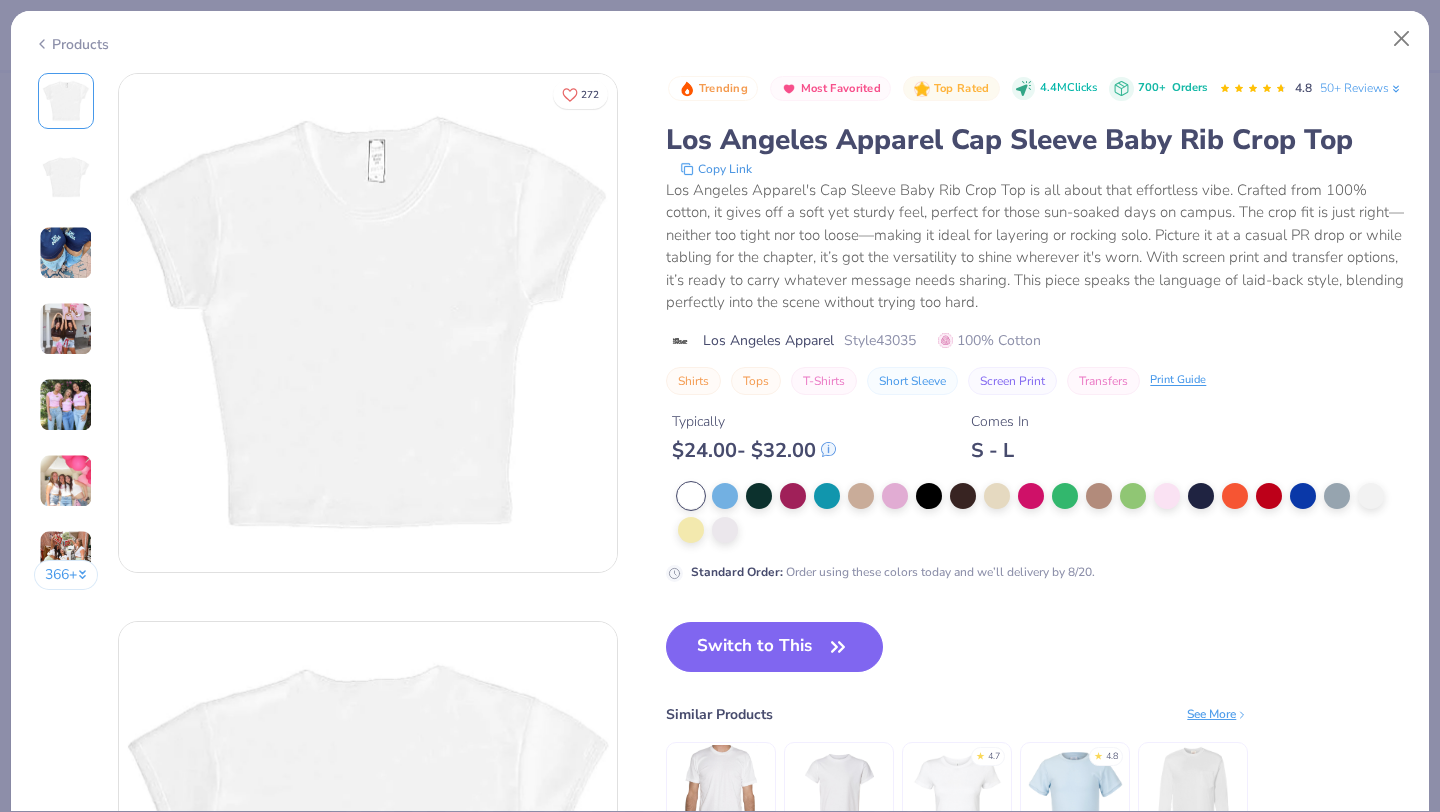 drag, startPoint x: 850, startPoint y: 691, endPoint x: 917, endPoint y: 356, distance: 341.6343 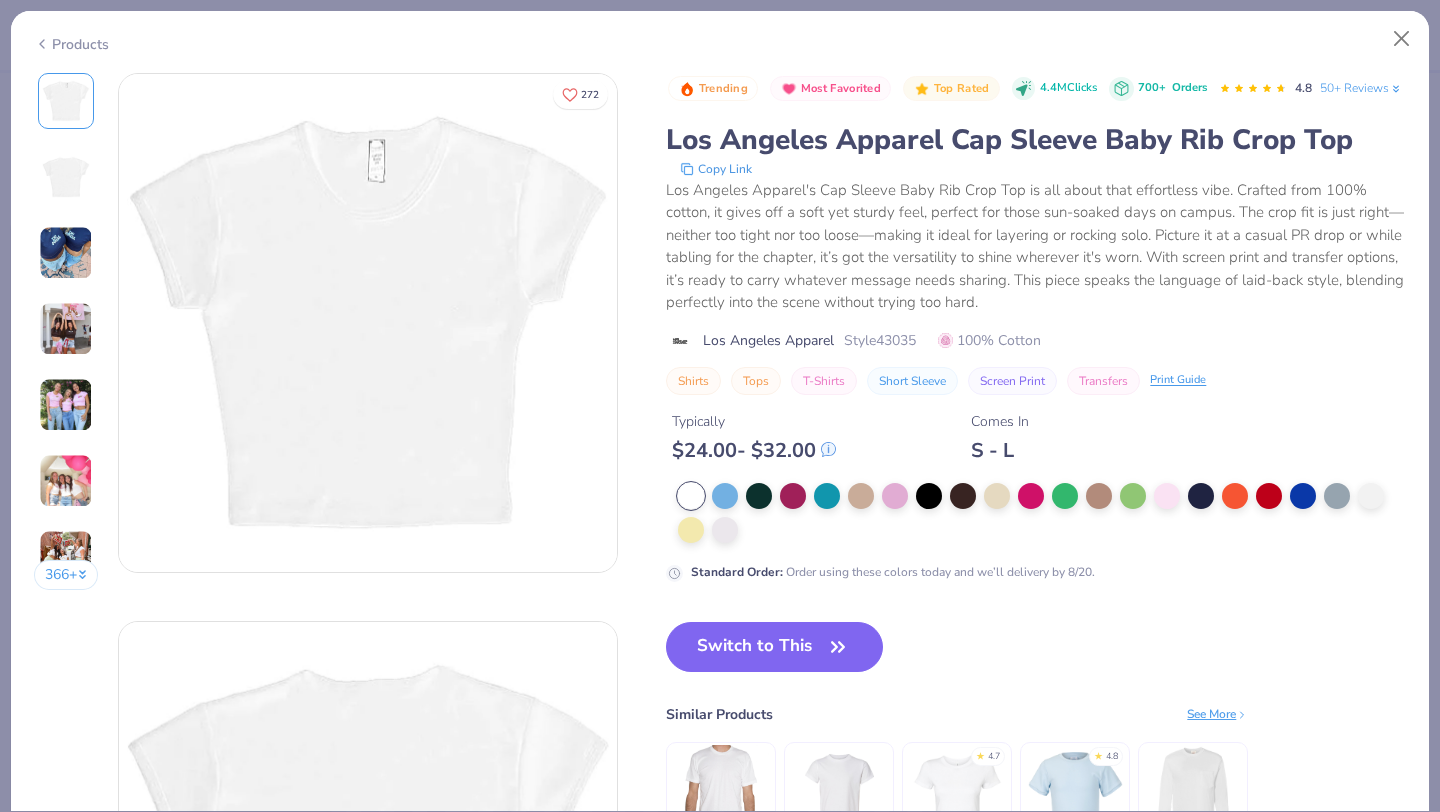 click on "Trending Most Favorited Top Rated 4.4M  Clicks 700+    Orders 4.8 50+ Reviews Los Angeles Apparel Cap Sleeve Baby Rib Crop Top Copy Link Los Angeles Apparel's Cap Sleeve Baby Rib Crop Top is all about that effortless vibe. Crafted from 100% cotton, it gives off a soft yet sturdy feel, perfect for those sun-soaked days on campus. The crop fit is just right—neither too tight nor too loose—making it ideal for layering or rocking solo. Picture it at a casual PR drop or while tabling for the chapter, it’s got the versatility to shine wherever it's worn. With screen print and transfer options, it’s ready to carry whatever message needs sharing. This piece speaks the language of laid-back style, blending perfectly into the scene without trying too hard. Los Angeles Apparel Style  43035   100% Cotton Shirts Tops T-Shirts Short Sleeve Screen Print Transfers Print Guide Typically   $ 24.00  - $ 32.00   Comes In S - L     Standard Order :   Order using these colors today and we’ll delivery by 8/20. See More" at bounding box center (1036, 482) 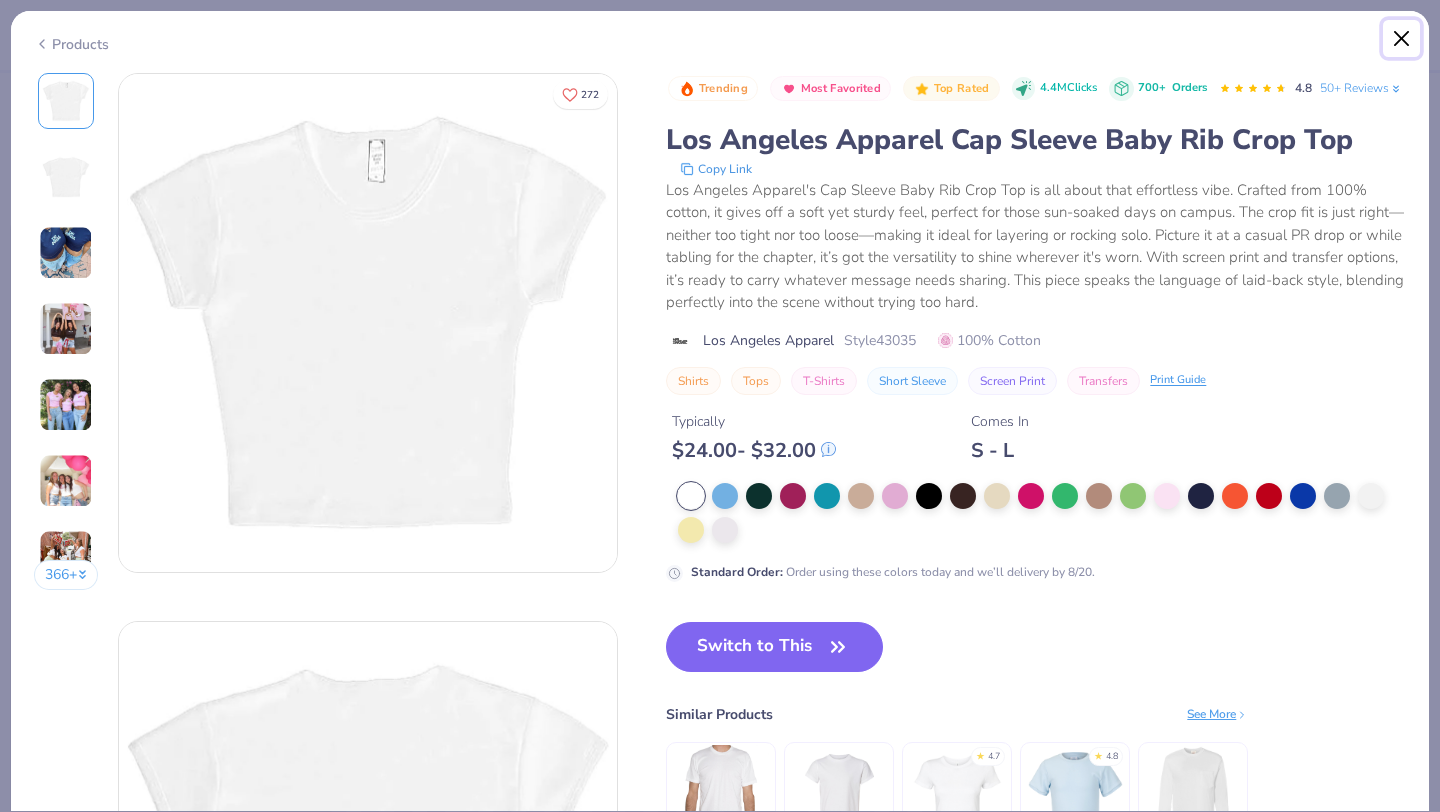 click at bounding box center (1402, 39) 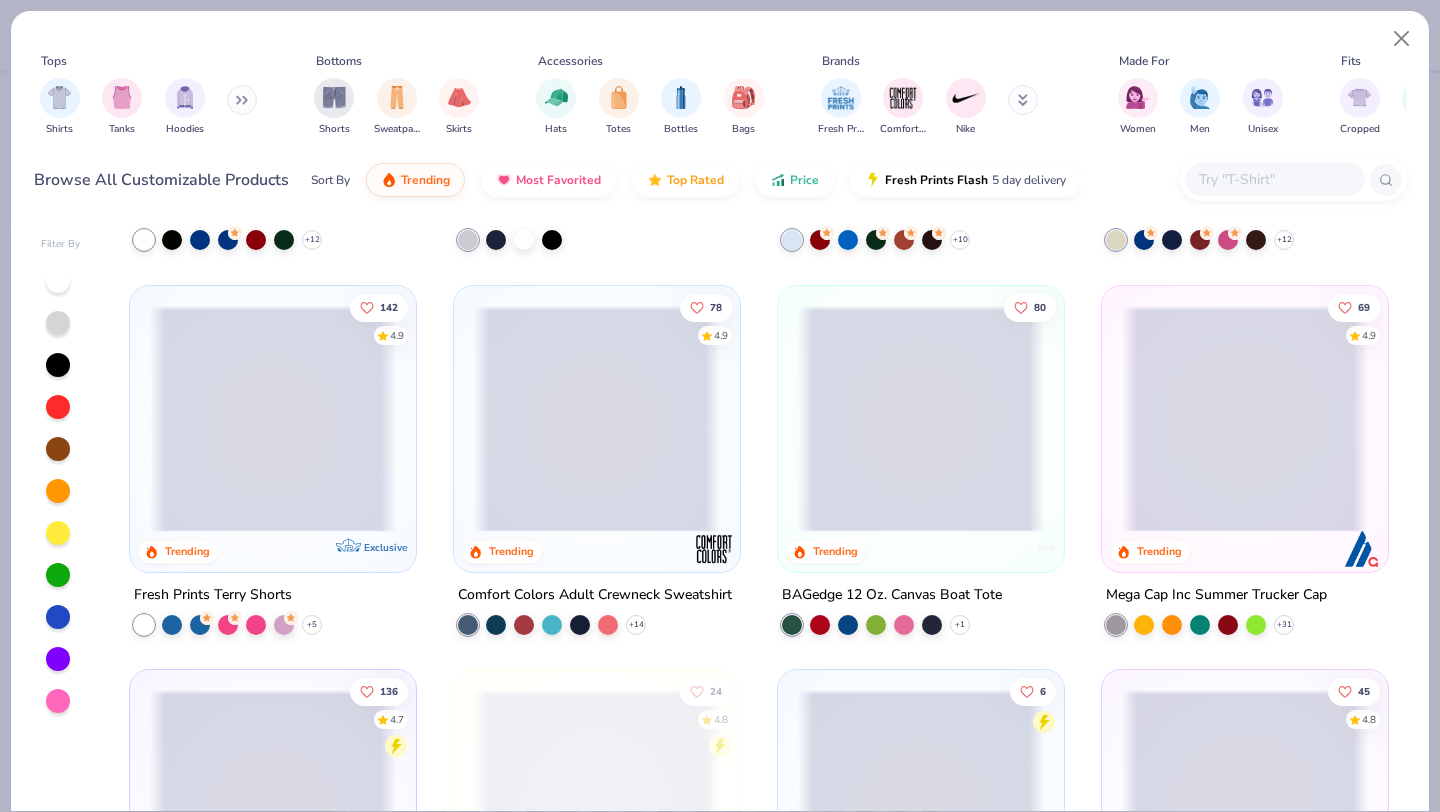 scroll, scrollTop: 2331, scrollLeft: 0, axis: vertical 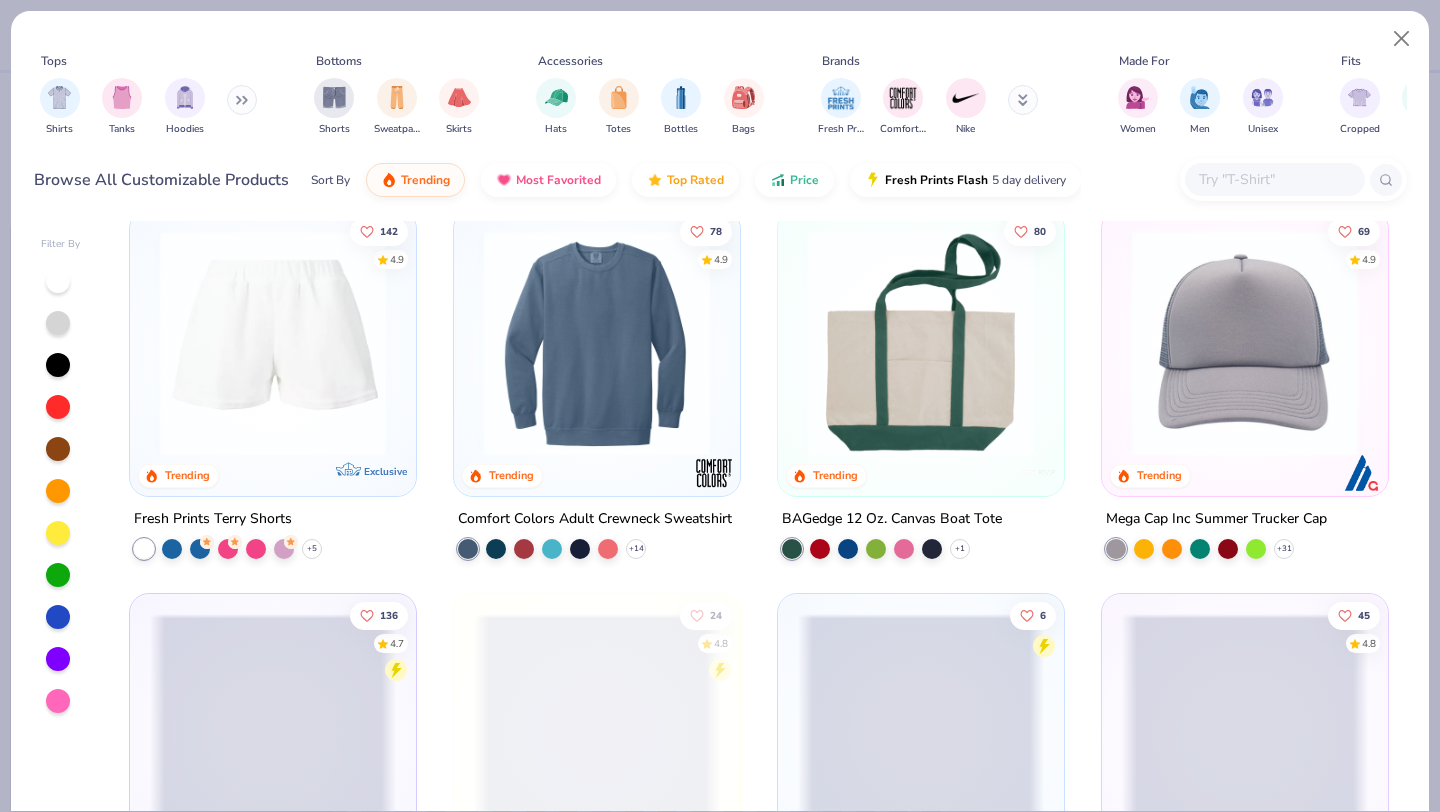 click at bounding box center [242, 100] 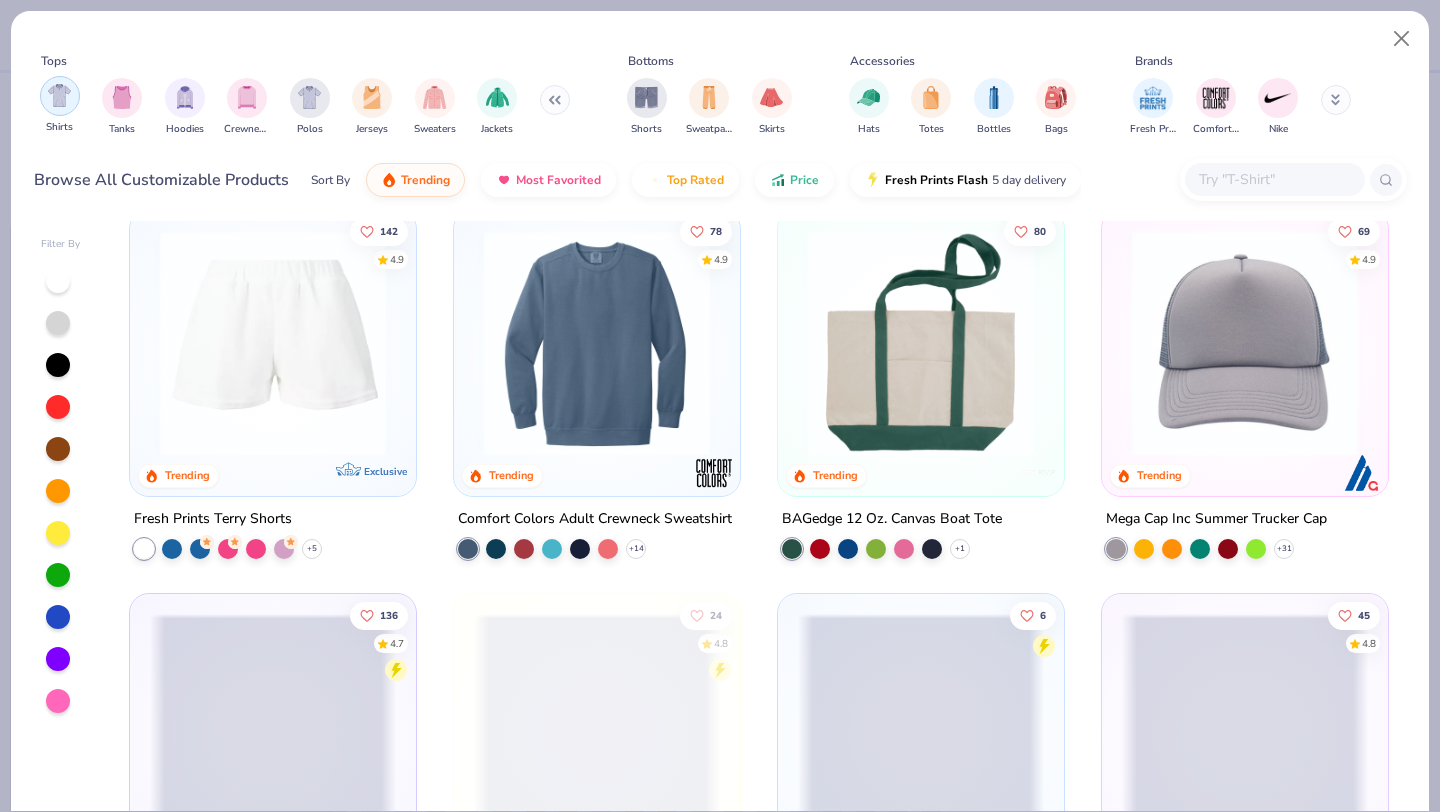 click at bounding box center [59, 95] 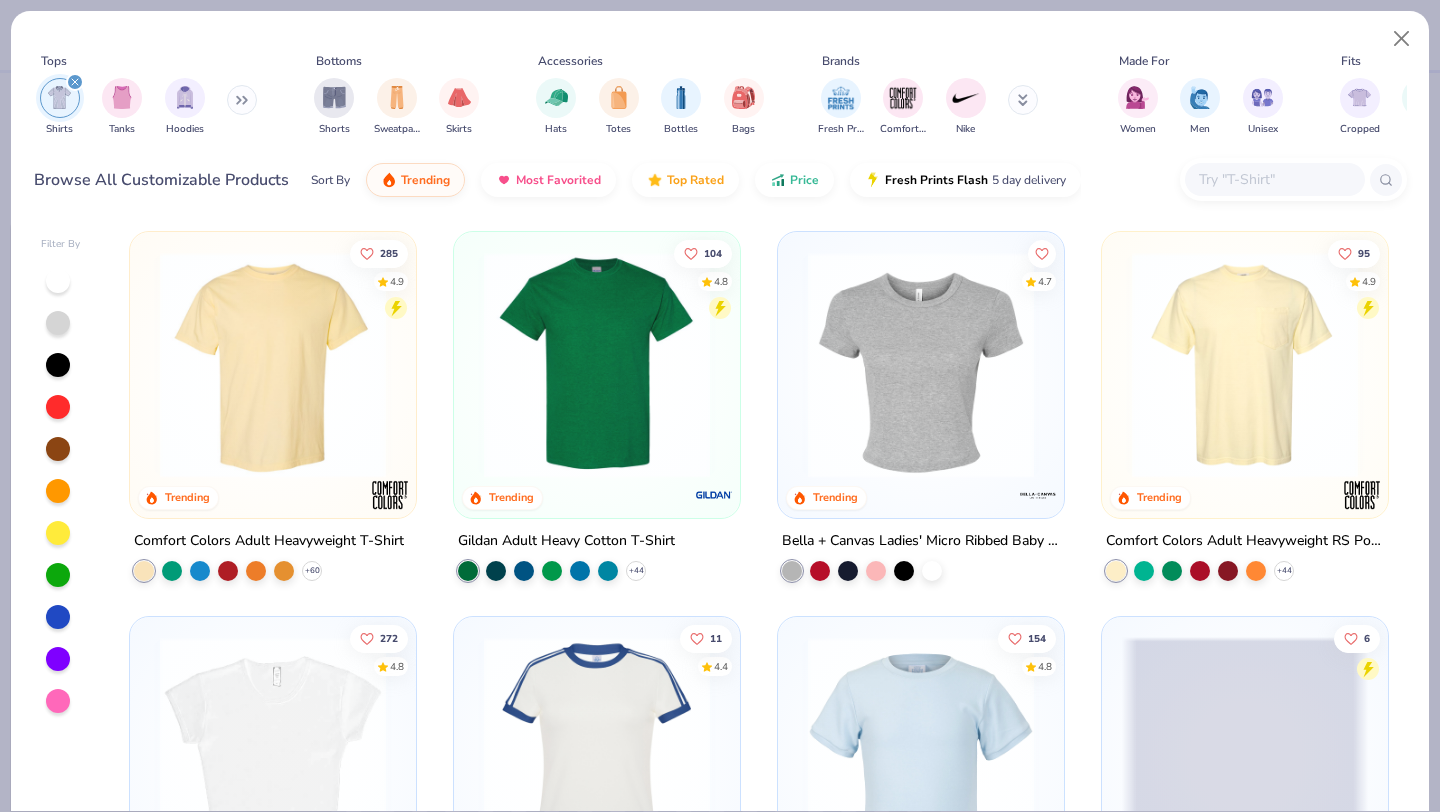 scroll, scrollTop: 223, scrollLeft: 0, axis: vertical 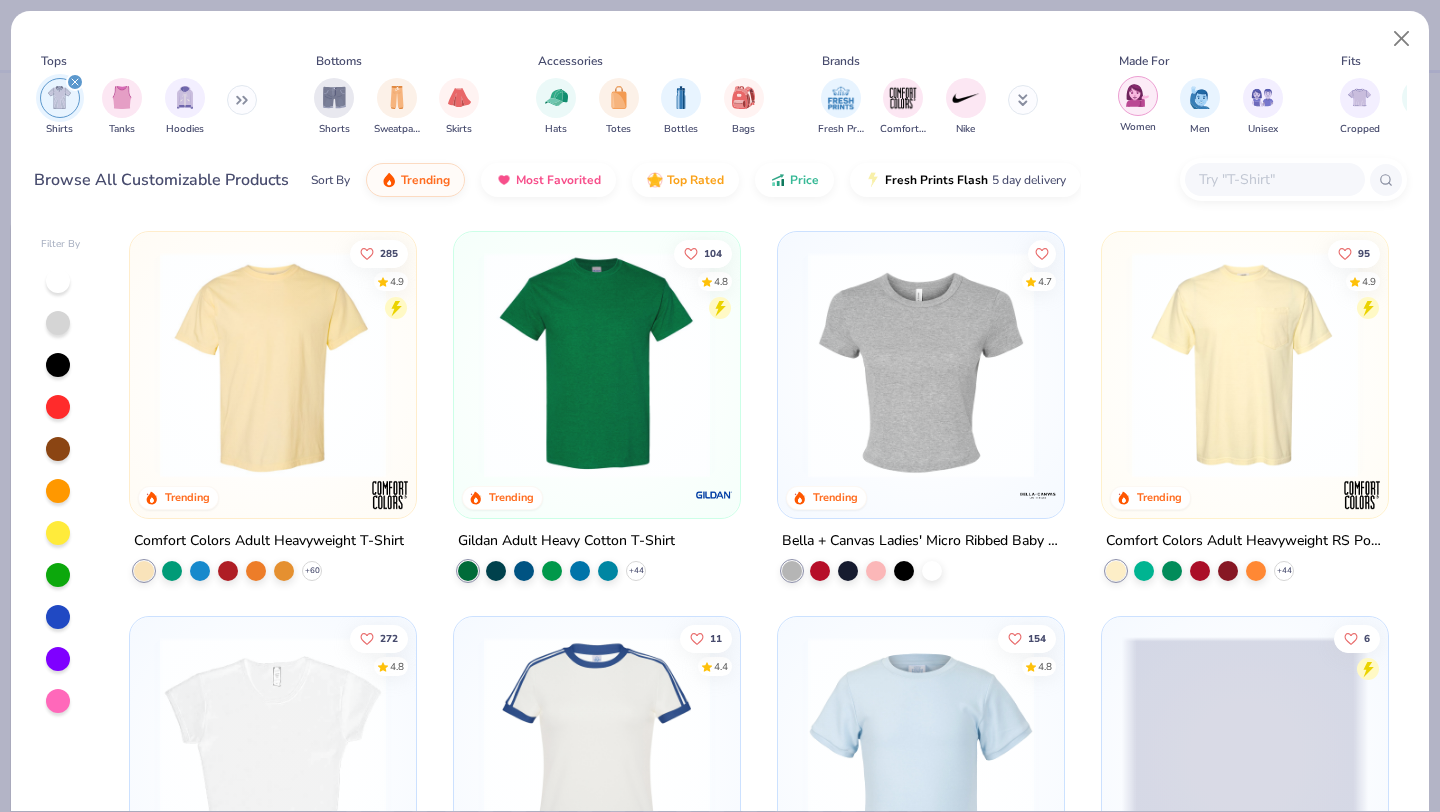 click at bounding box center (1138, 96) 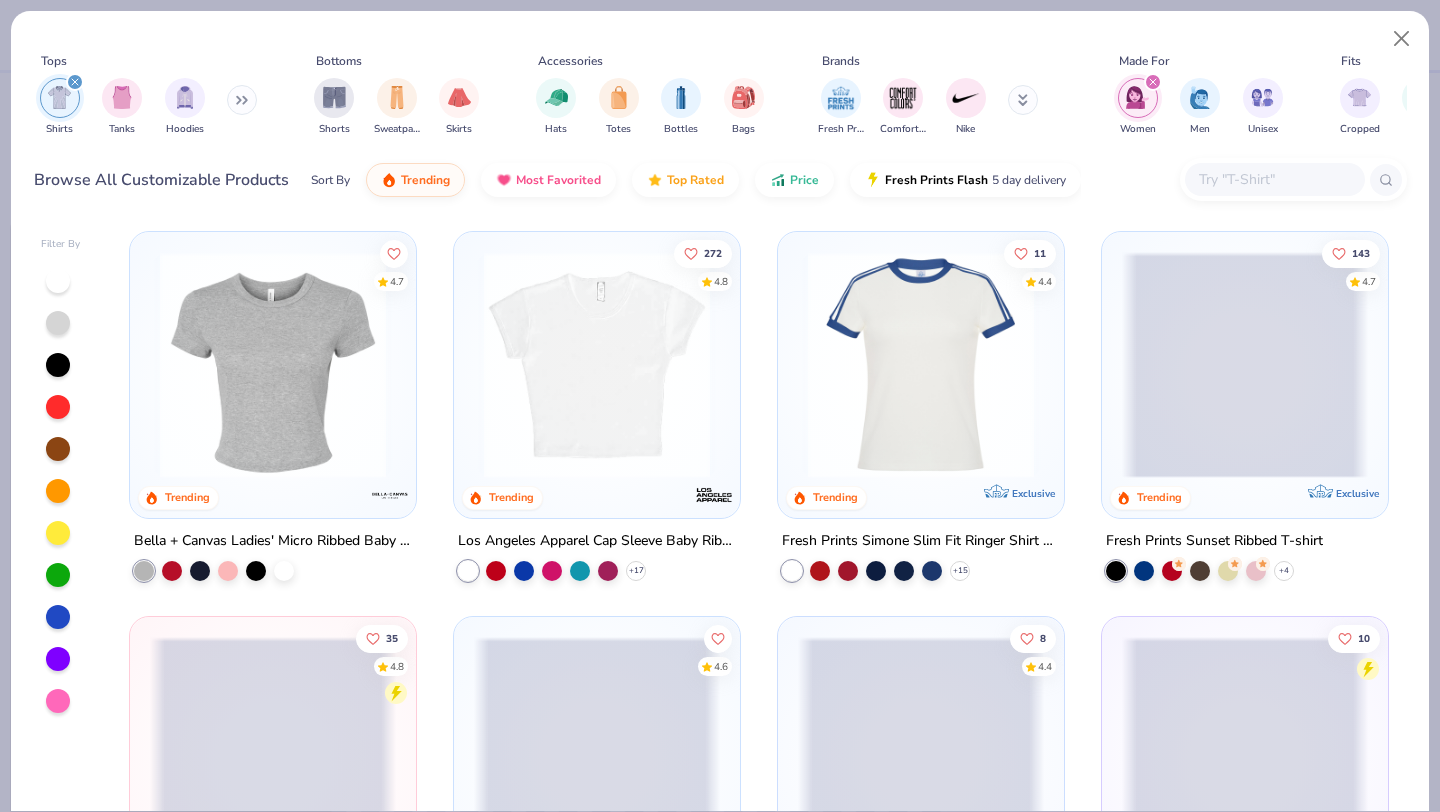 click at bounding box center [1138, 98] 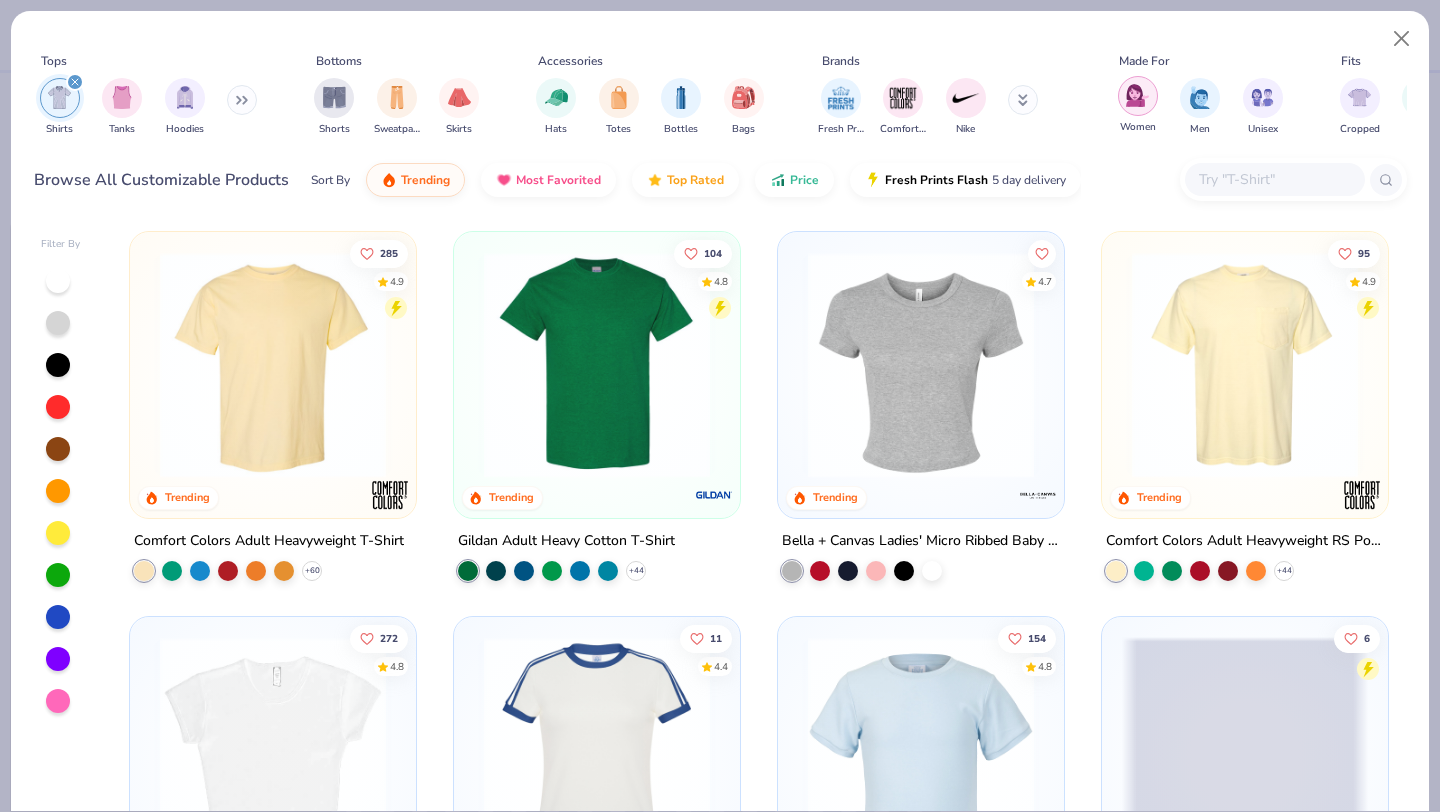 click at bounding box center [1138, 96] 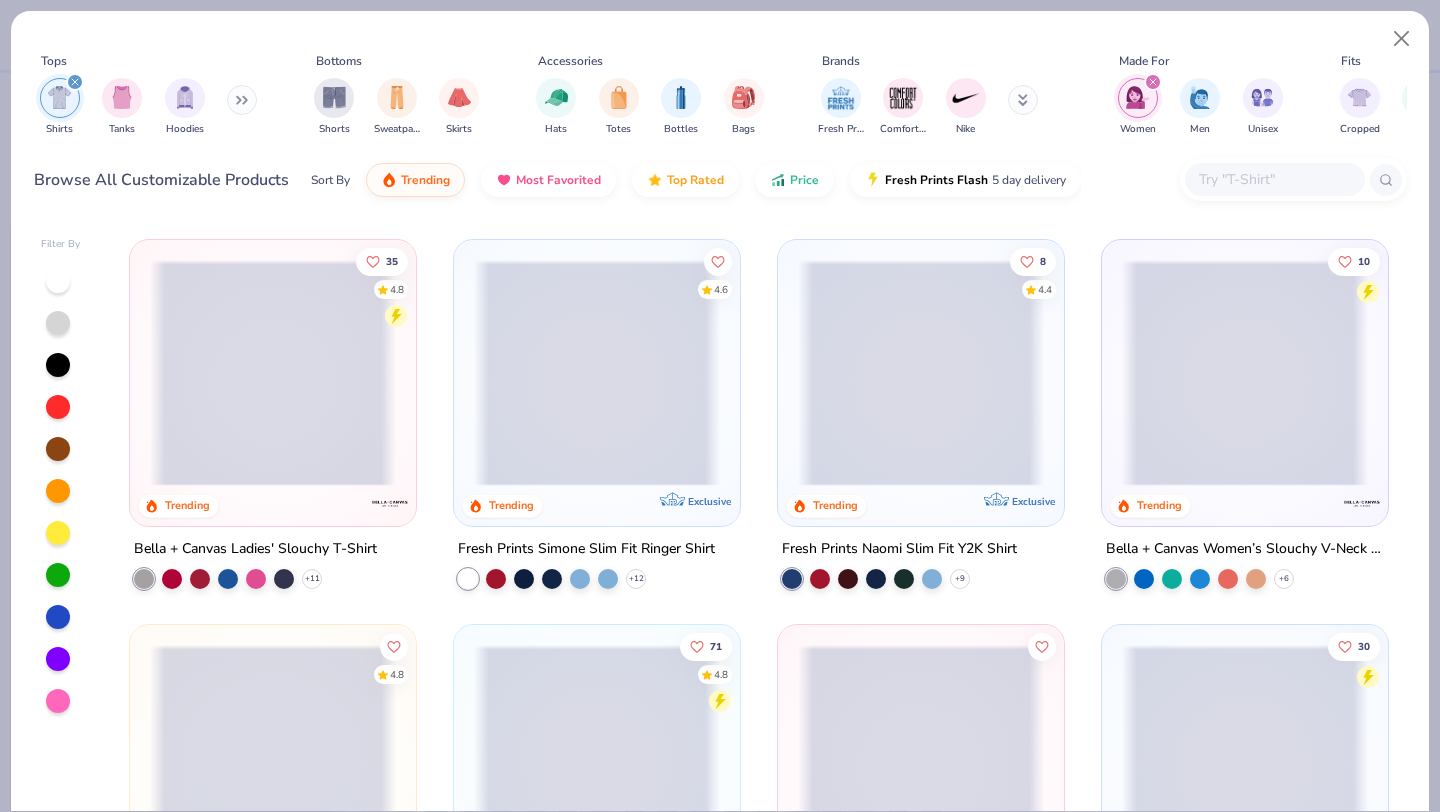 scroll, scrollTop: 396, scrollLeft: 0, axis: vertical 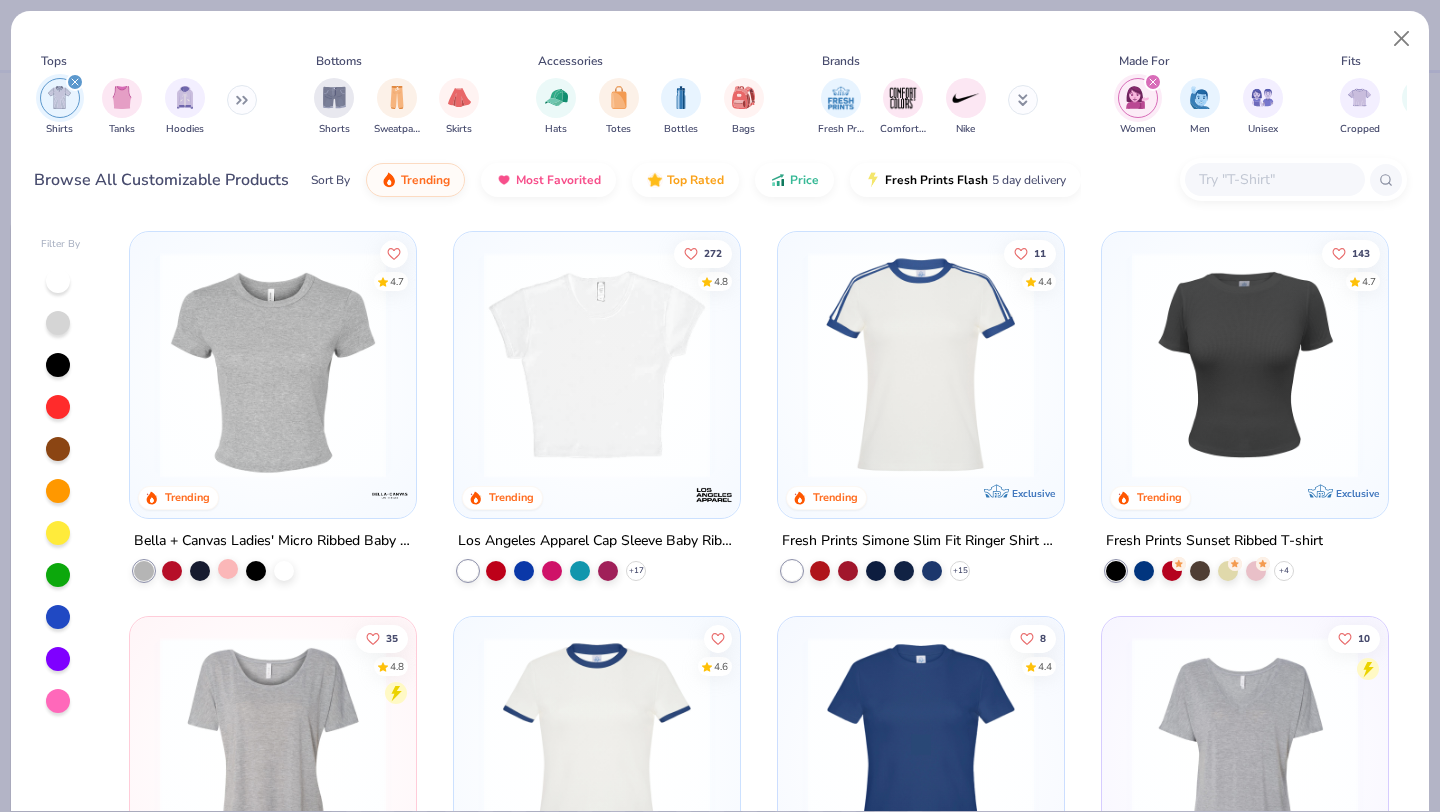 click at bounding box center (228, 569) 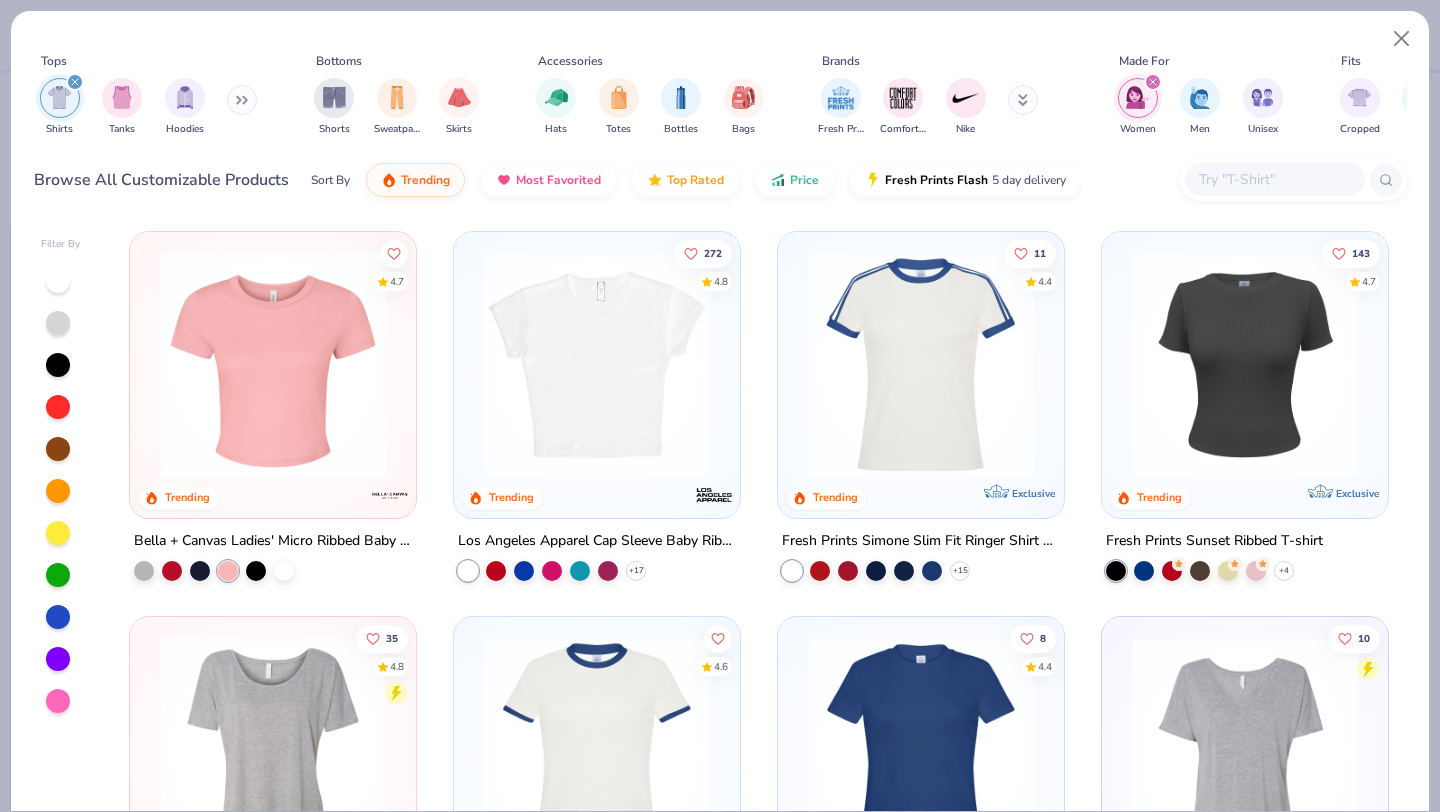click on "Los Angeles Apparel Cap Sleeve Baby Rib Crop Top + 17" at bounding box center (597, 555) 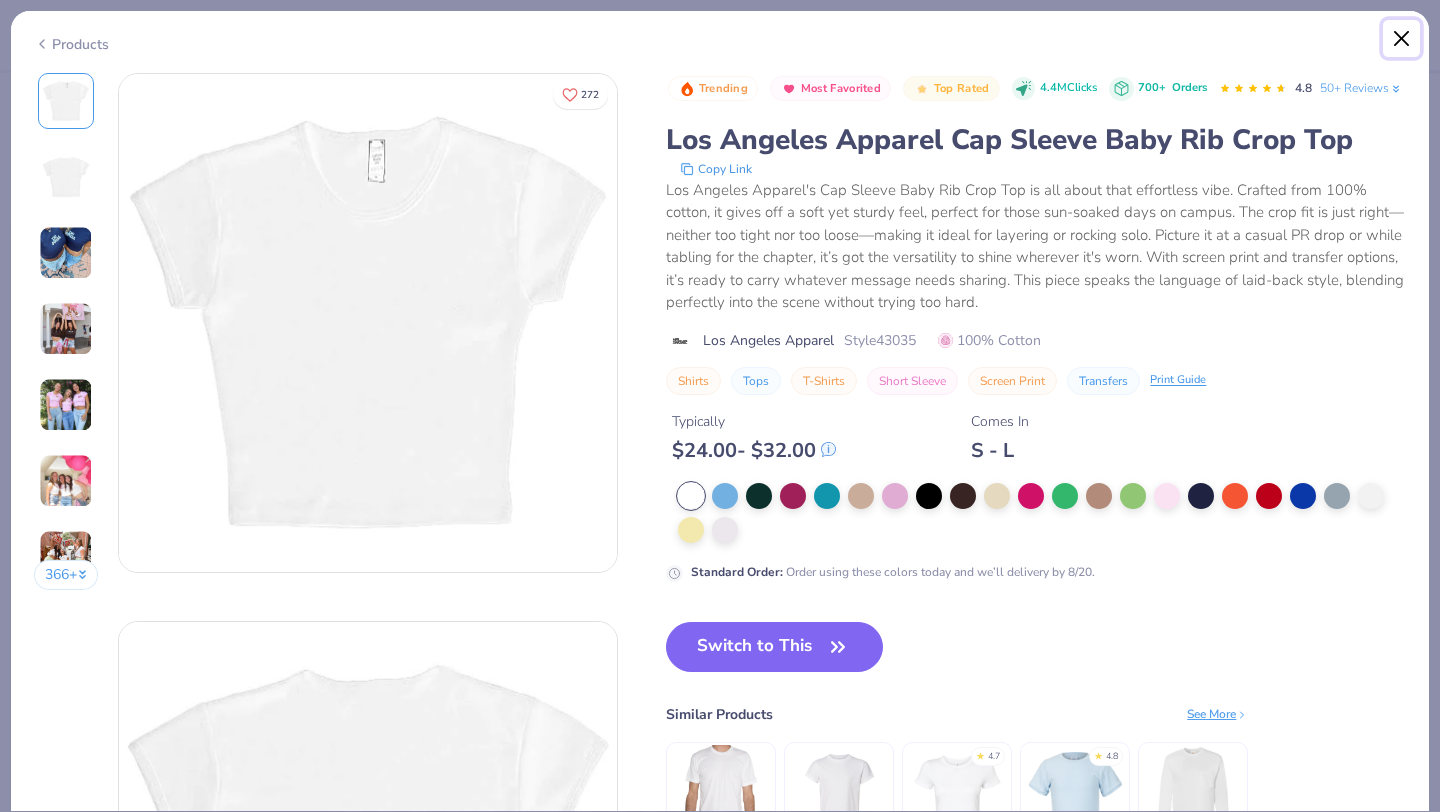 click at bounding box center (1402, 39) 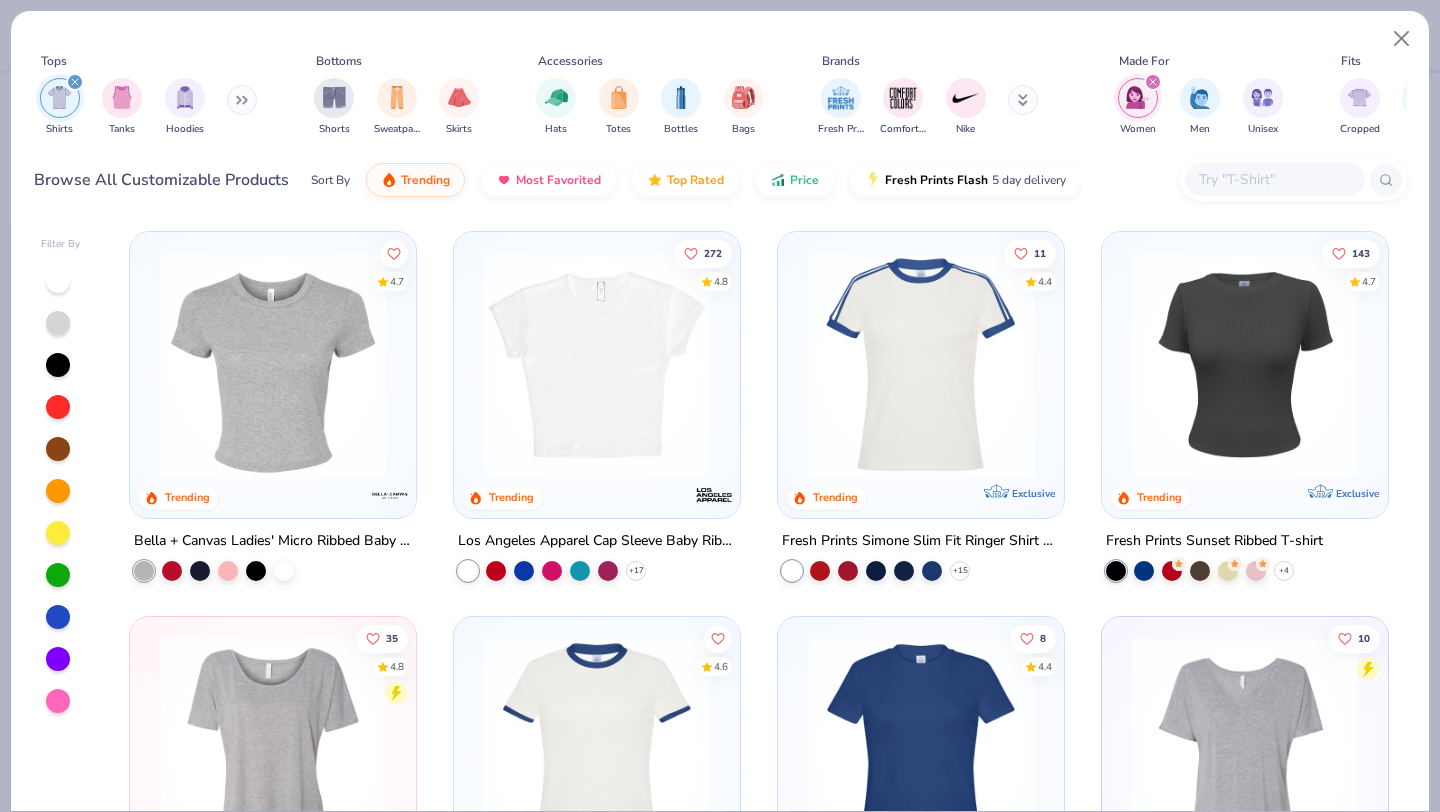 click at bounding box center [273, 365] 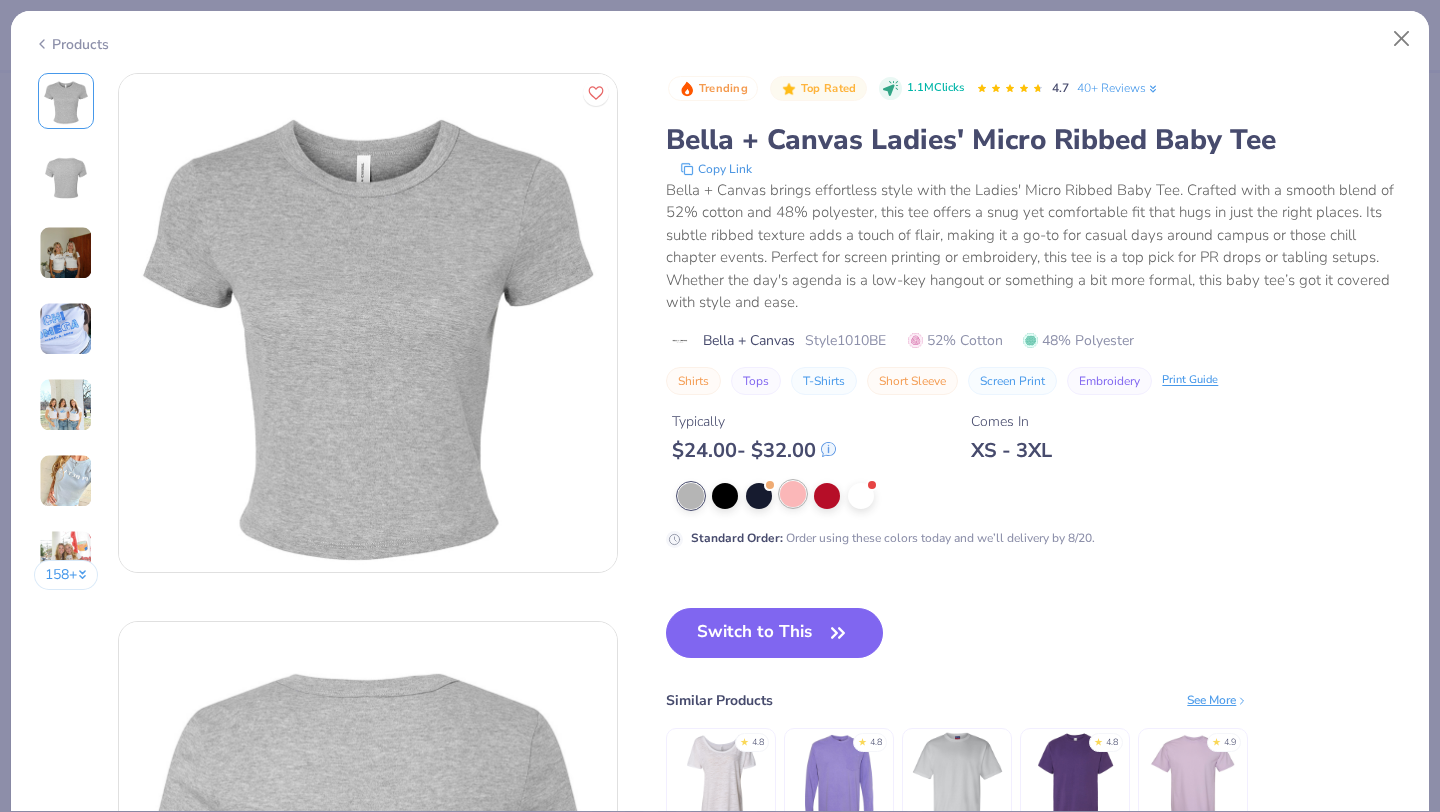click at bounding box center (793, 494) 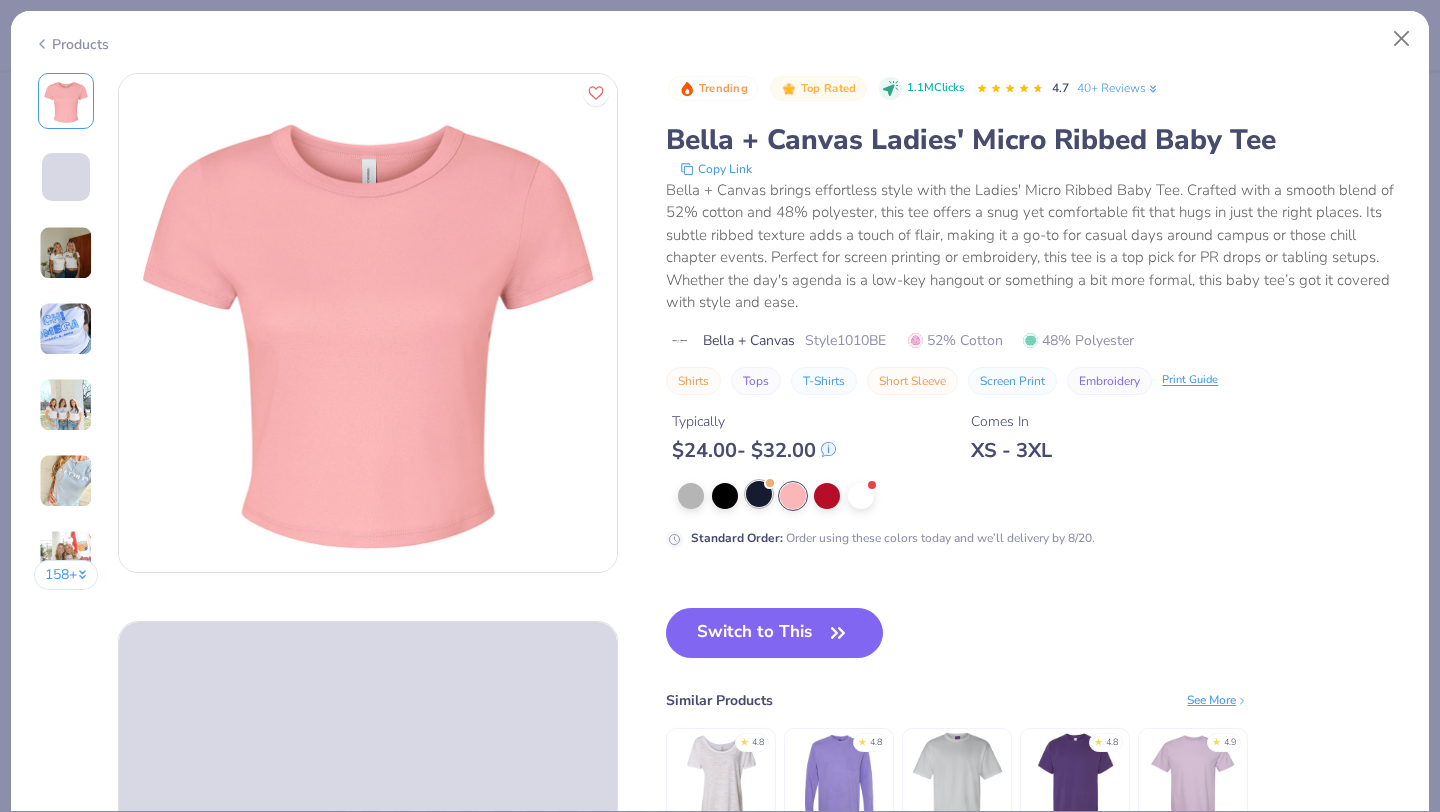 click at bounding box center (759, 494) 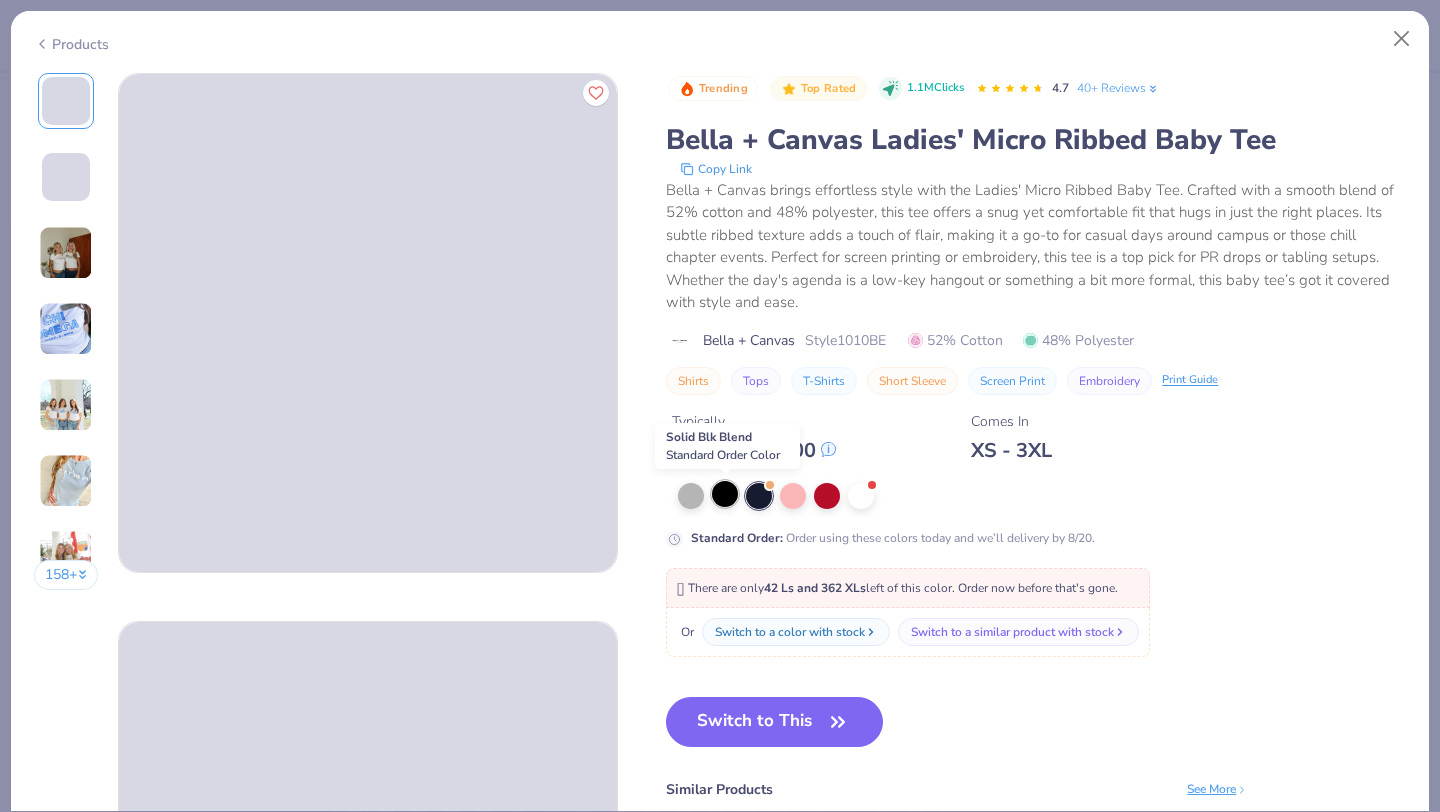 click at bounding box center (725, 494) 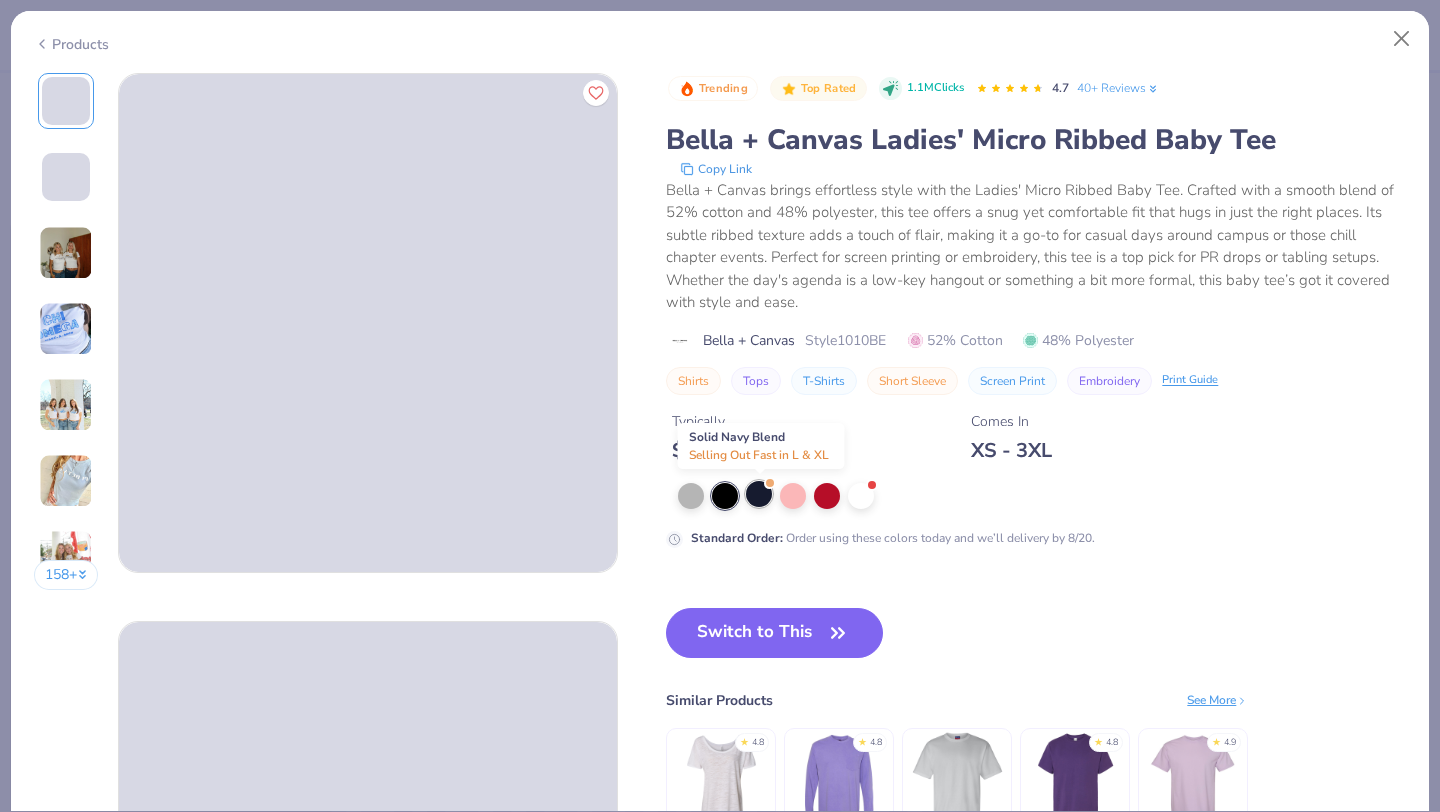 click at bounding box center (759, 494) 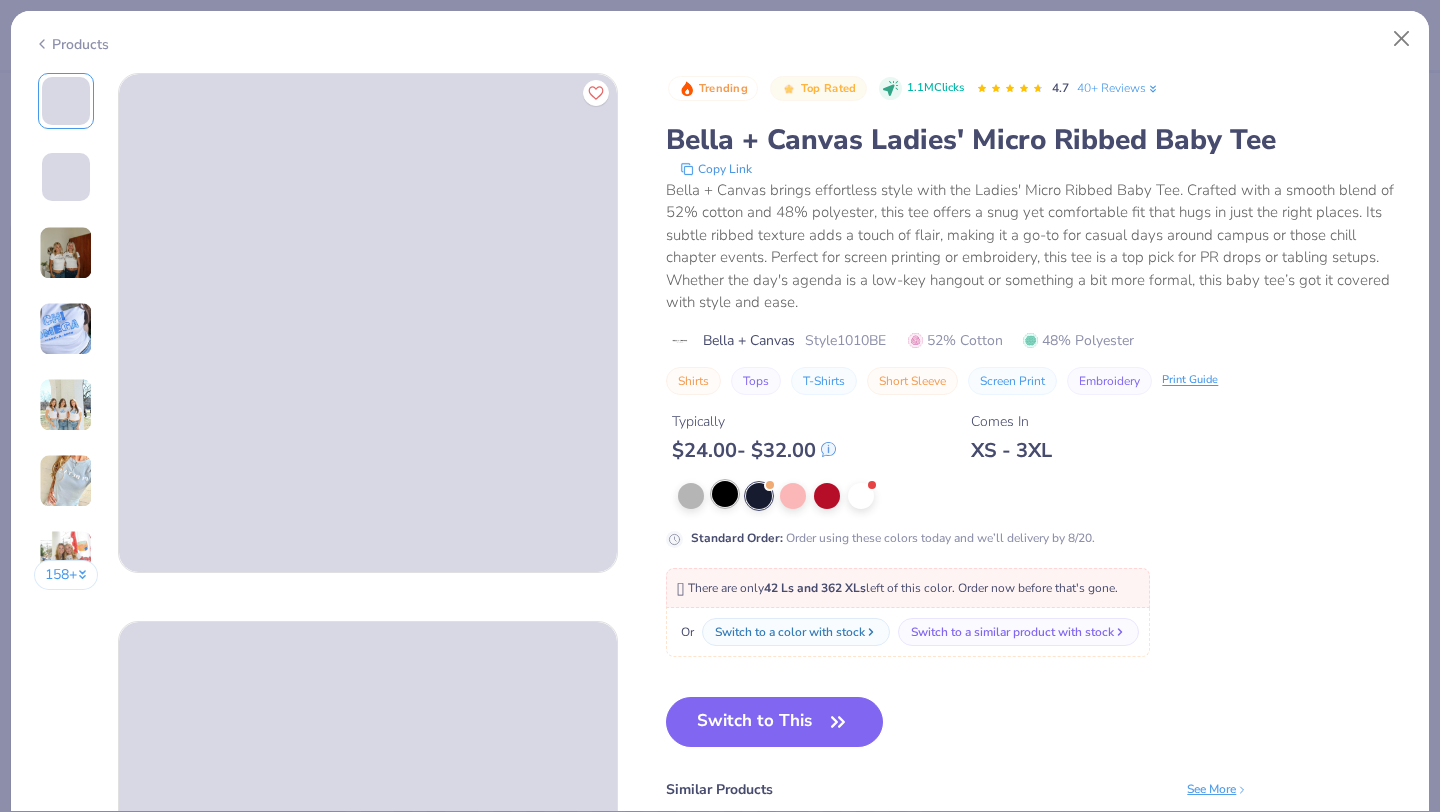 click at bounding box center (725, 494) 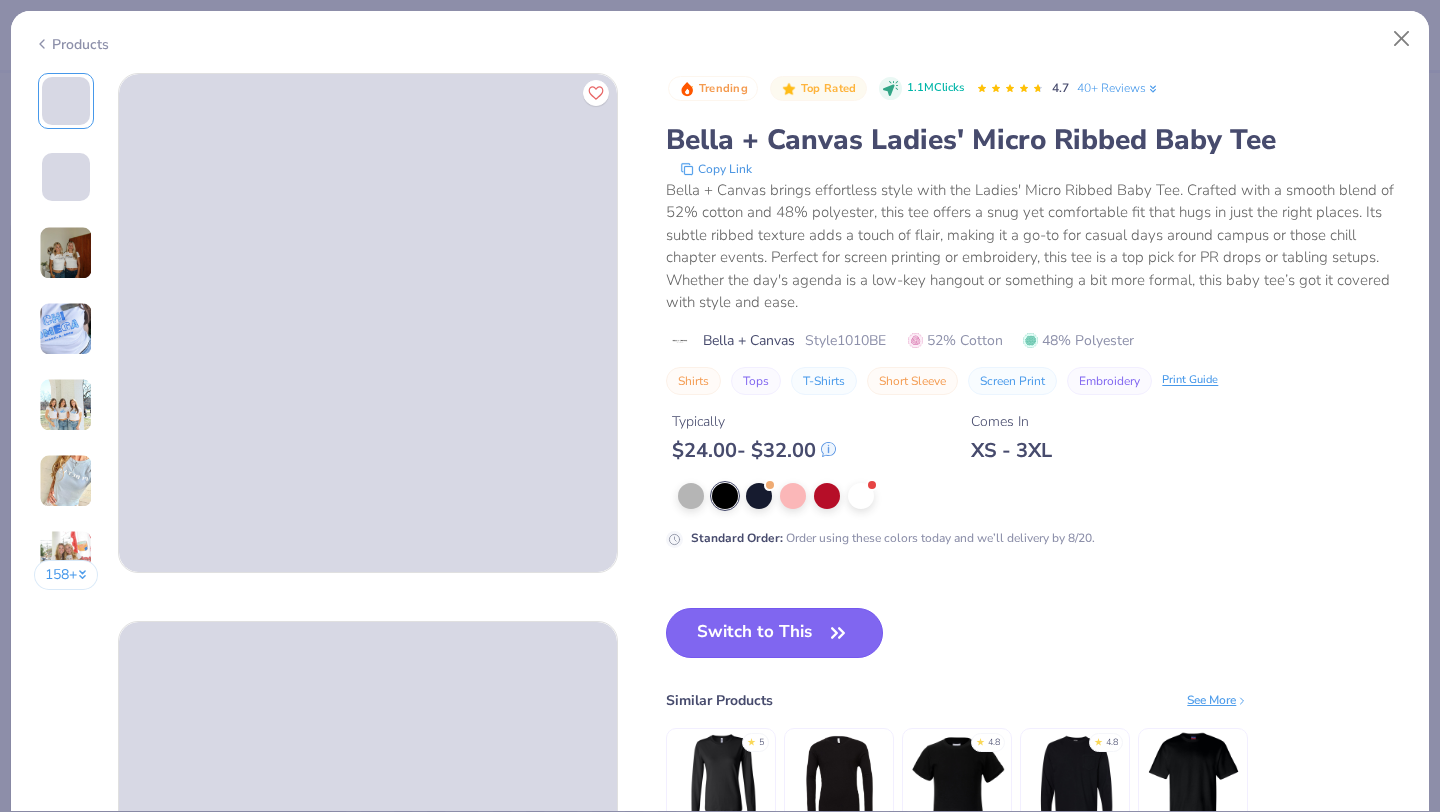 click on "Switch to This" at bounding box center [774, 633] 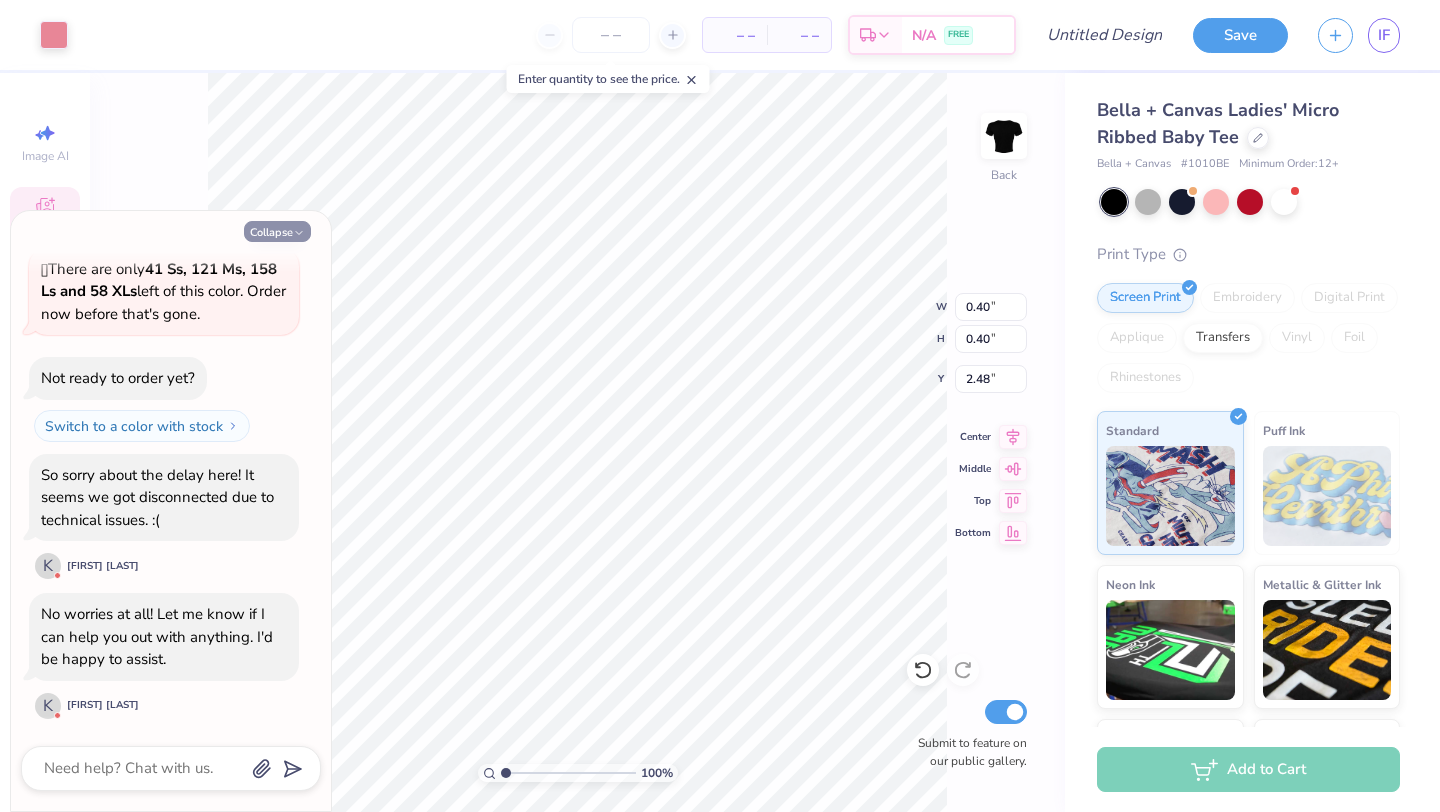 click 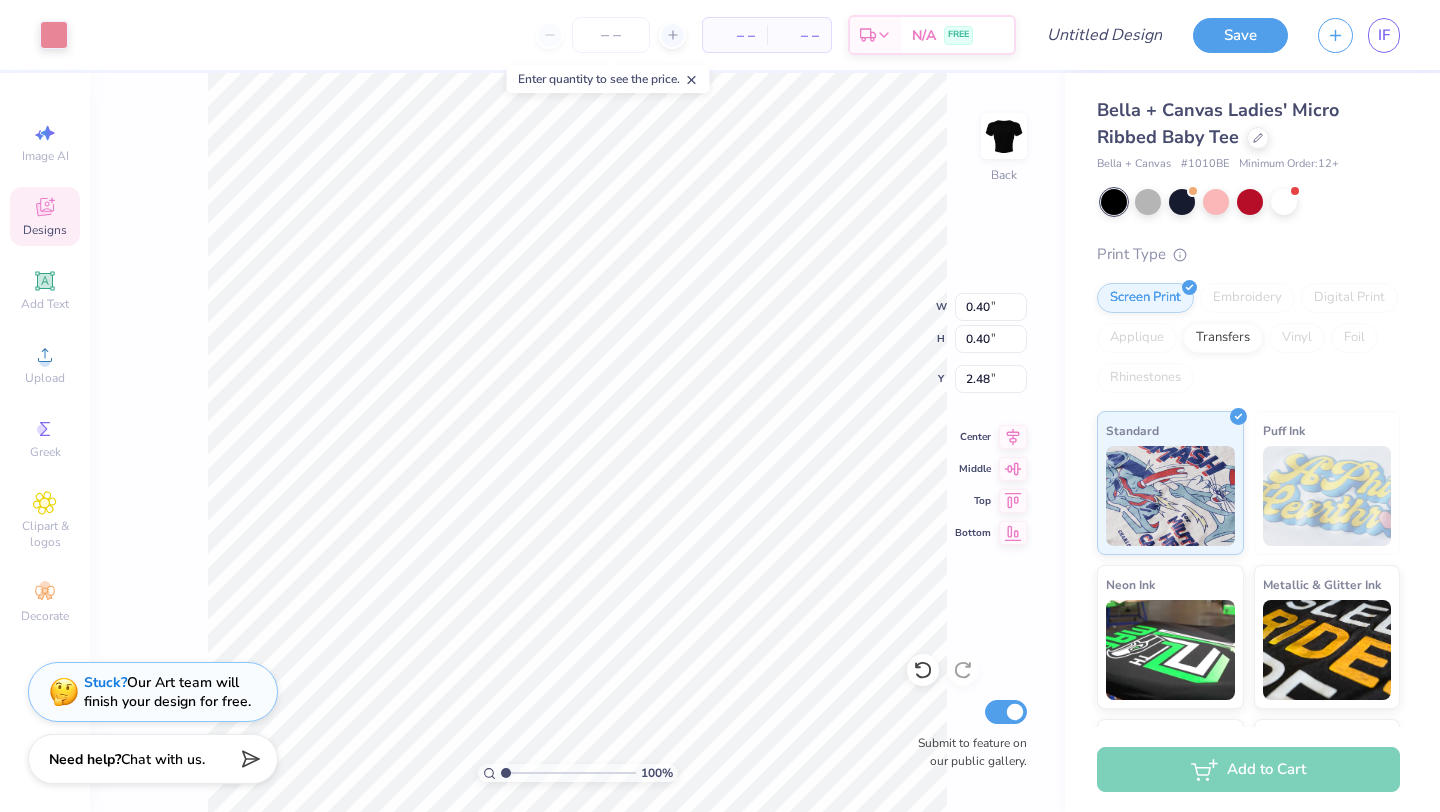 type on "0.17" 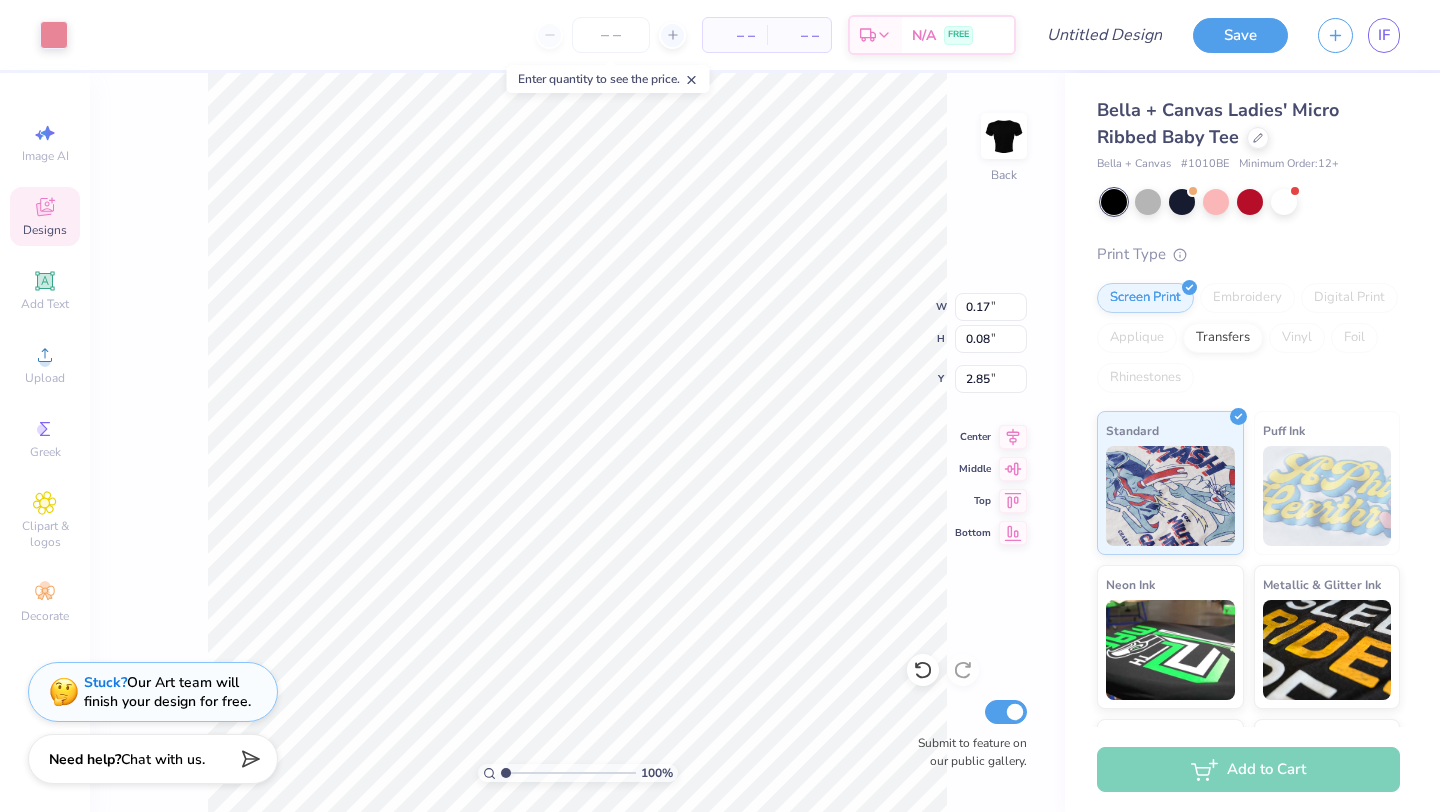 type on "2.75" 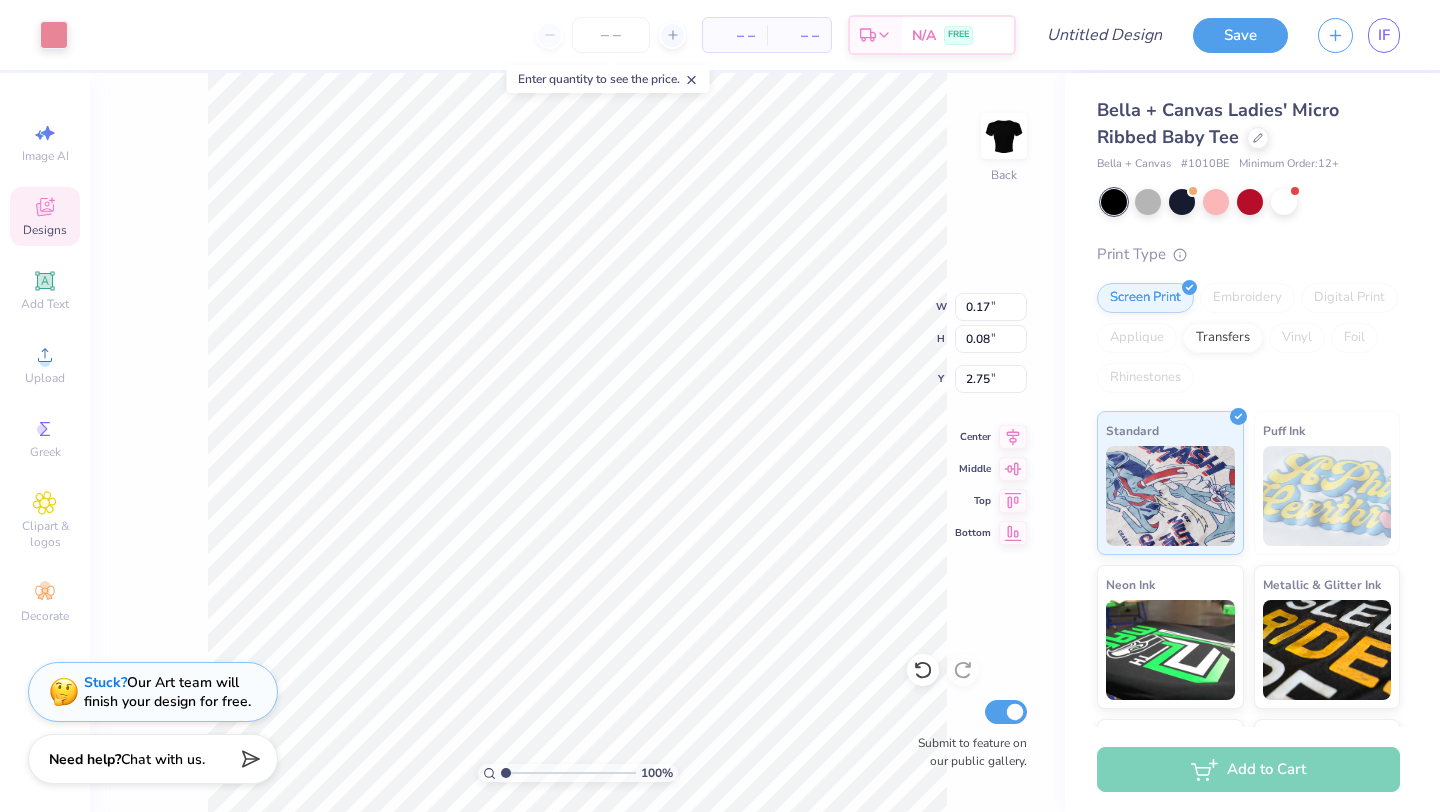 type on "8.70" 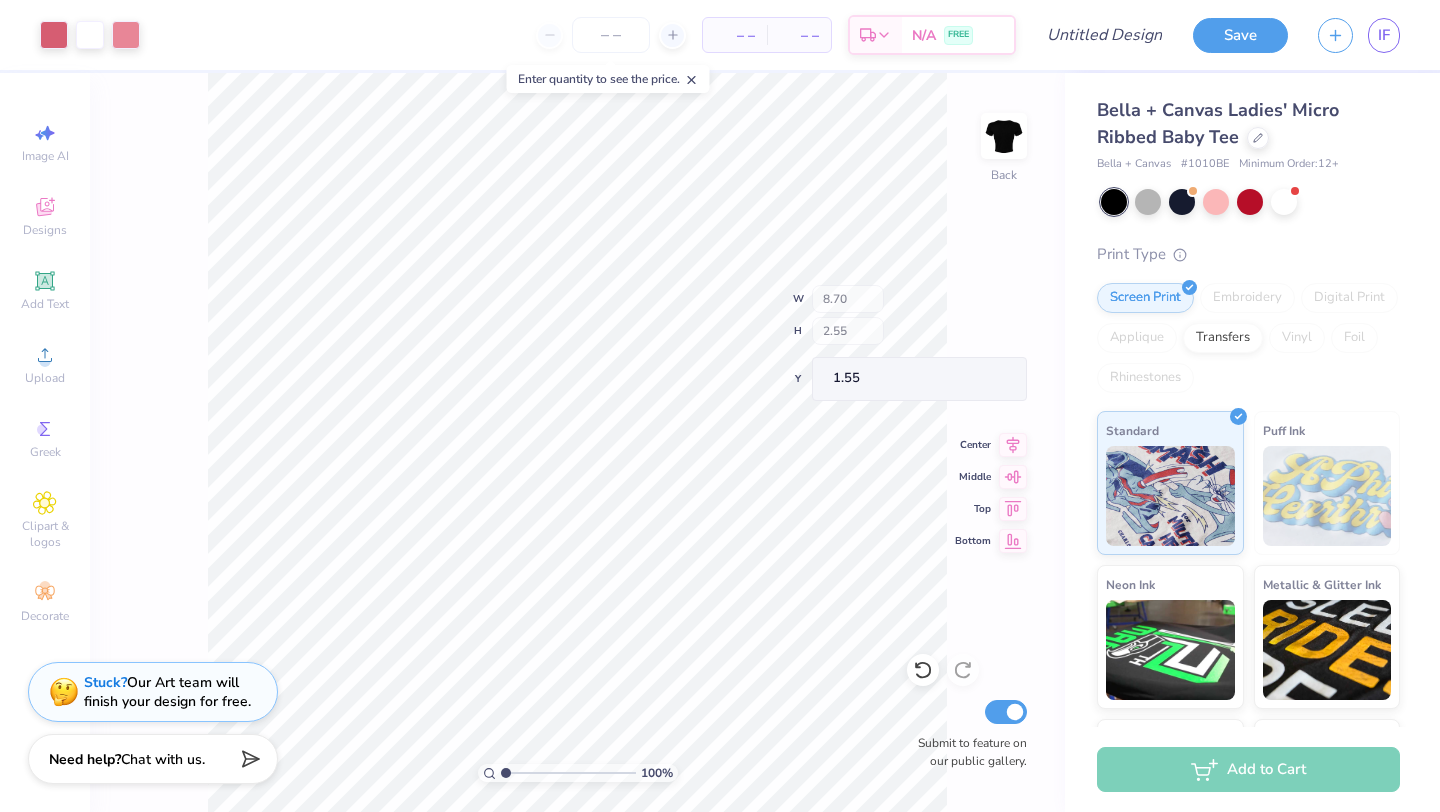 type on "1.72" 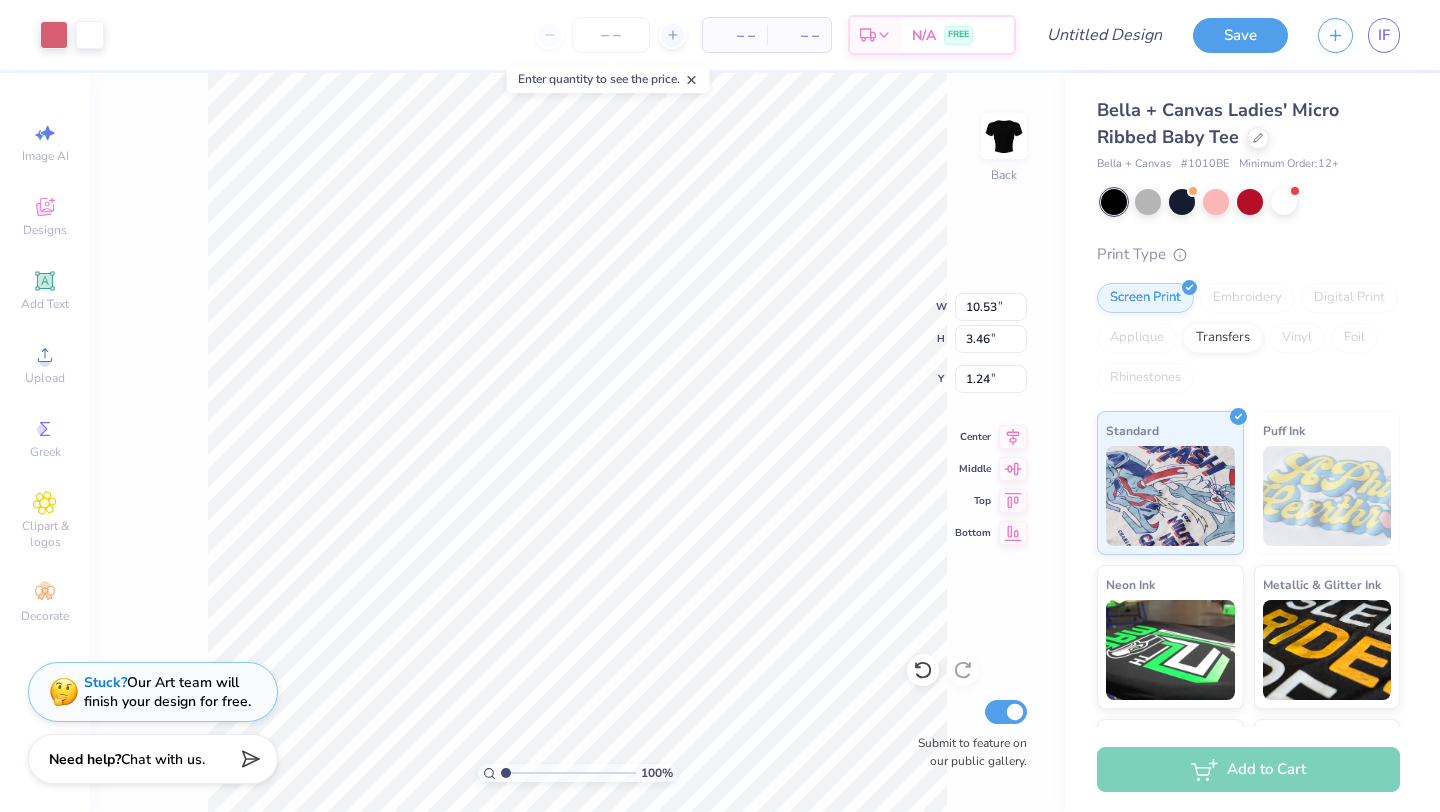 type on "1.27" 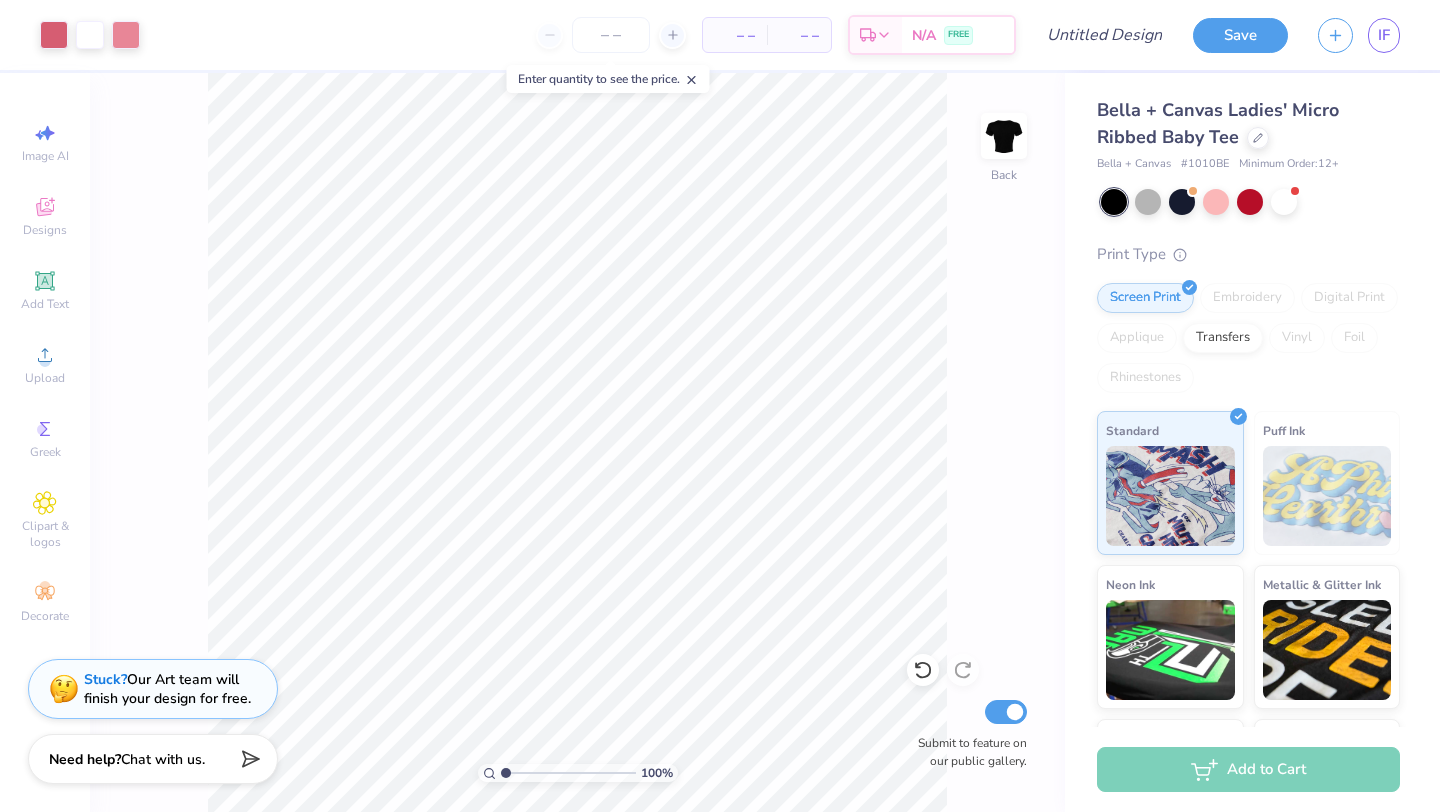 click on "Stuck?  Our Art team will finish your design for free." at bounding box center (167, 689) 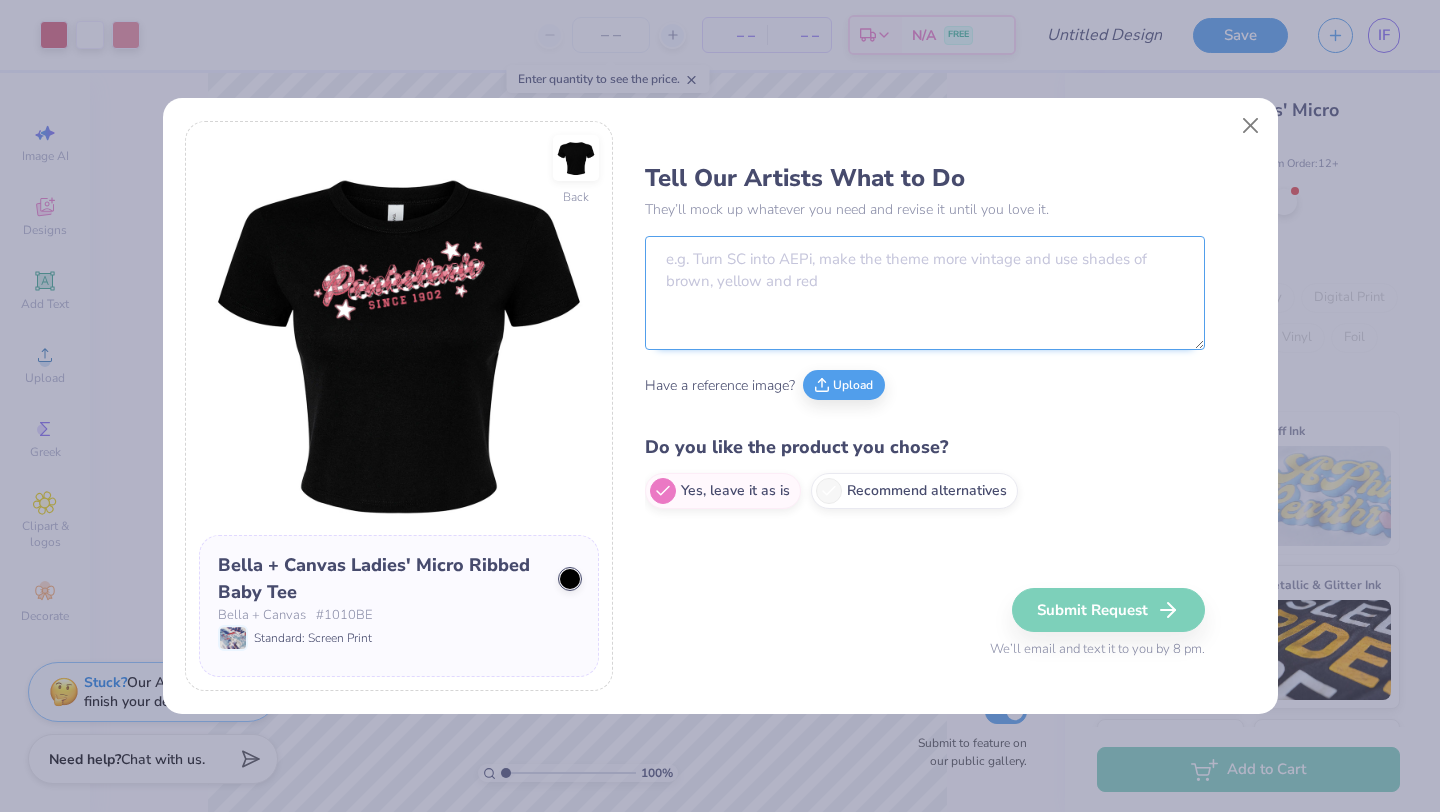 click at bounding box center (925, 293) 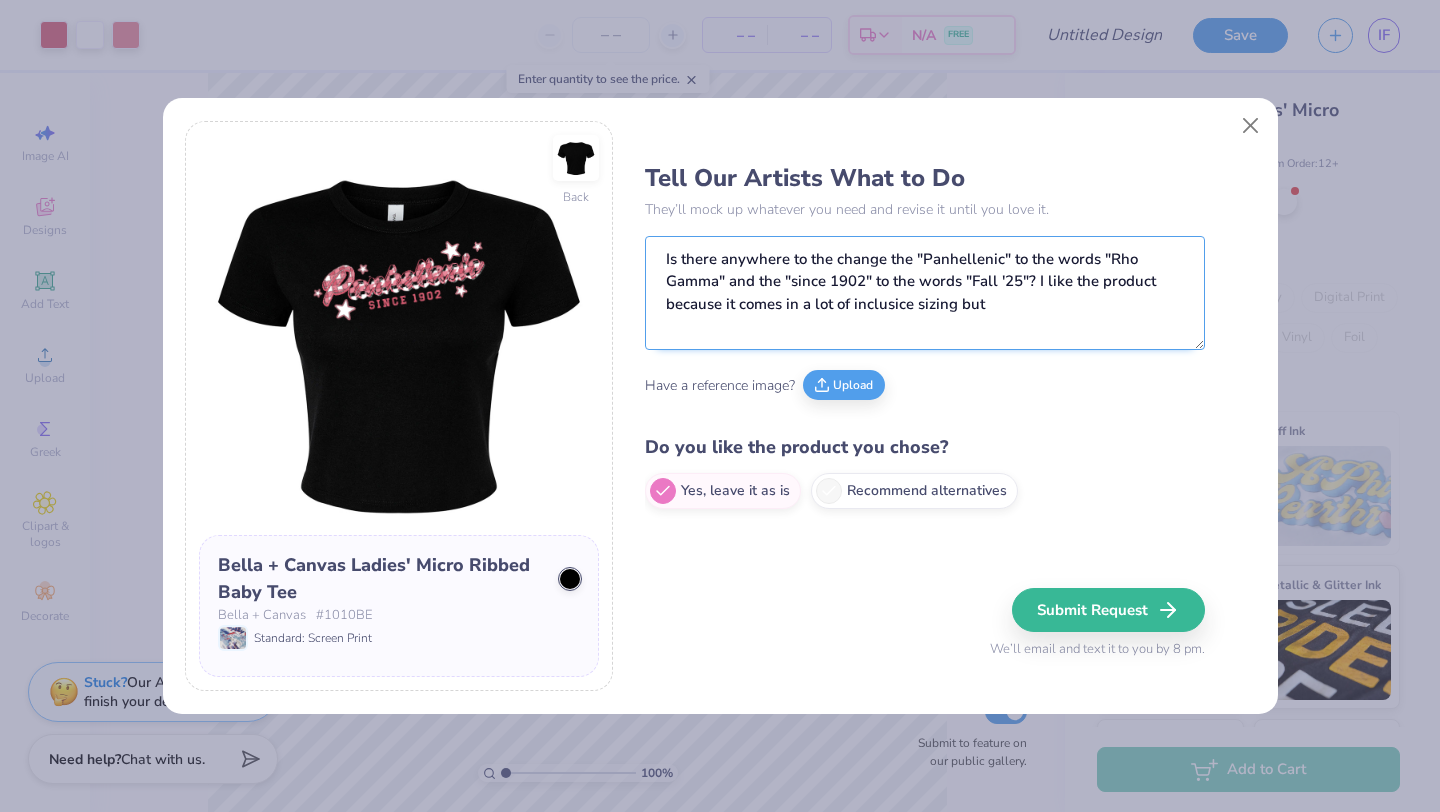 click on "Is there anywhere to the change the "Panhellenic" to the words "Rho Gamma" and the "since 1902" to the words "Fall '25"? I like the product because it comes in a lot of inclusice sizing but" at bounding box center (925, 293) 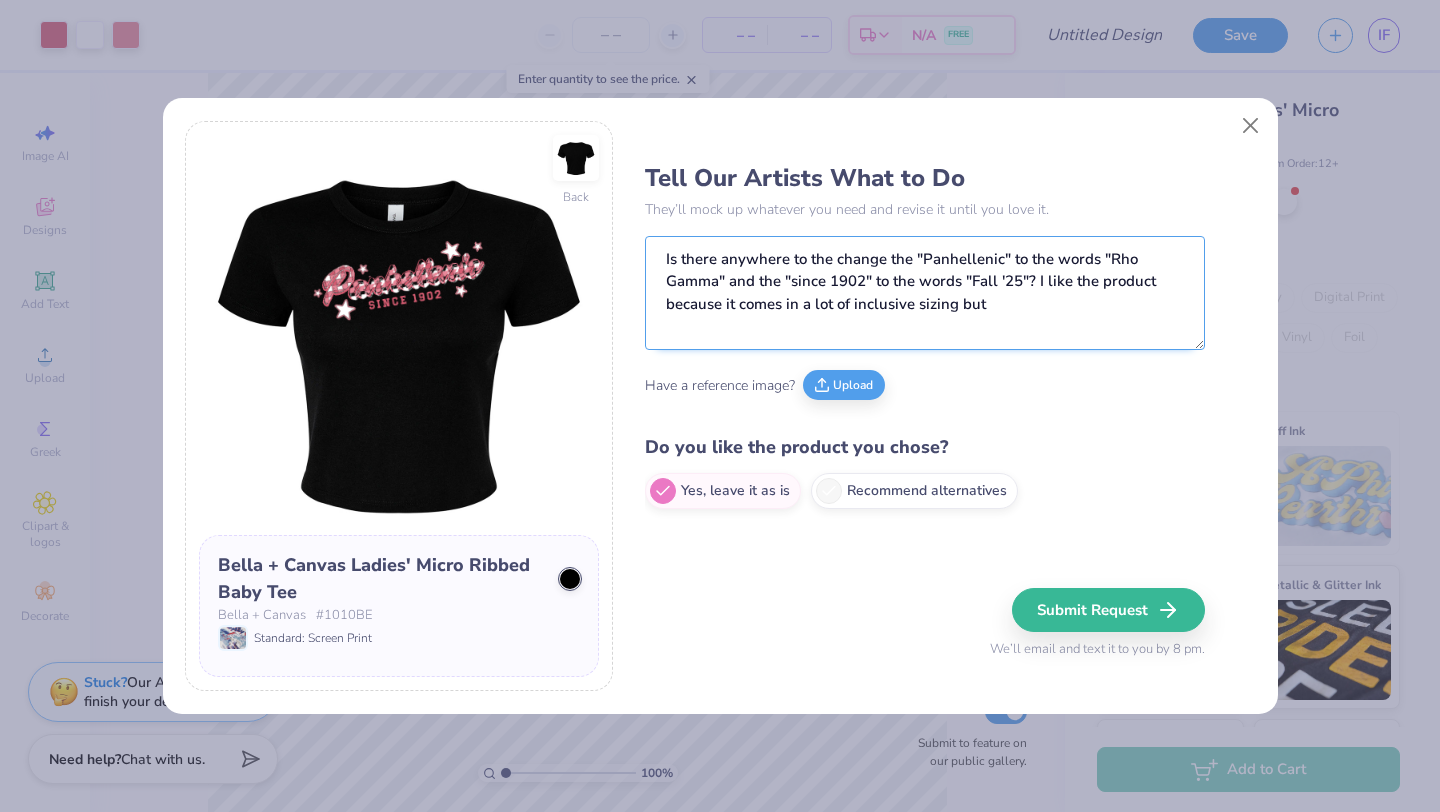 click on "Is there anywhere to the change the "Panhellenic" to the words "Rho Gamma" and the "since 1902" to the words "Fall '25"? I like the product because it comes in a lot of inclusive sizing but" at bounding box center [925, 293] 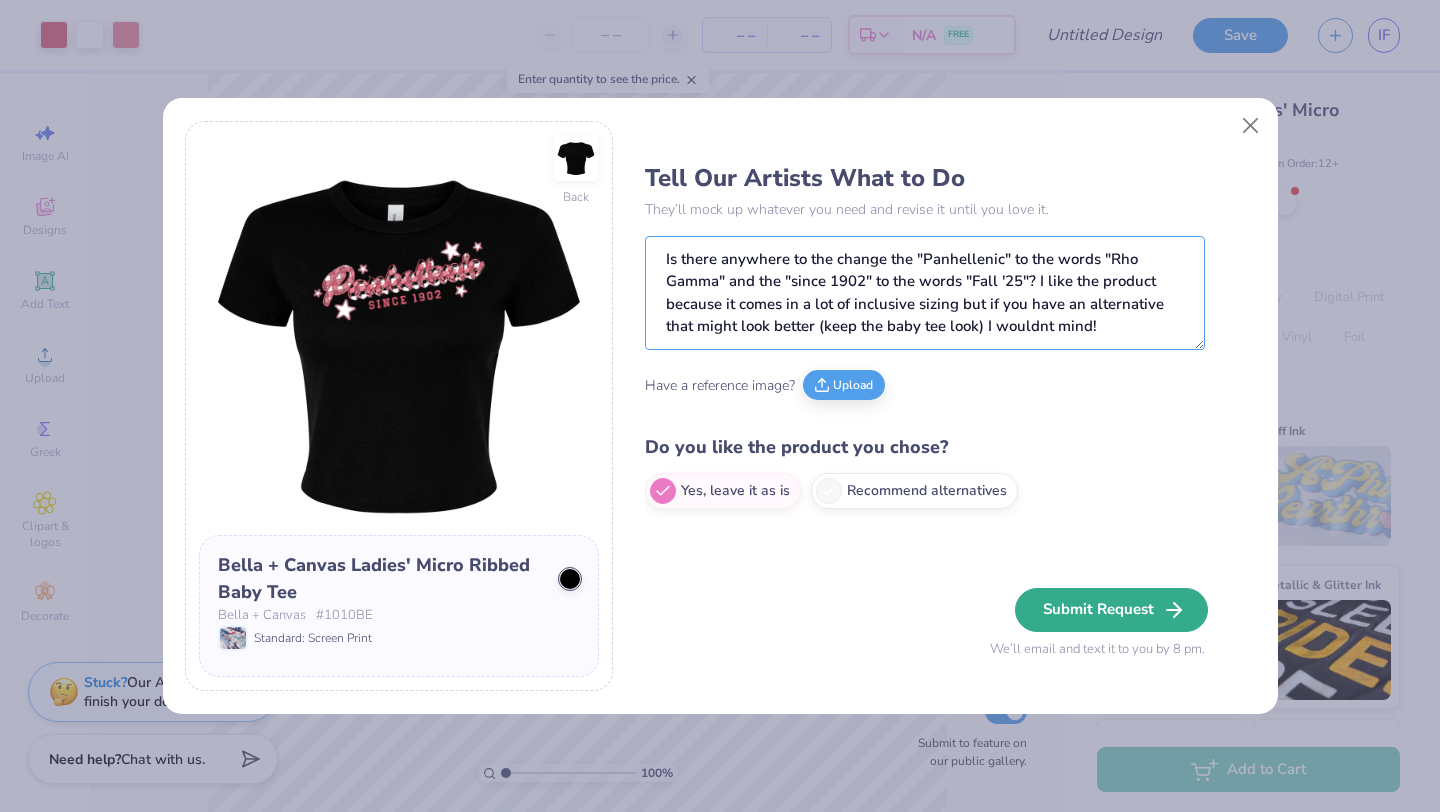 type on "Is there anywhere to the change the "Panhellenic" to the words "Rho Gamma" and the "since 1902" to the words "Fall '25"? I like the product because it comes in a lot of inclusive sizing but if you have an alternative that might look better (keep the baby tee look) I wouldnt mind!" 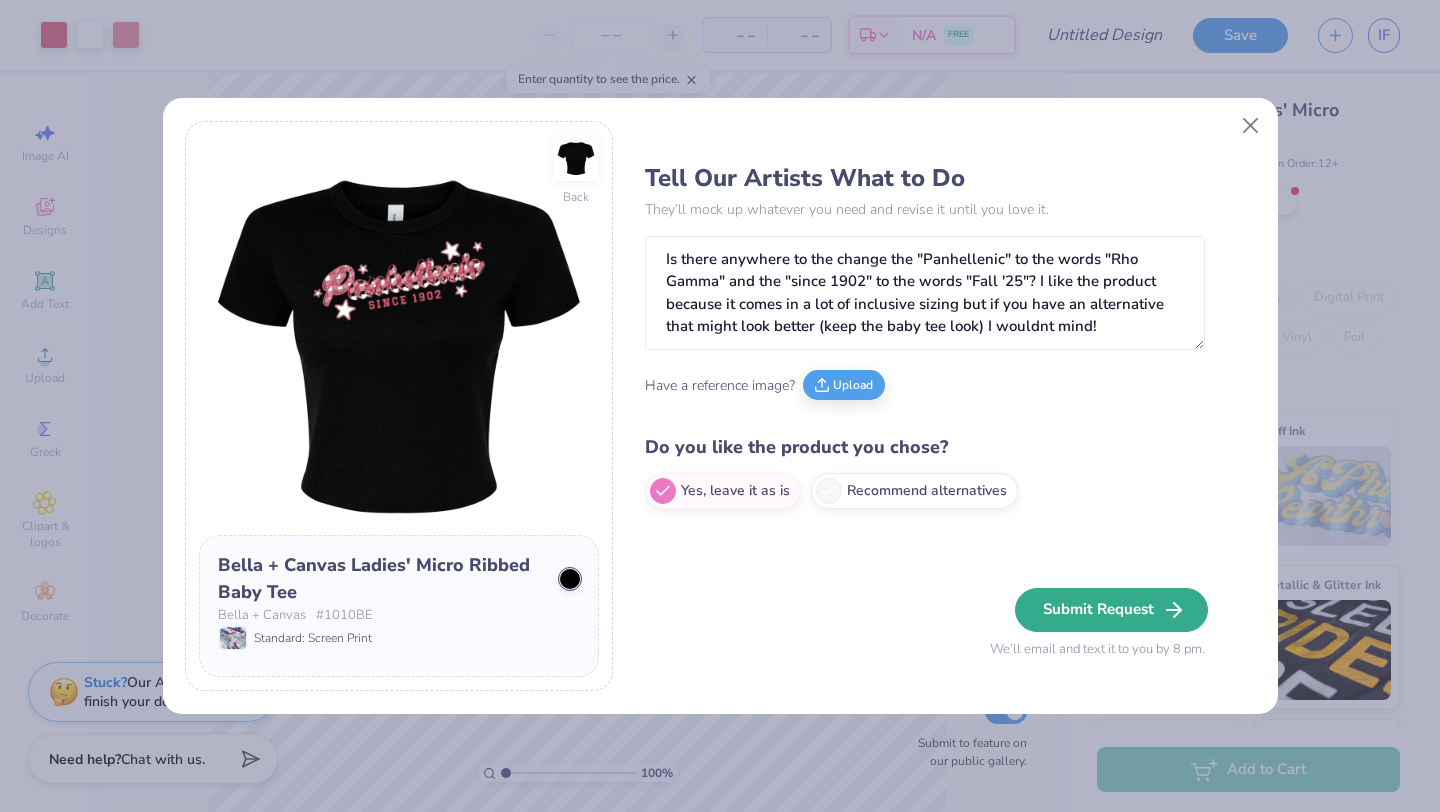 click on "Submit Request" at bounding box center [1111, 610] 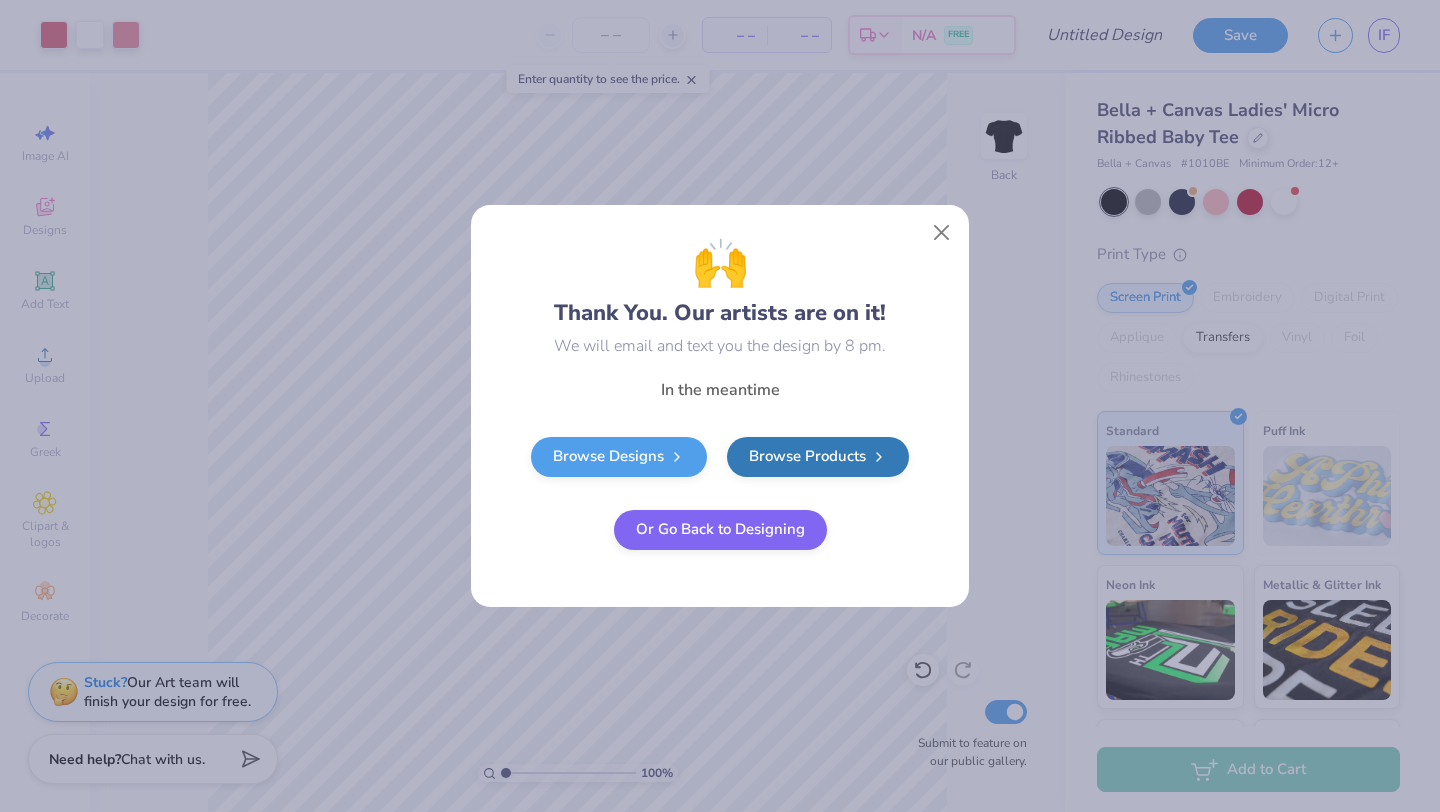 type 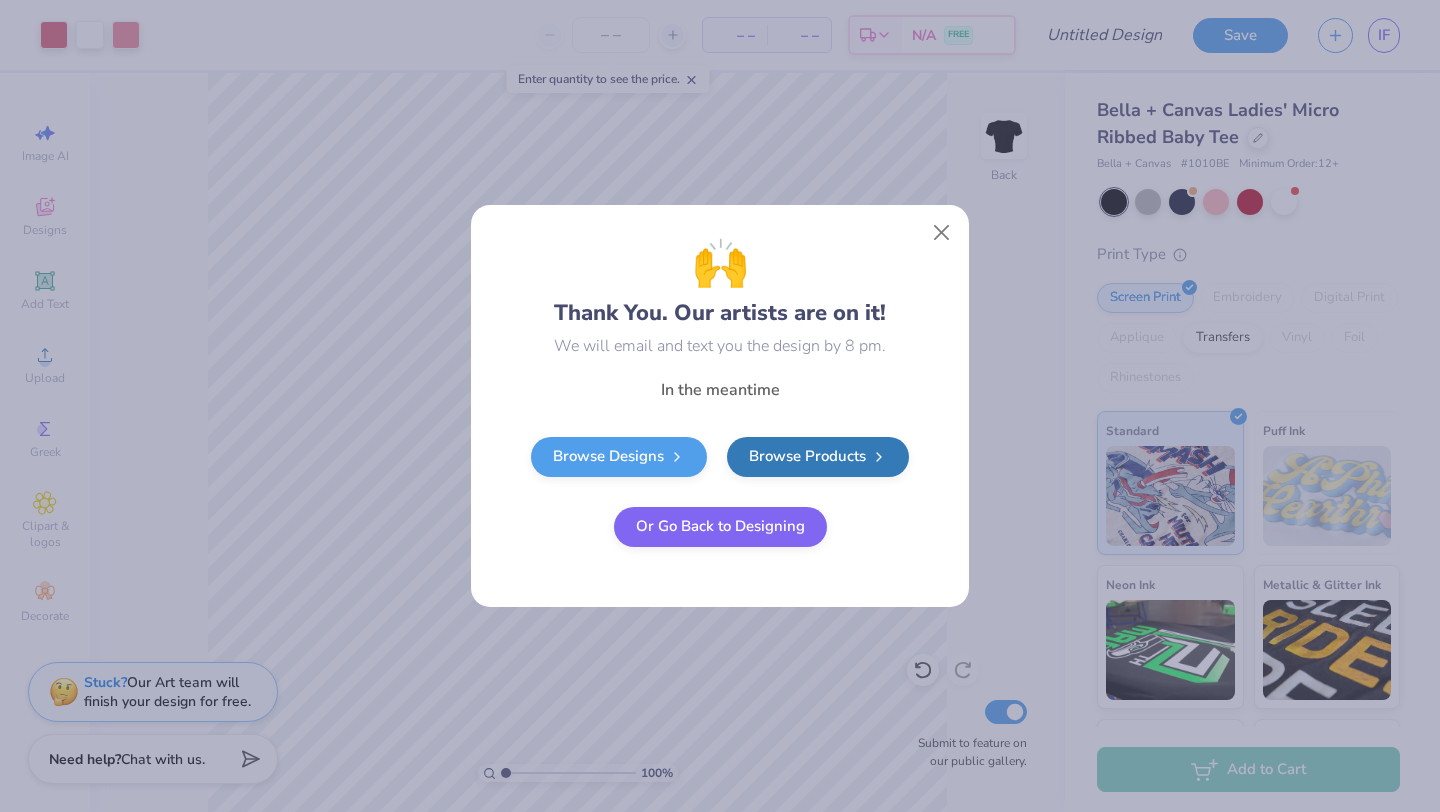 click on "Or Go Back to Designing" at bounding box center (720, 527) 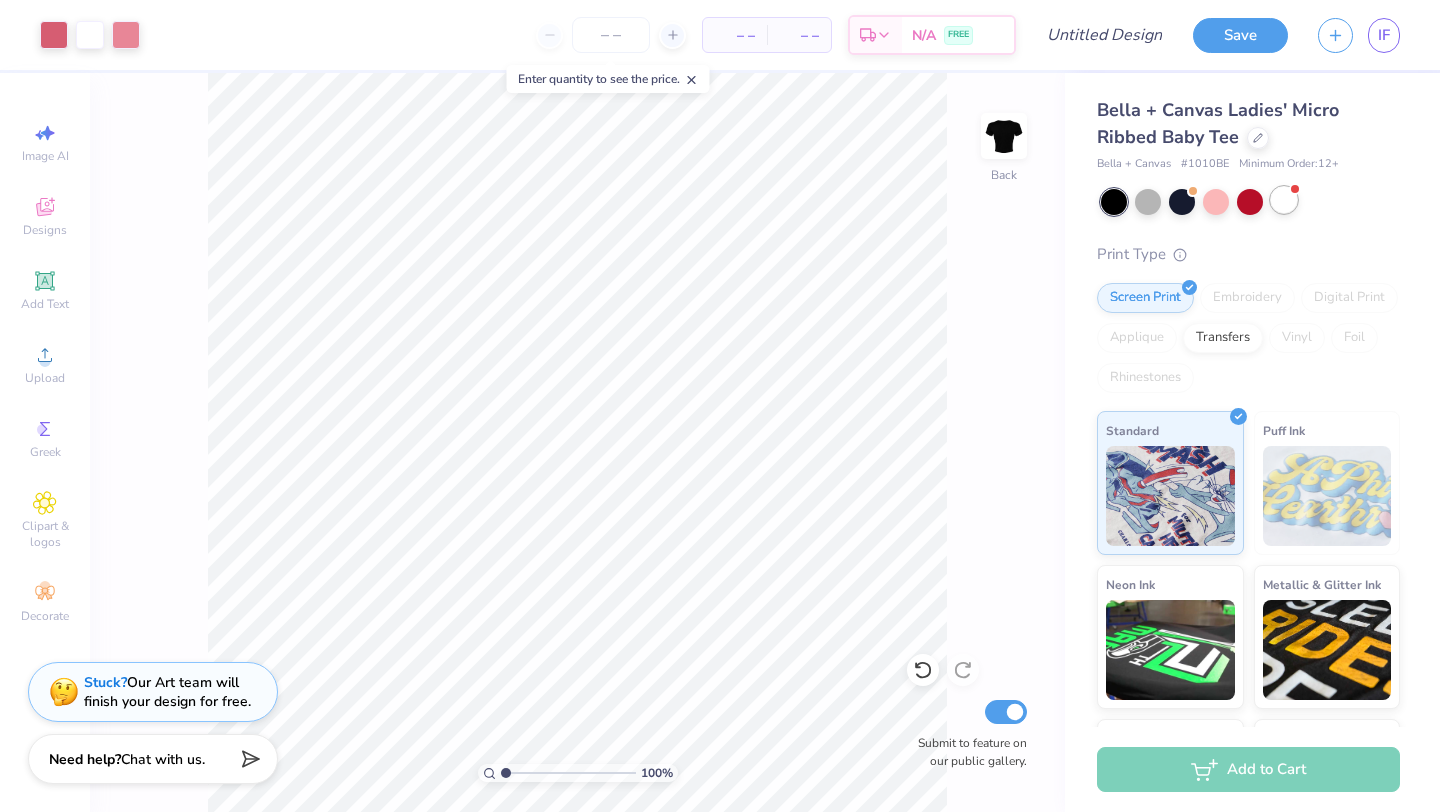 click at bounding box center (1284, 200) 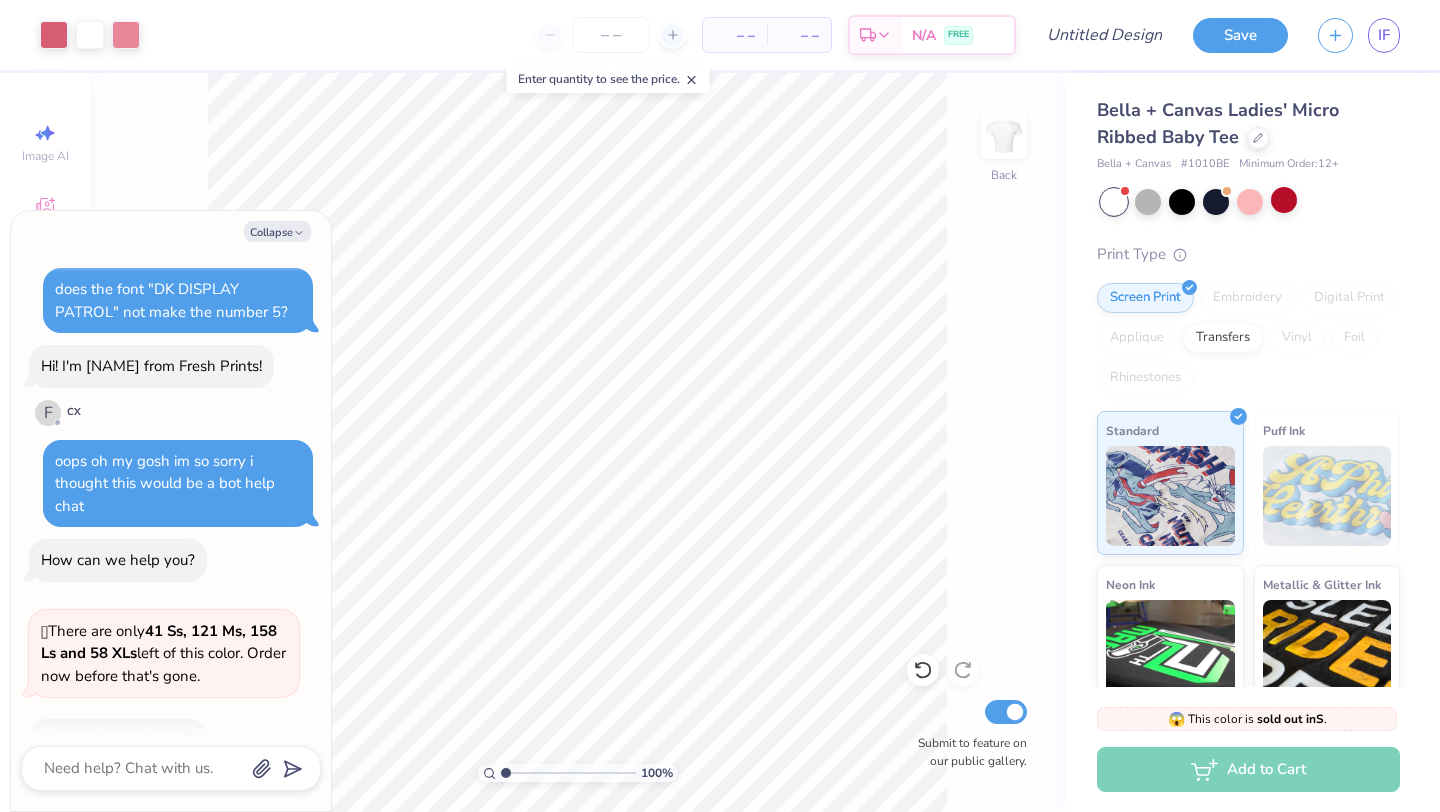 scroll, scrollTop: 622, scrollLeft: 0, axis: vertical 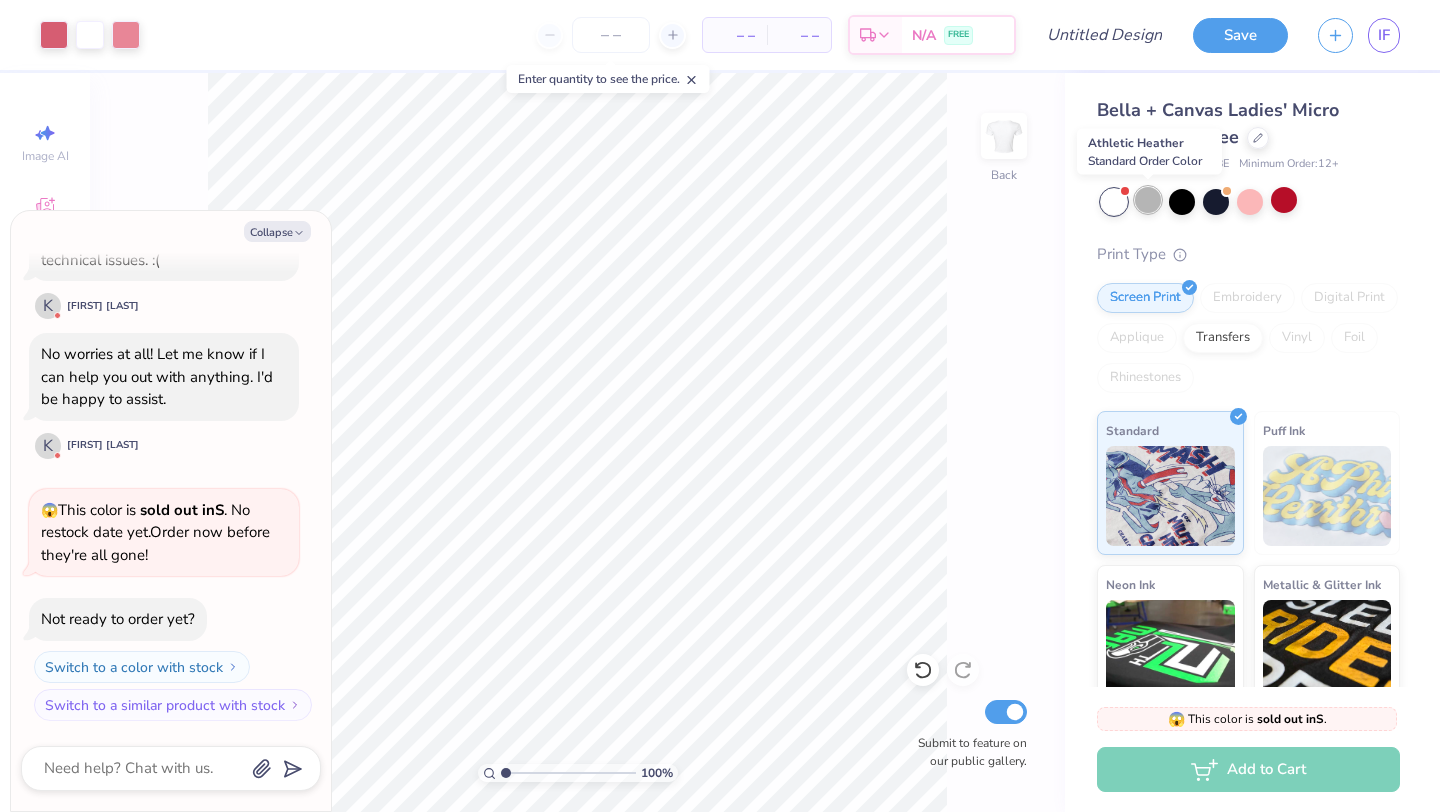 click at bounding box center [1148, 200] 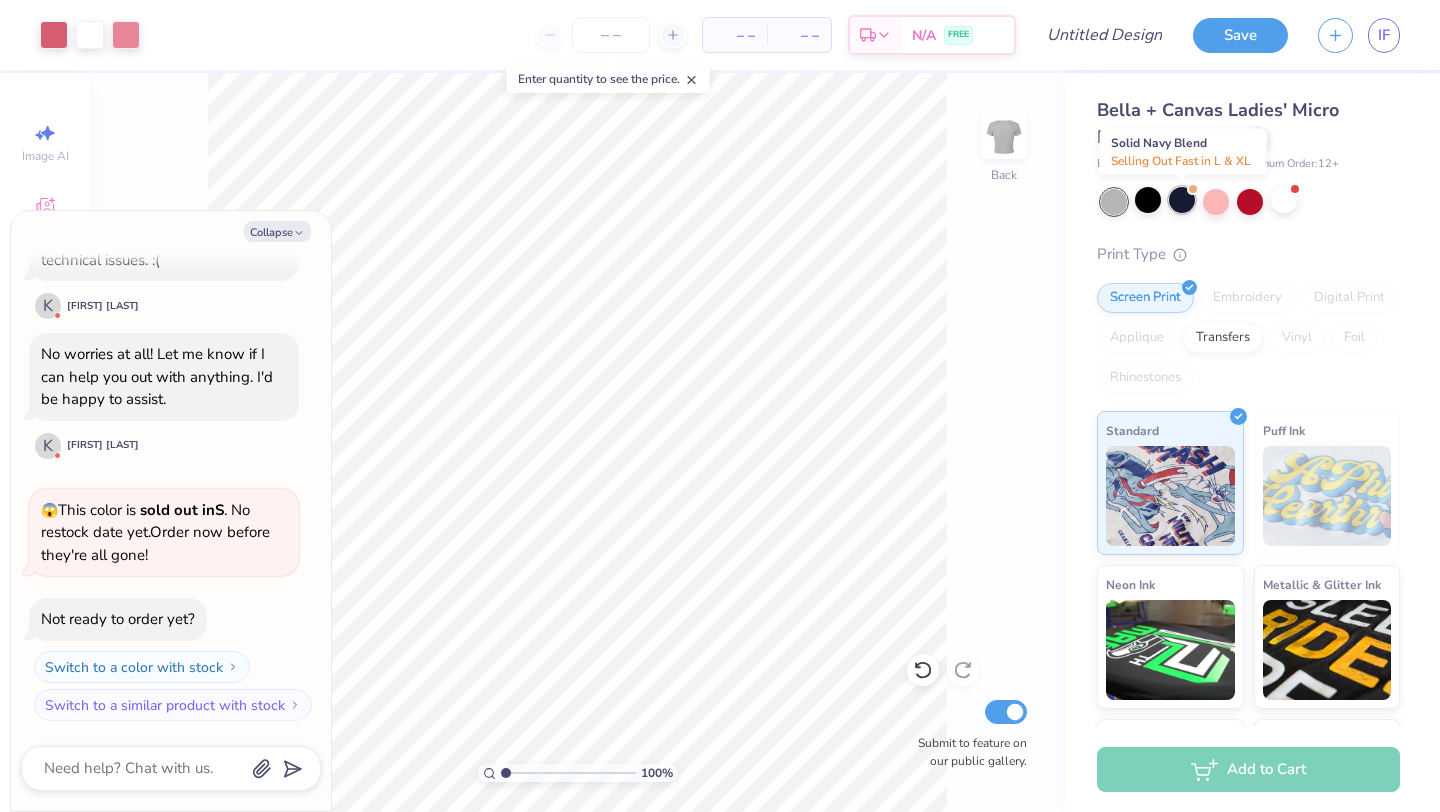 click at bounding box center (1182, 200) 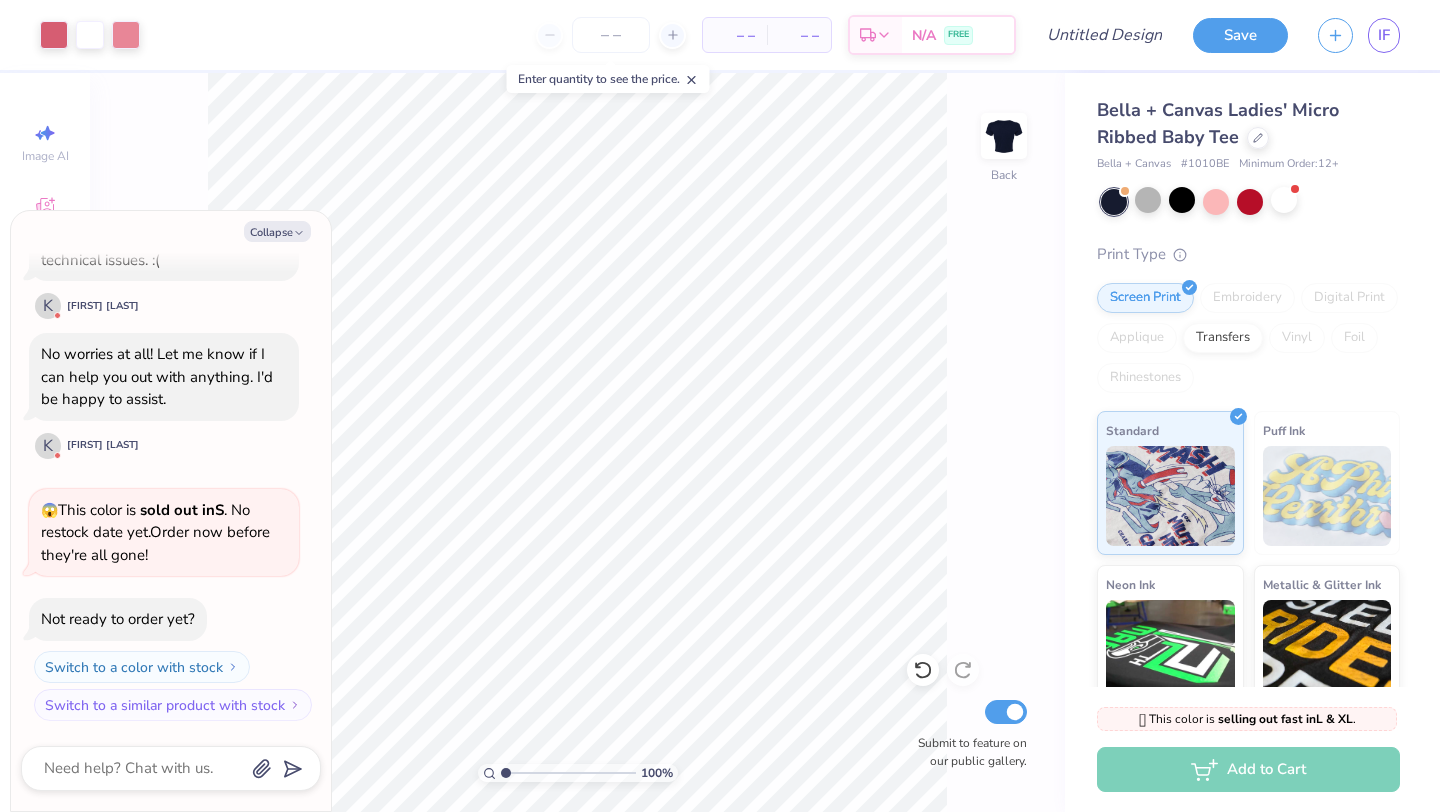 scroll, scrollTop: 882, scrollLeft: 0, axis: vertical 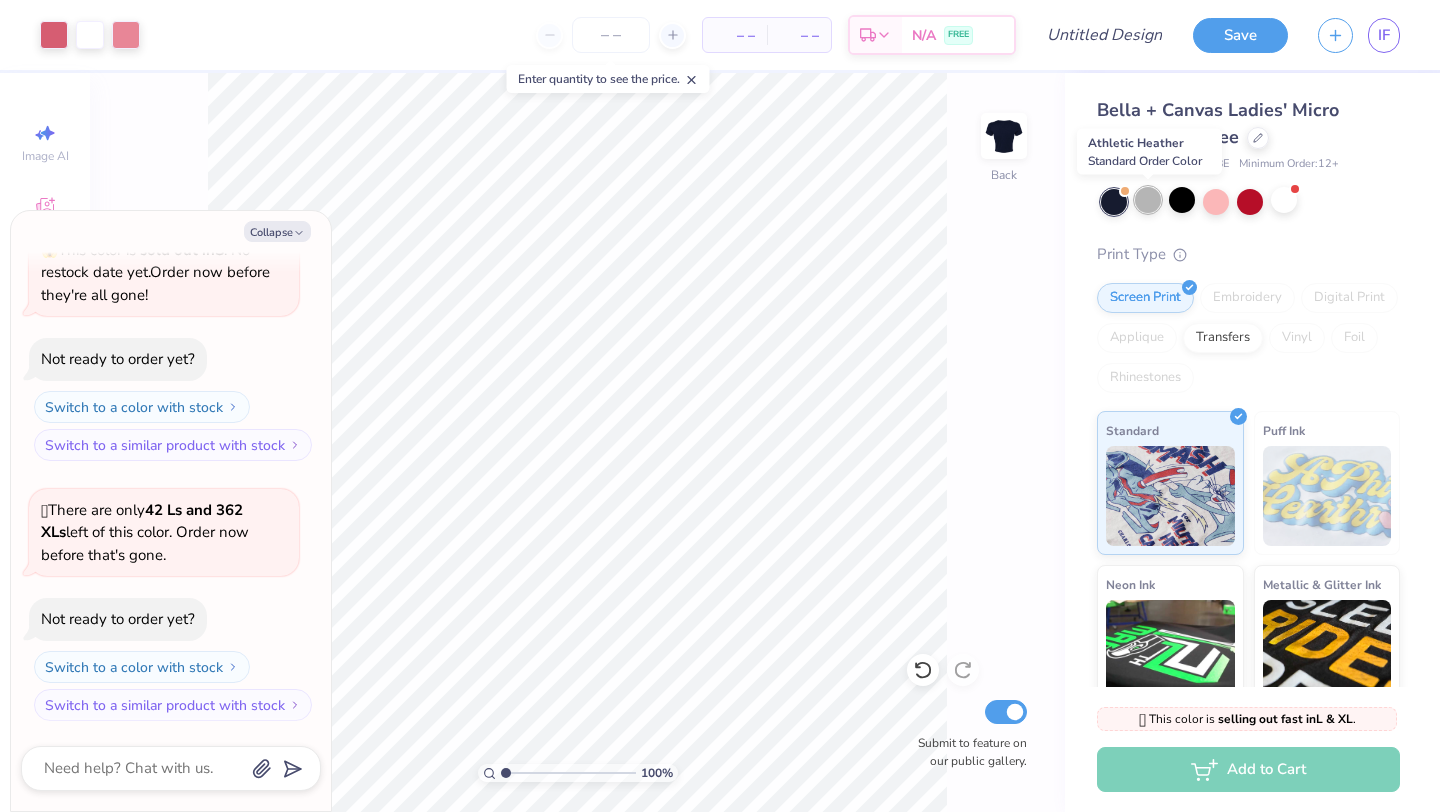 click at bounding box center (1148, 200) 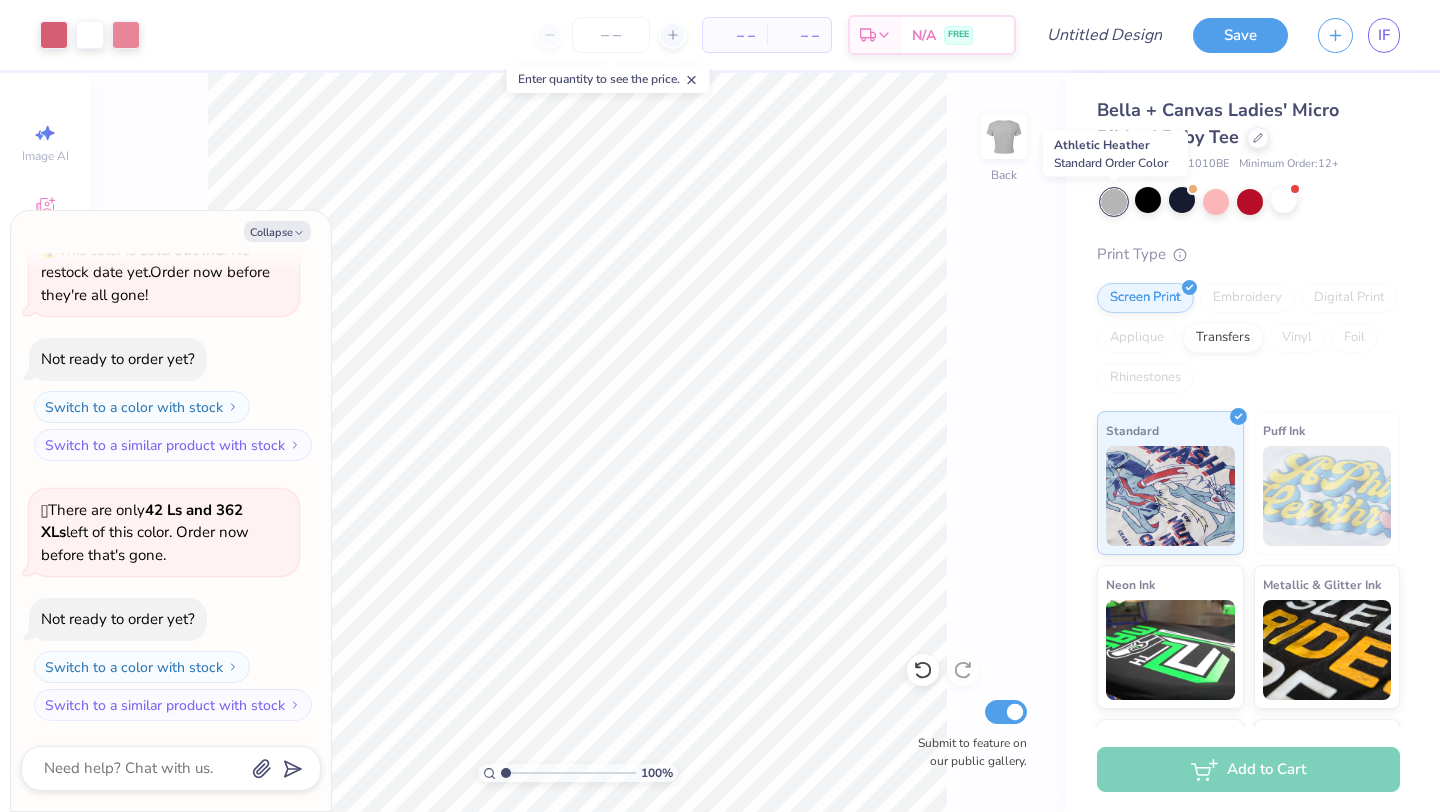 click at bounding box center (1114, 202) 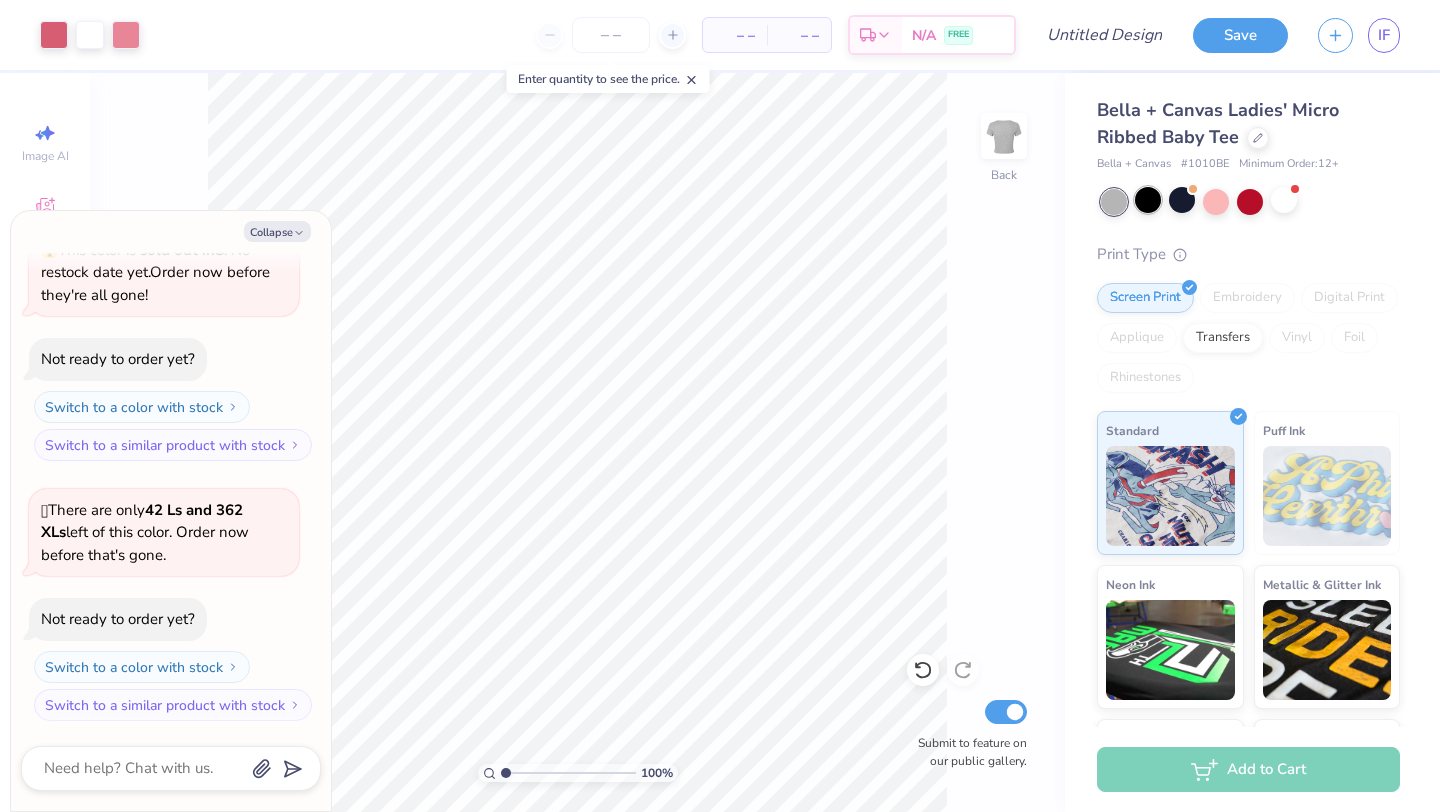 click at bounding box center (1148, 200) 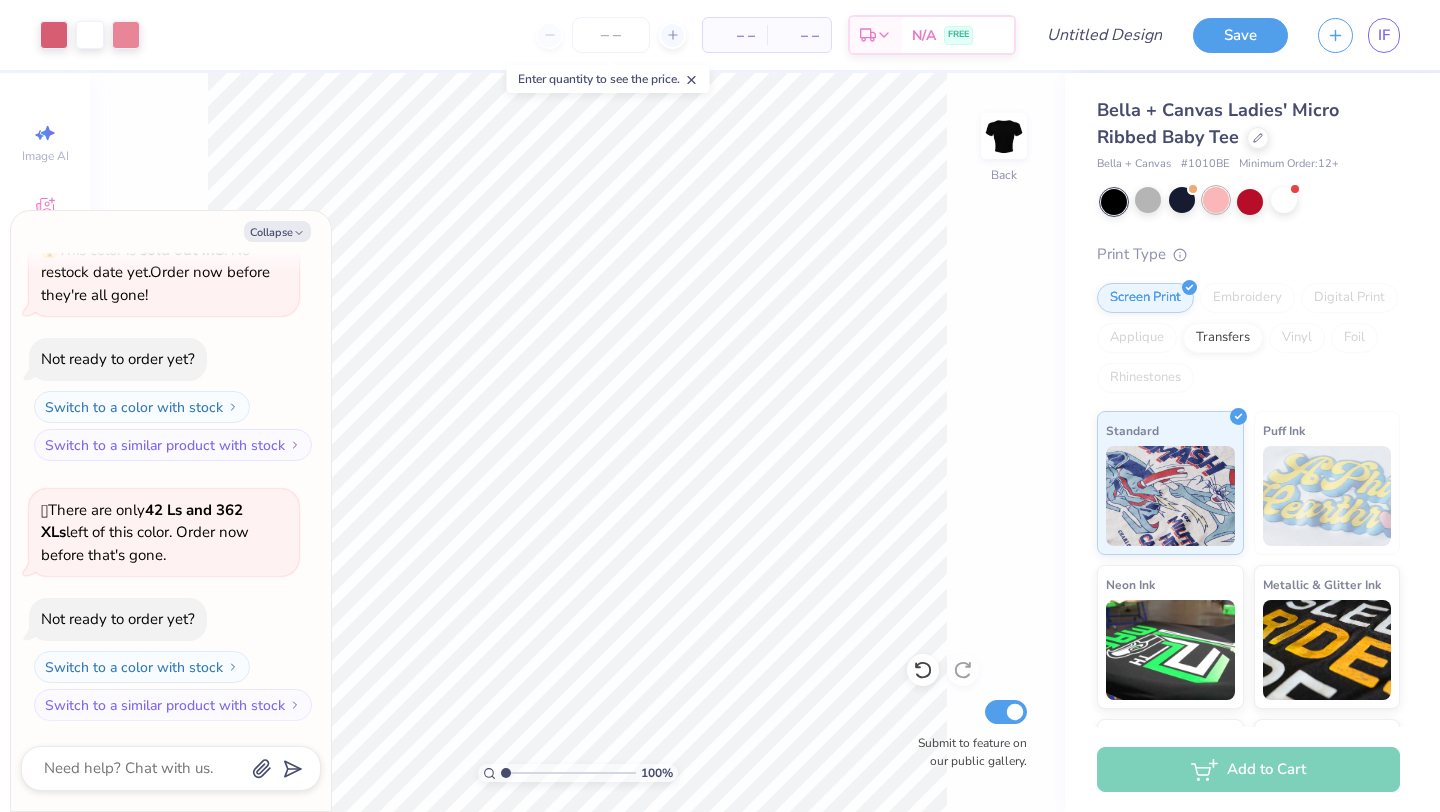 click at bounding box center [1216, 200] 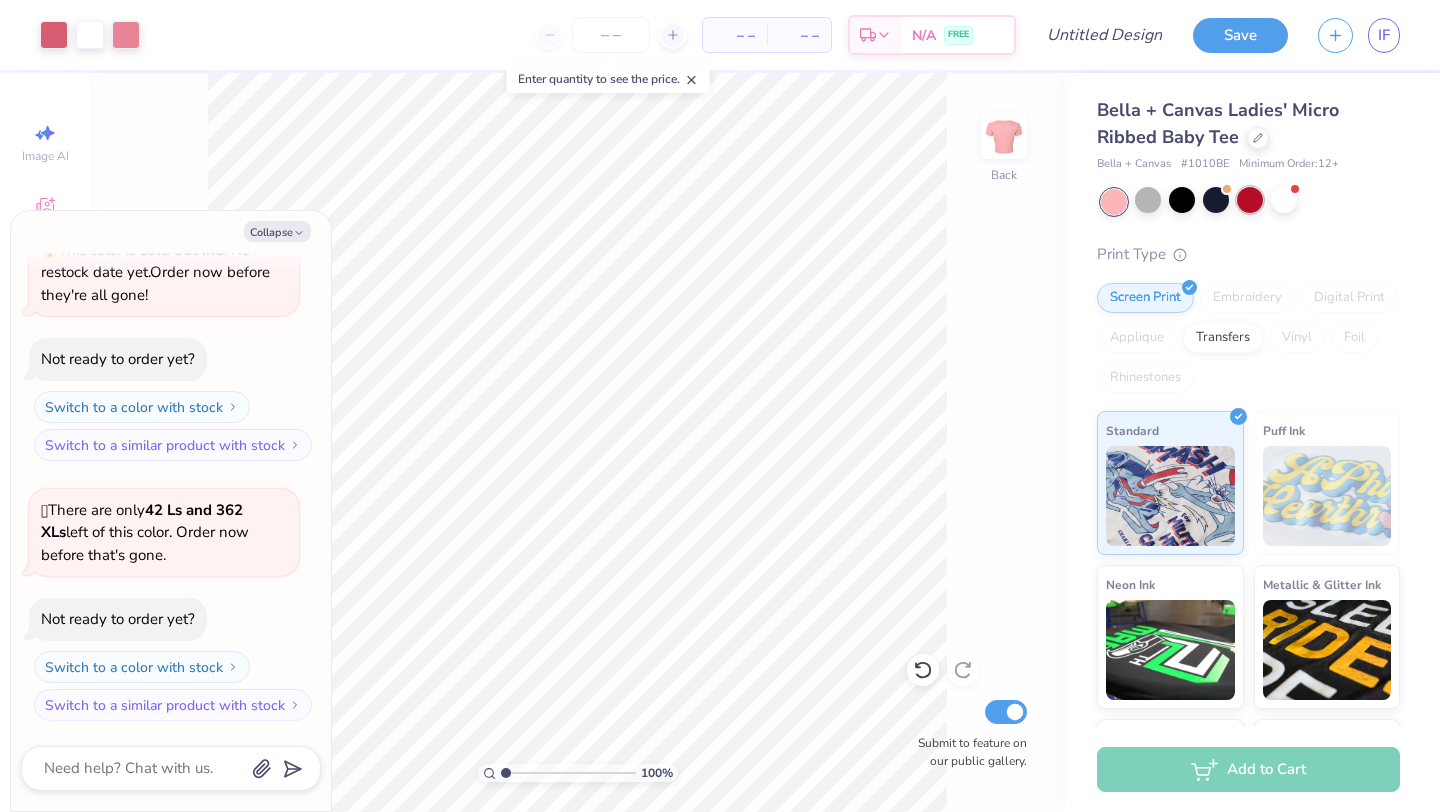 click at bounding box center (1250, 200) 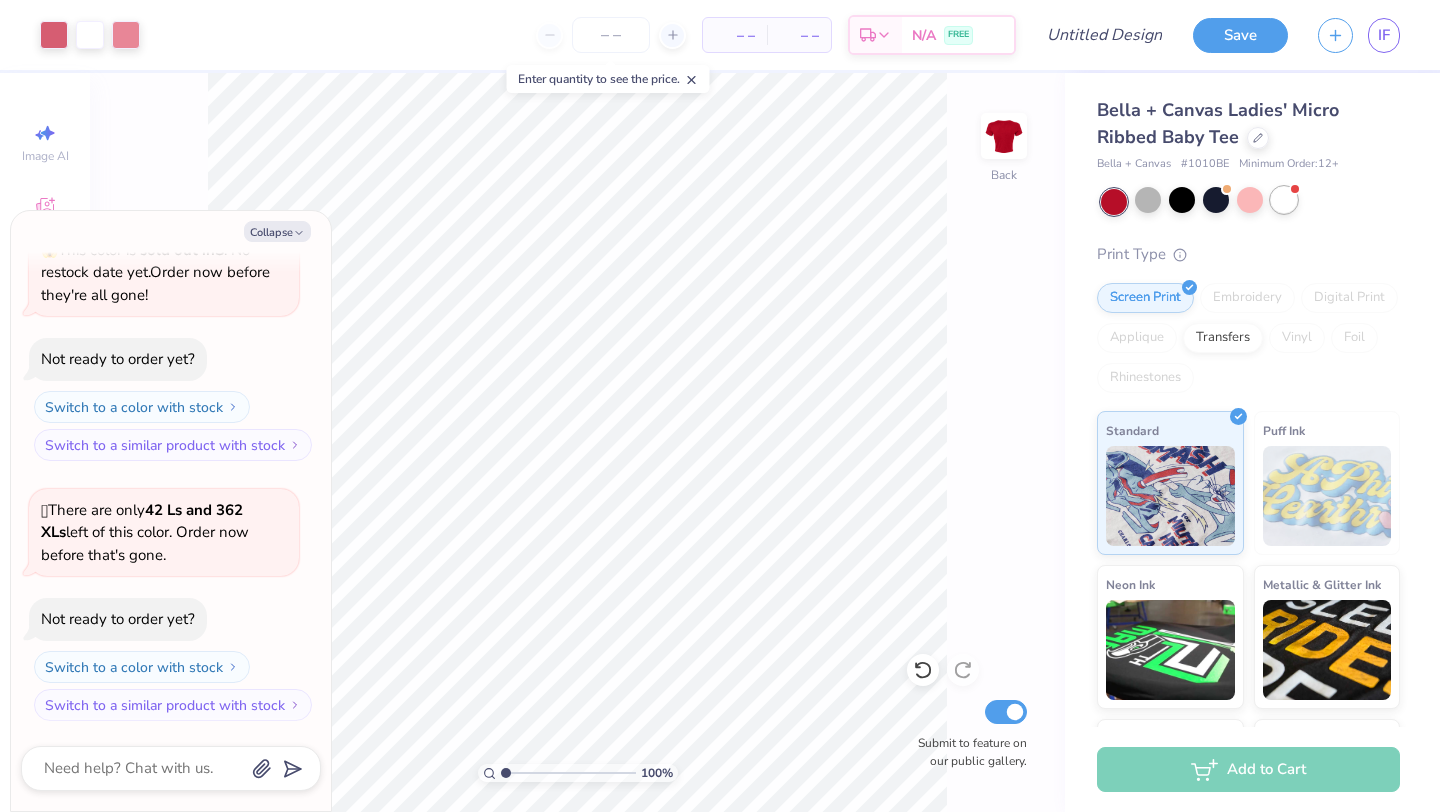 click at bounding box center (1284, 200) 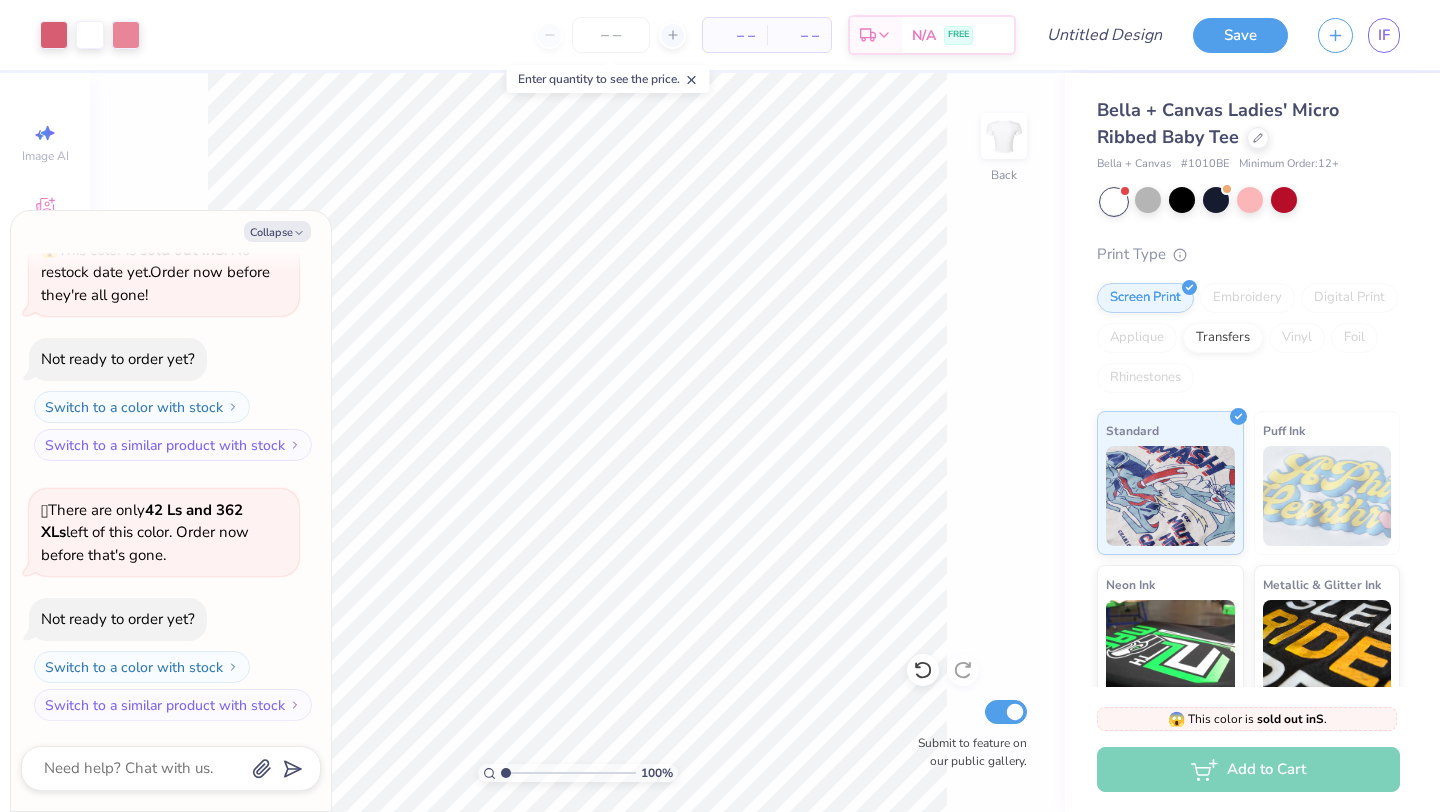 scroll, scrollTop: 1142, scrollLeft: 0, axis: vertical 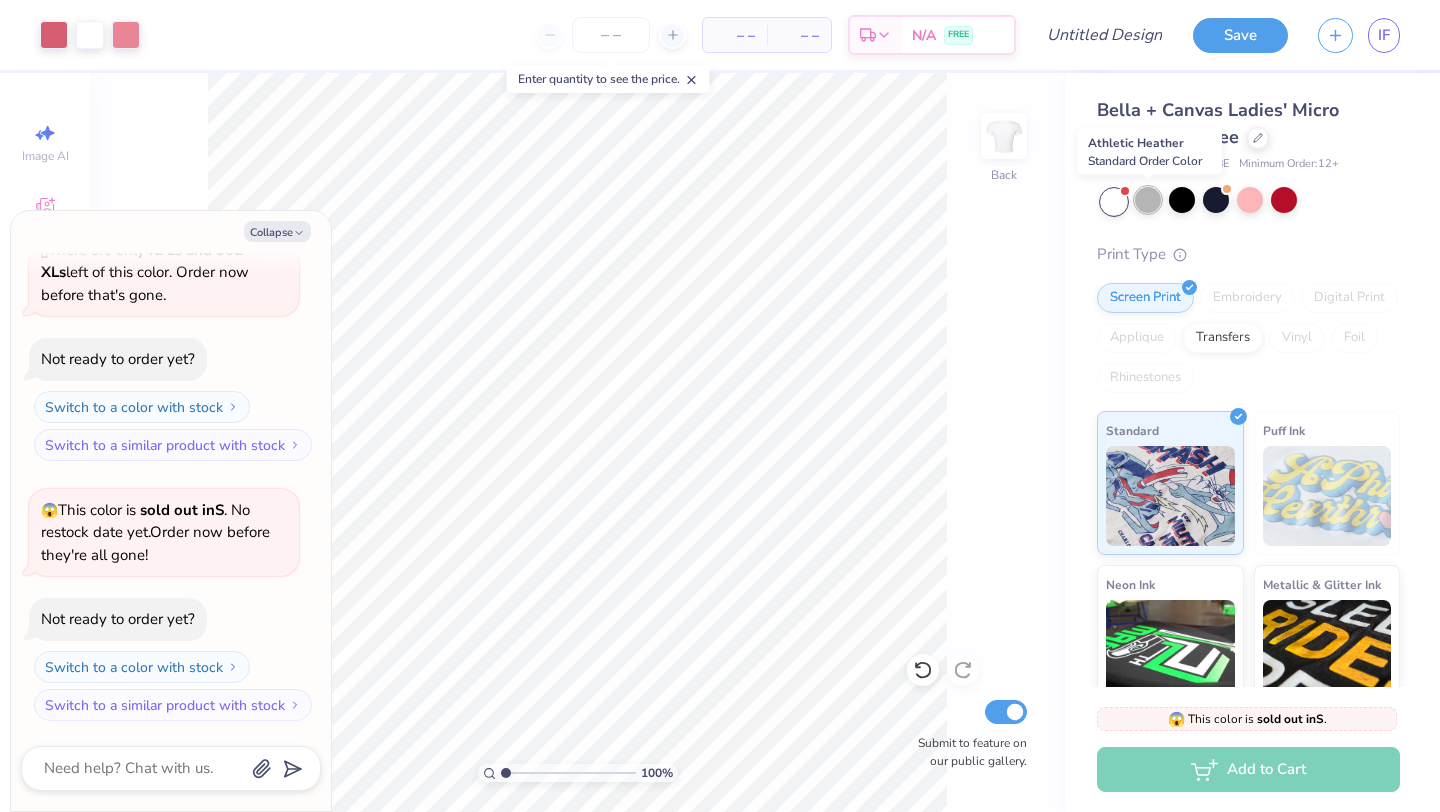 click at bounding box center [1148, 200] 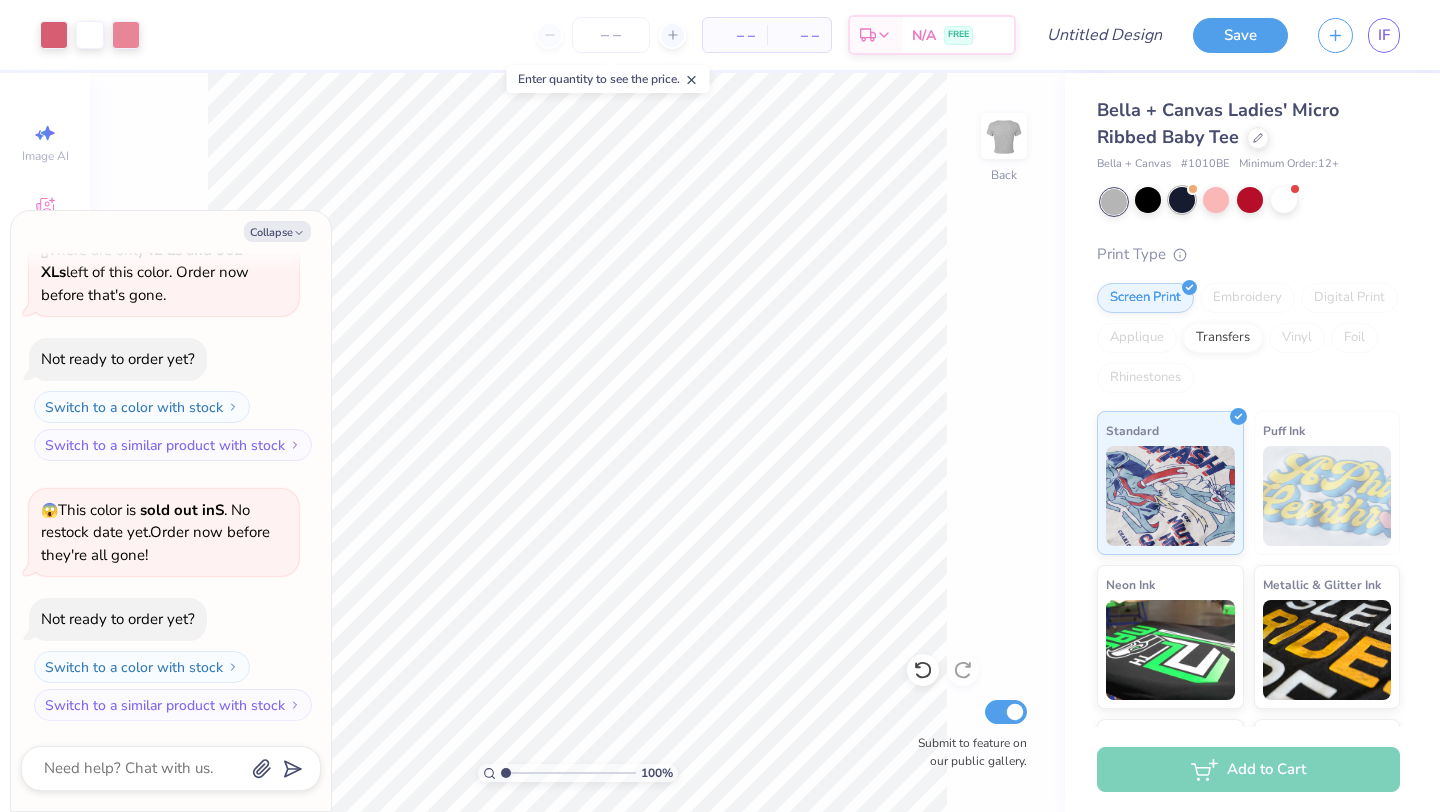 click at bounding box center (1182, 200) 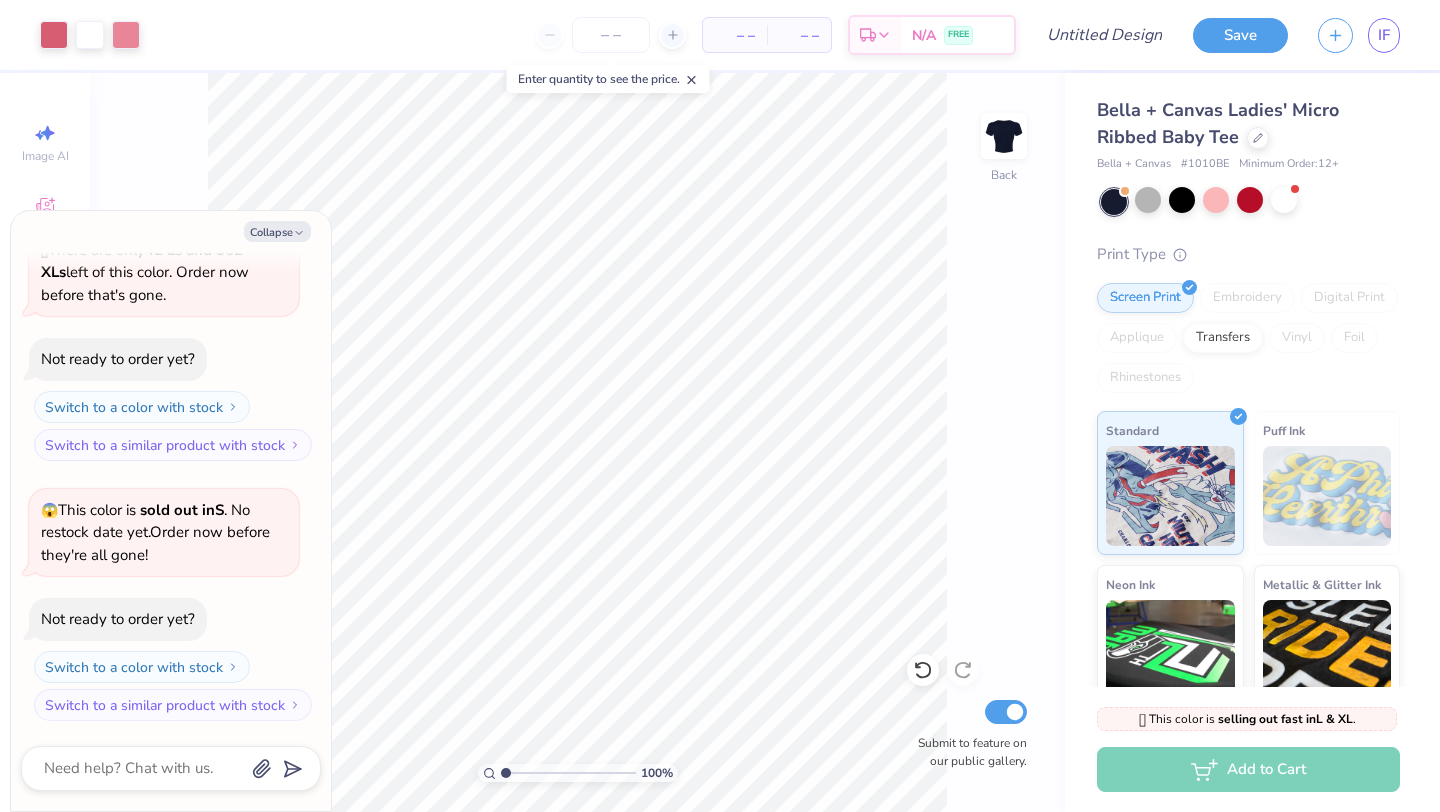 scroll, scrollTop: 1402, scrollLeft: 0, axis: vertical 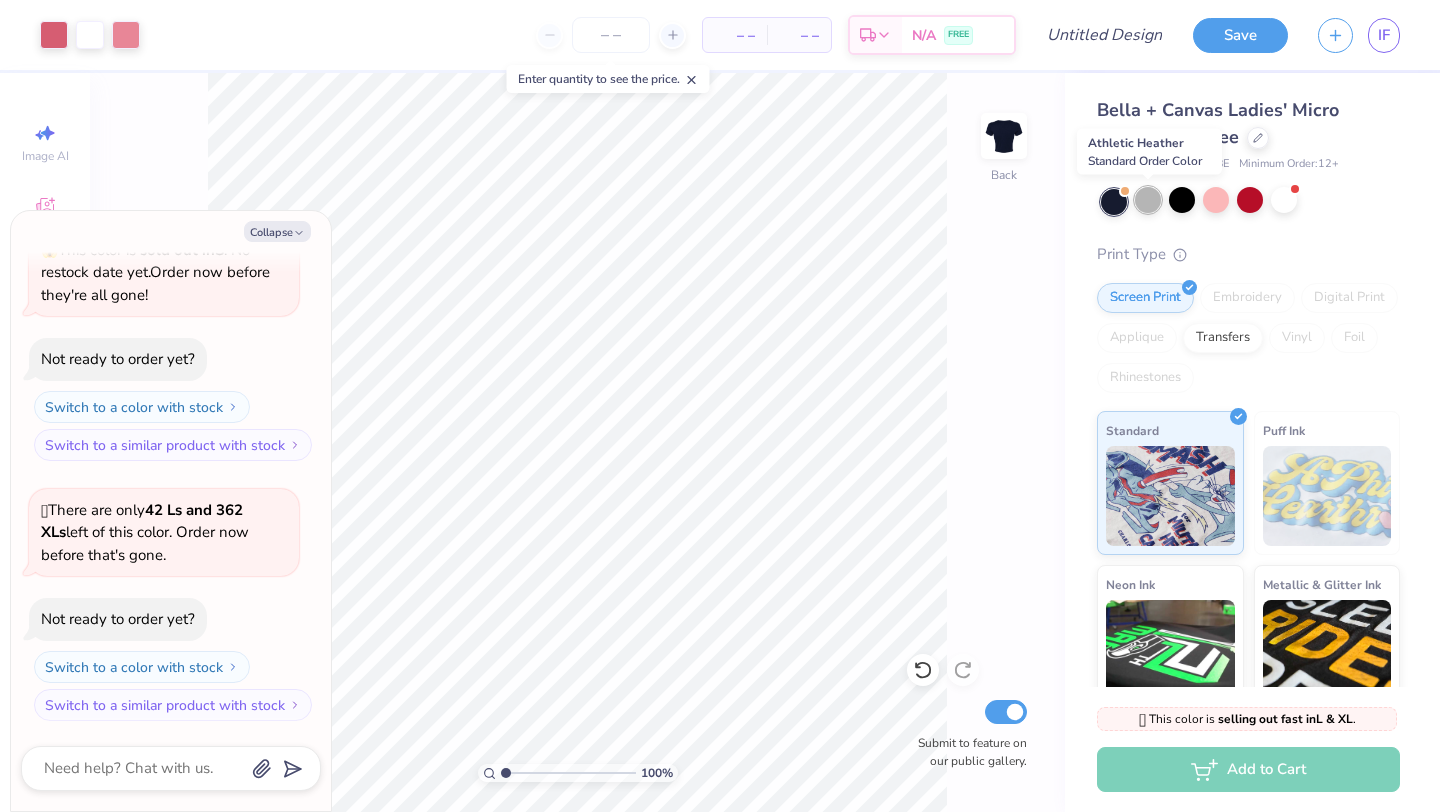 click at bounding box center [1148, 200] 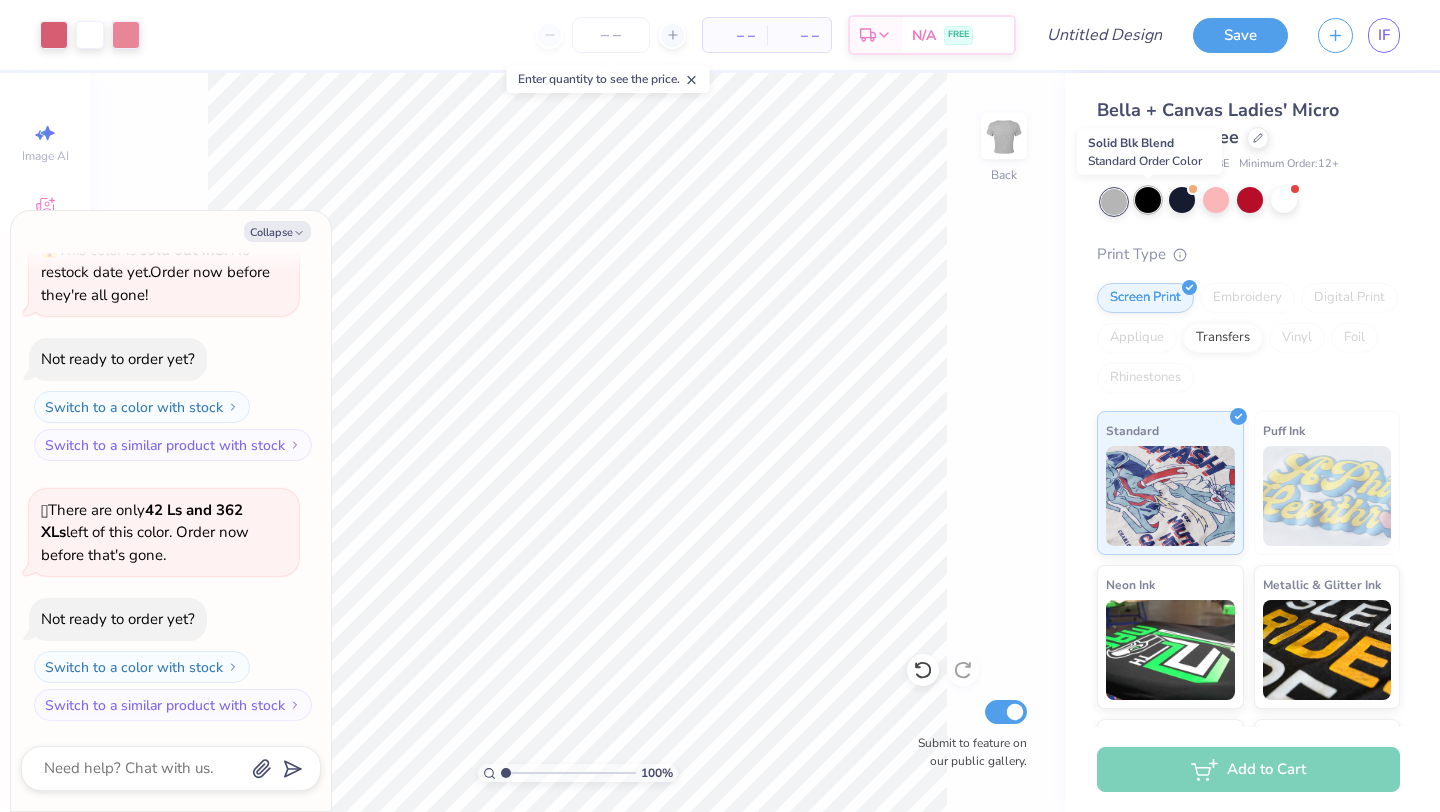 click at bounding box center [1148, 200] 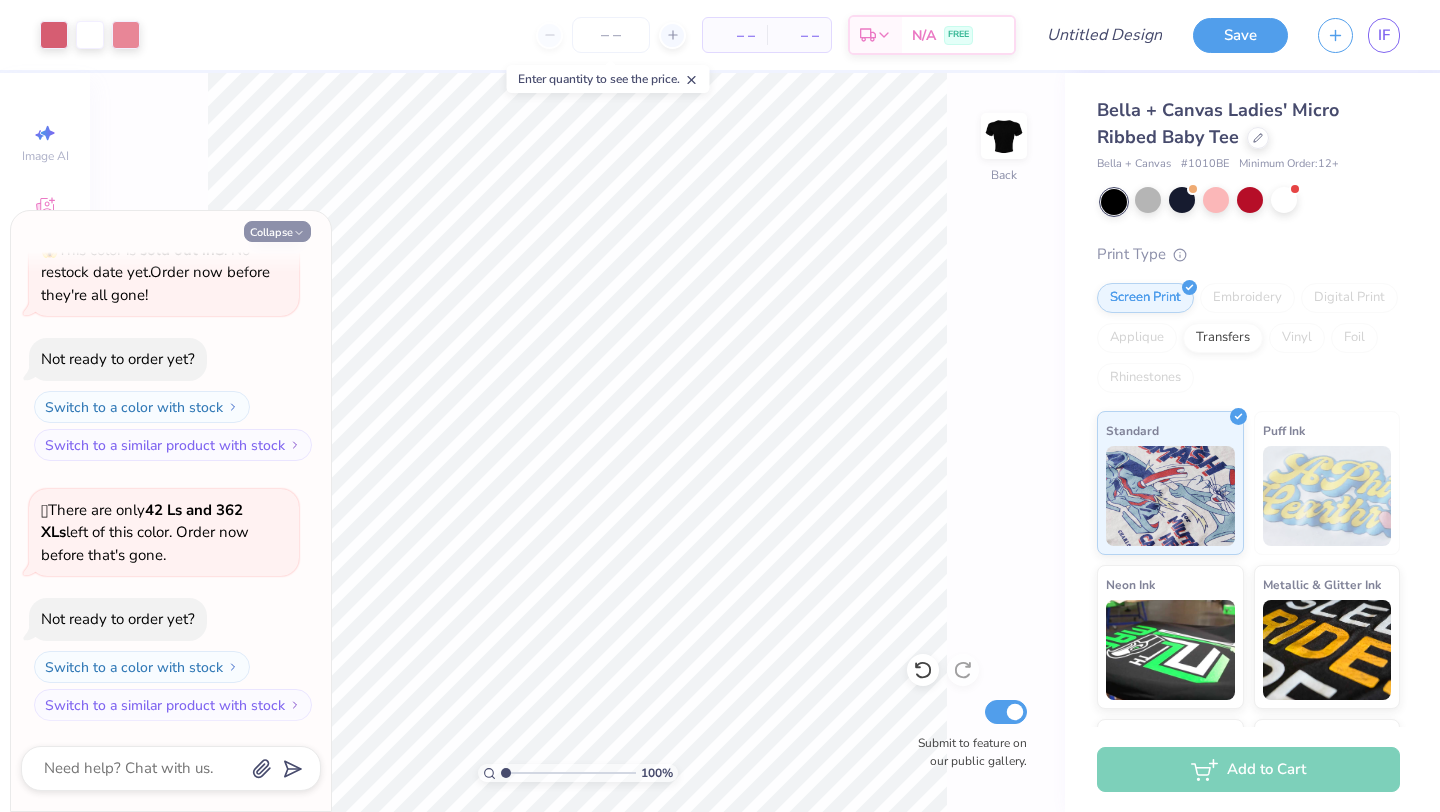 click on "Collapse" at bounding box center [277, 231] 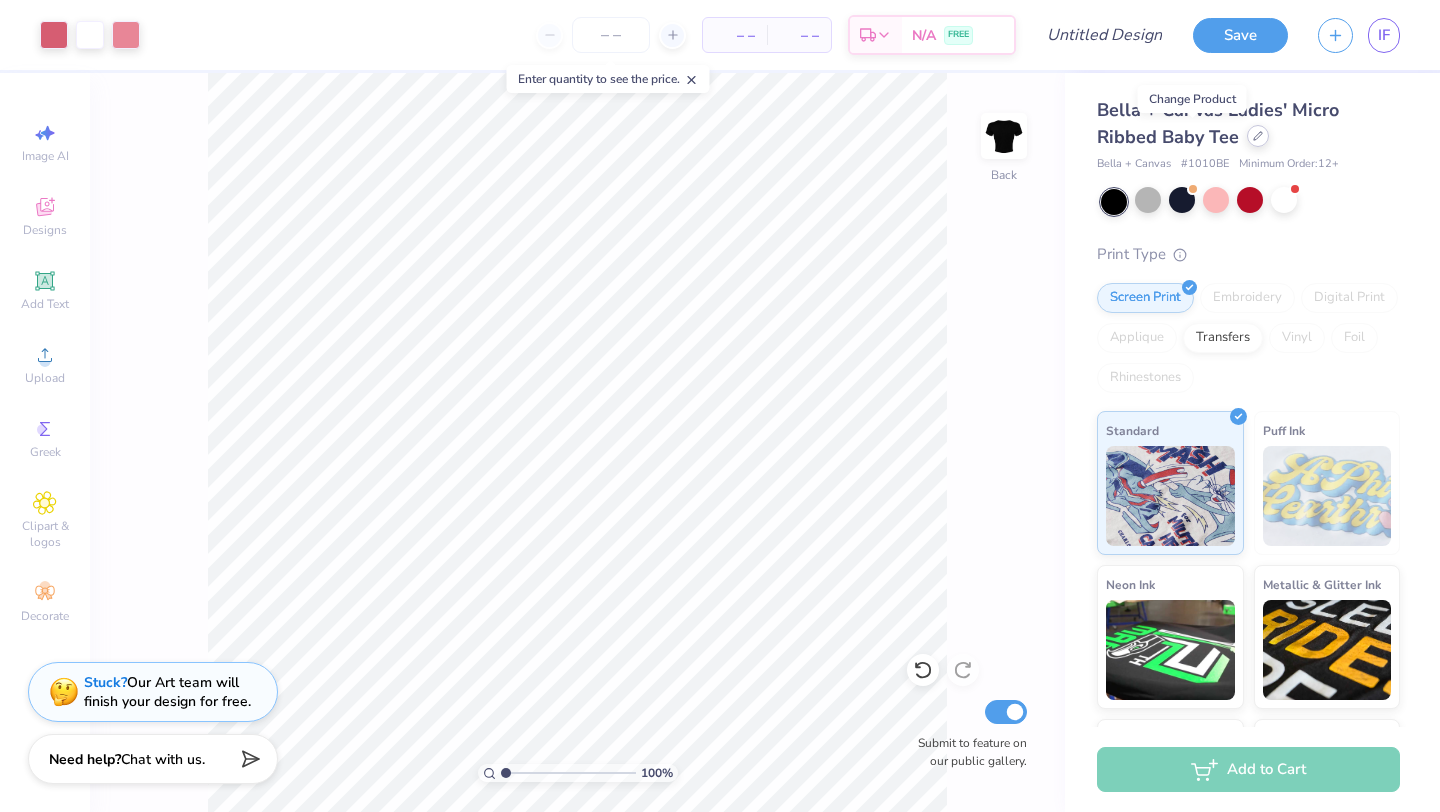 click 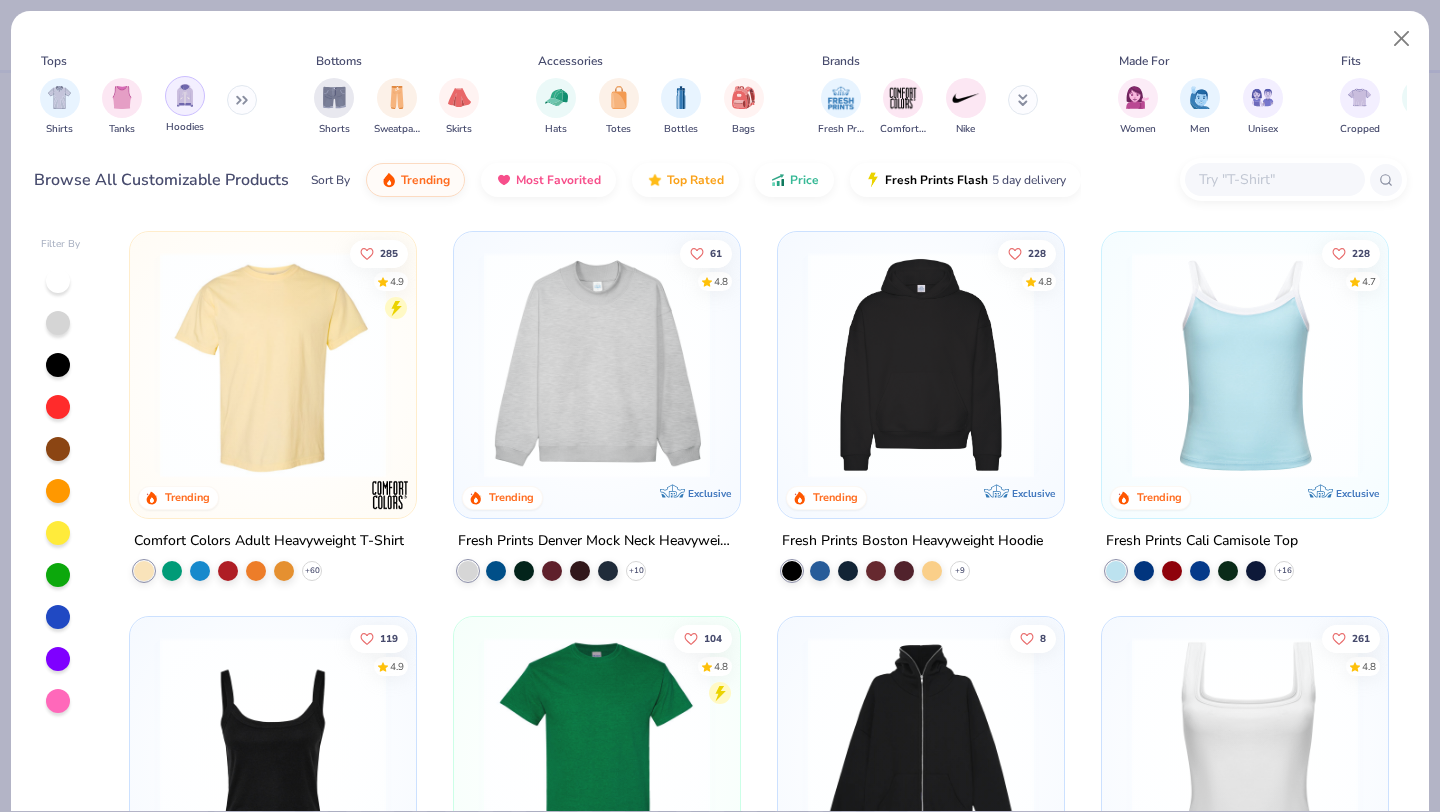 click at bounding box center (185, 96) 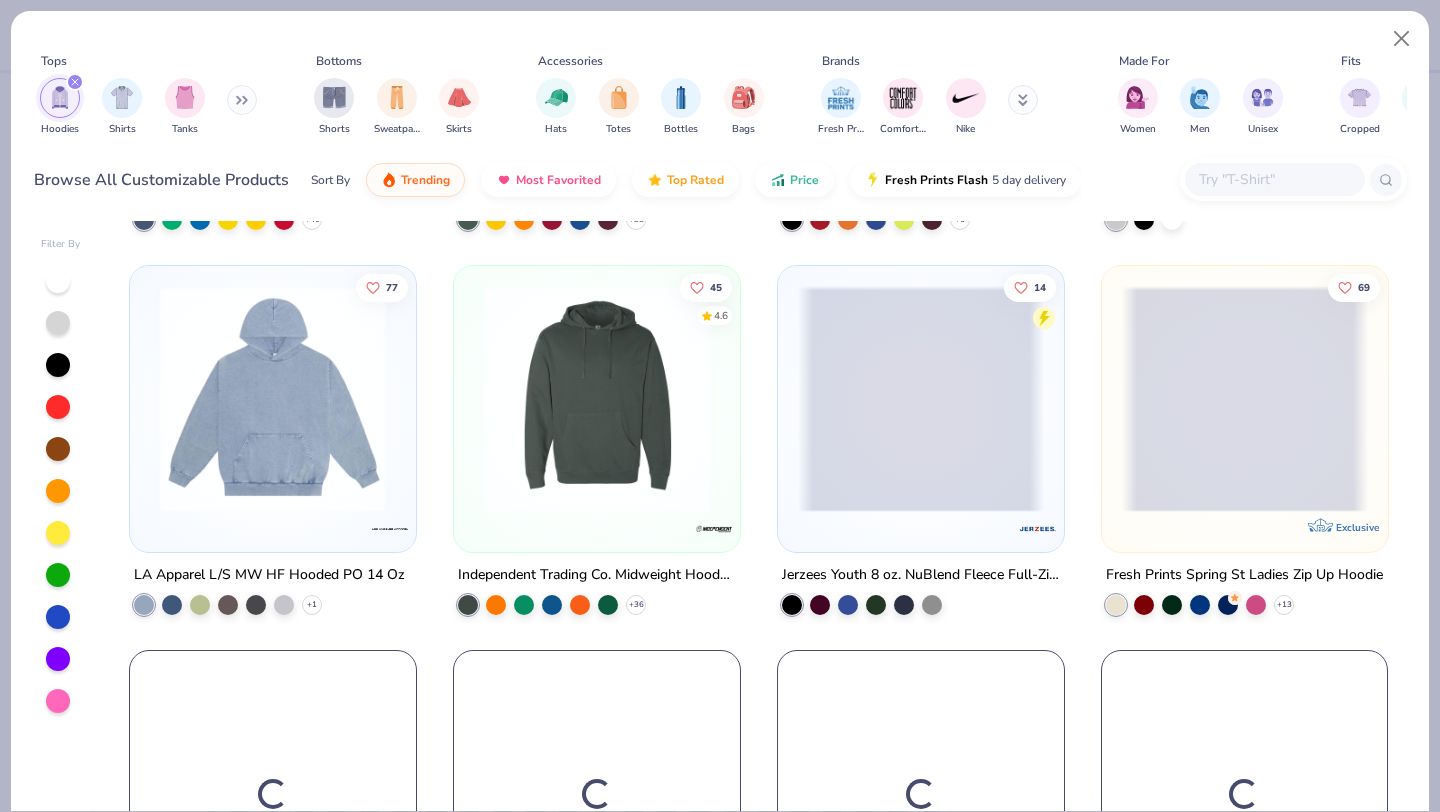 scroll, scrollTop: 1507, scrollLeft: 0, axis: vertical 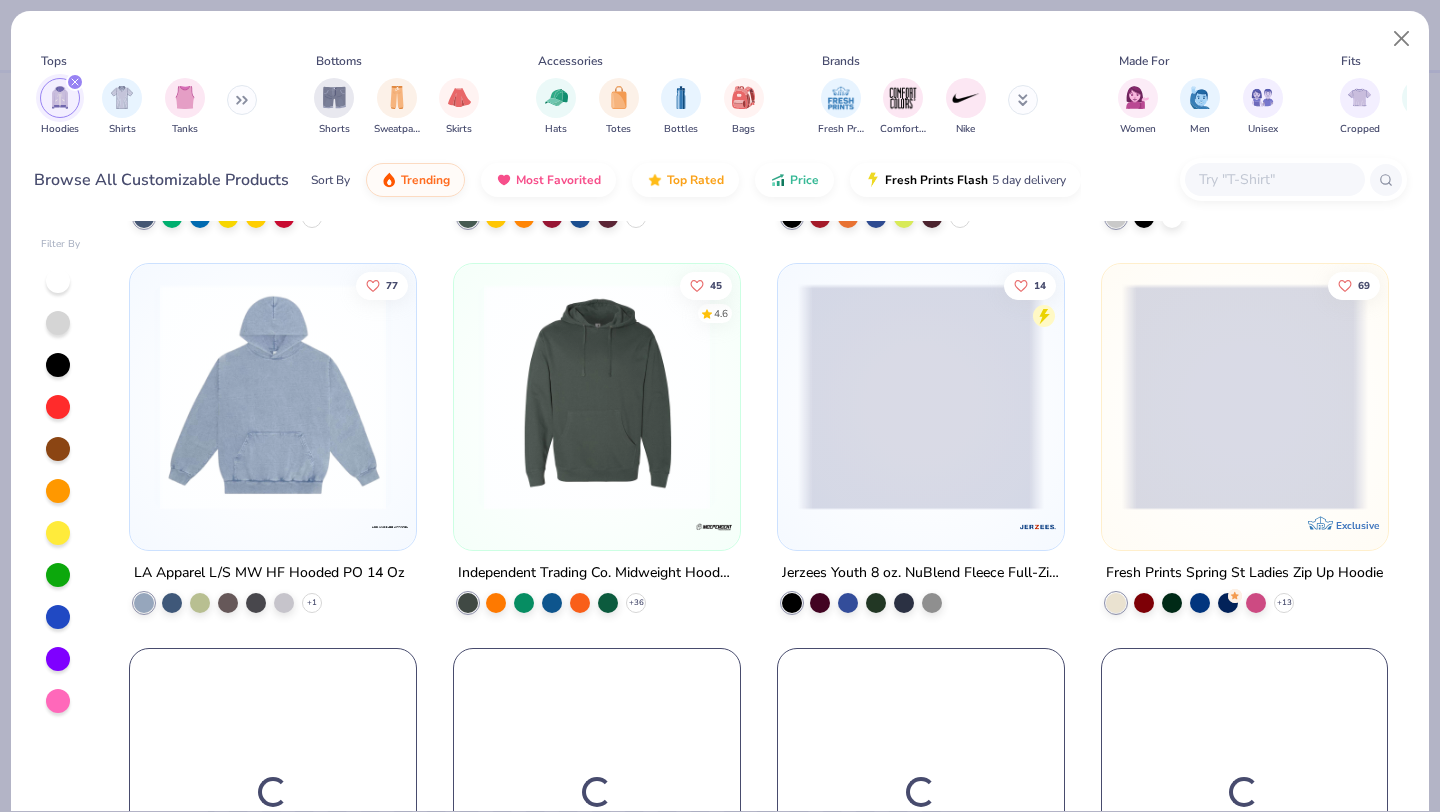 click at bounding box center [242, 100] 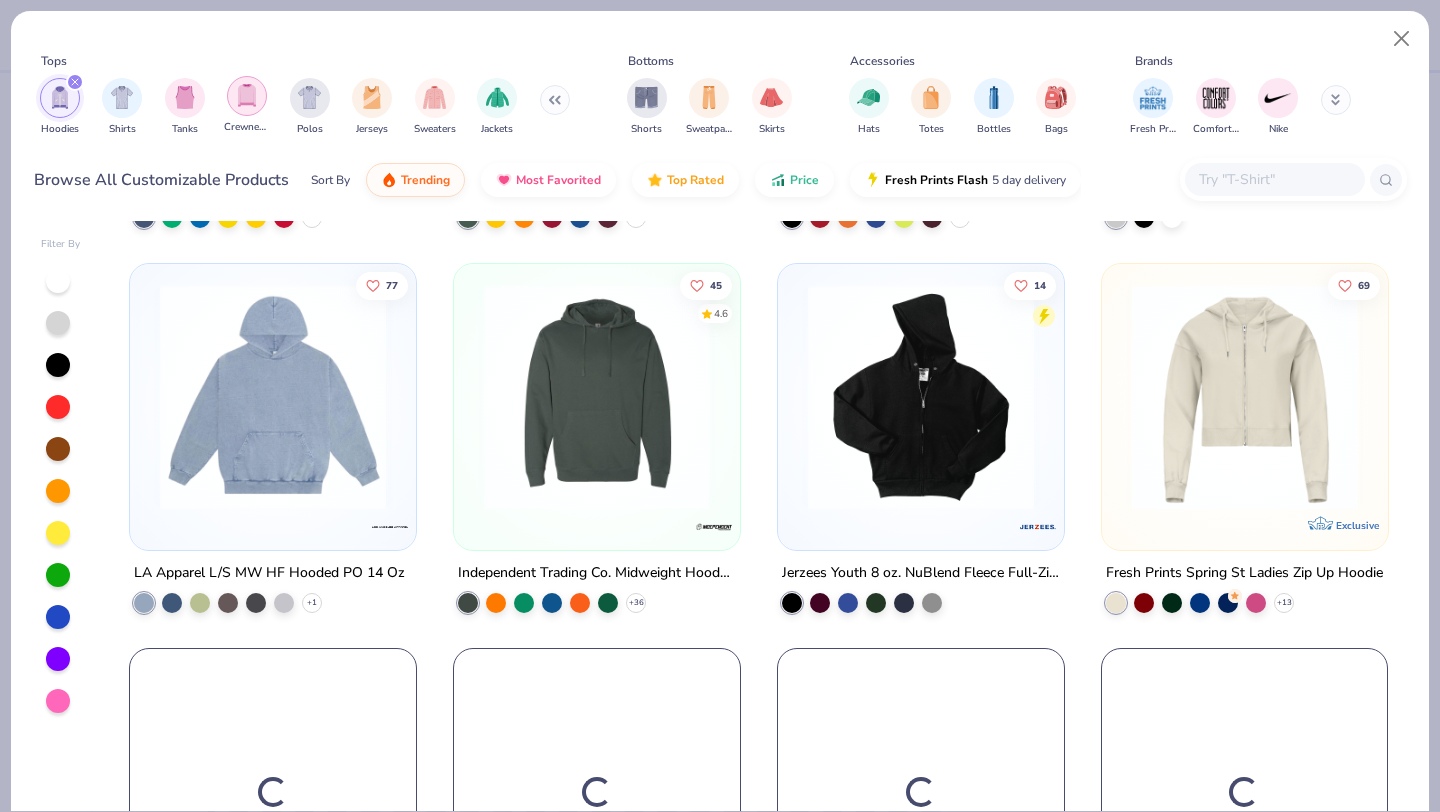 click at bounding box center [247, 95] 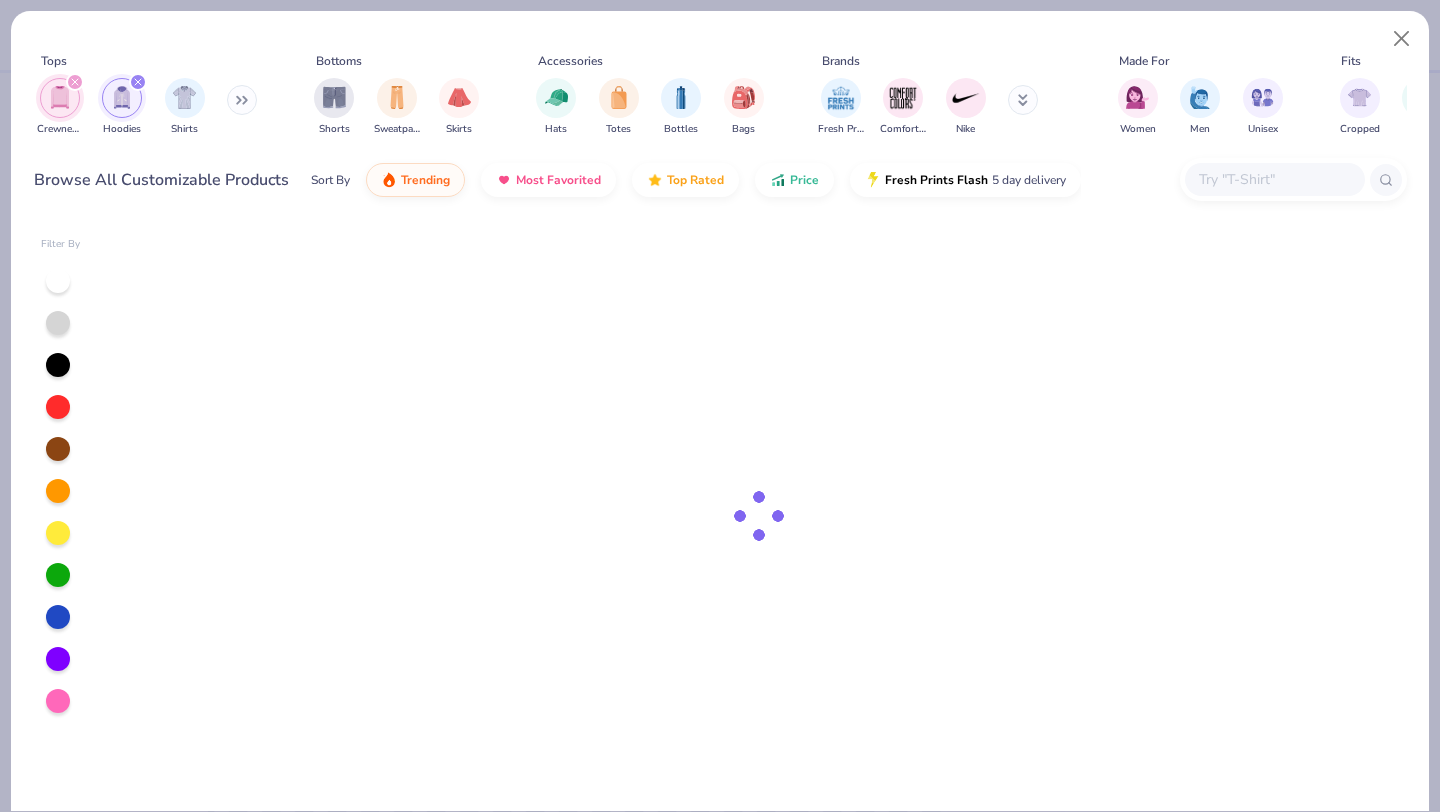 click 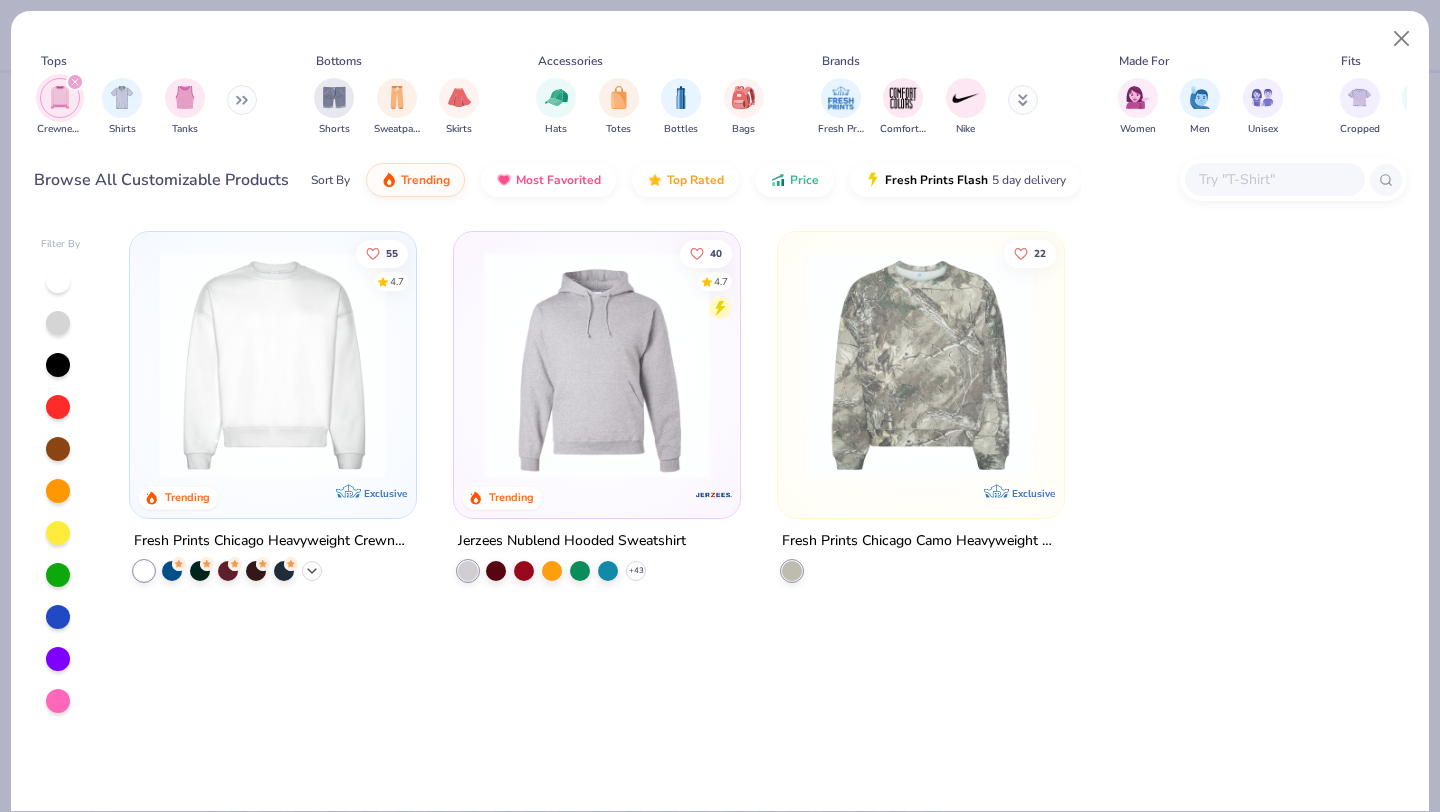 click 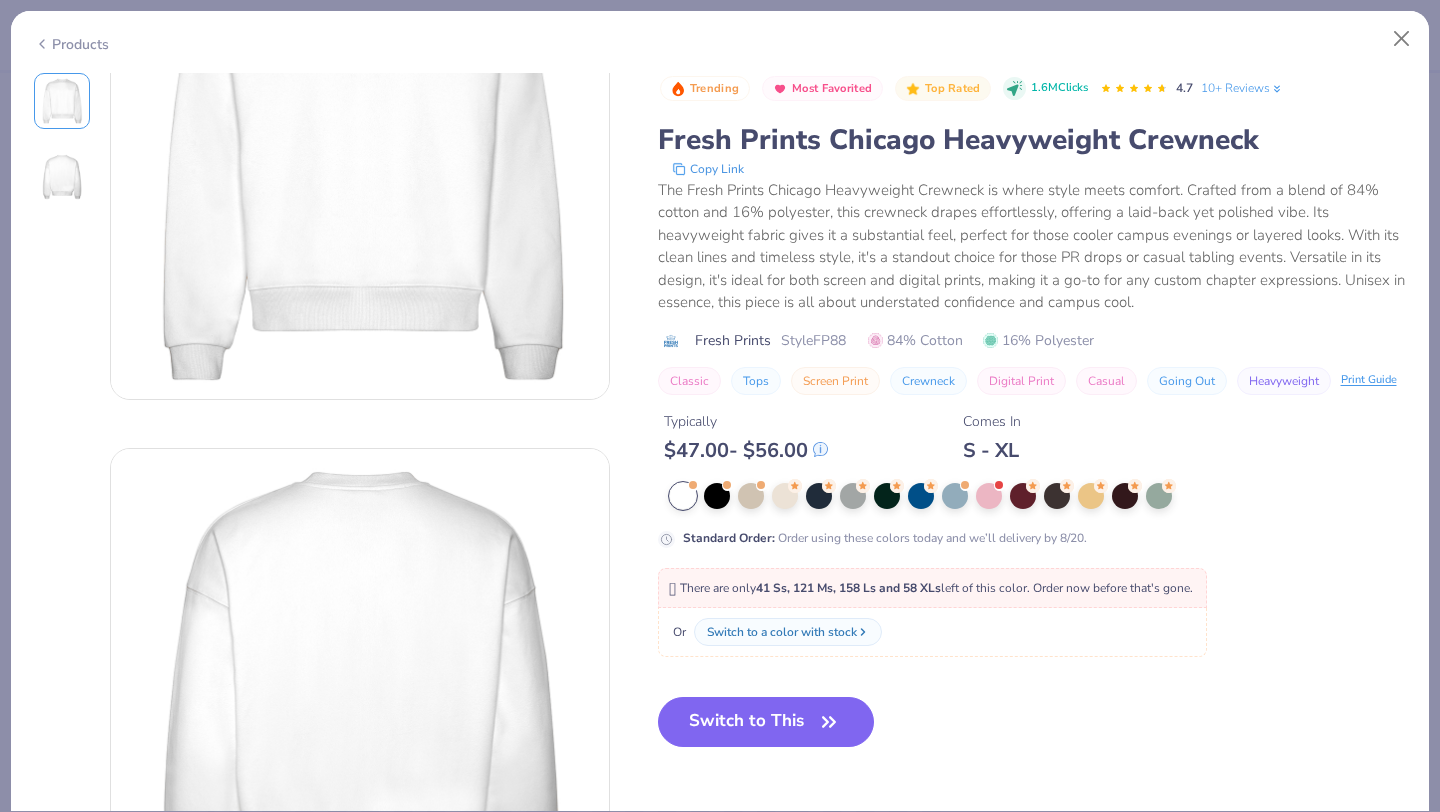 scroll, scrollTop: 183, scrollLeft: 0, axis: vertical 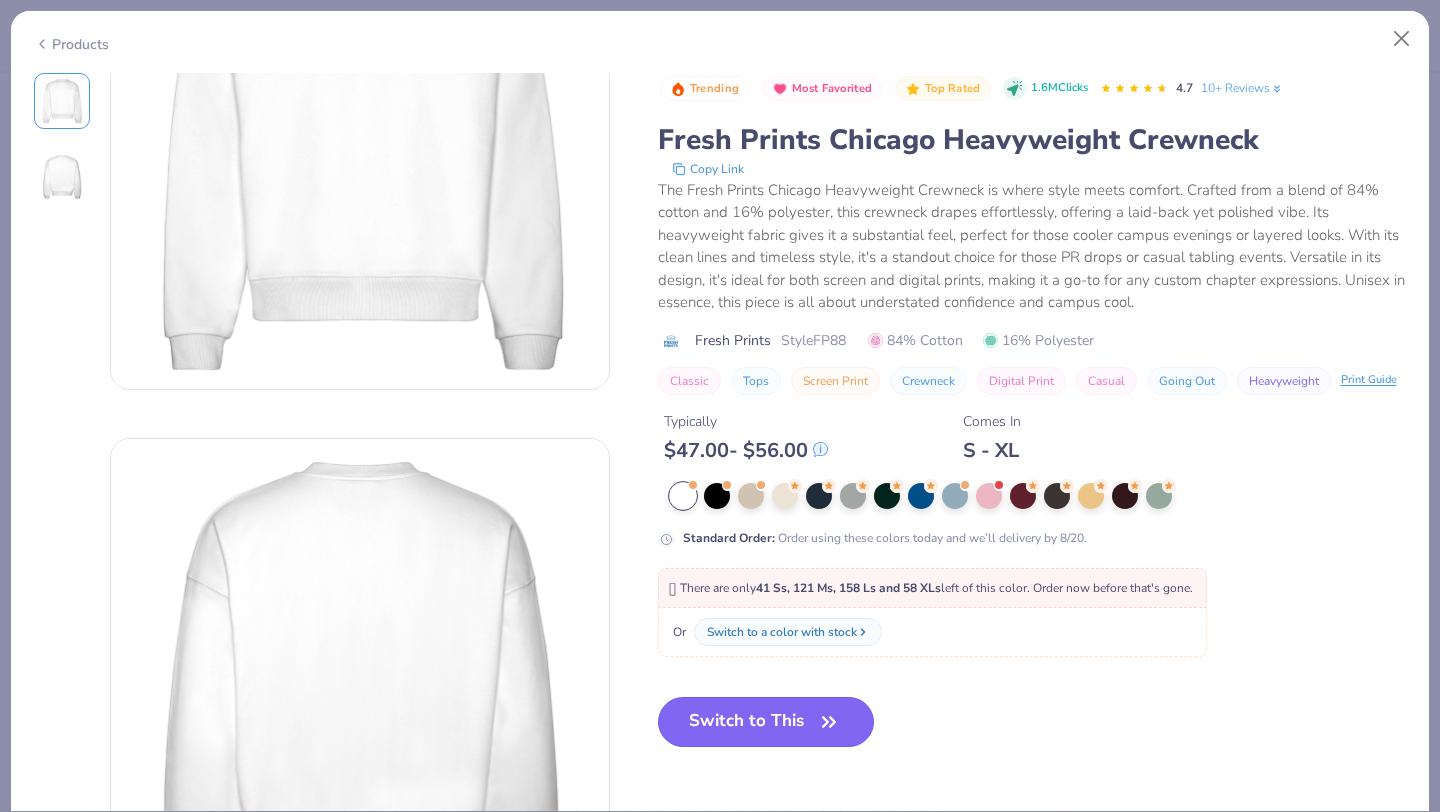 click on "Switch to This" at bounding box center [766, 722] 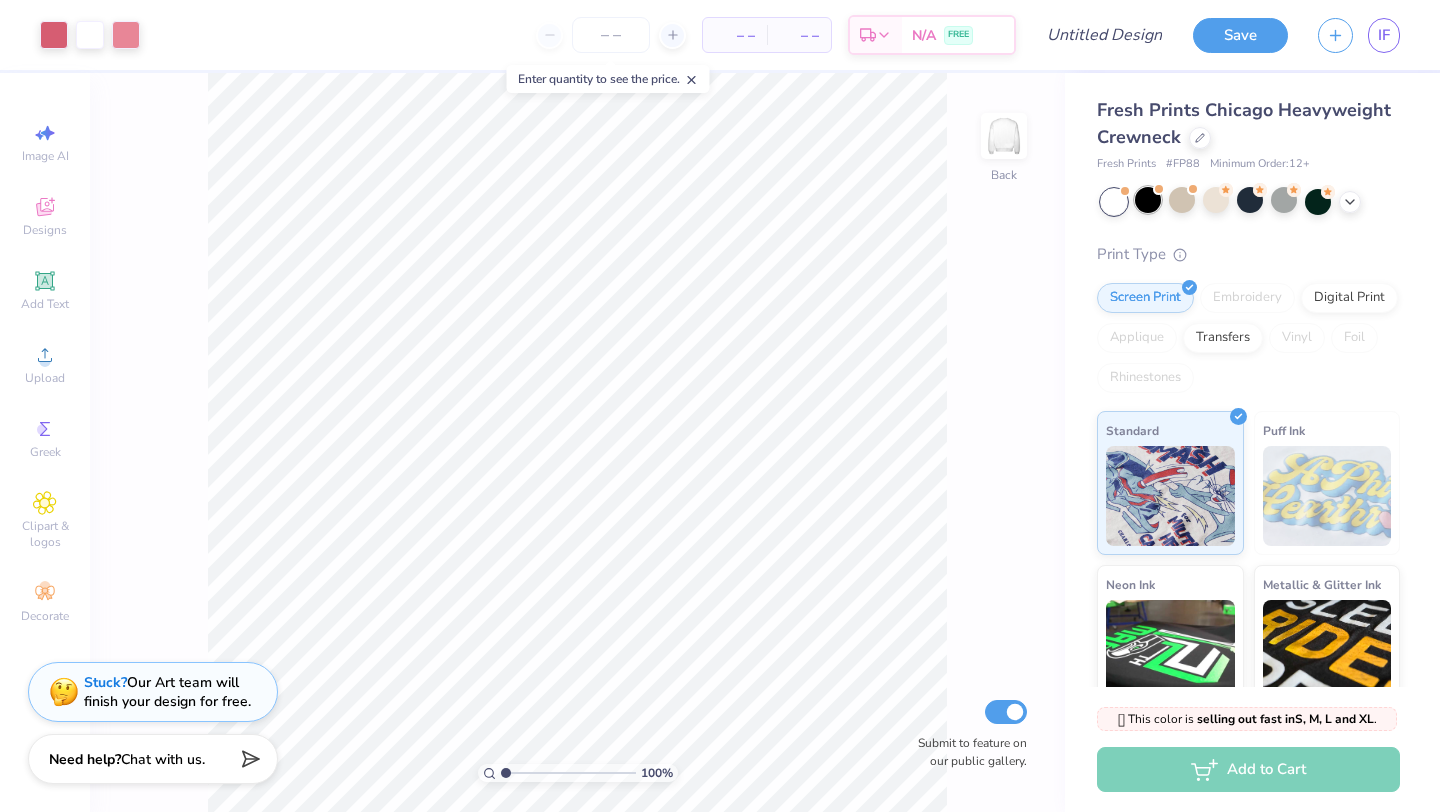 click at bounding box center [1148, 200] 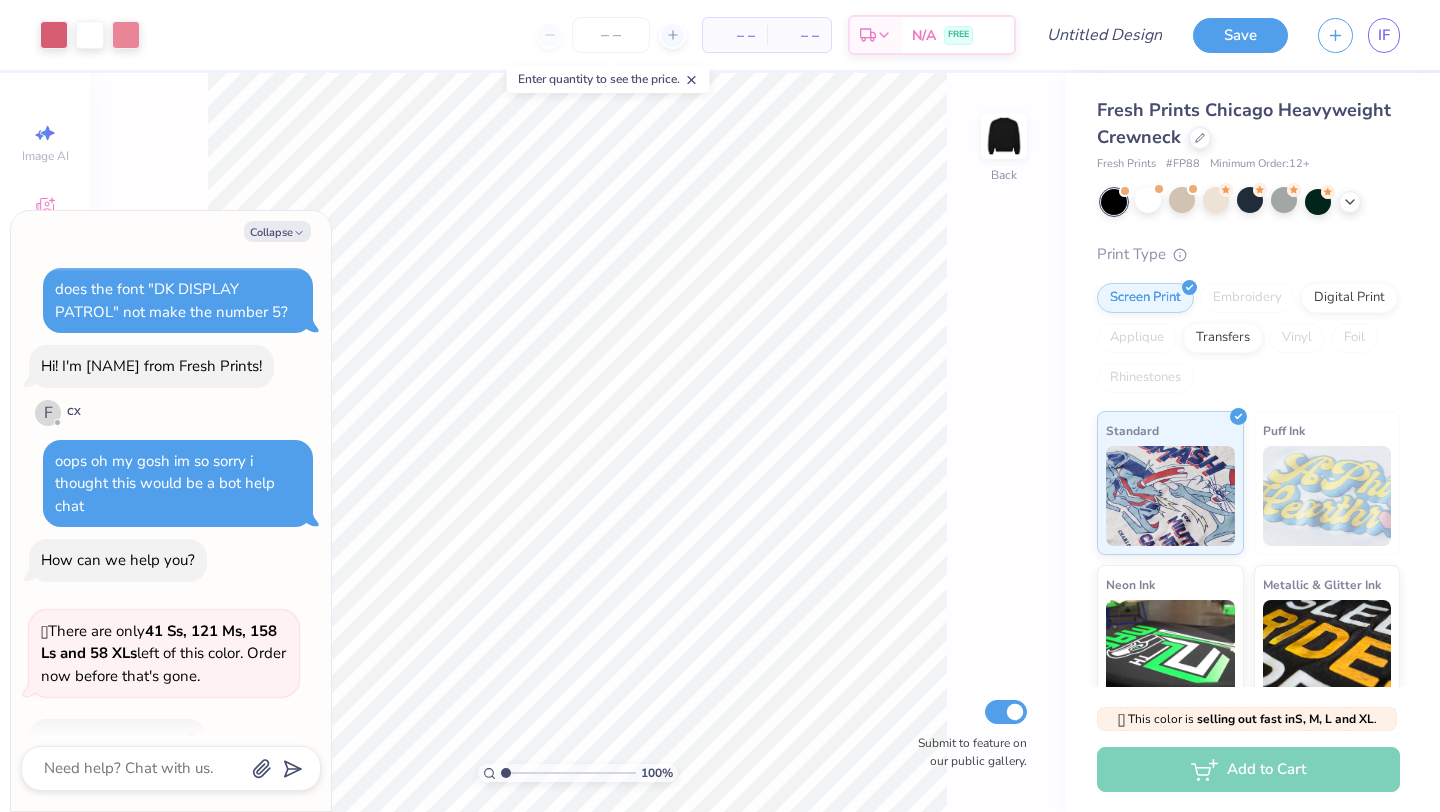 scroll, scrollTop: 1624, scrollLeft: 0, axis: vertical 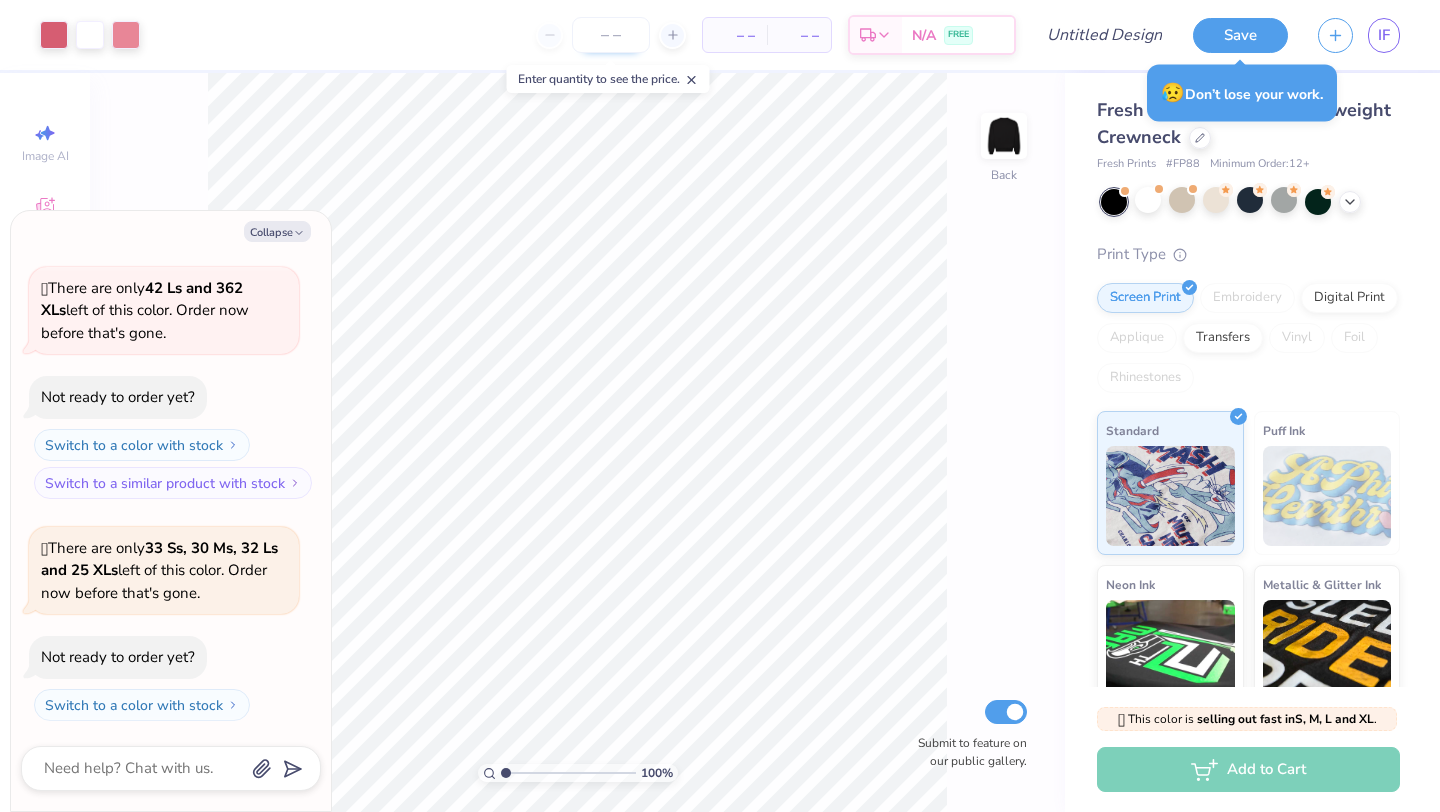 type on "x" 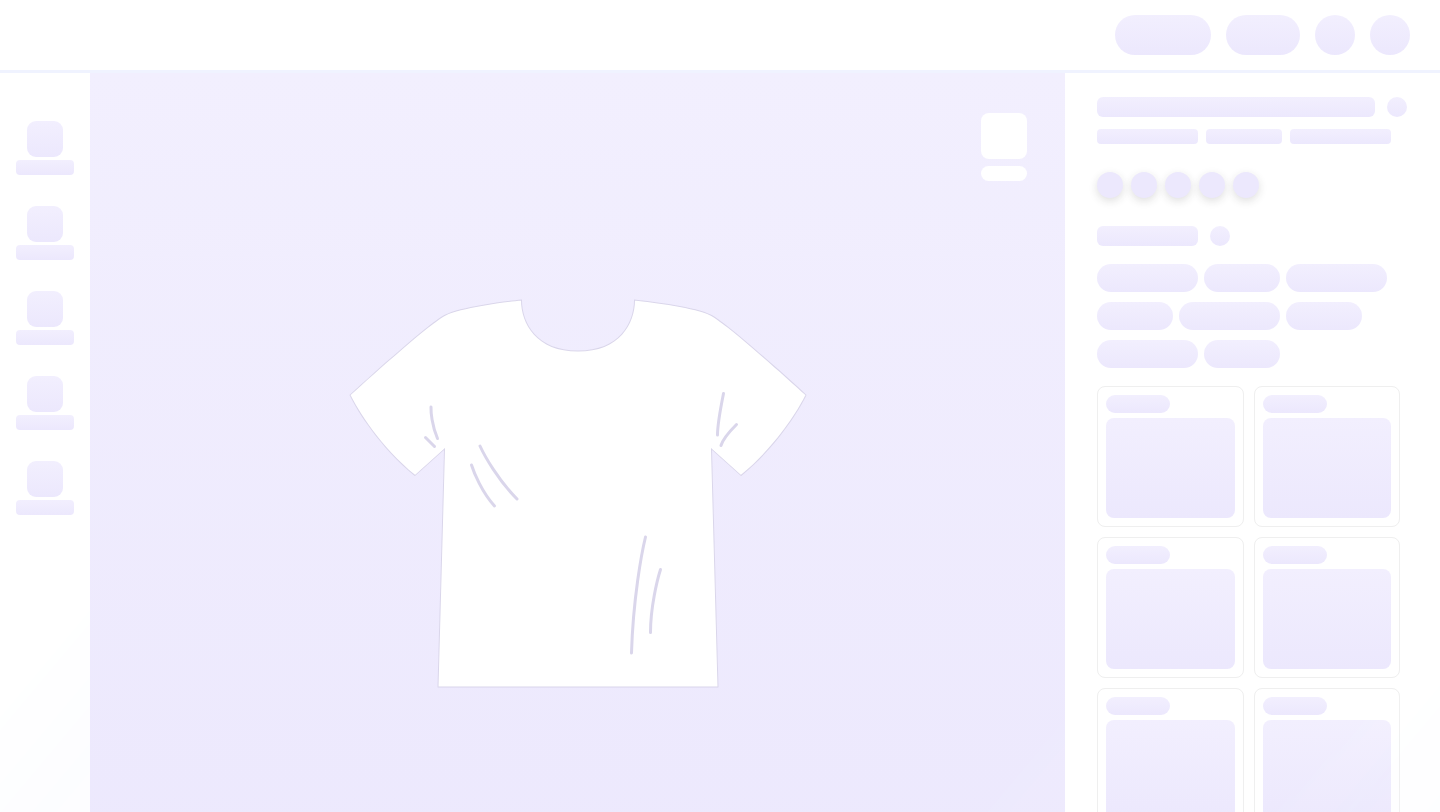 scroll, scrollTop: 0, scrollLeft: 0, axis: both 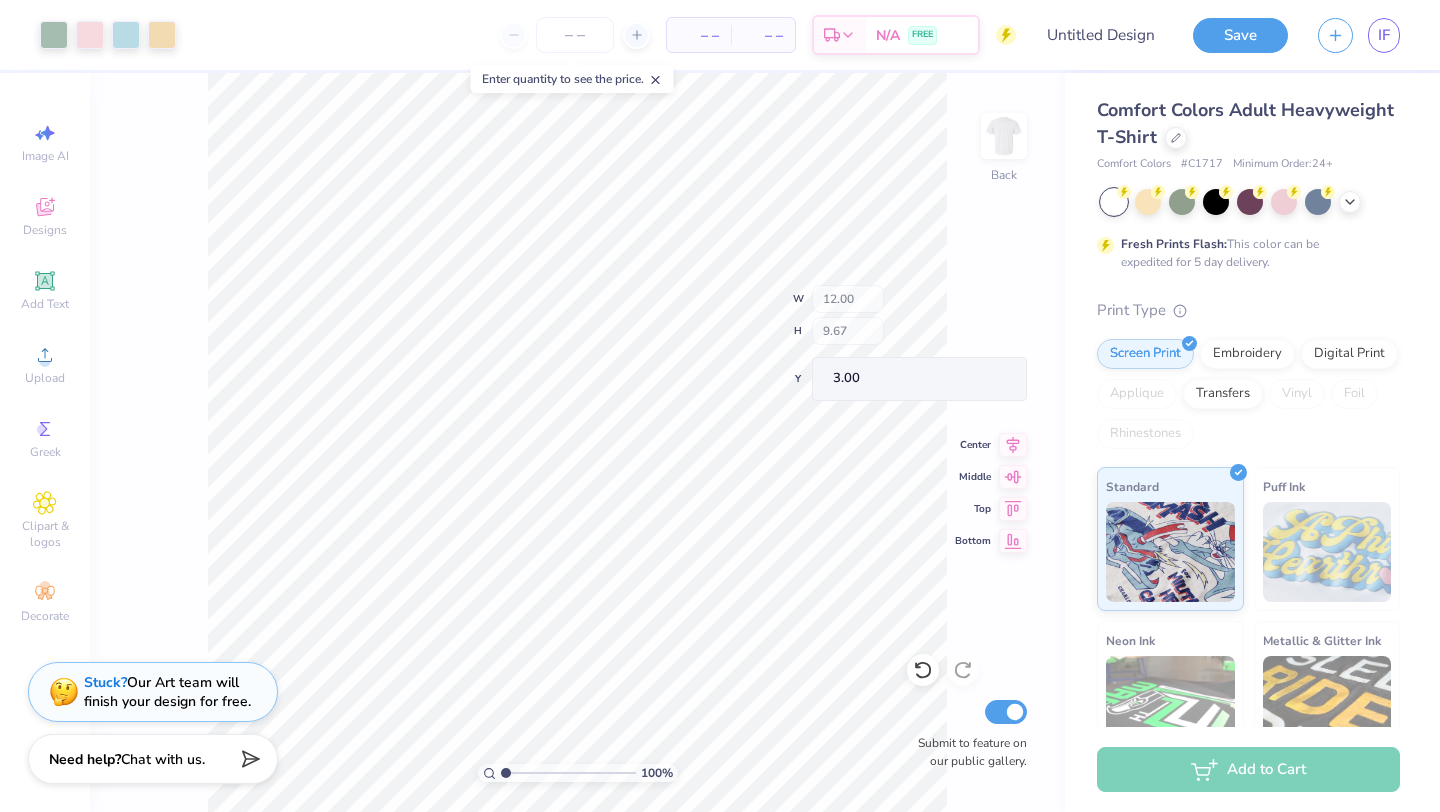 type on "3.23" 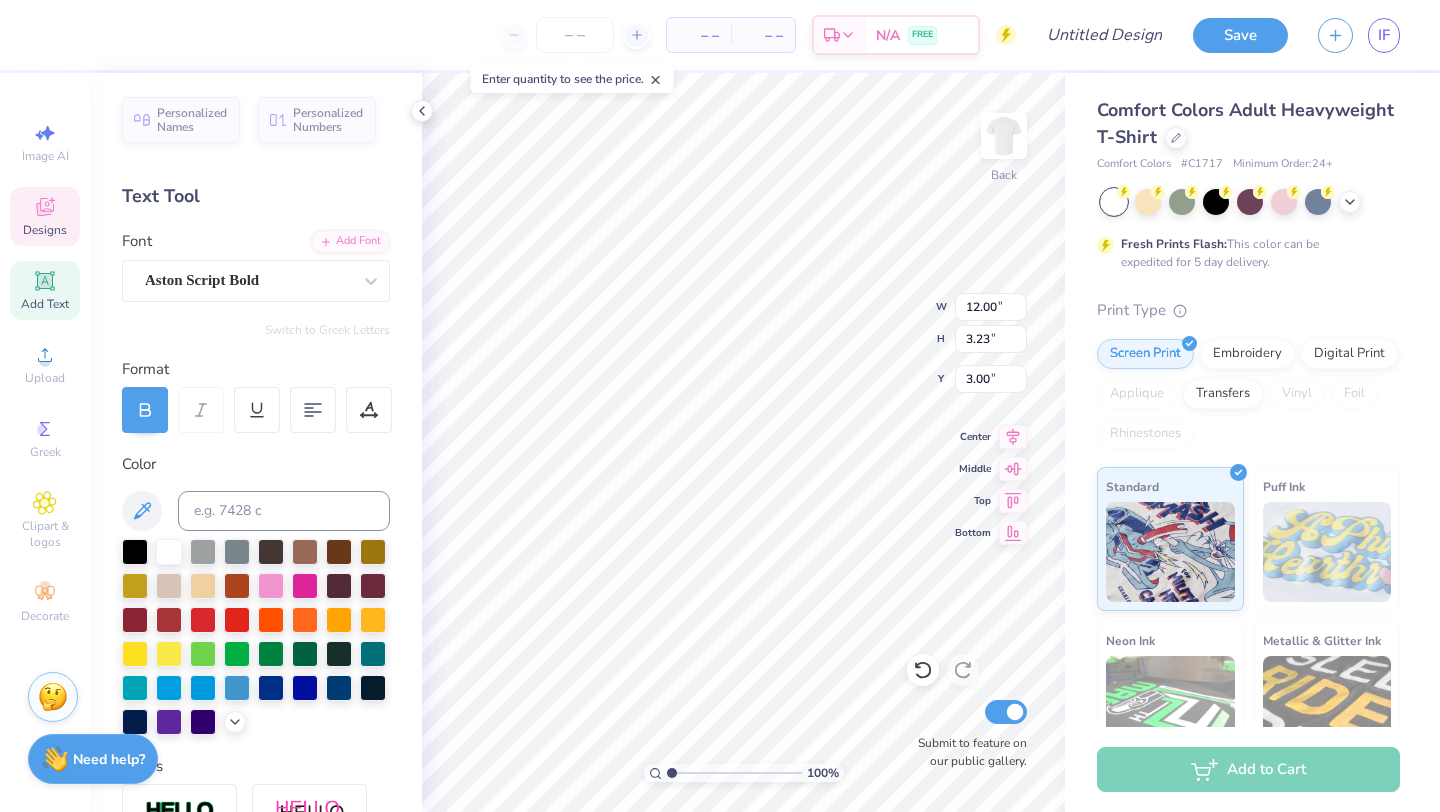 scroll, scrollTop: 1, scrollLeft: 0, axis: vertical 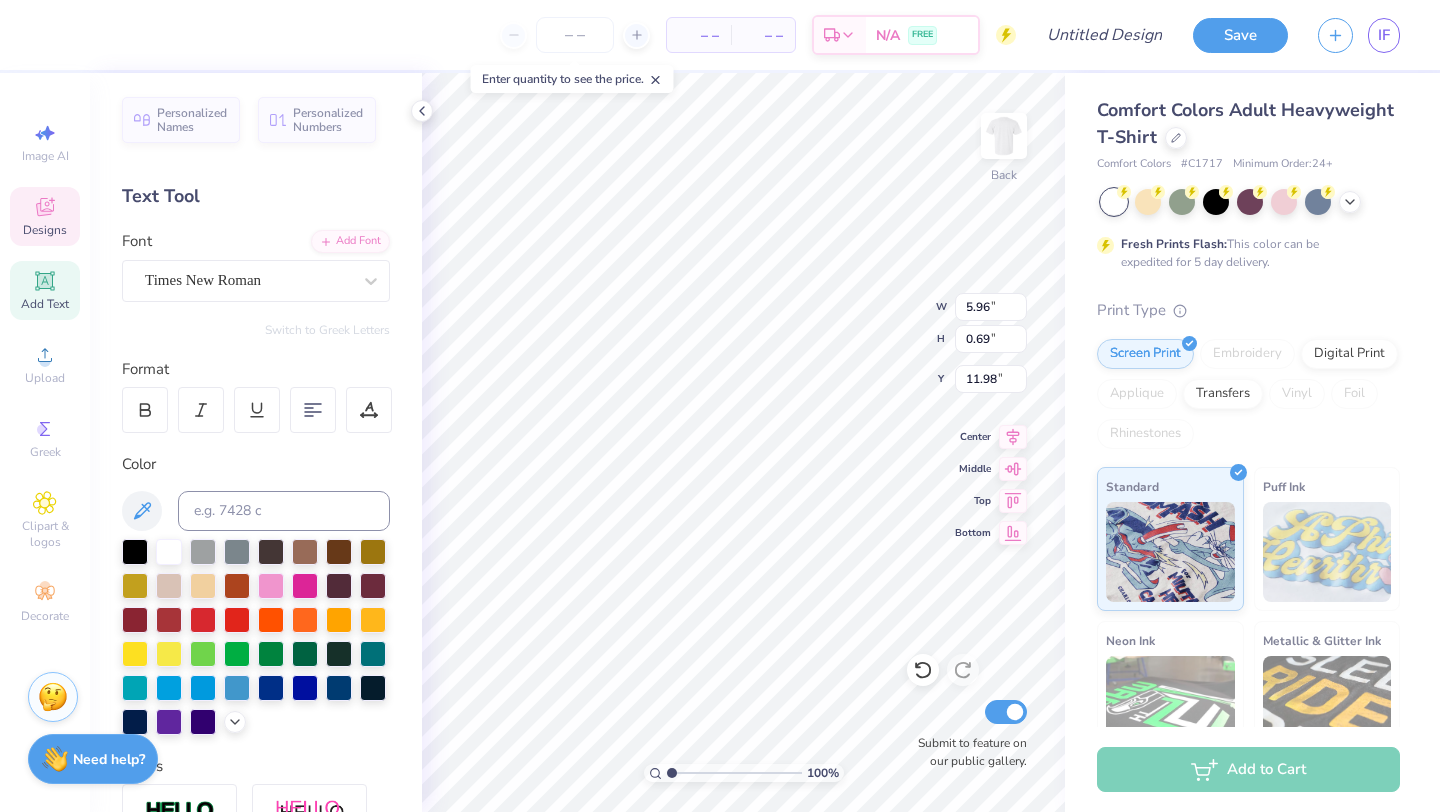 type on "F" 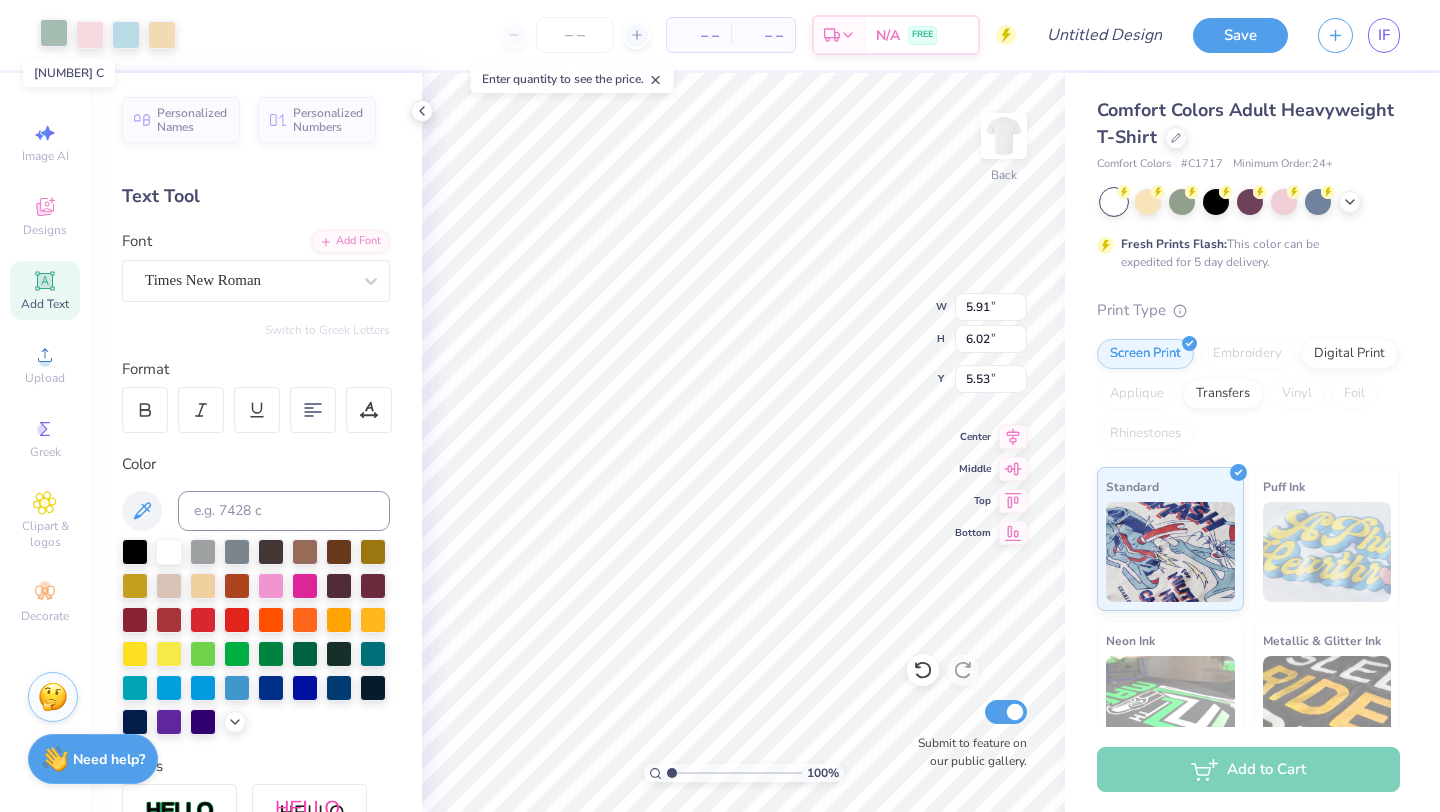 click at bounding box center (54, 33) 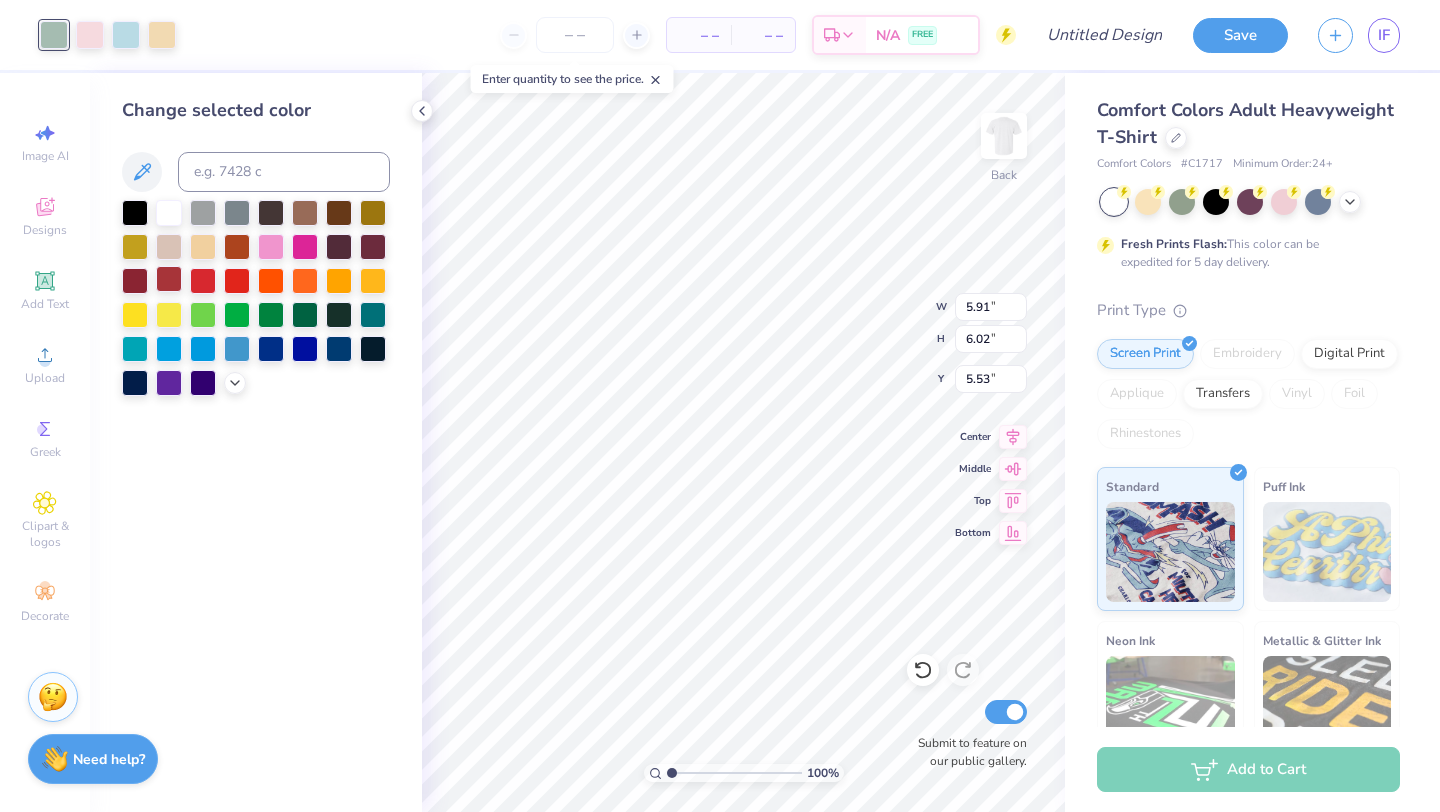 click at bounding box center (169, 279) 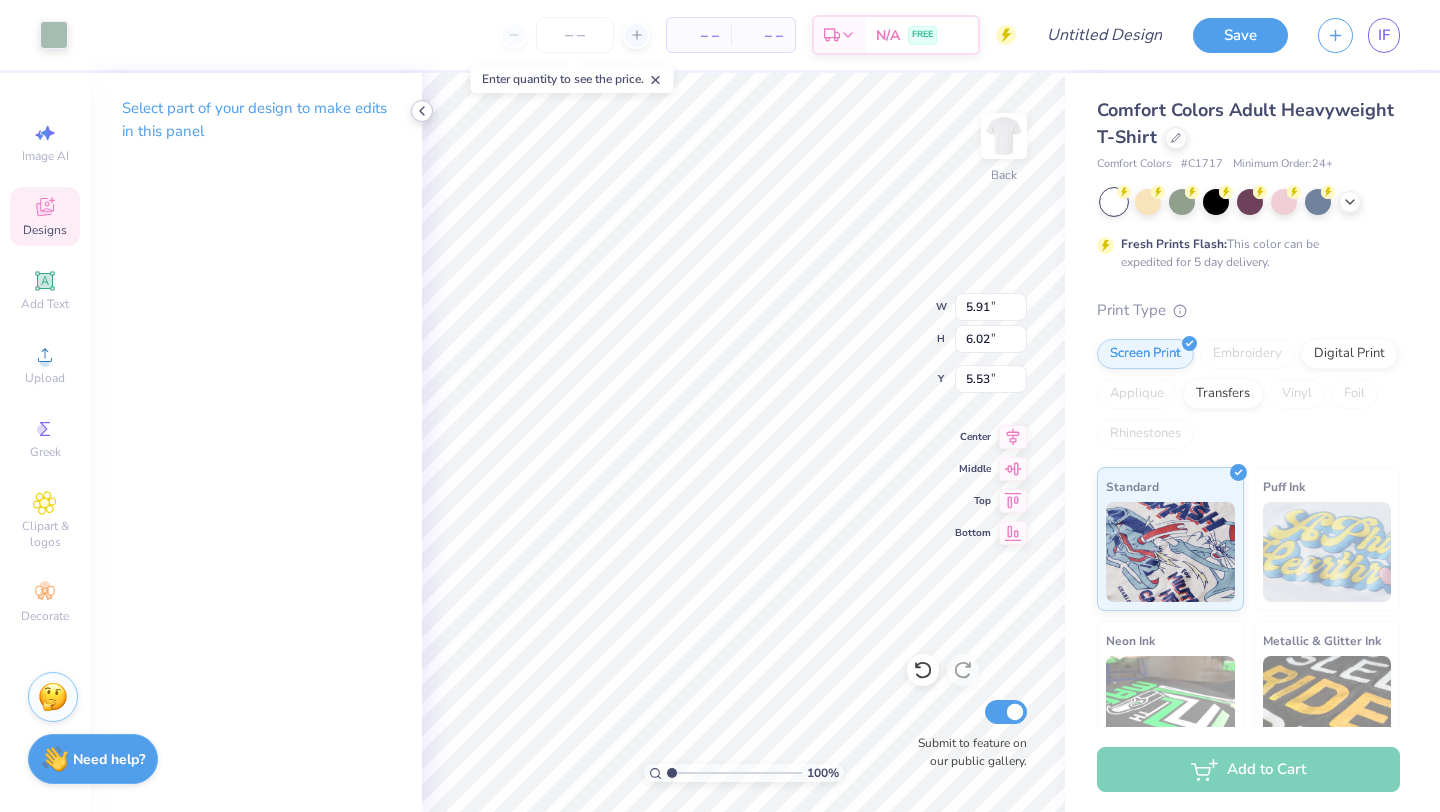 click 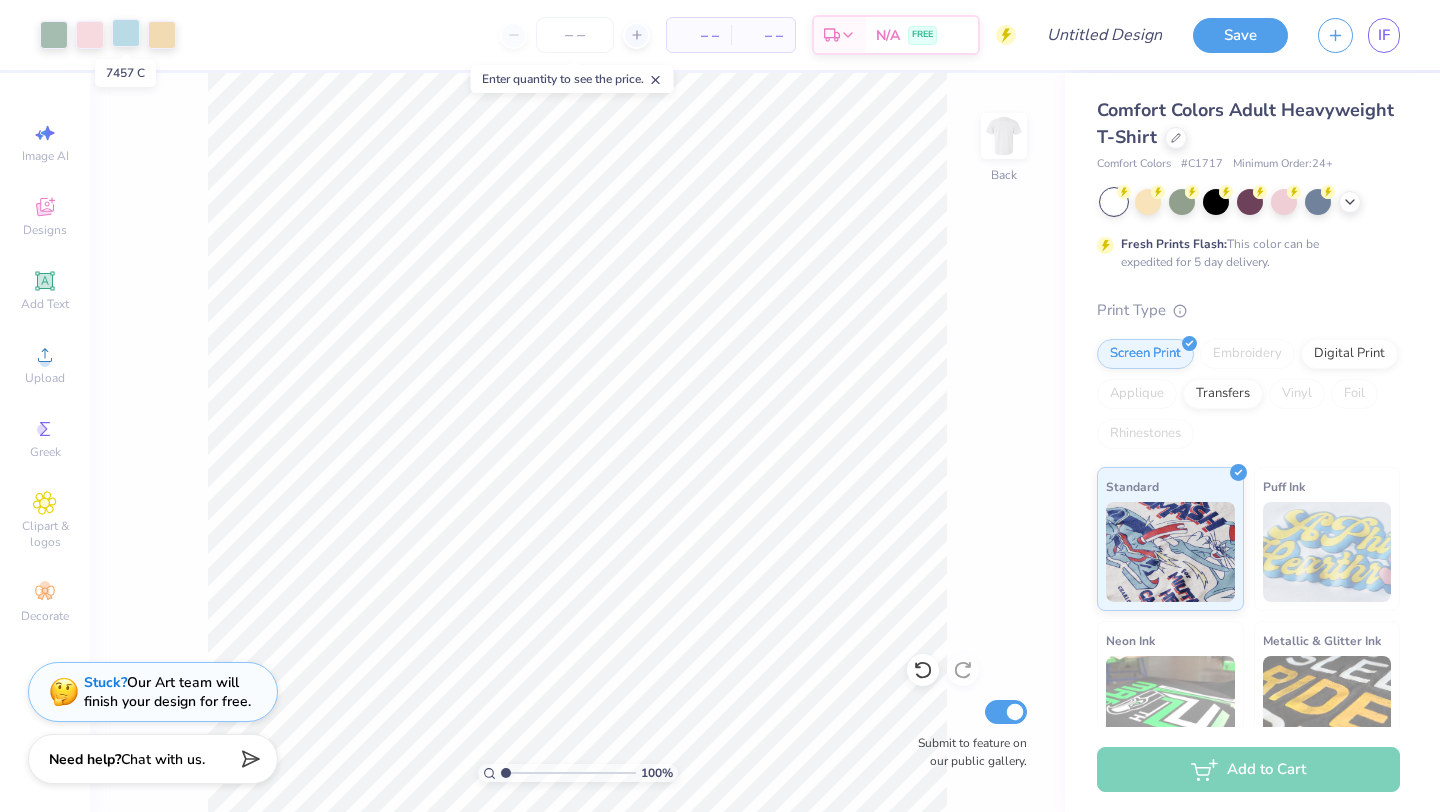click at bounding box center [126, 33] 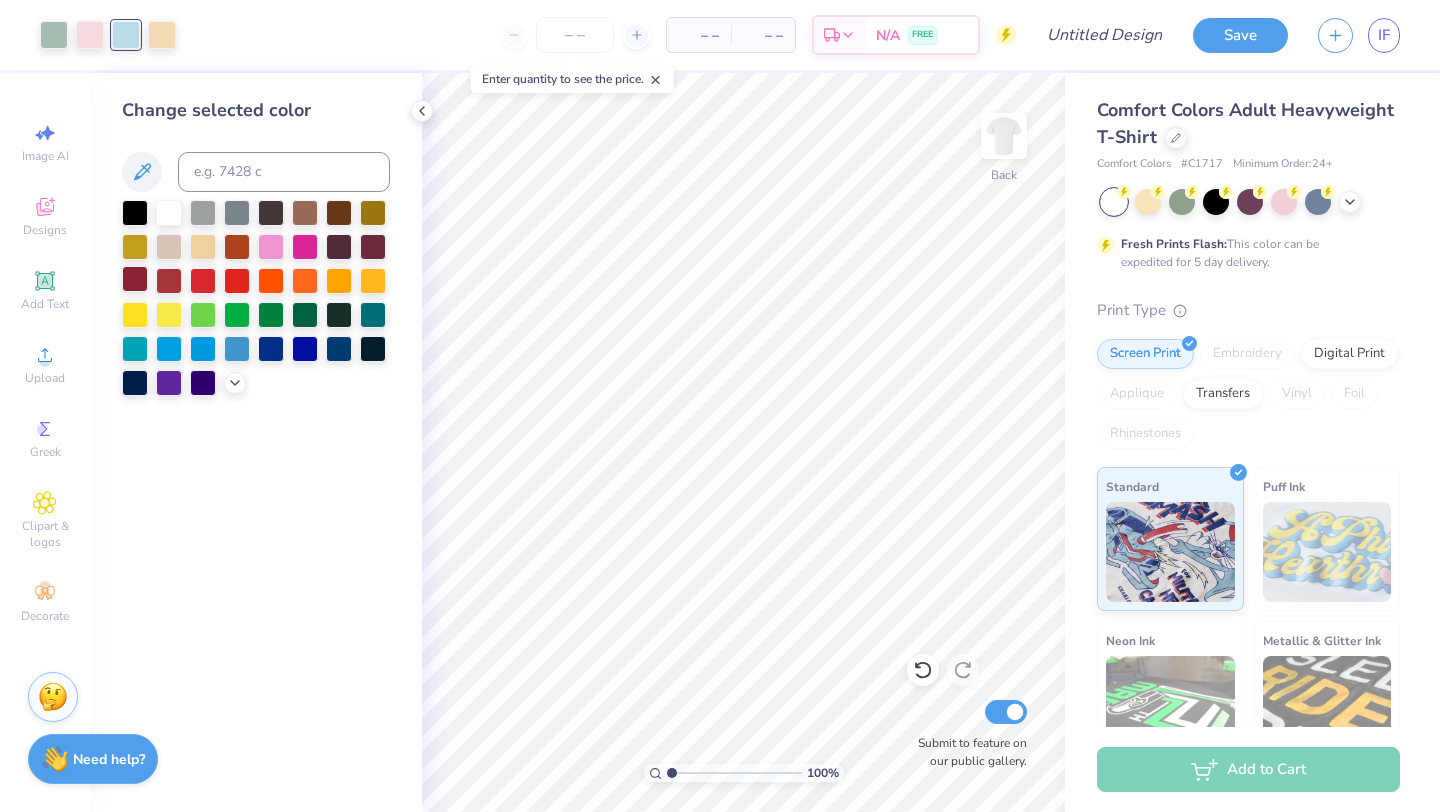 click at bounding box center (135, 279) 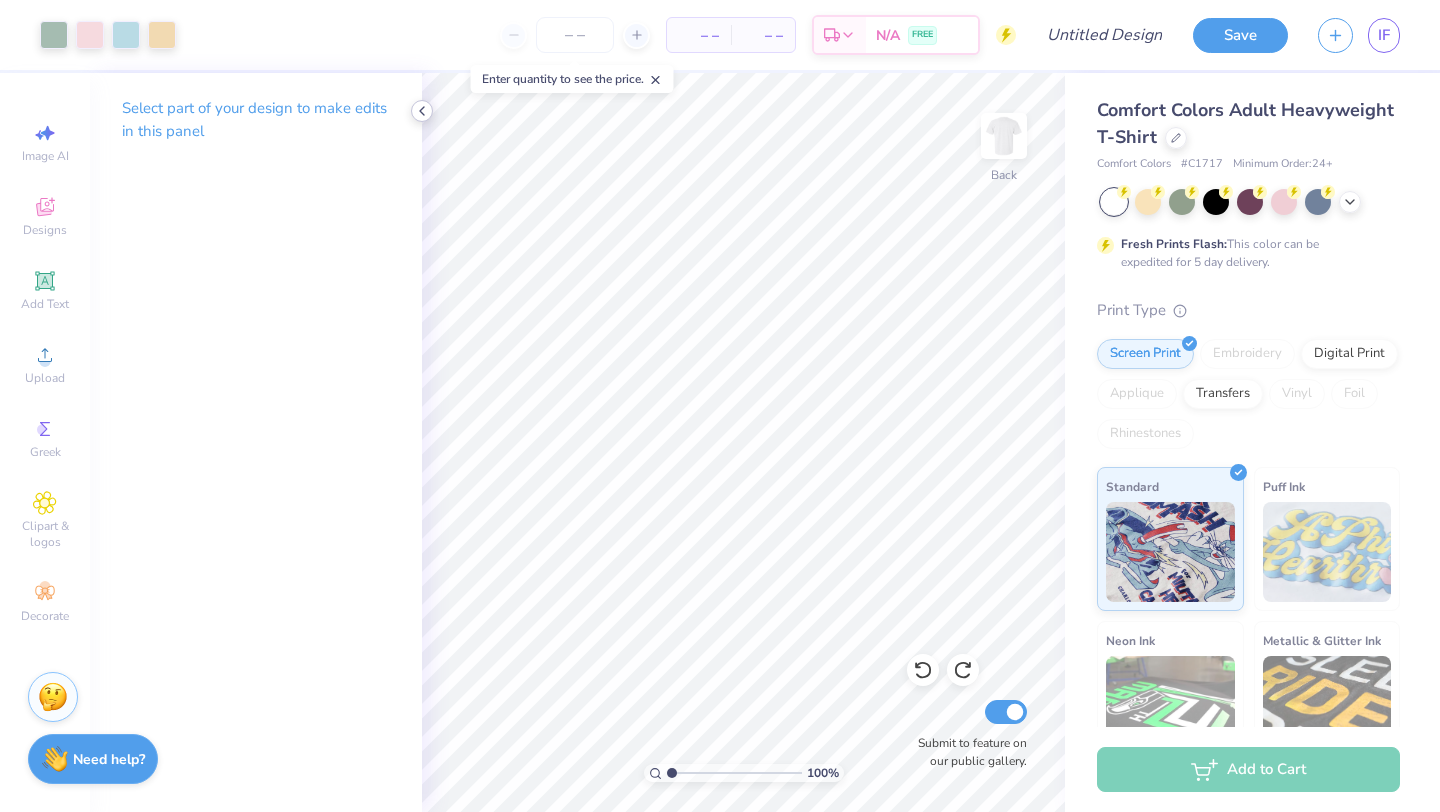 click 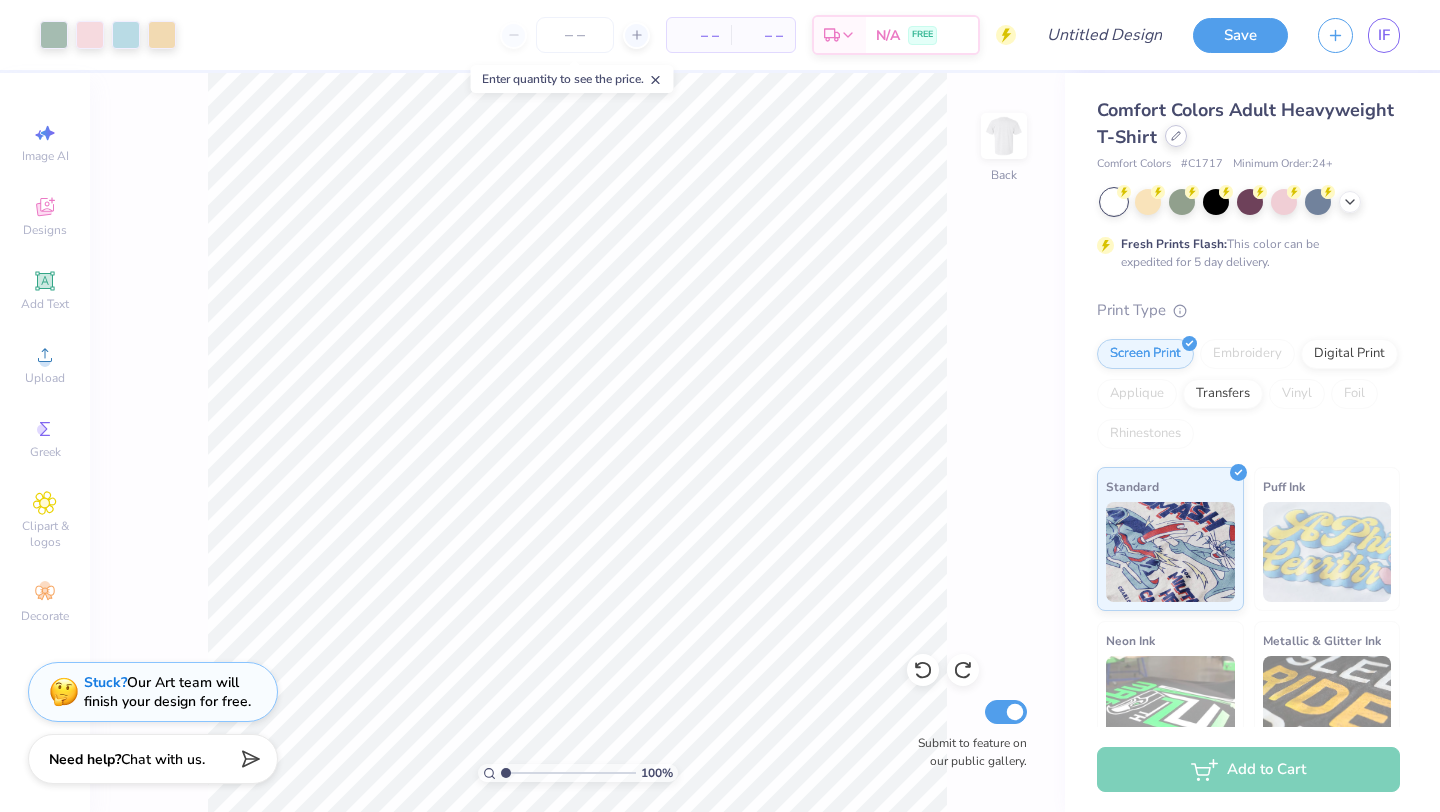 click at bounding box center (1176, 136) 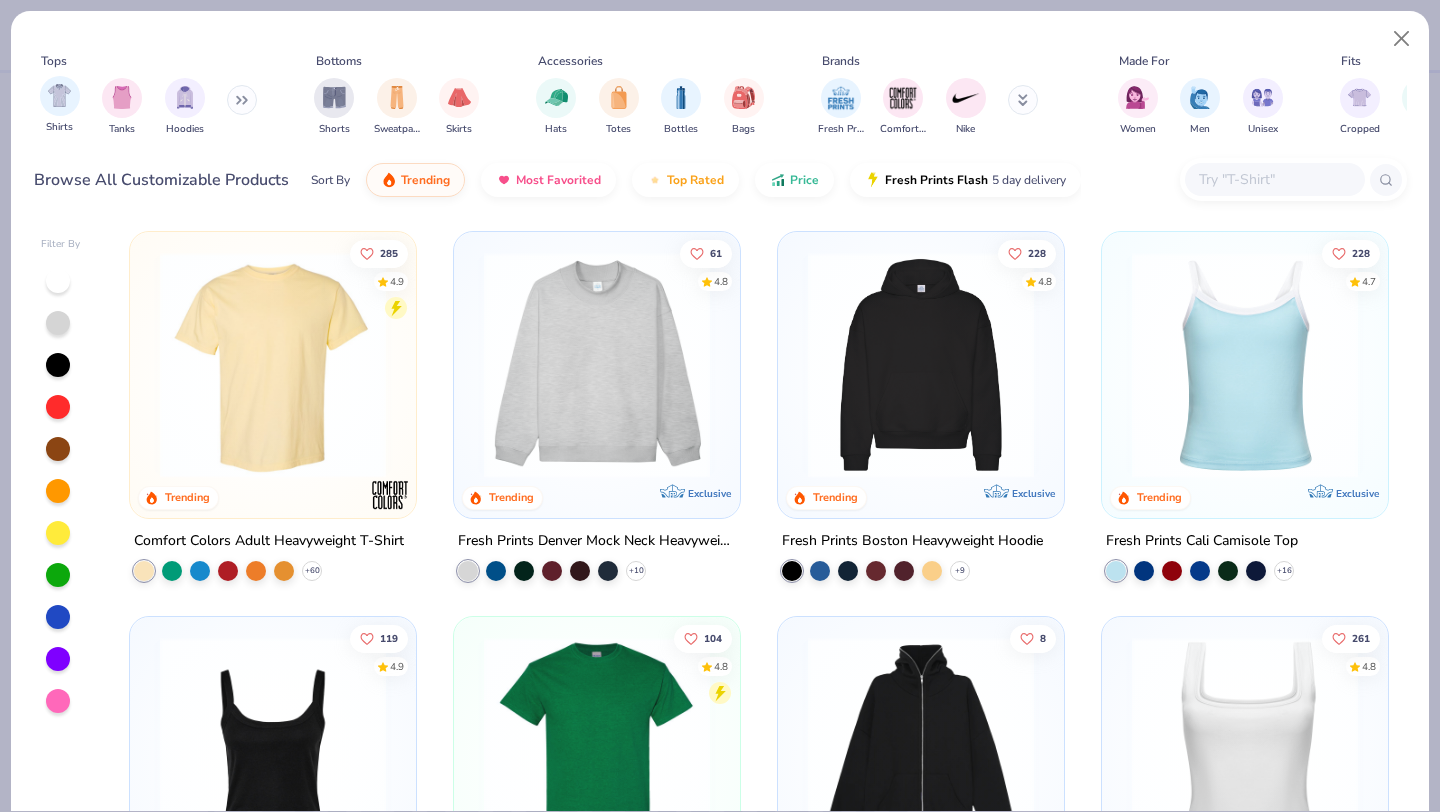 click on "Shirts" at bounding box center (60, 105) 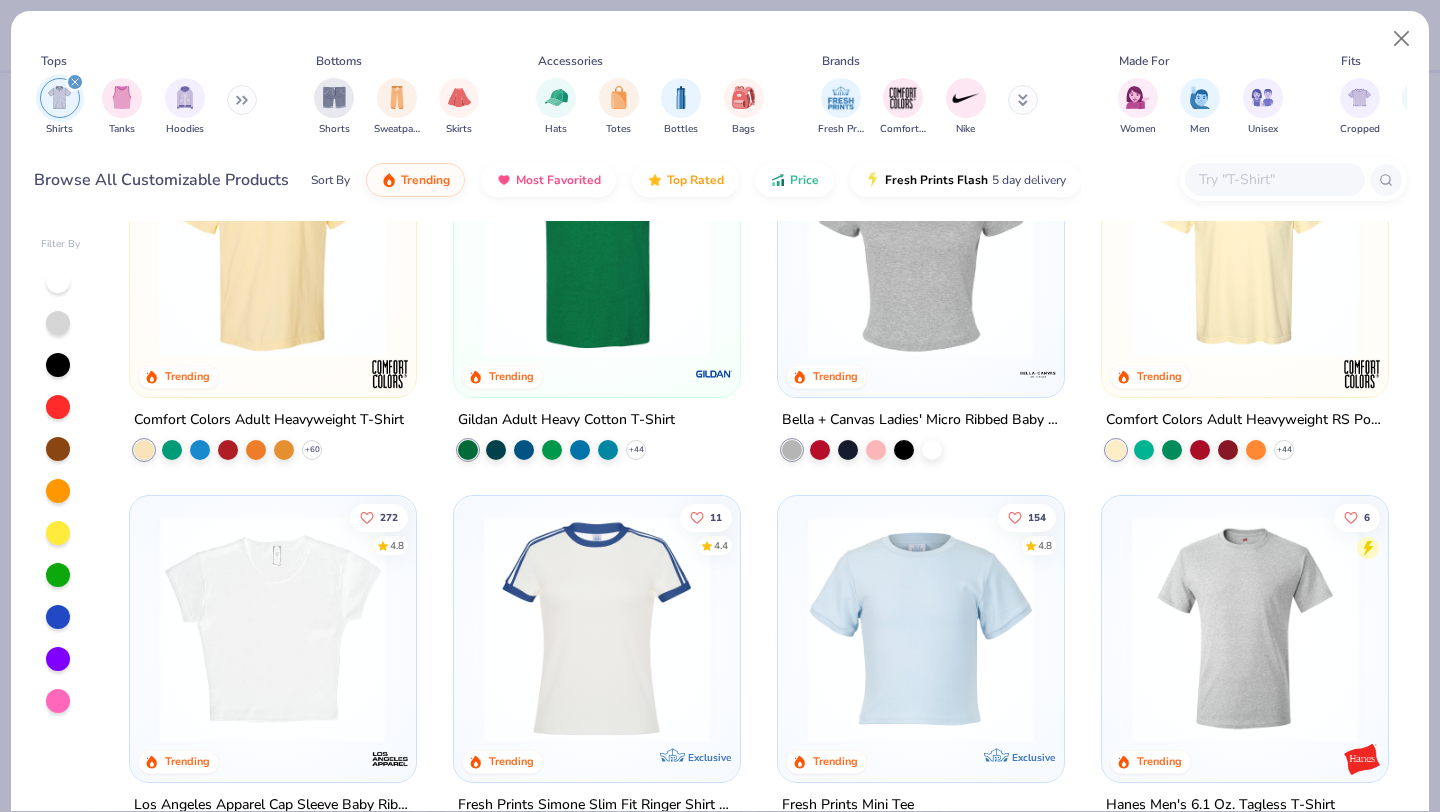scroll, scrollTop: 286, scrollLeft: 0, axis: vertical 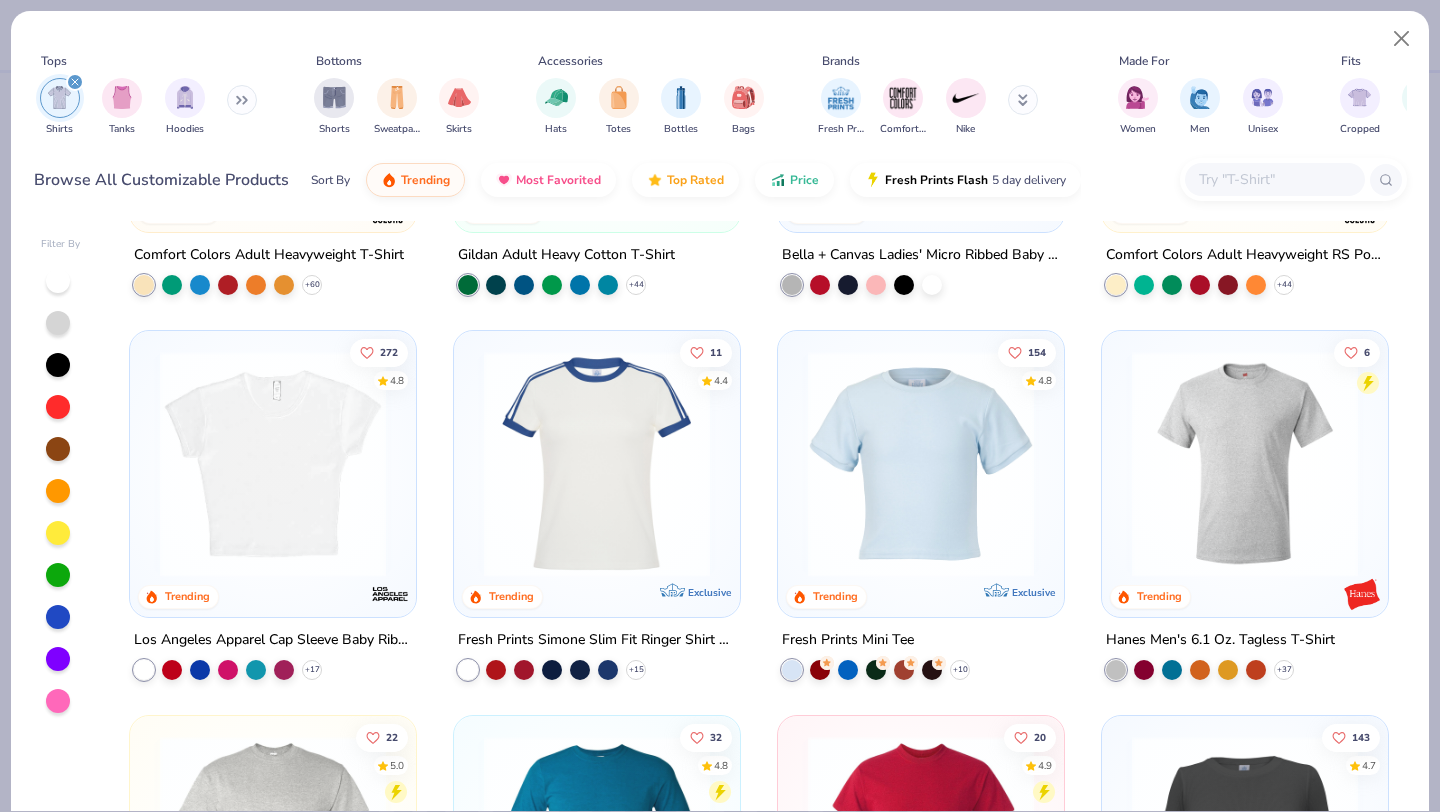 click at bounding box center [273, 464] 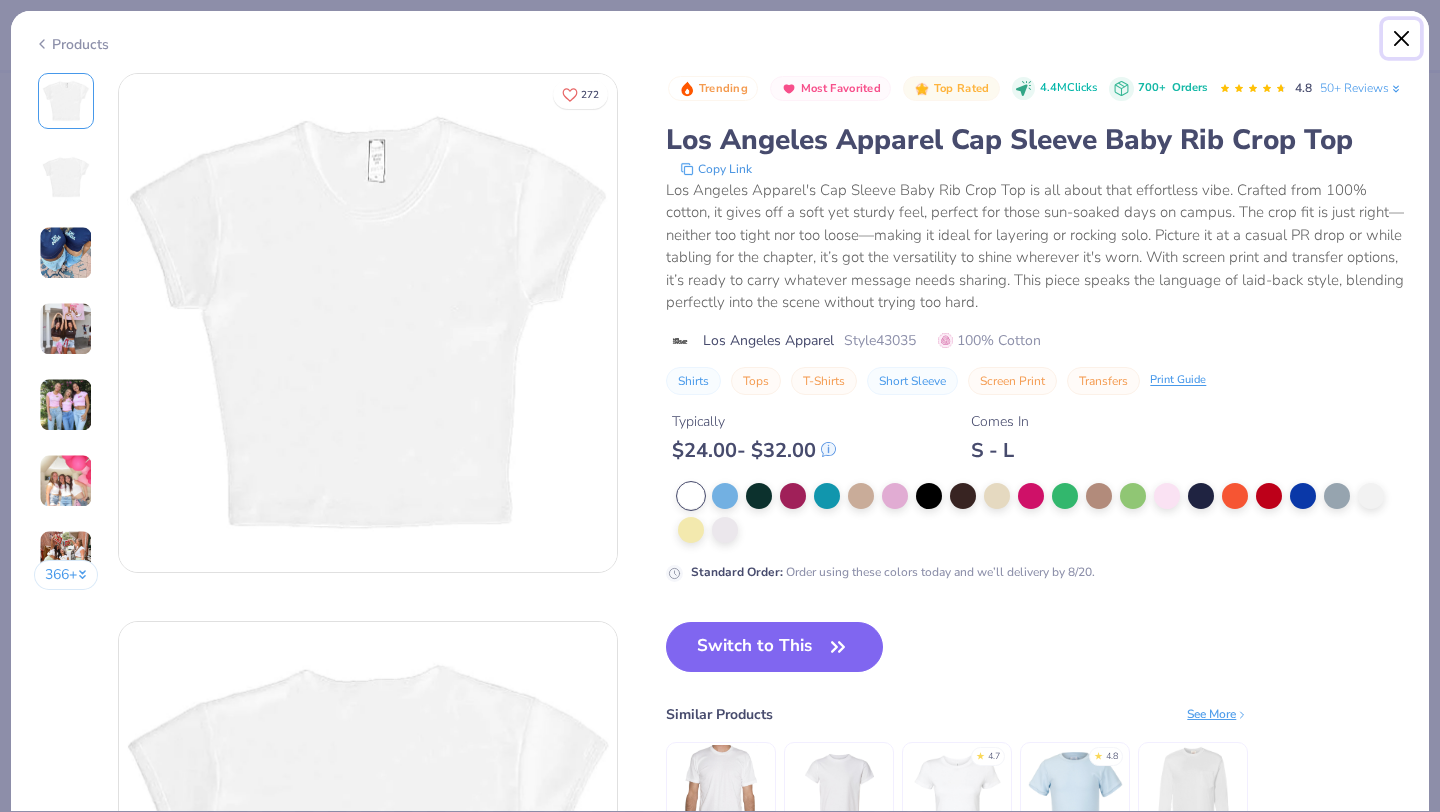 click at bounding box center [1402, 39] 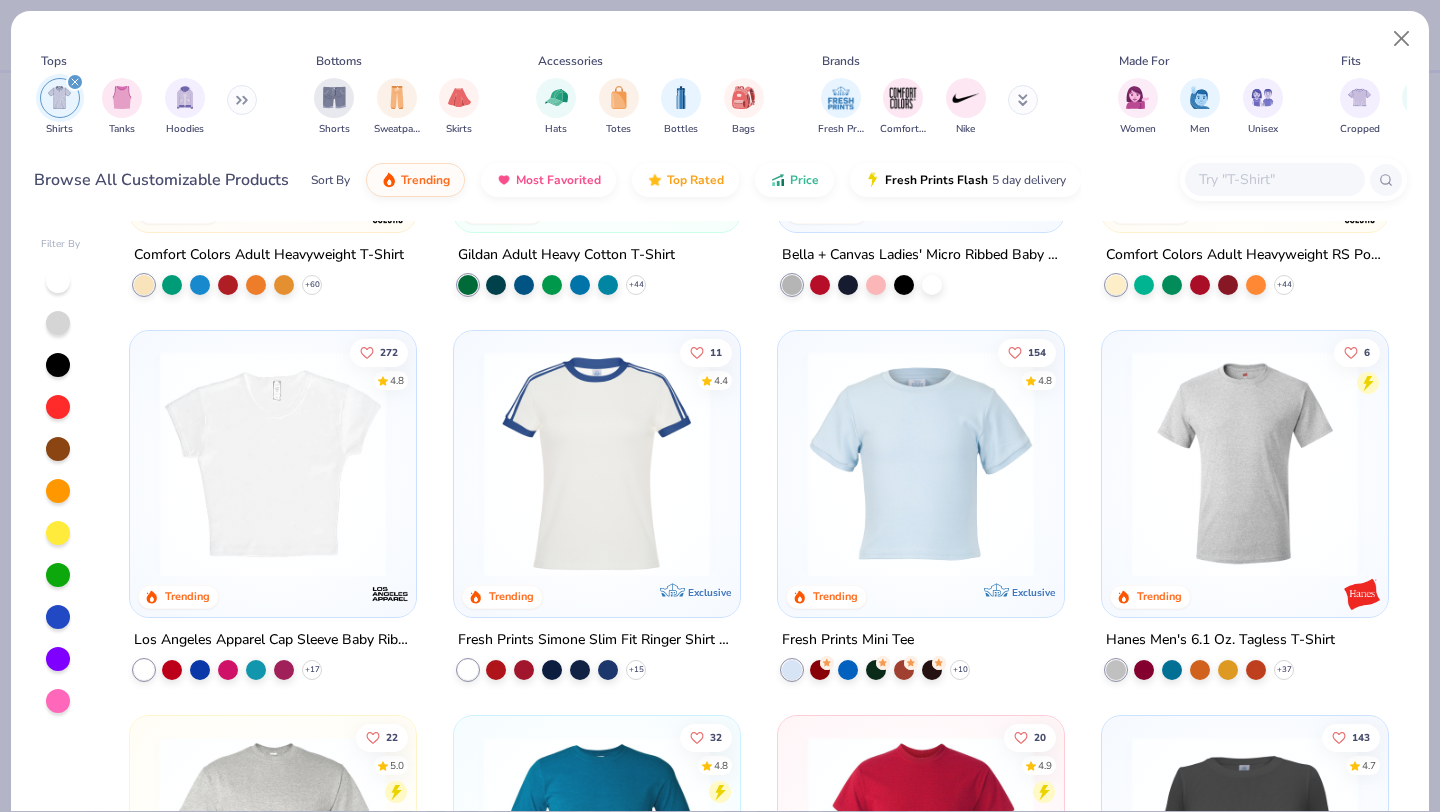 click at bounding box center [921, 459] 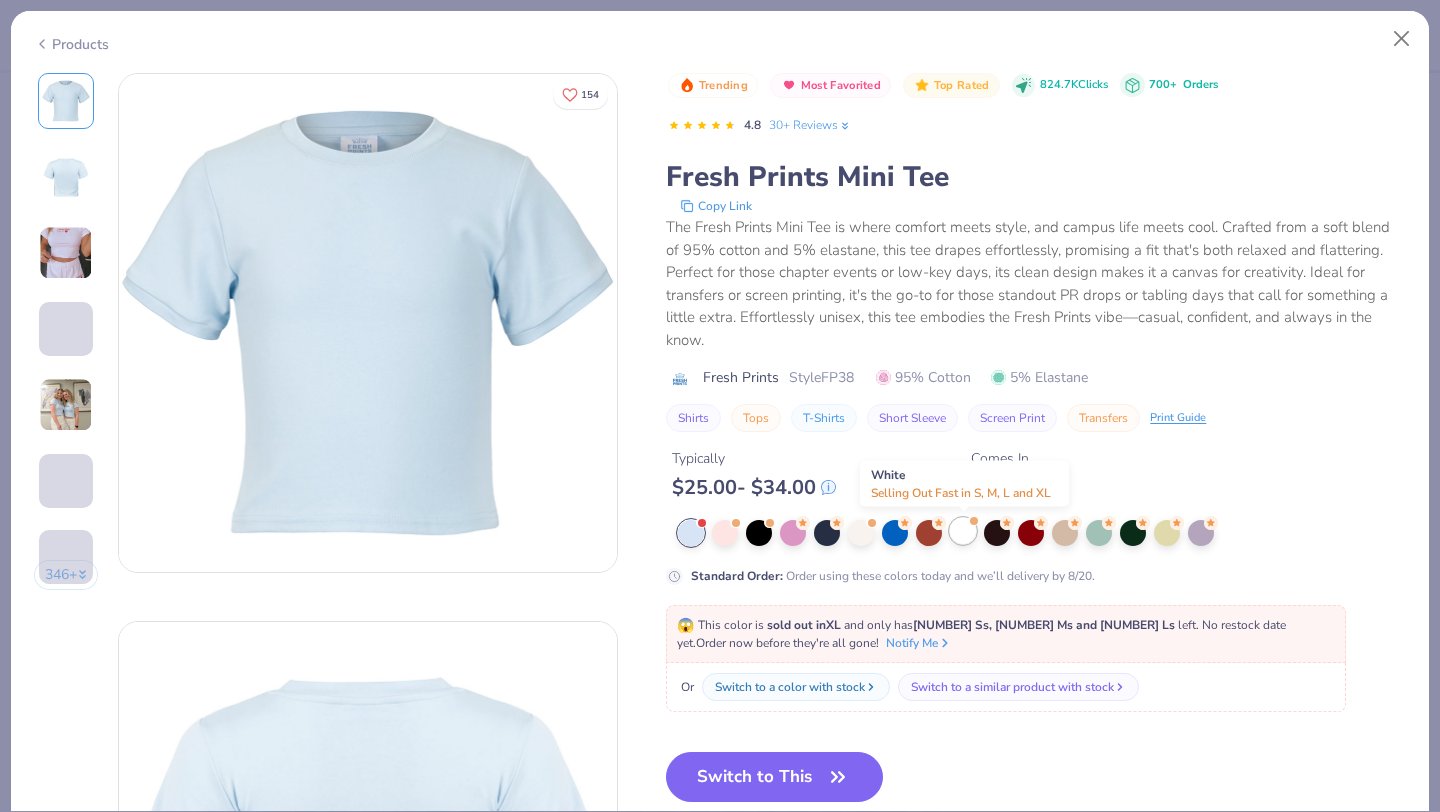 click at bounding box center [963, 531] 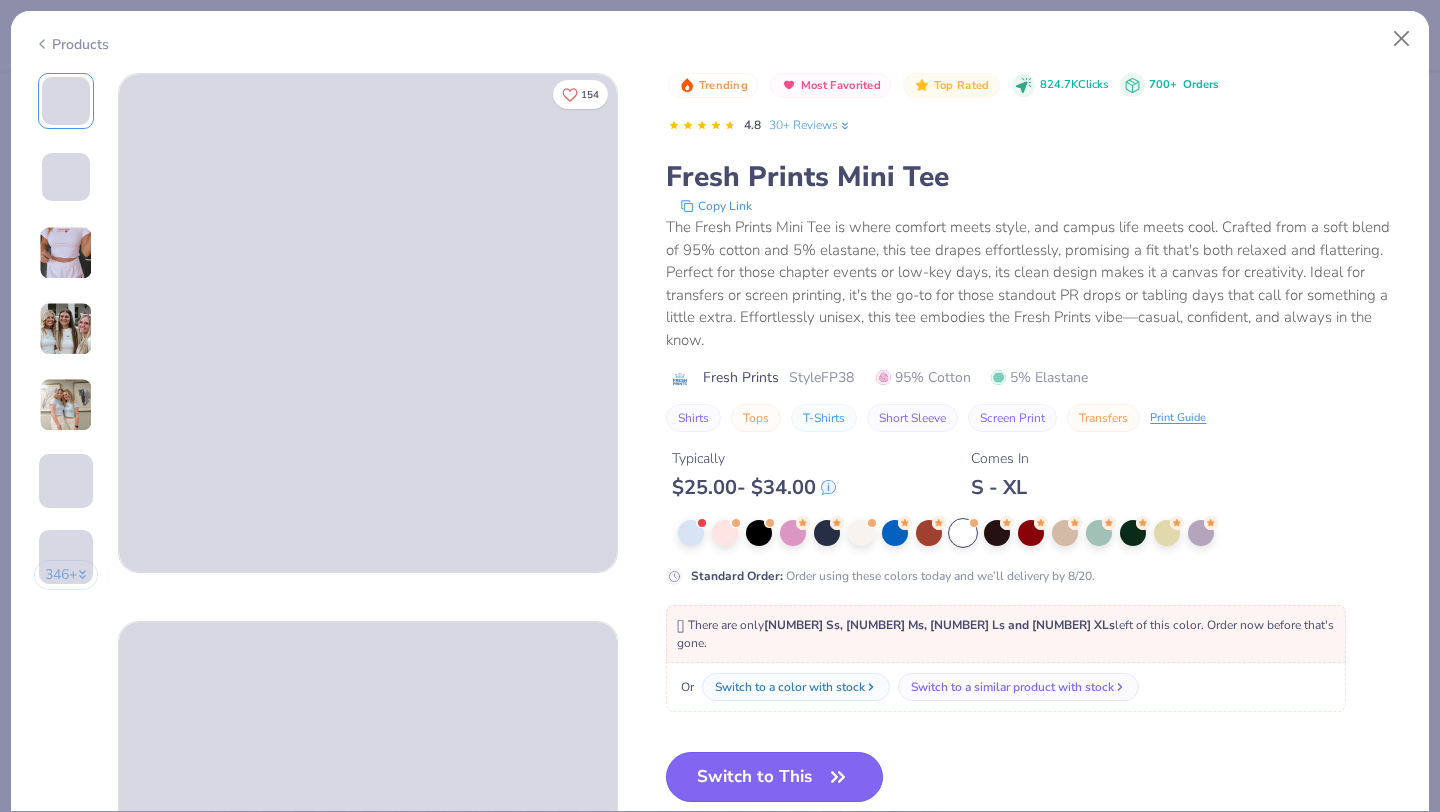click on "Switch to This" at bounding box center (774, 777) 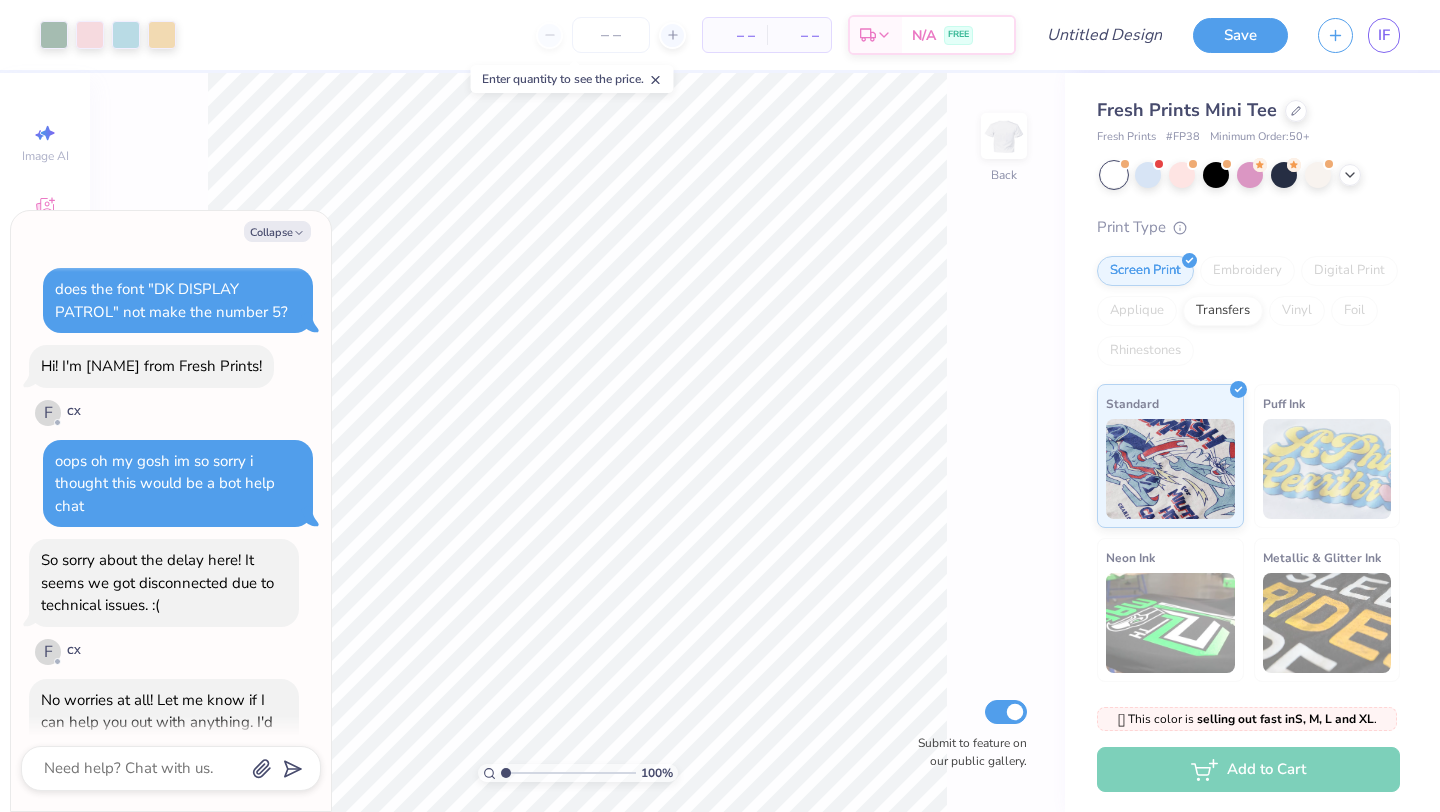 scroll, scrollTop: 400, scrollLeft: 0, axis: vertical 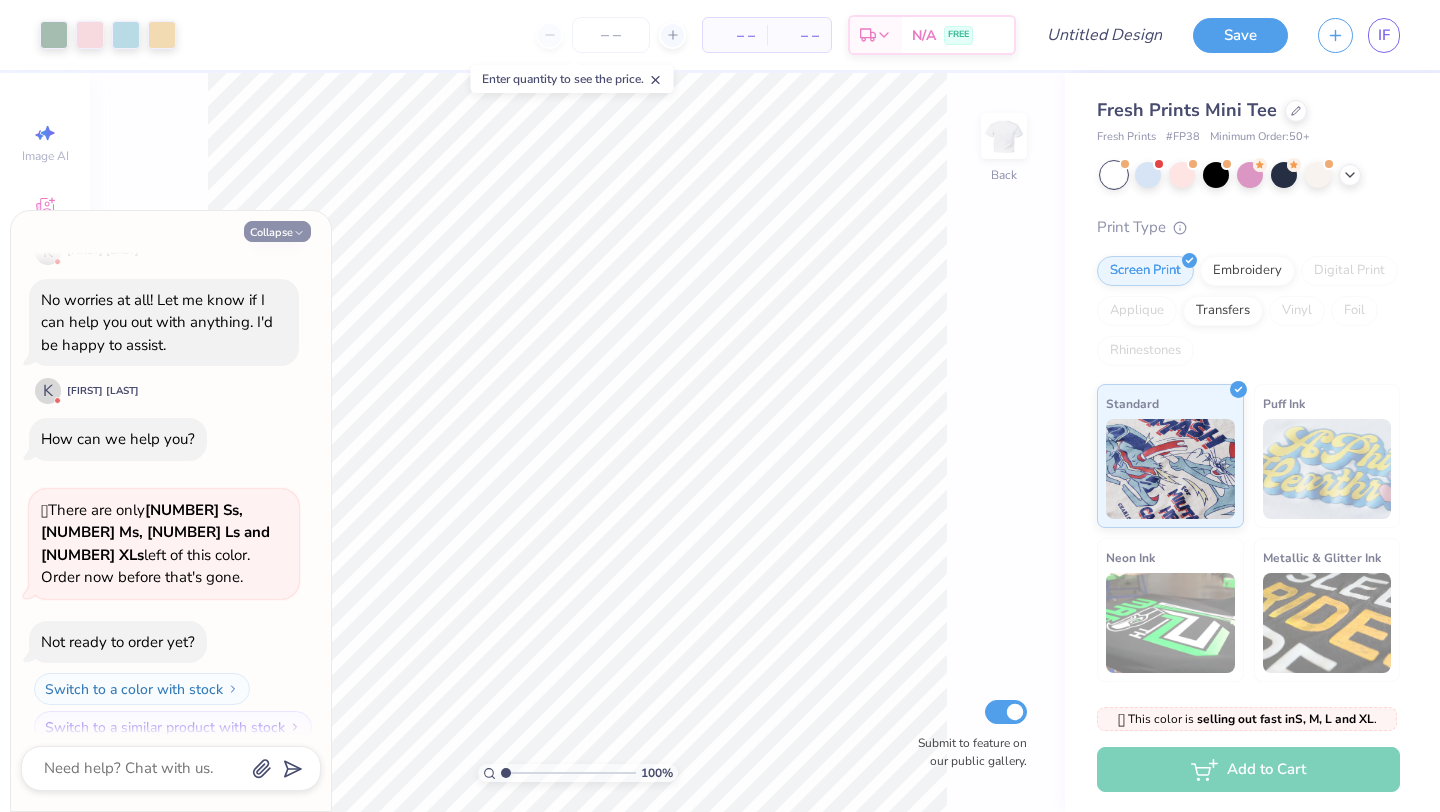 click on "Collapse" at bounding box center [277, 231] 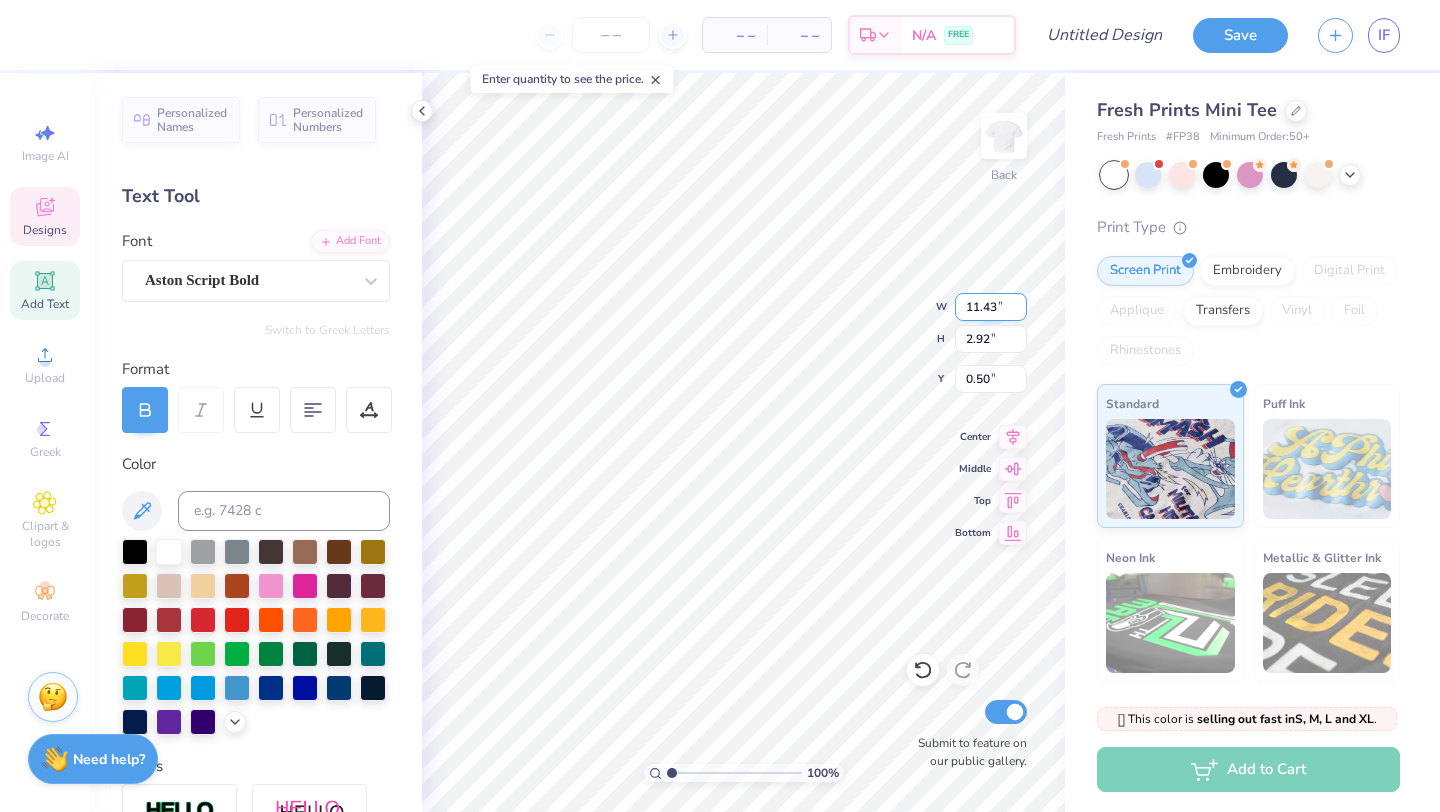 click on "11.43" at bounding box center (991, 307) 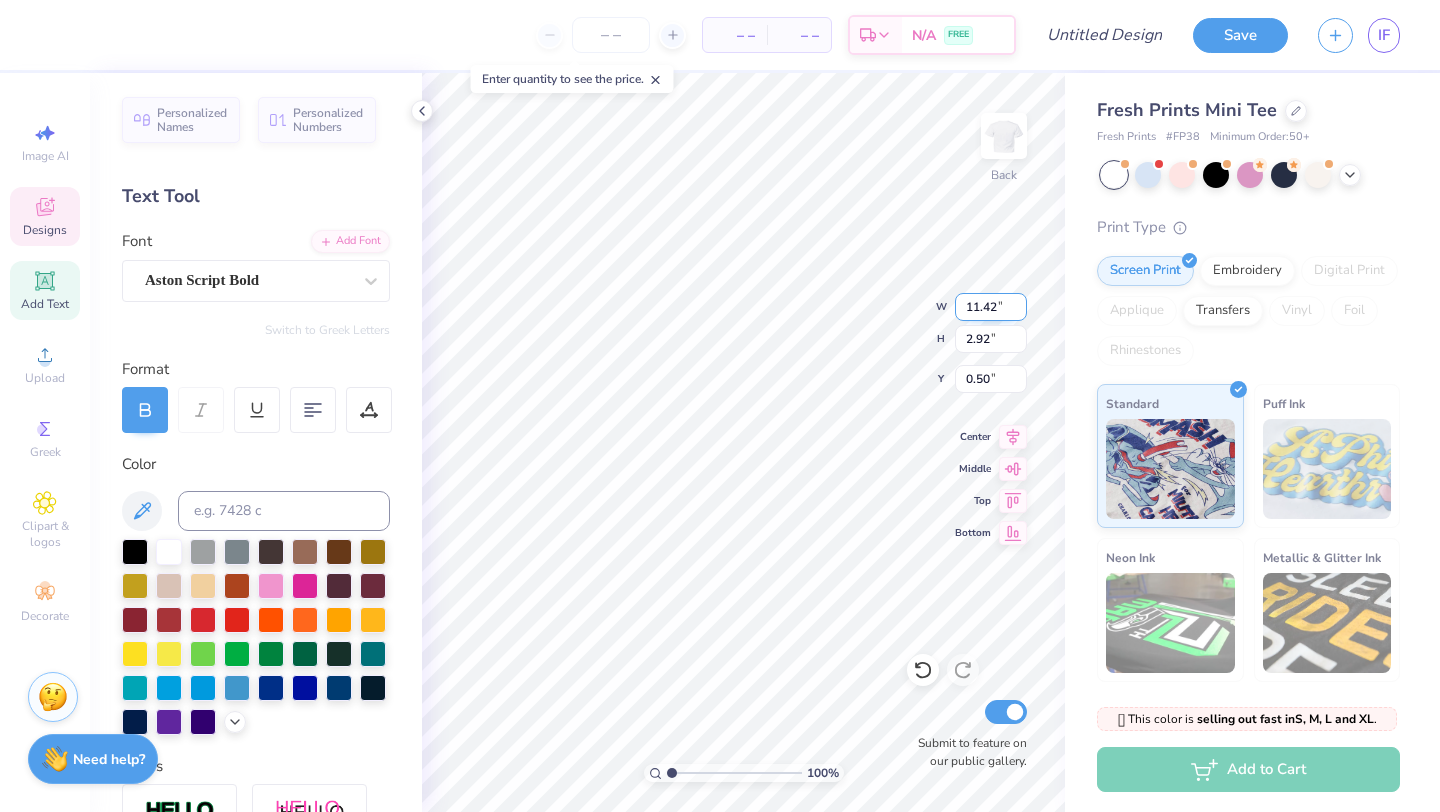 click on "11.42" at bounding box center [991, 307] 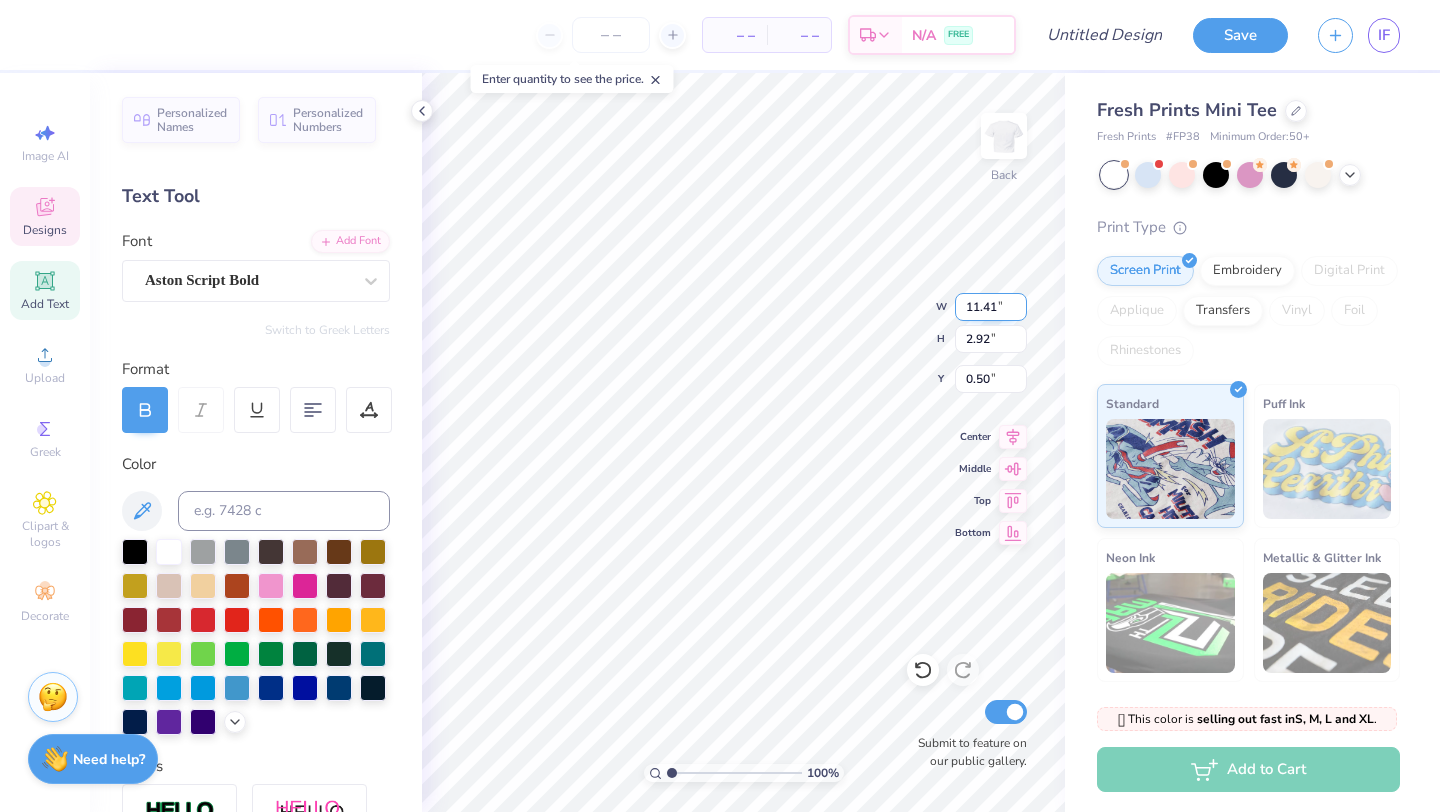 click on "11.41" at bounding box center (991, 307) 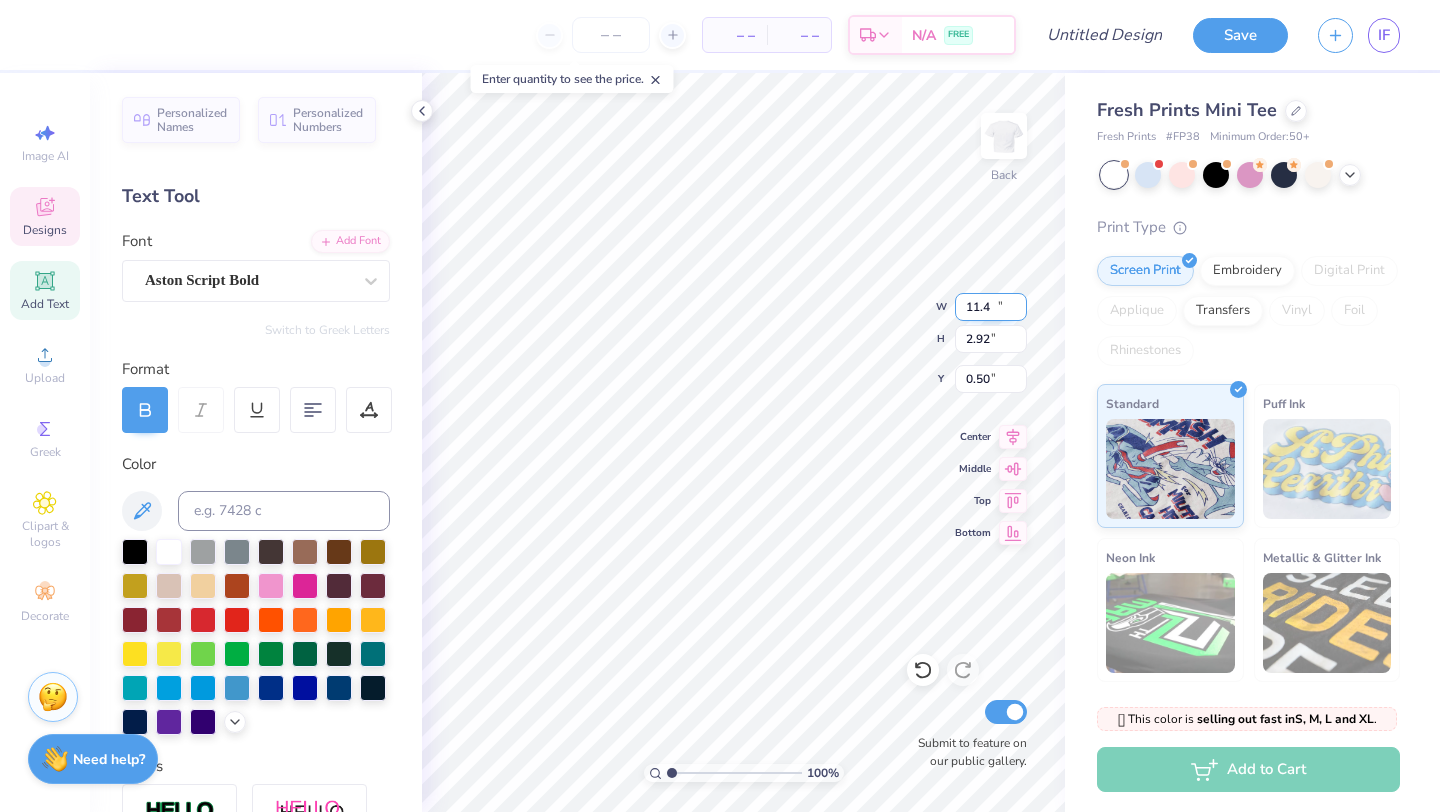 click on "11.4" at bounding box center [991, 307] 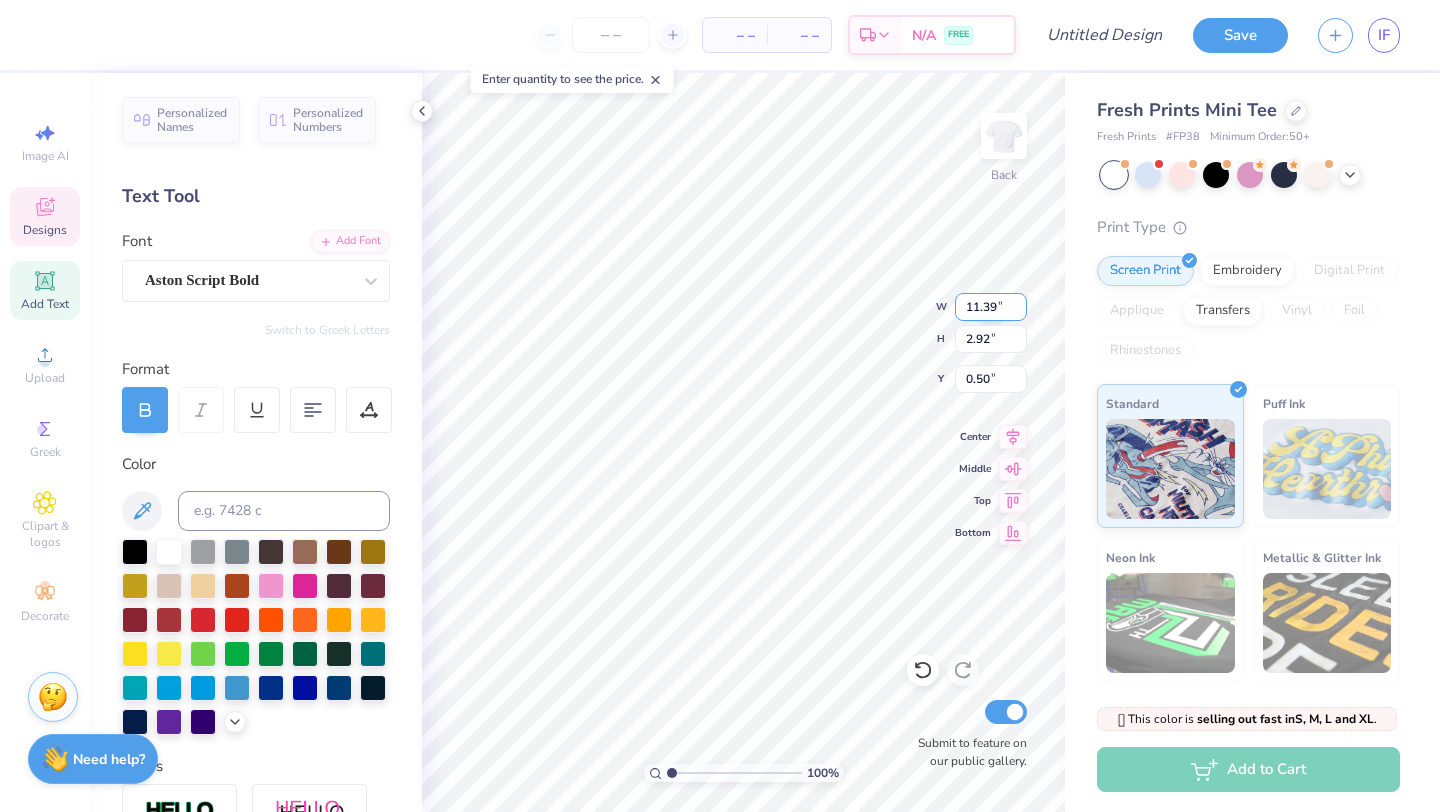 click on "11.39" at bounding box center (991, 307) 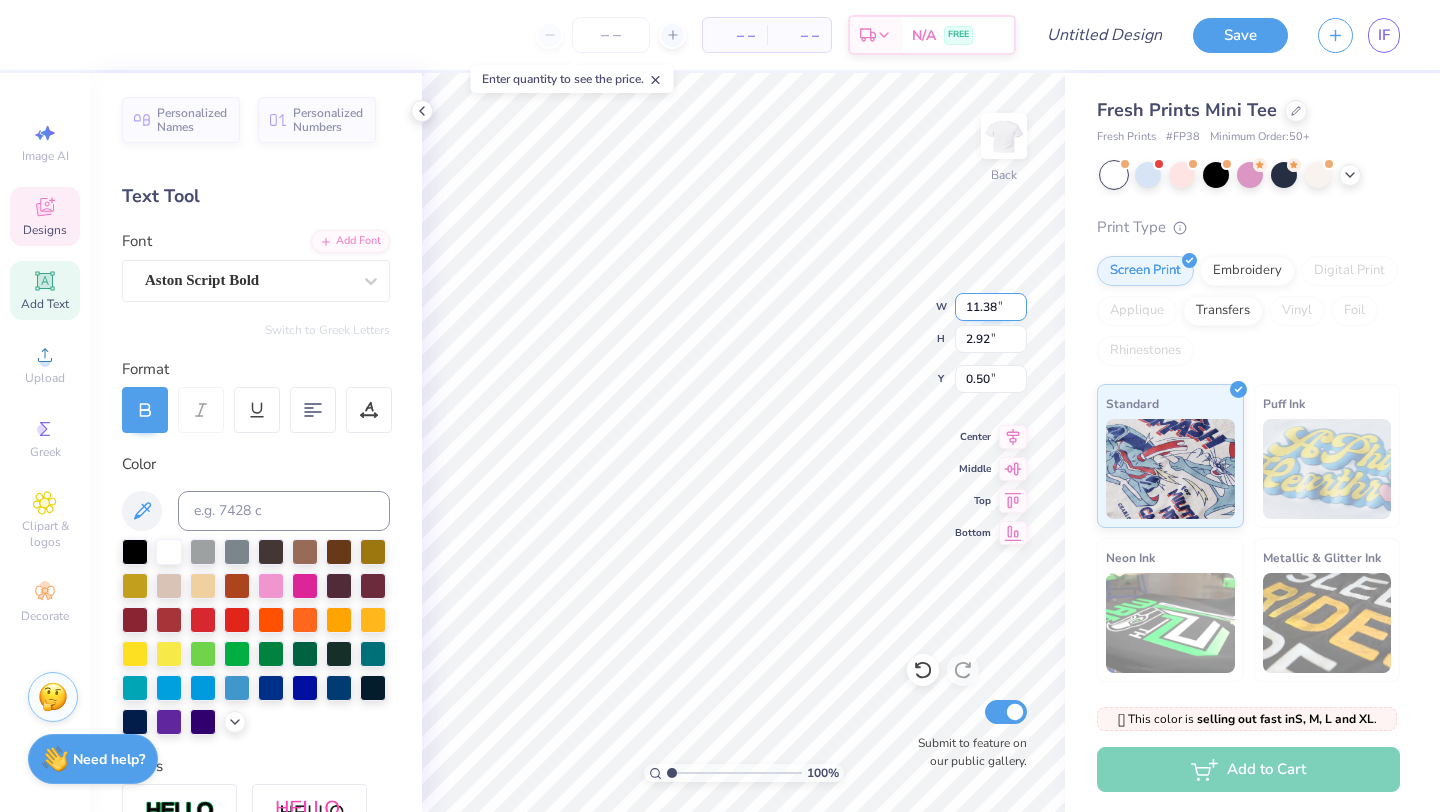 click on "11.38" at bounding box center [991, 307] 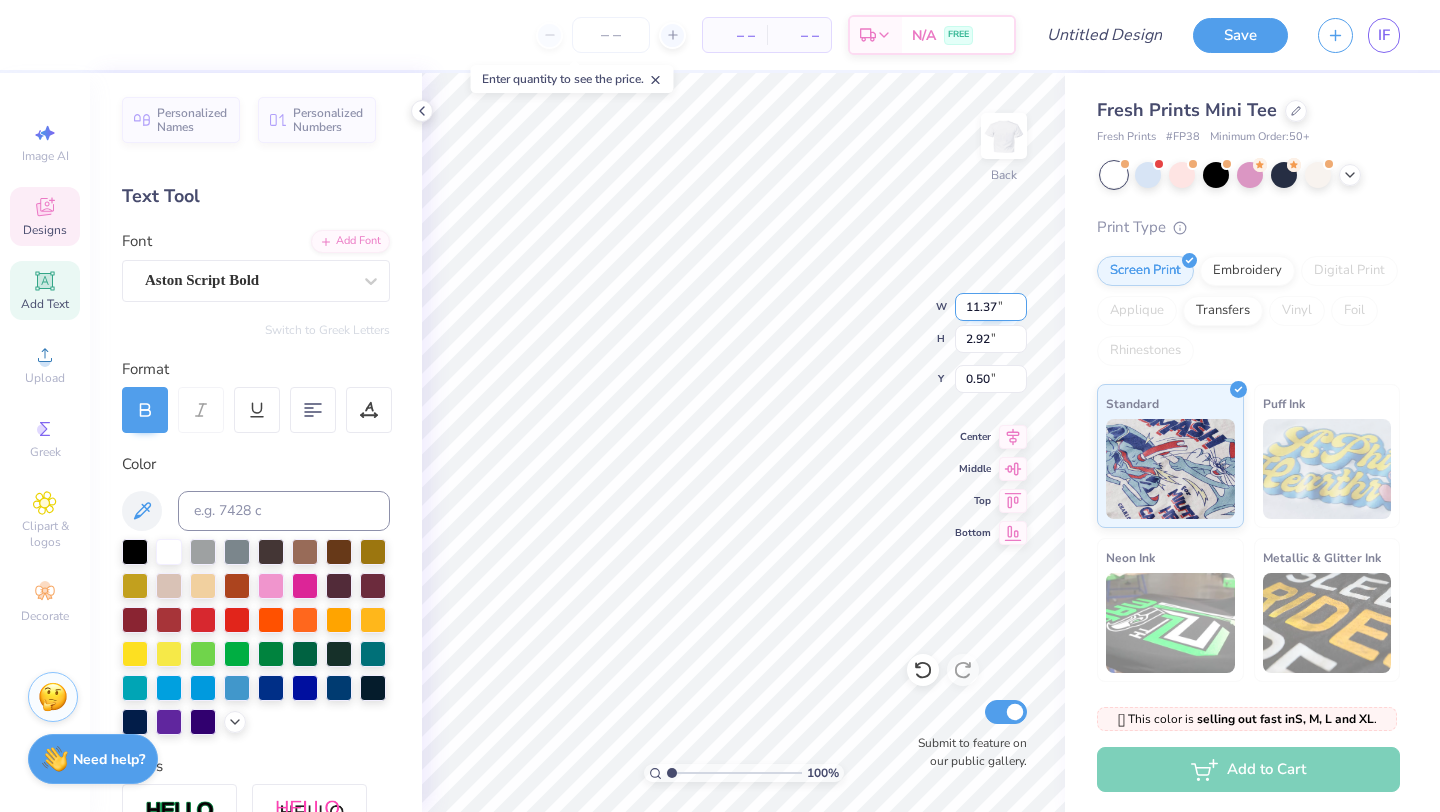 click on "11.37" at bounding box center (991, 307) 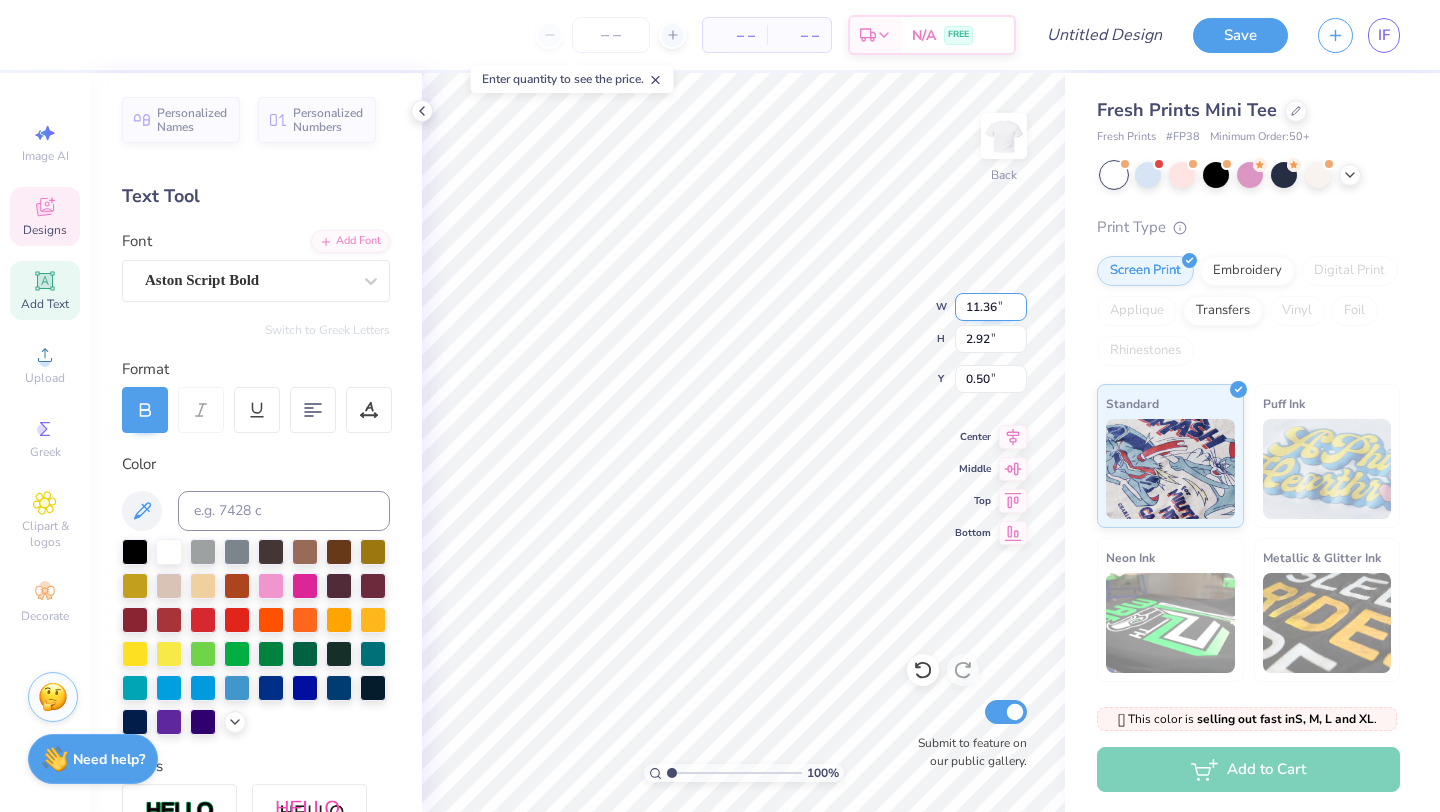 click on "11.36" at bounding box center [991, 307] 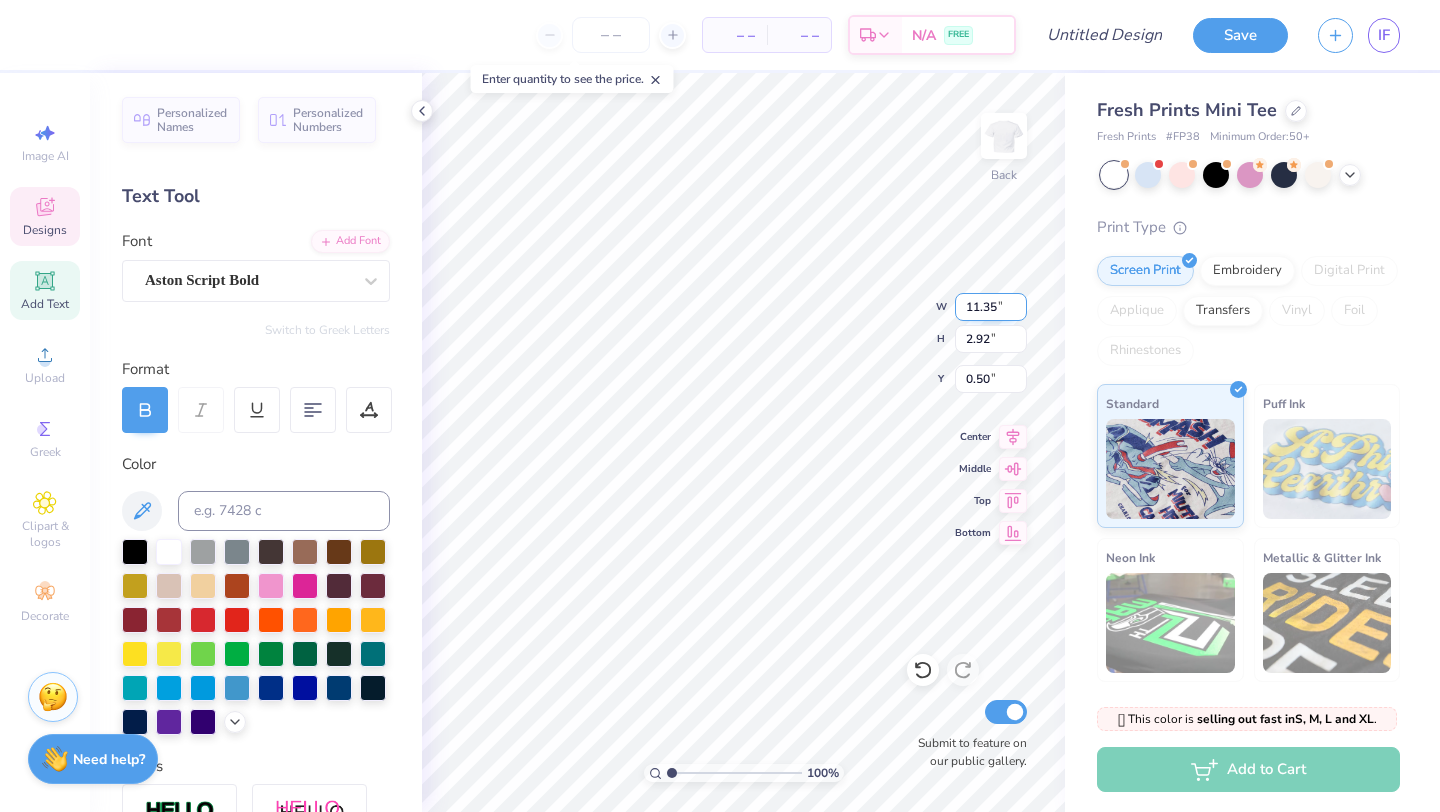 click on "11.35" at bounding box center (991, 307) 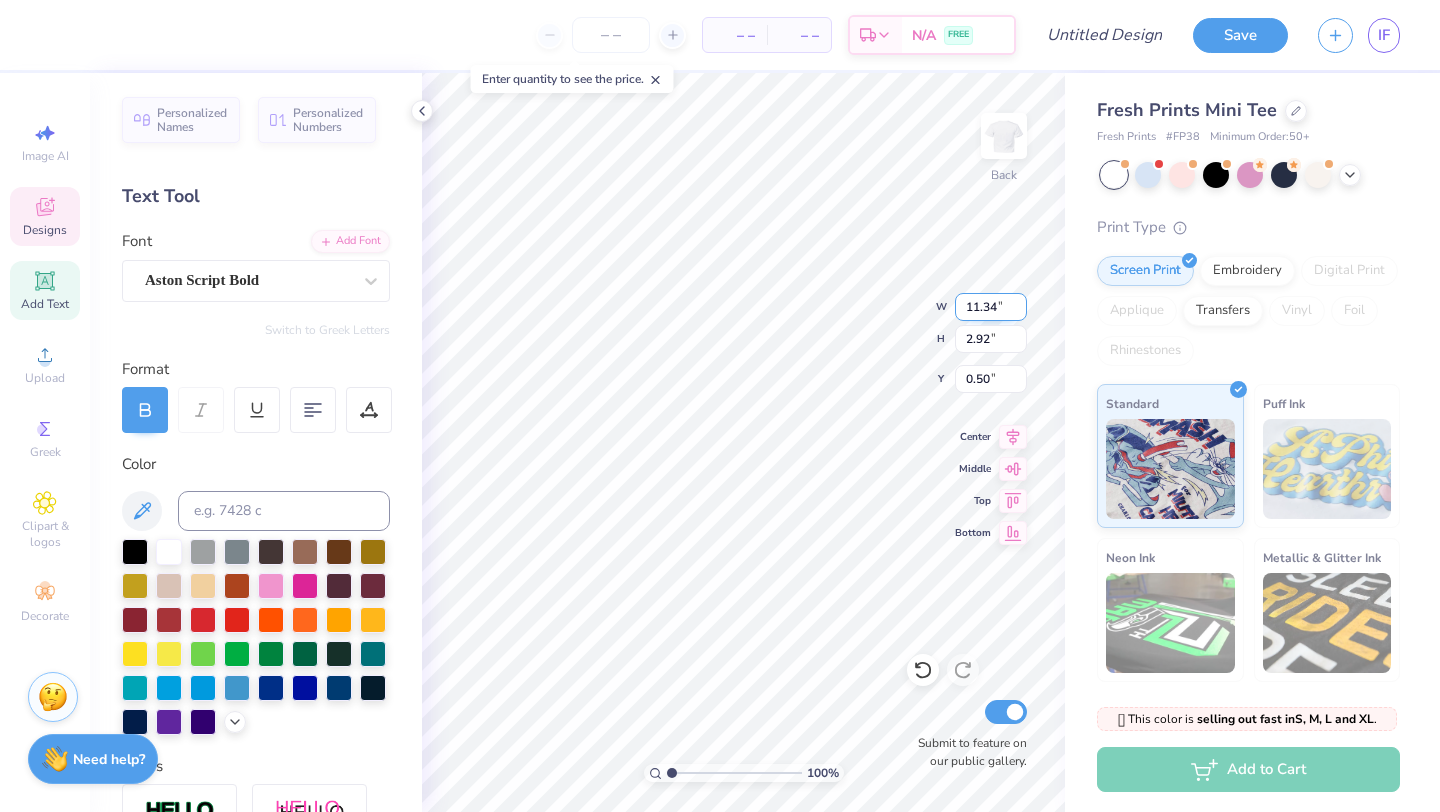 click on "11.34" at bounding box center (991, 307) 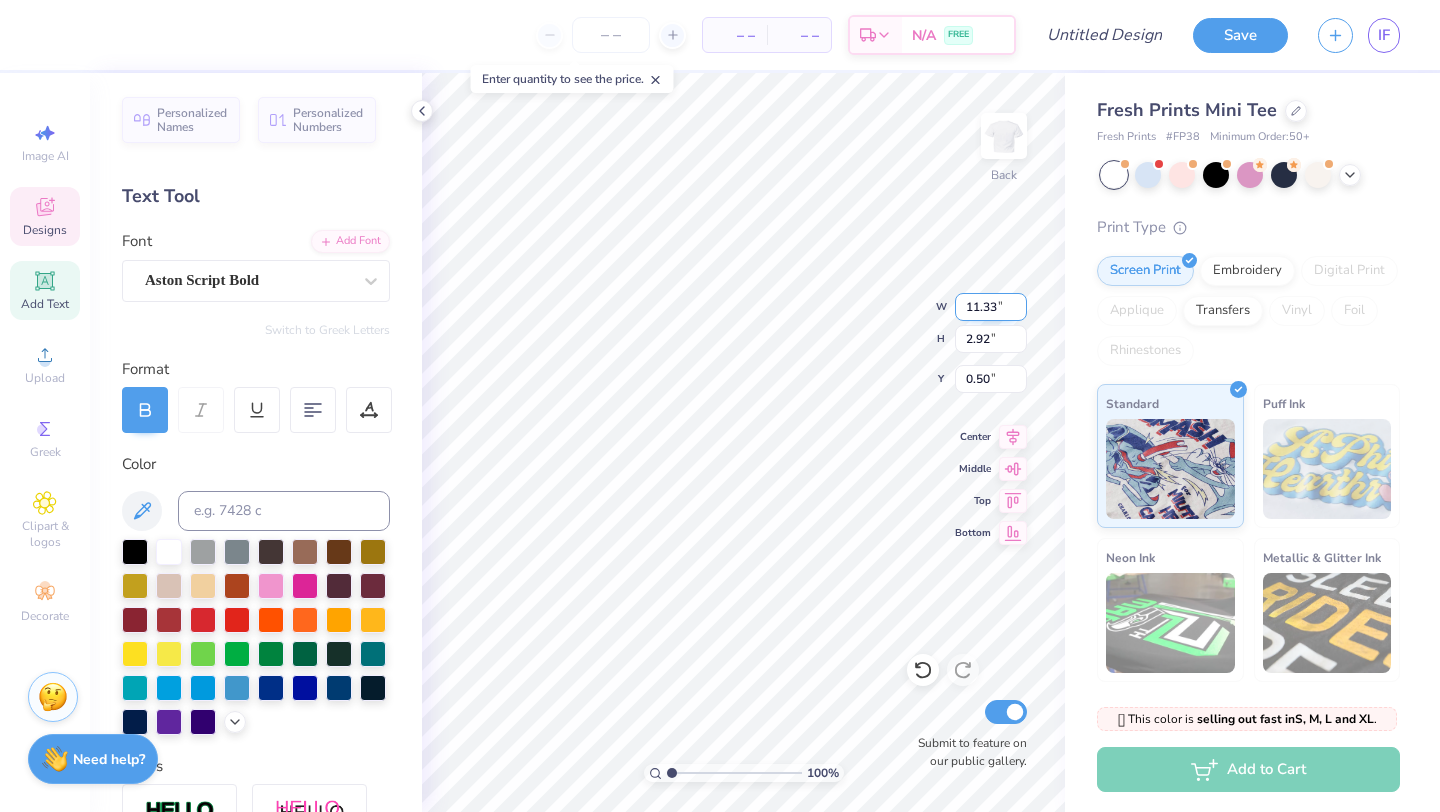 click on "11.33" at bounding box center (991, 307) 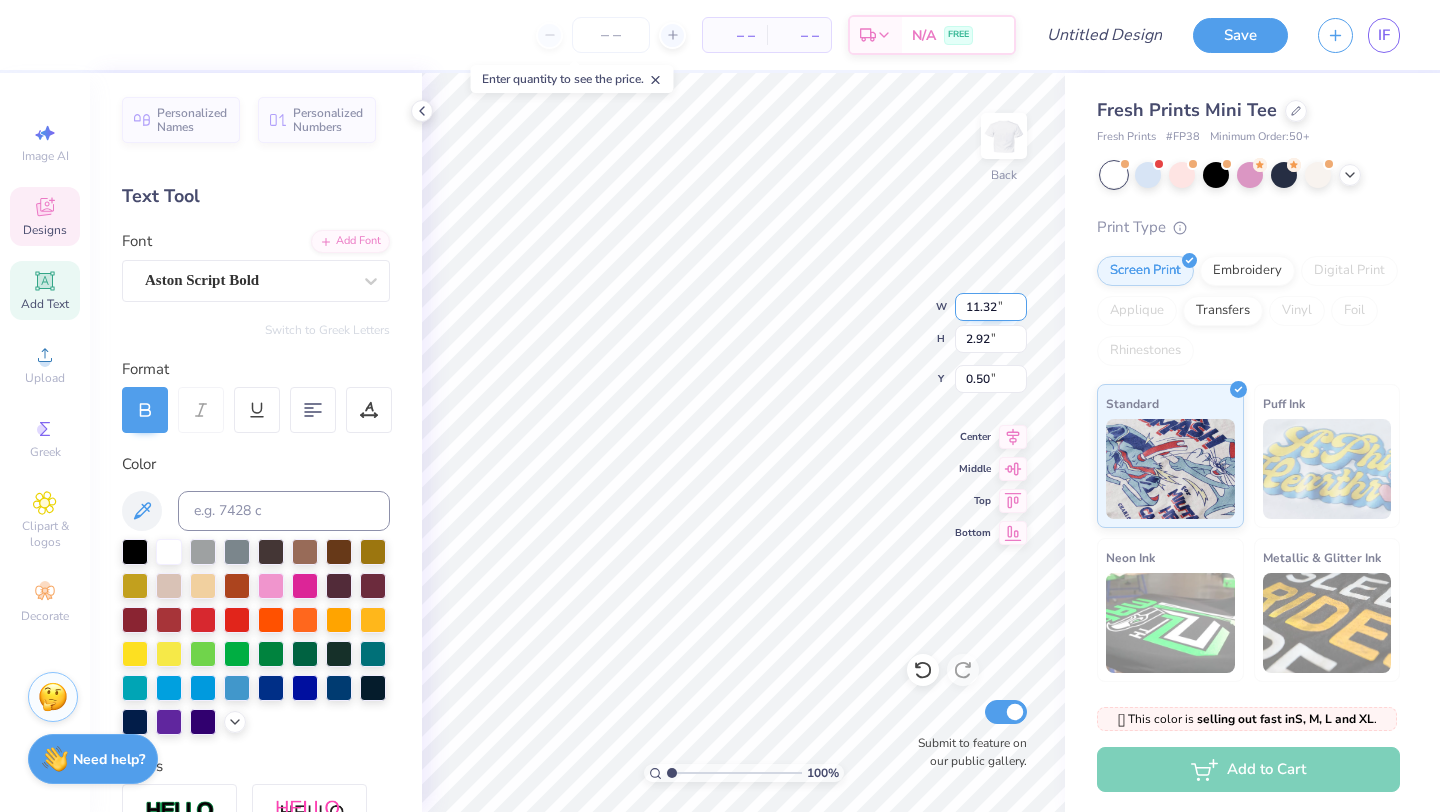click on "11.32" at bounding box center (991, 307) 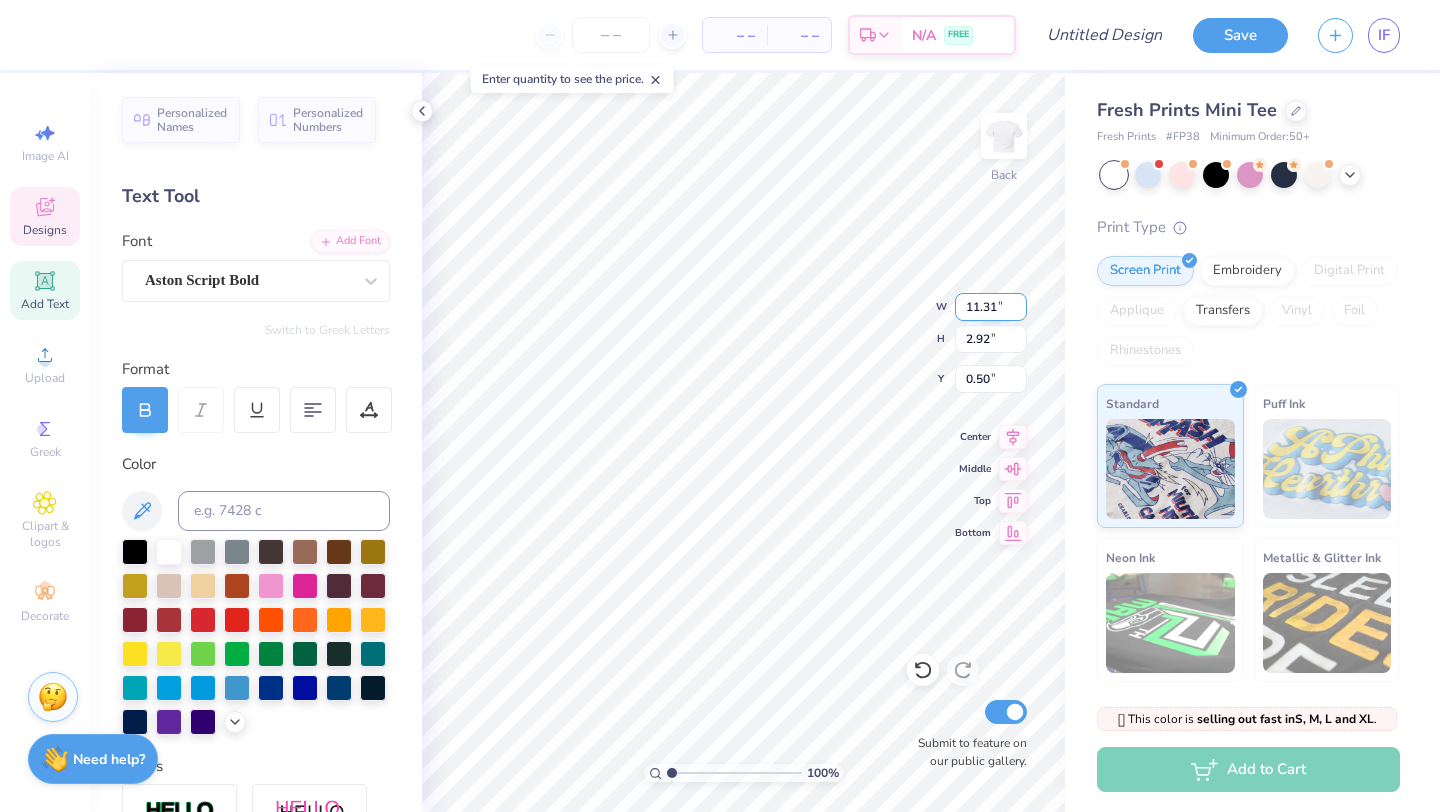 click on "11.31" at bounding box center [991, 307] 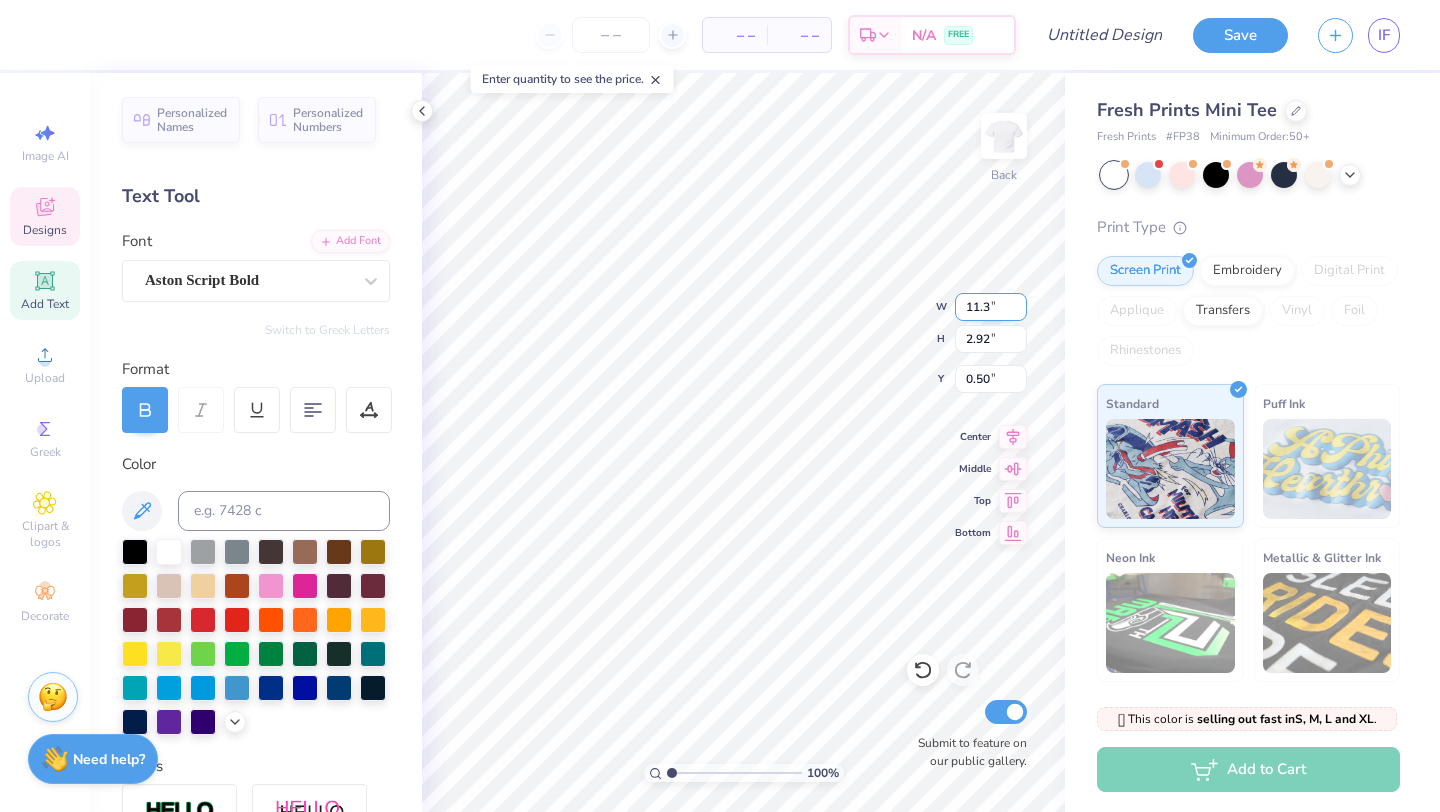 click on "11.3" at bounding box center (991, 307) 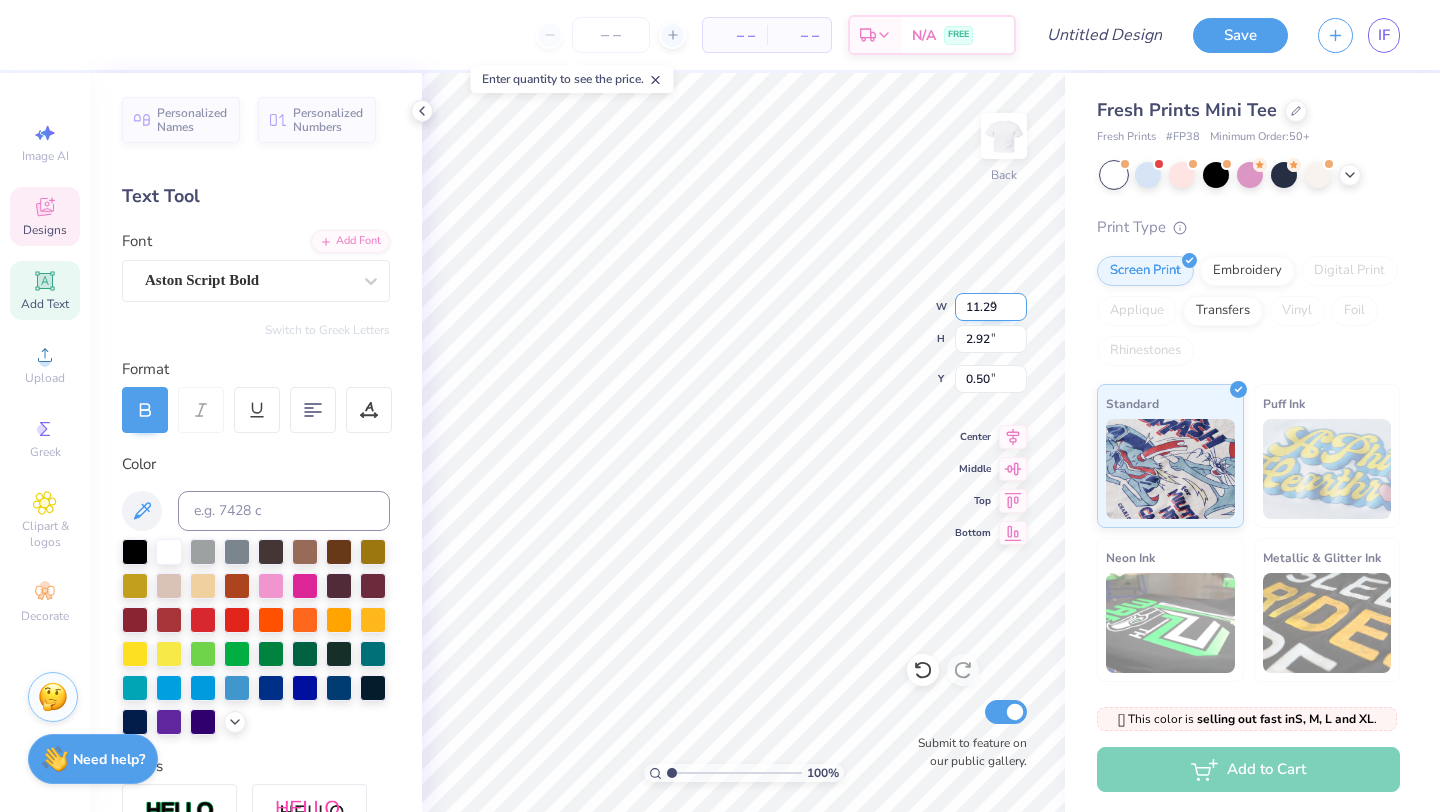 click on "11.29" at bounding box center (991, 307) 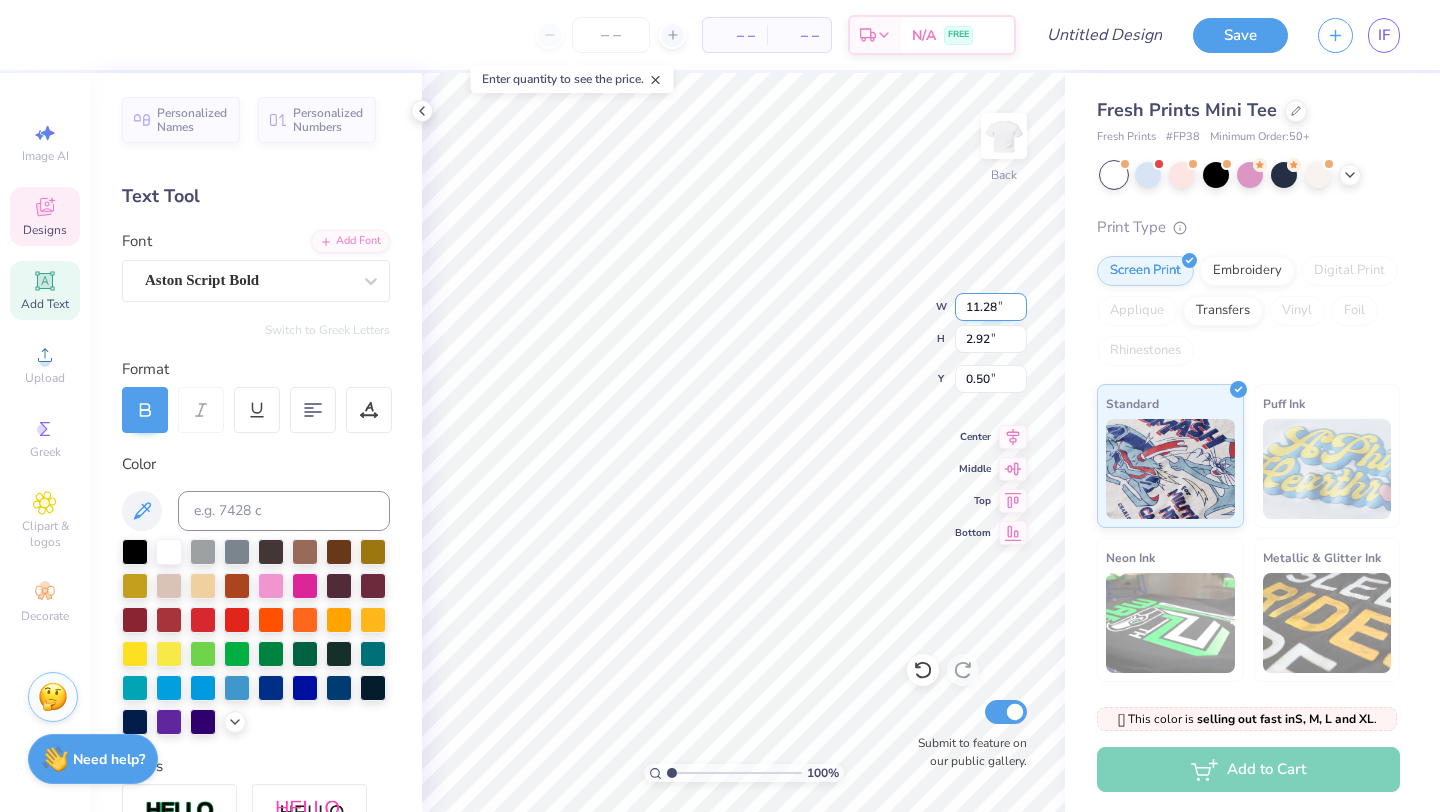 click on "11.28" at bounding box center (991, 307) 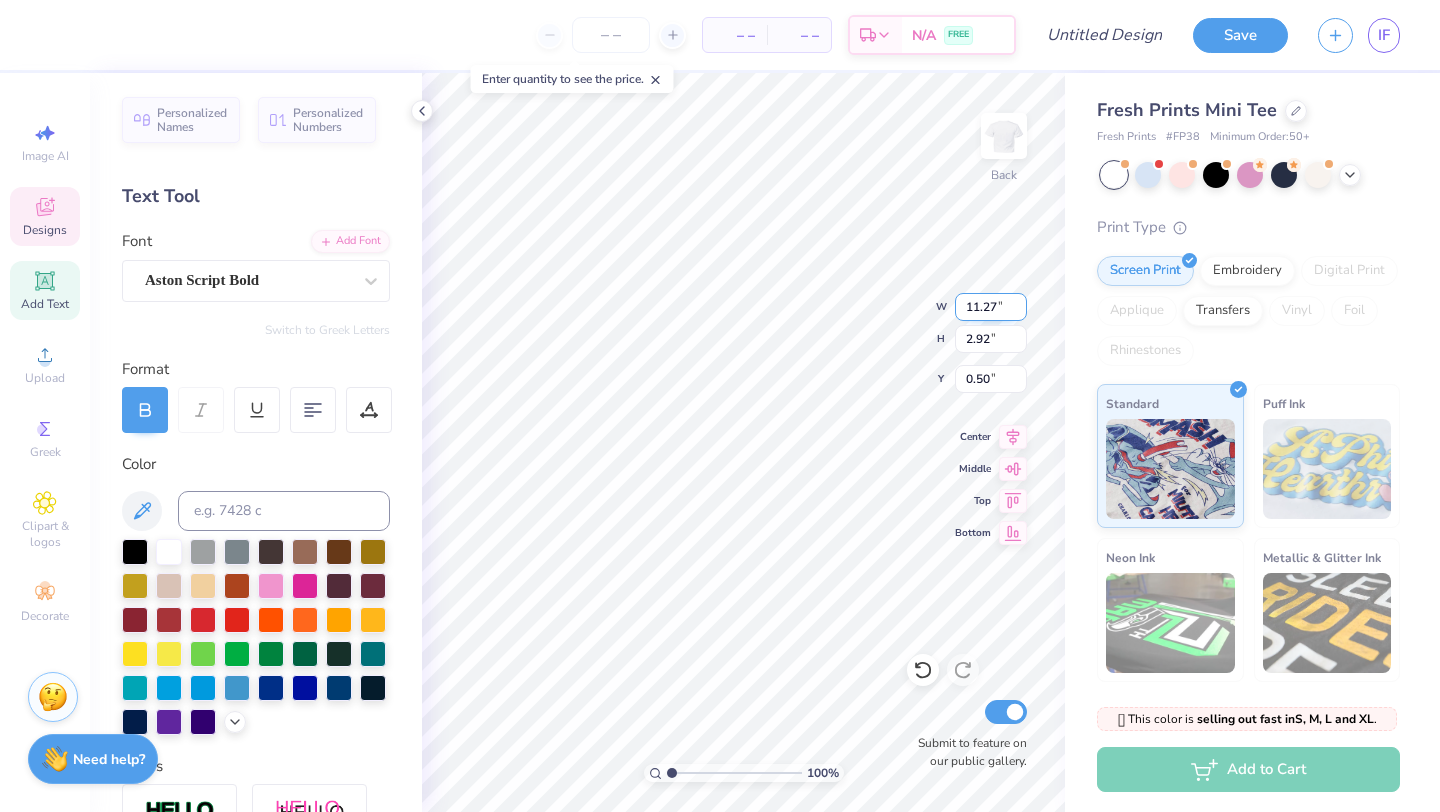 click on "11.27" at bounding box center [991, 307] 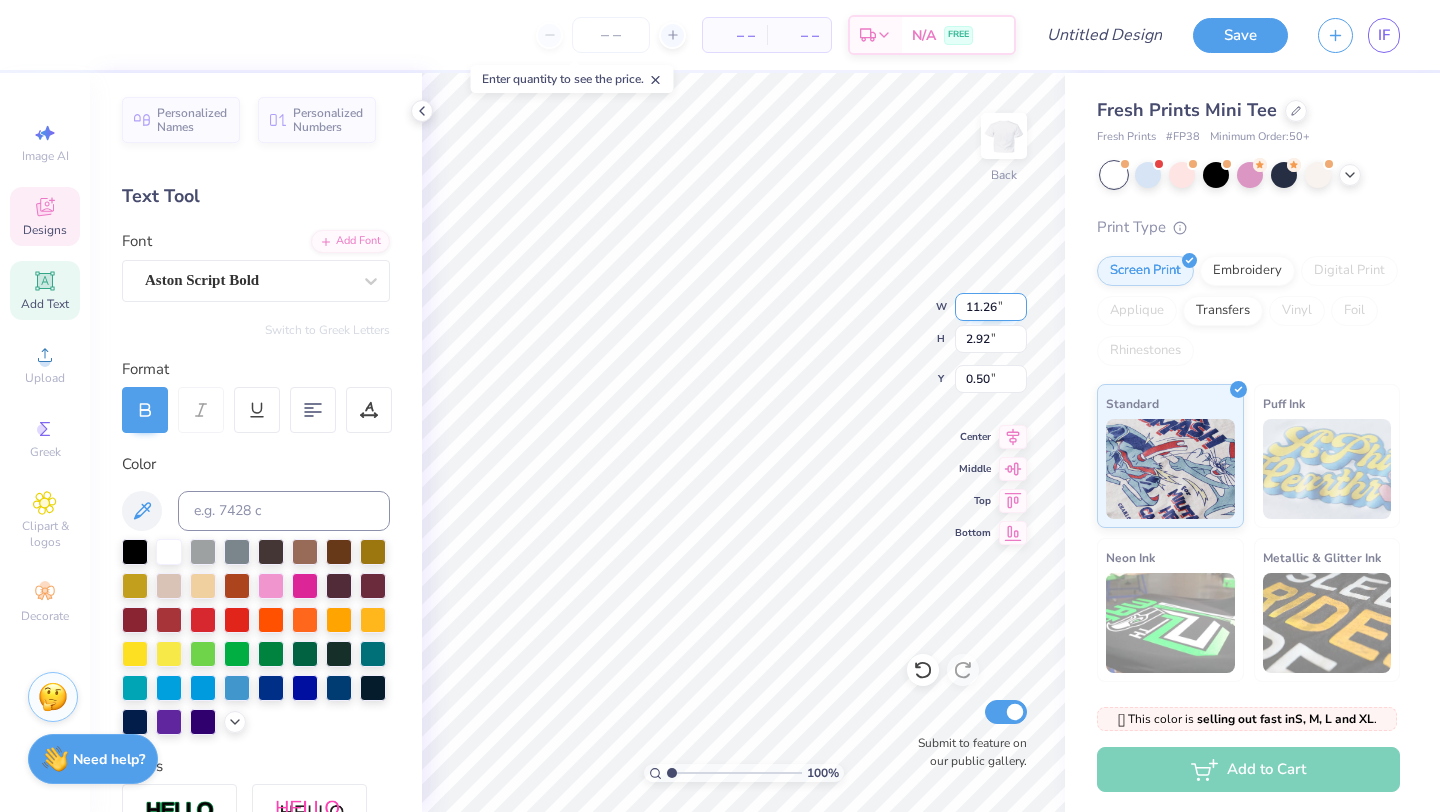 click on "11.26" at bounding box center (991, 307) 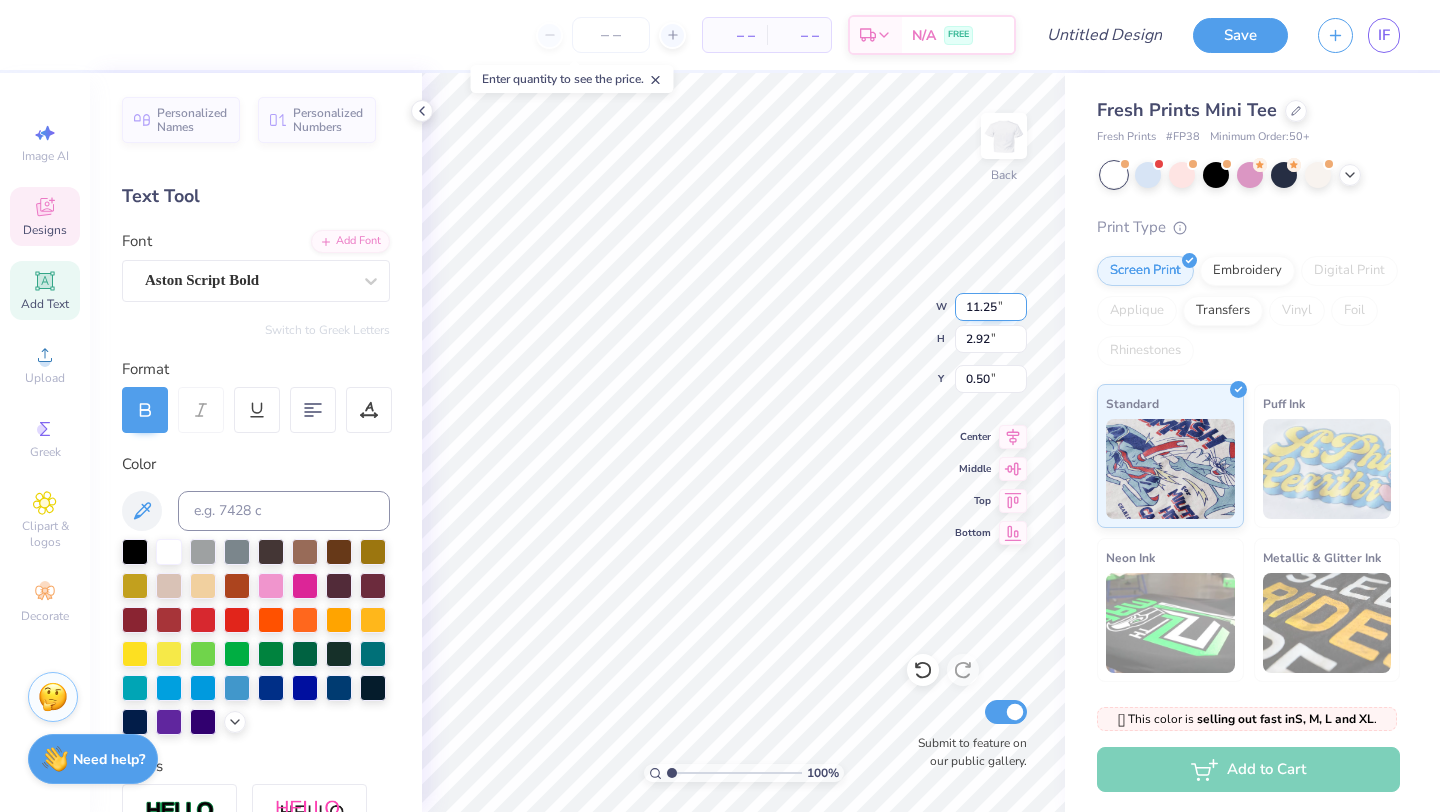 click on "11.25" at bounding box center (991, 307) 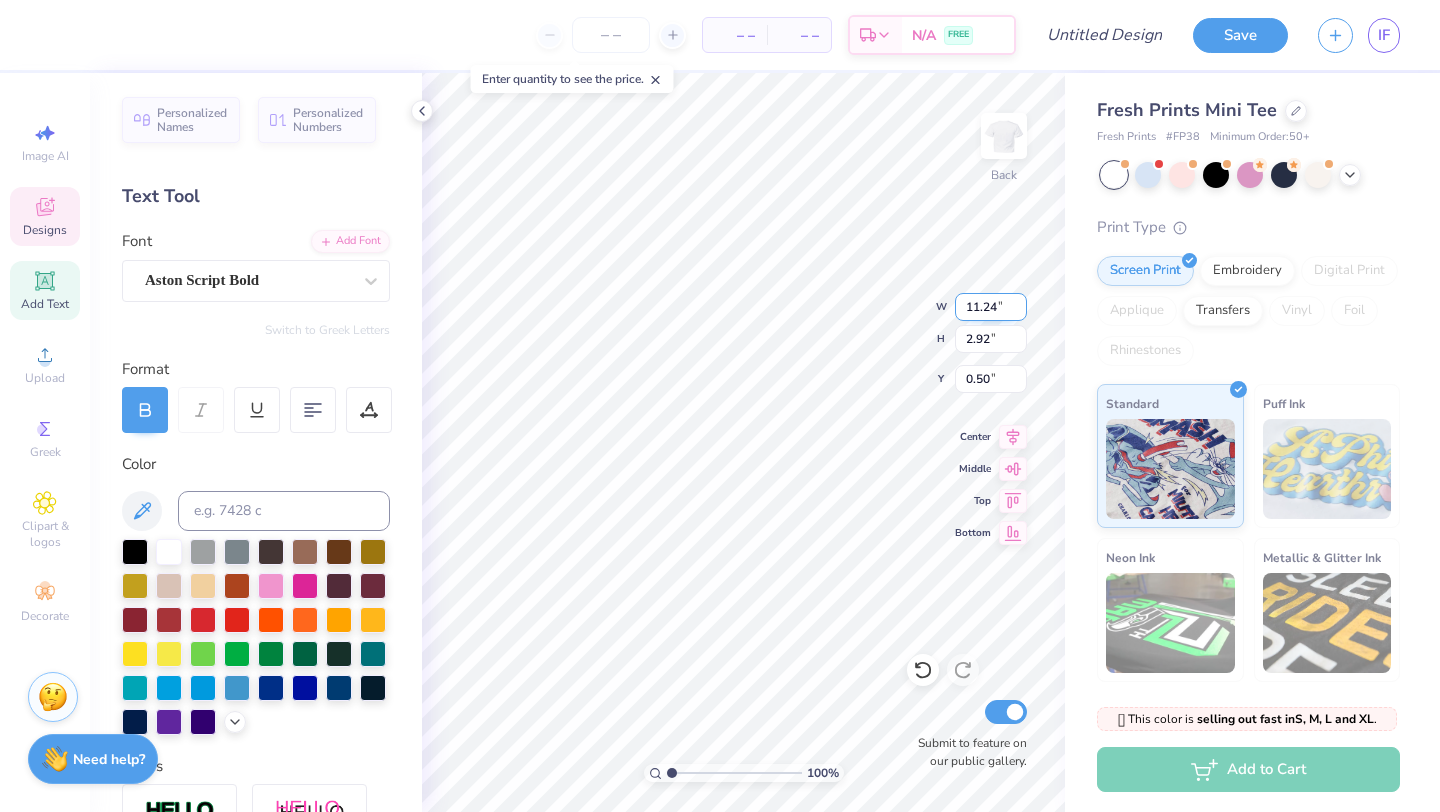 click on "11.24" at bounding box center (991, 307) 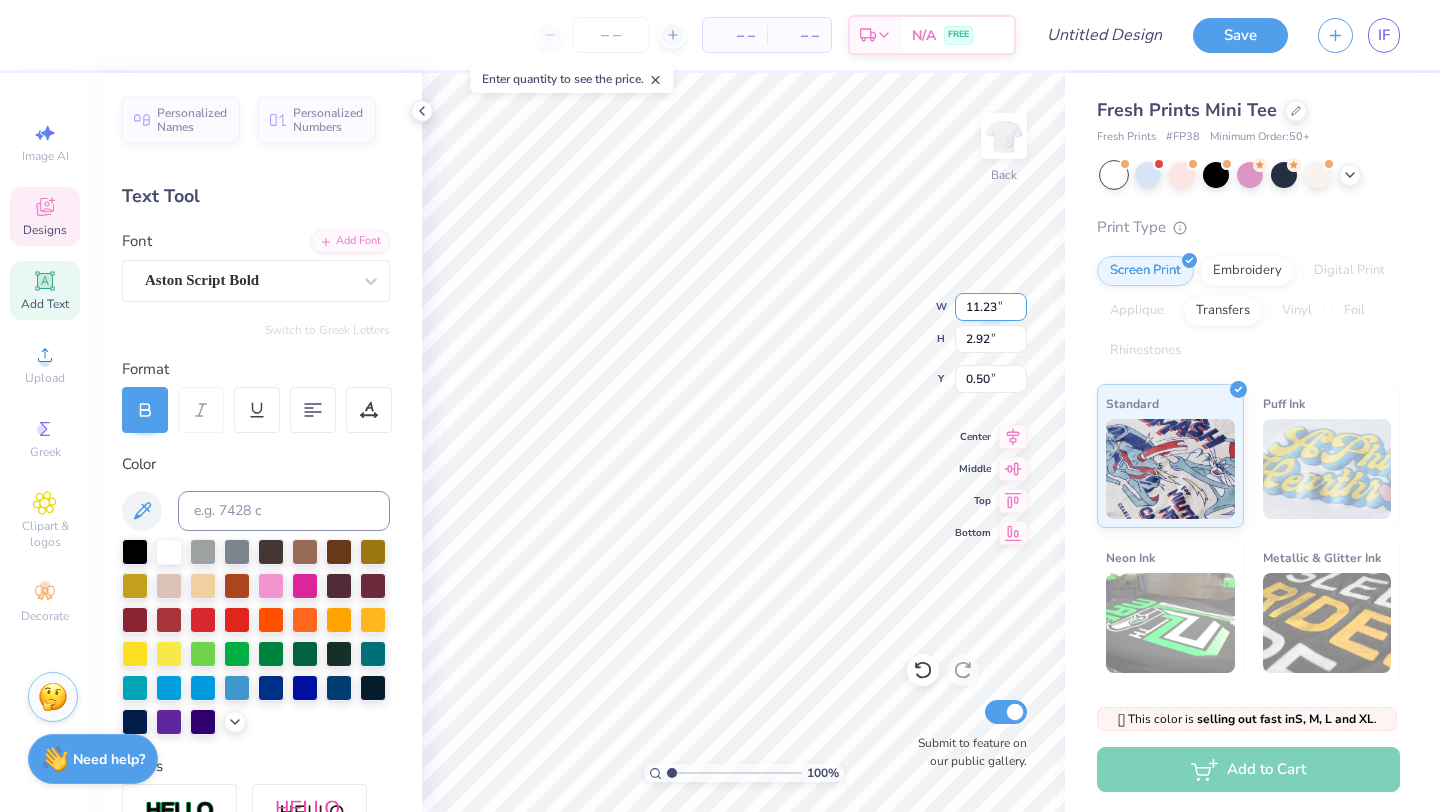 click on "11.23" at bounding box center (991, 307) 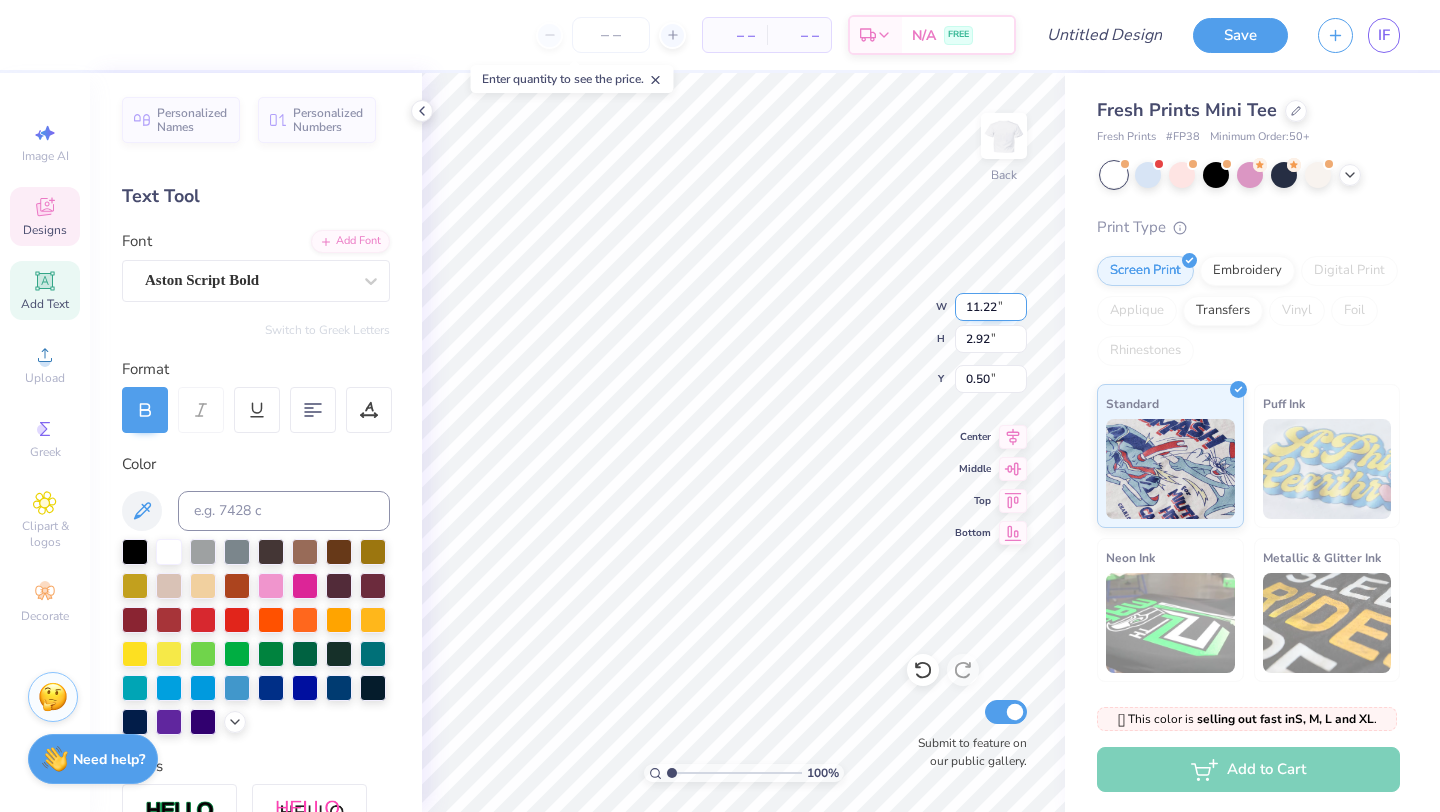 click on "11.22" at bounding box center [991, 307] 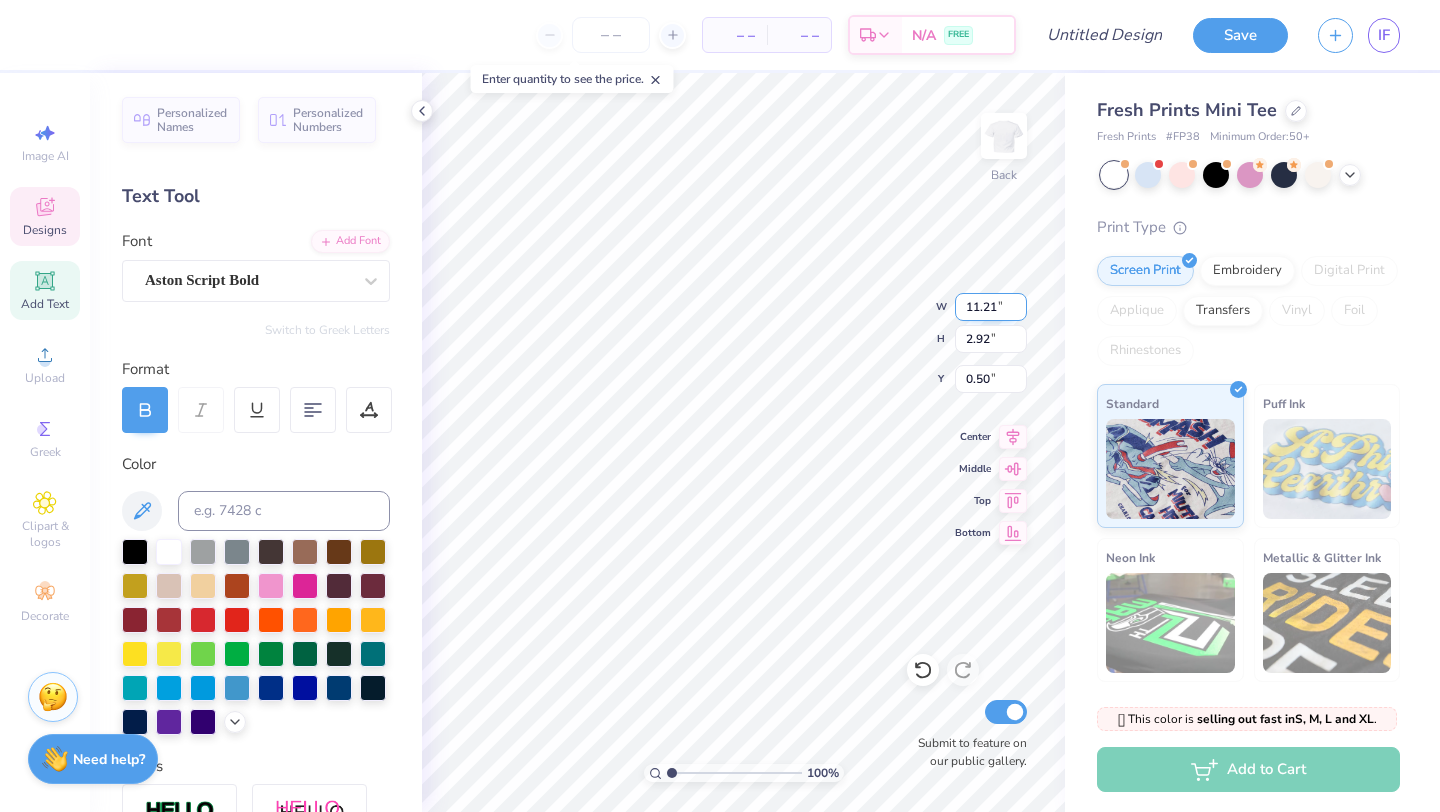click on "11.21" at bounding box center (991, 307) 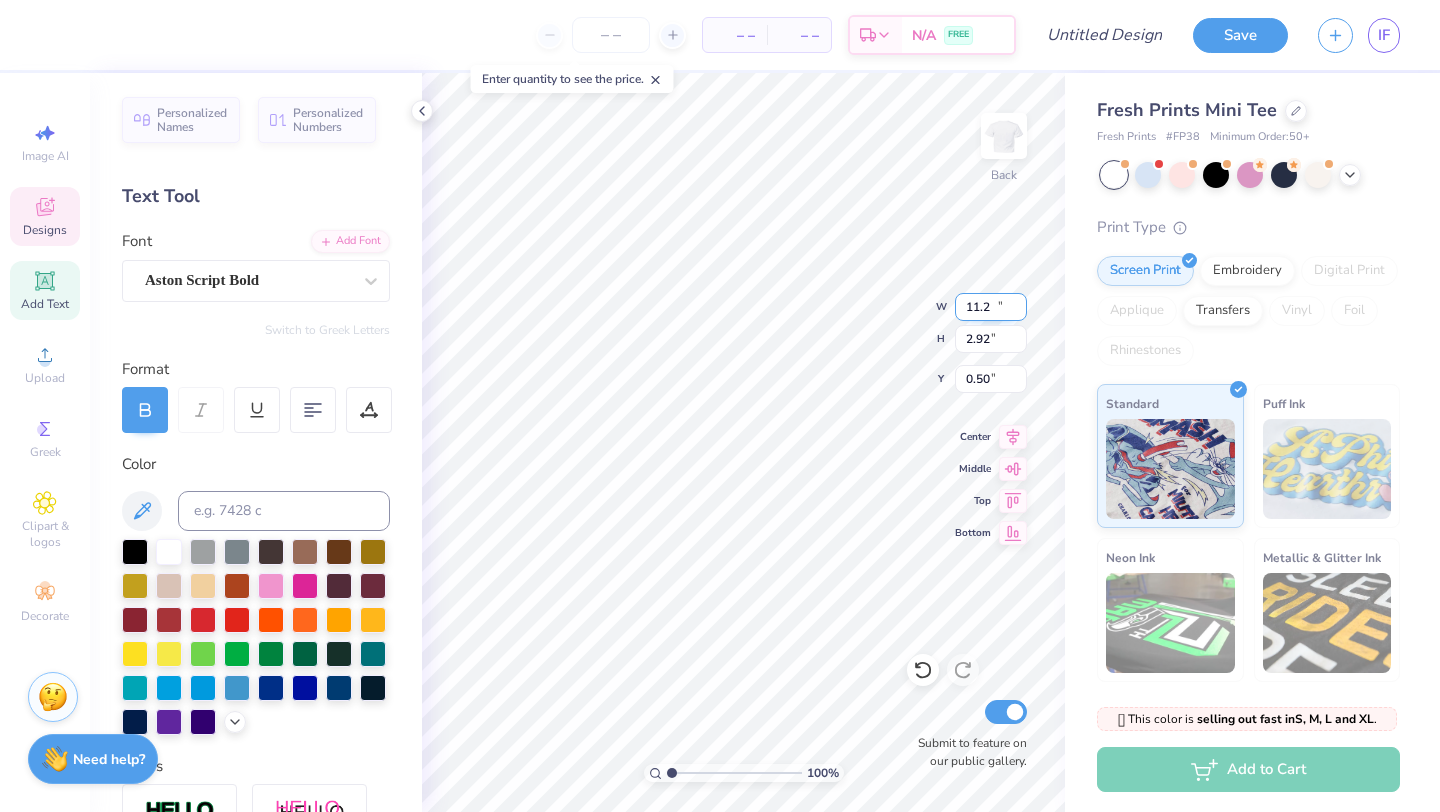 click on "11.2" at bounding box center [991, 307] 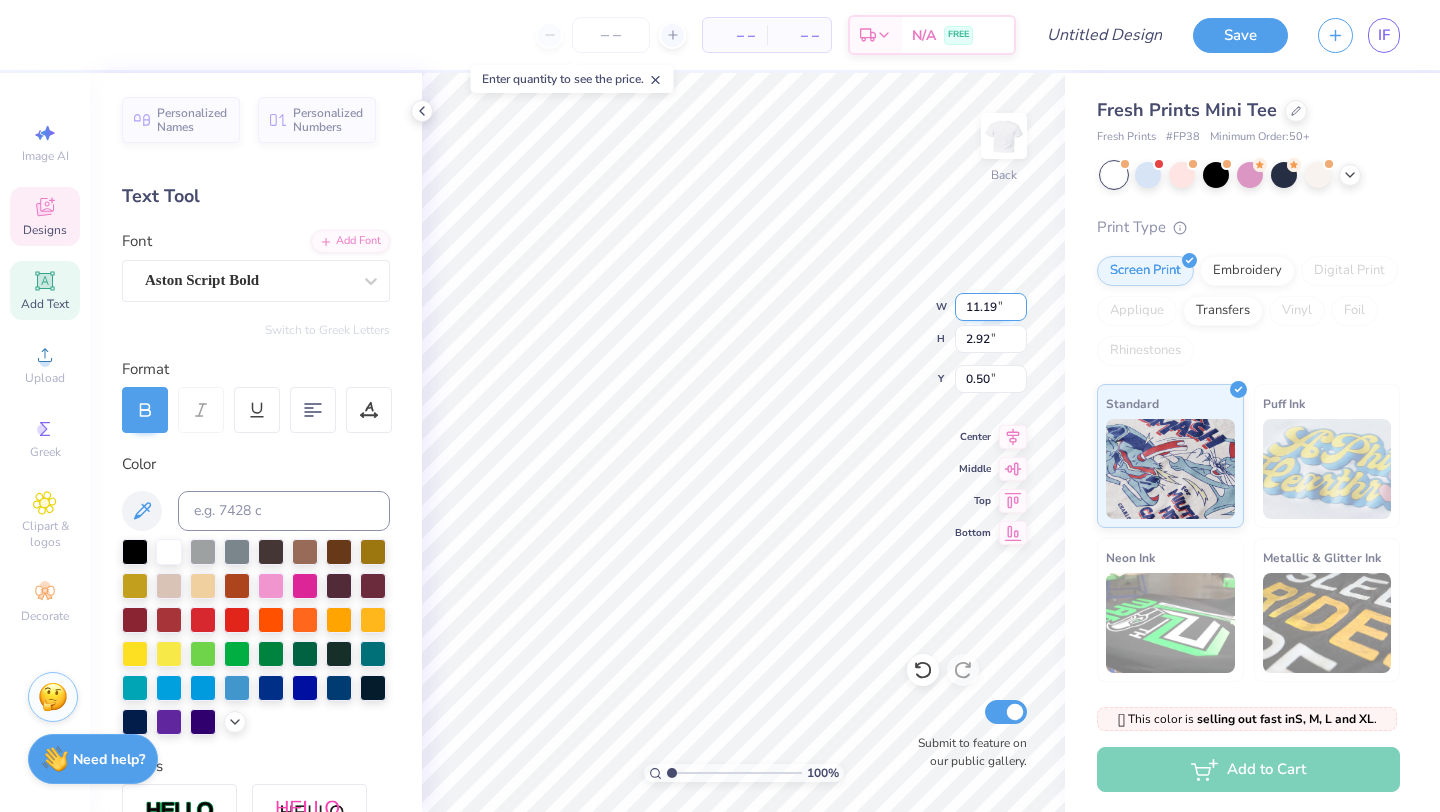 click on "11.19" at bounding box center [991, 307] 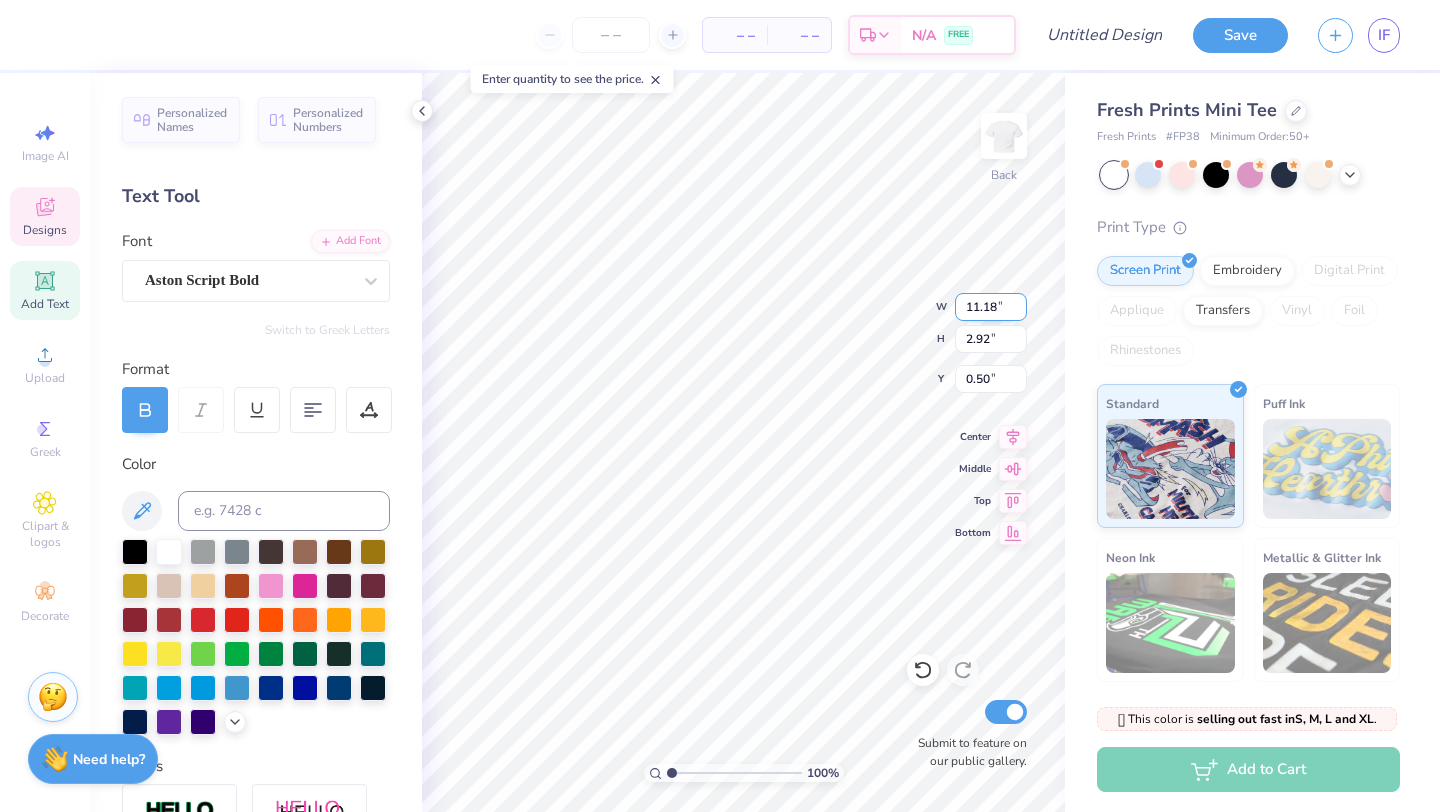 click on "11.18" at bounding box center (991, 307) 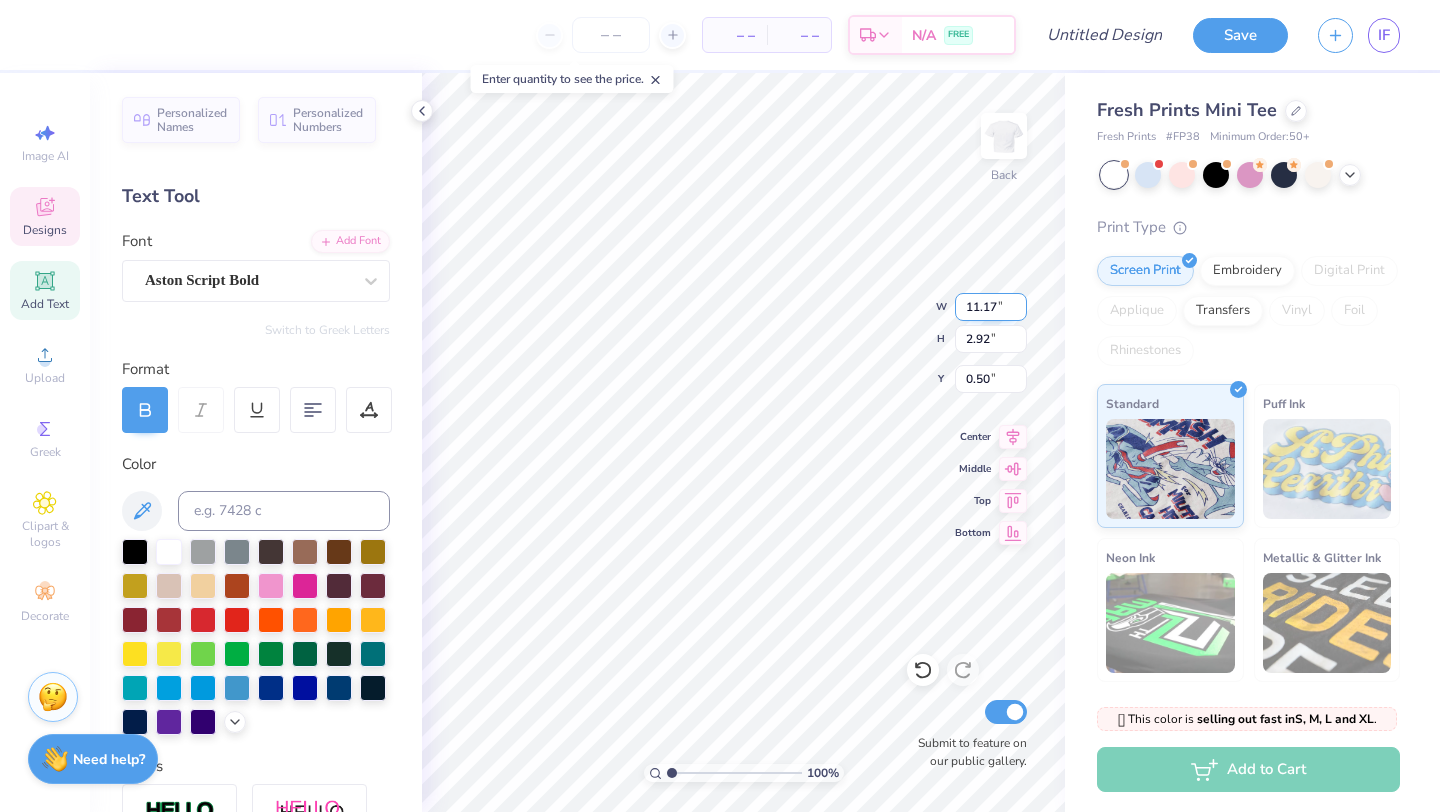 click on "11.17" at bounding box center [991, 307] 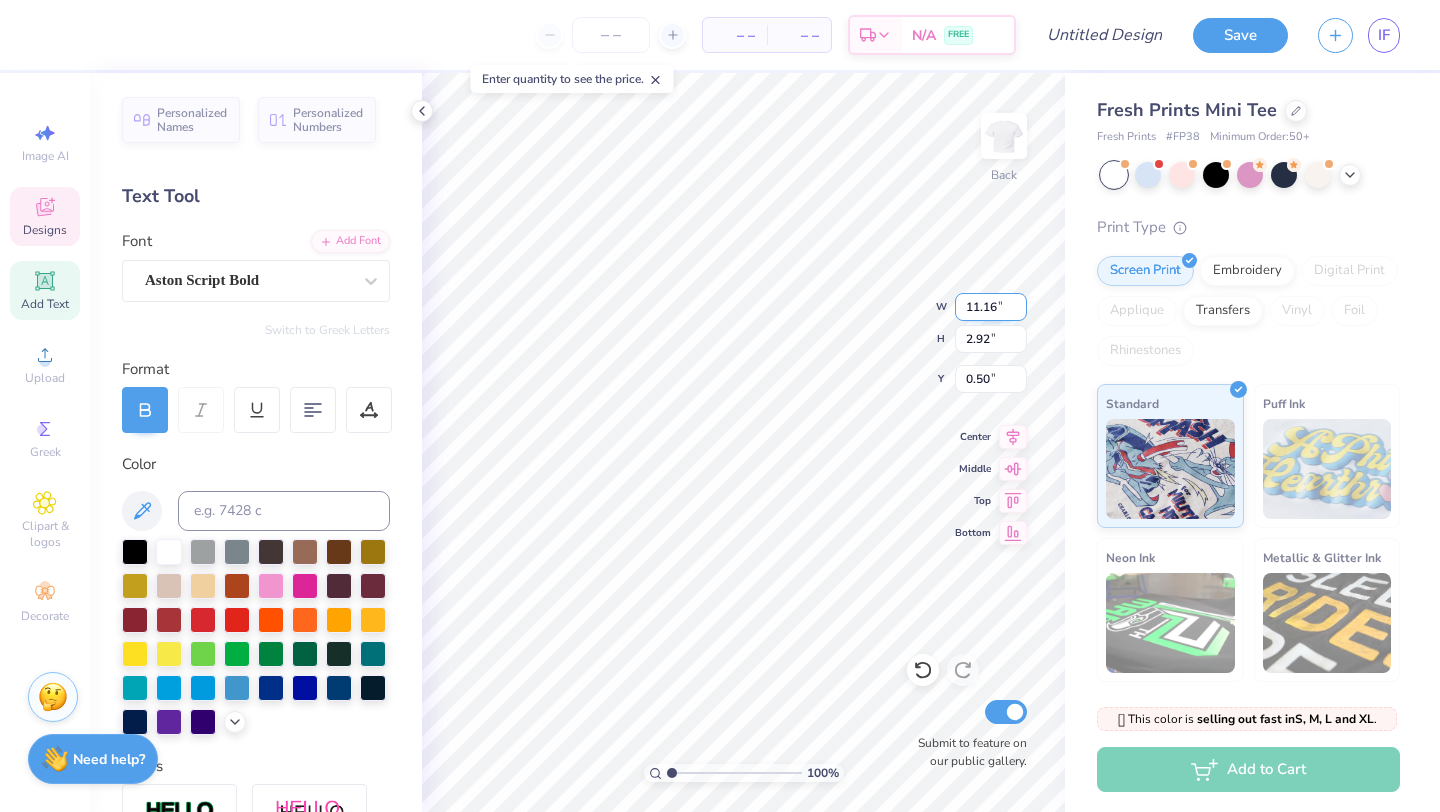 click on "11.16" at bounding box center [991, 307] 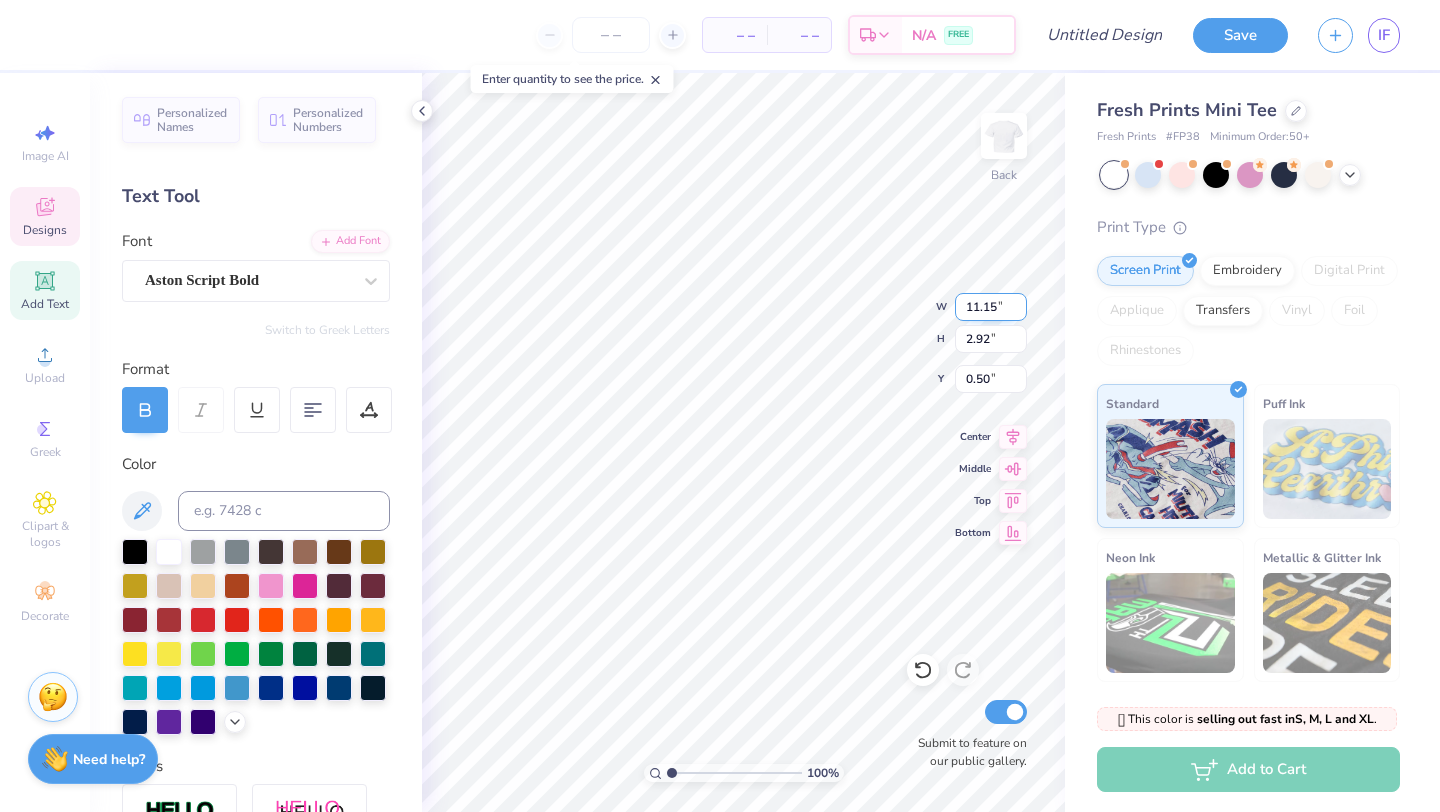 click on "11.15" at bounding box center (991, 307) 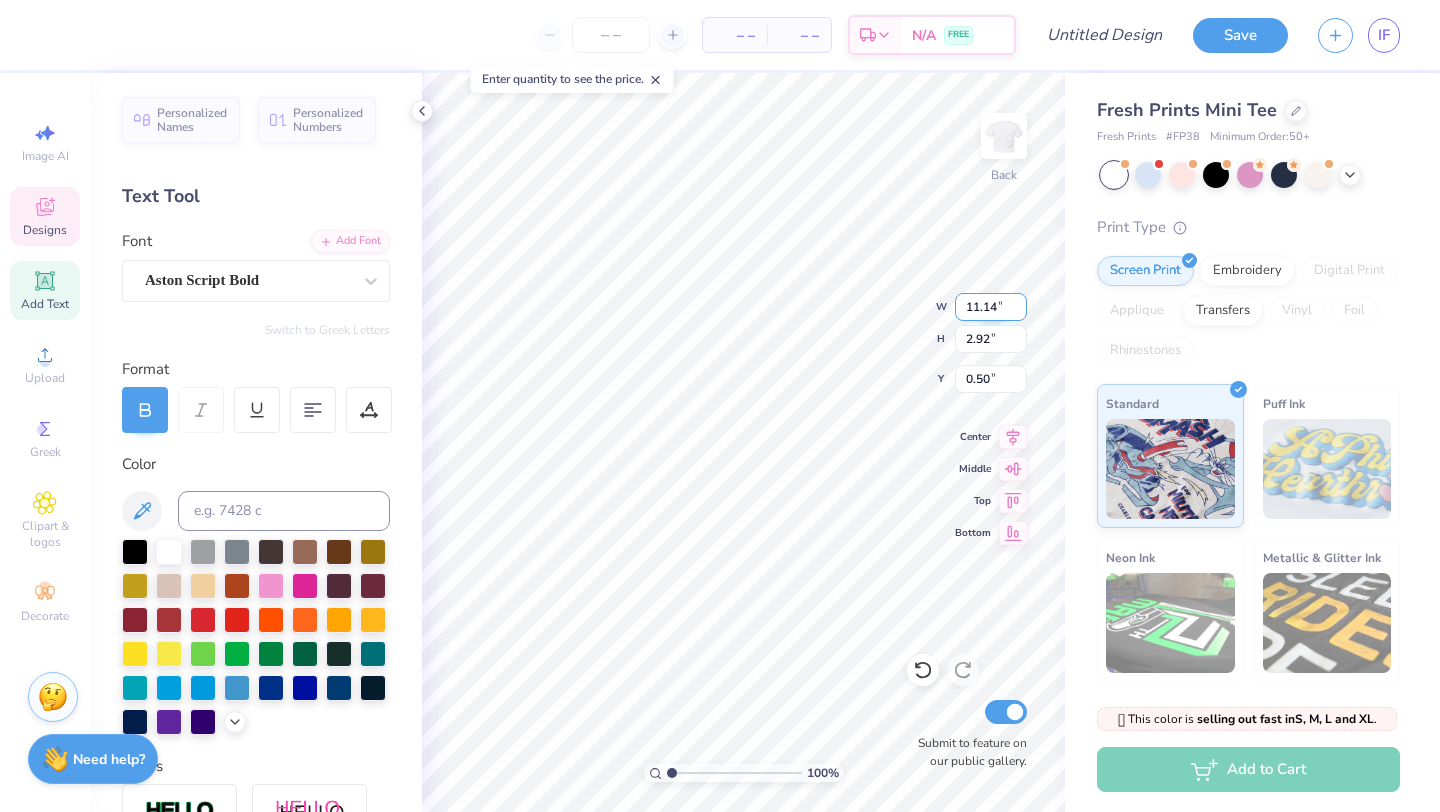 click on "11.14" at bounding box center [991, 307] 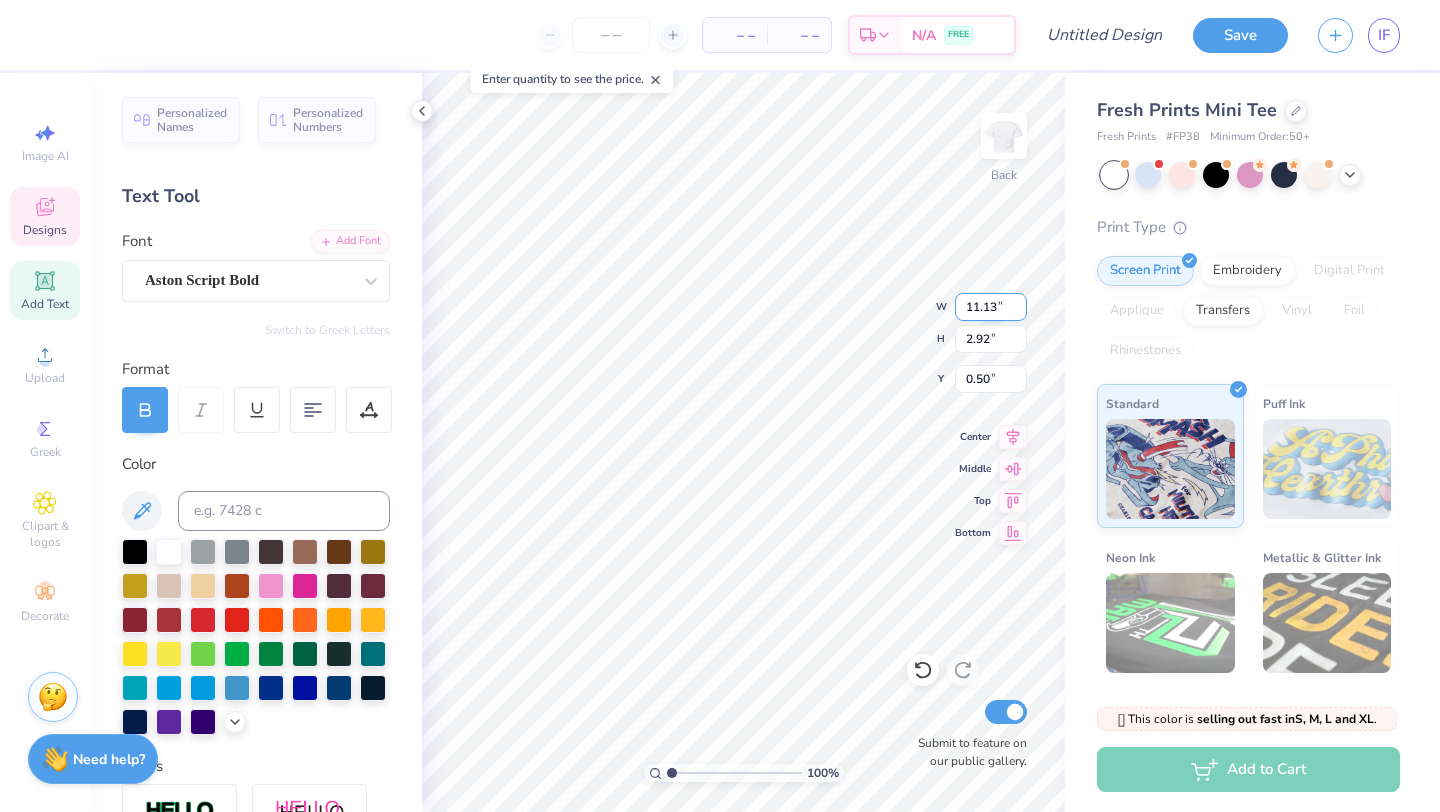 click on "11.13" at bounding box center (991, 307) 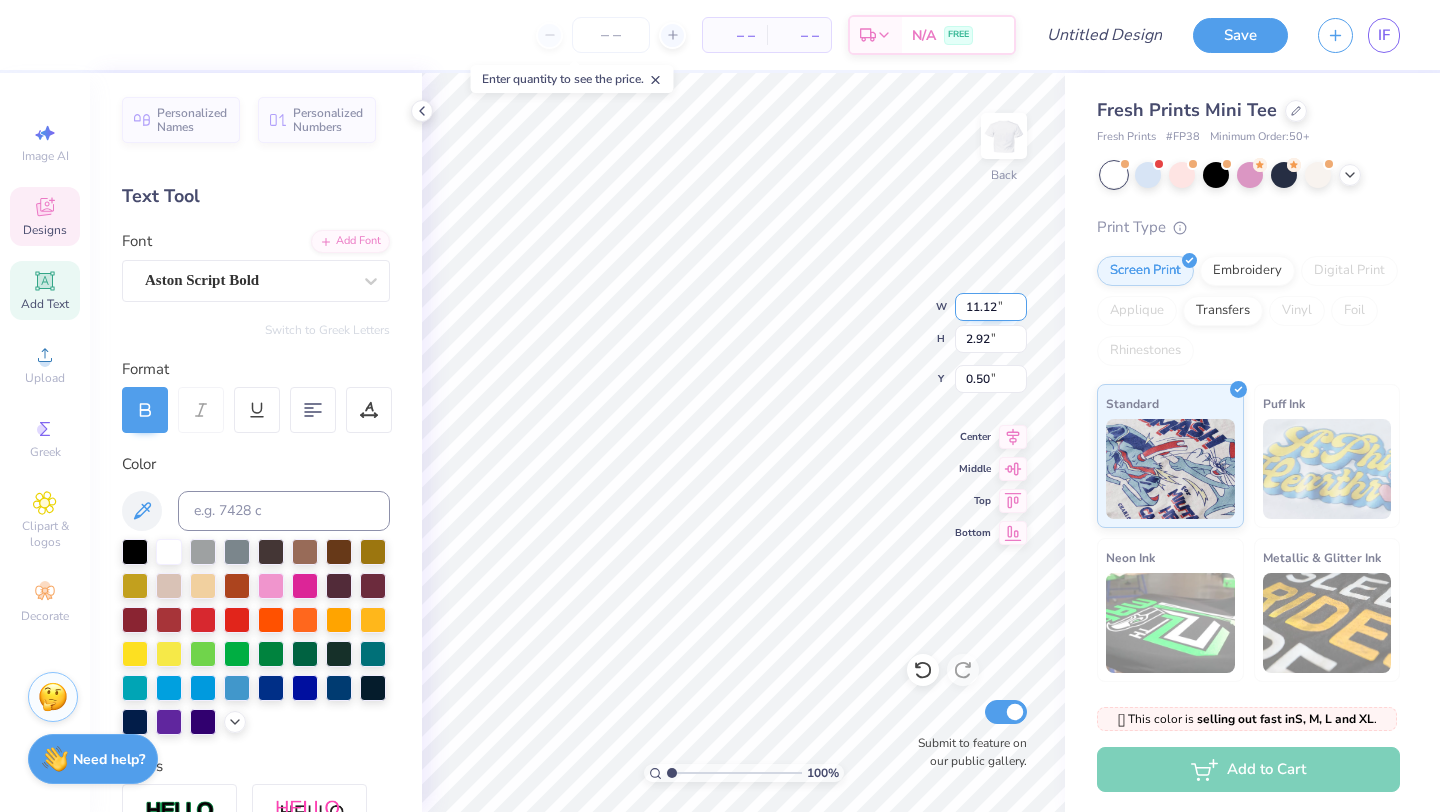 click on "11.12" at bounding box center (991, 307) 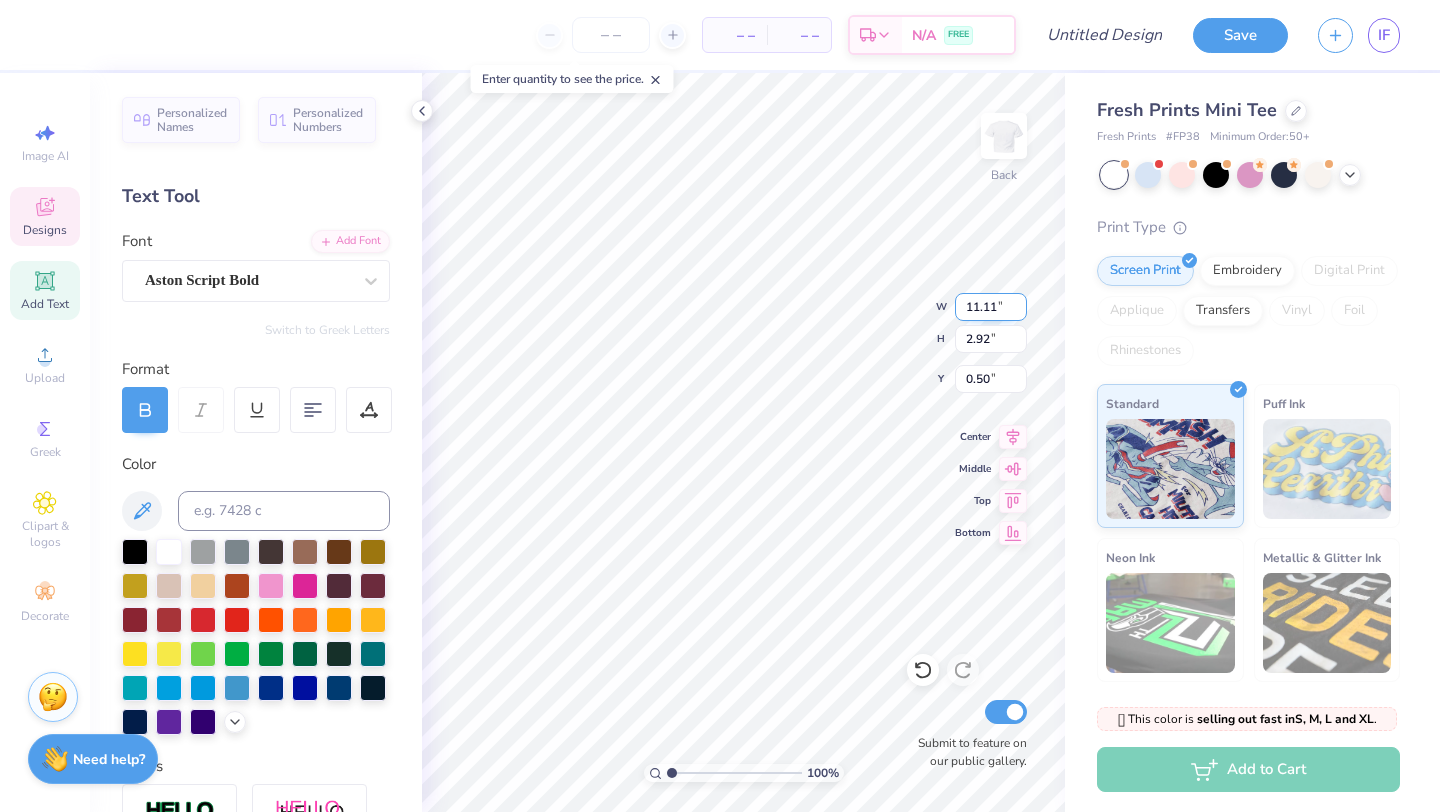 click on "11.11" at bounding box center (991, 307) 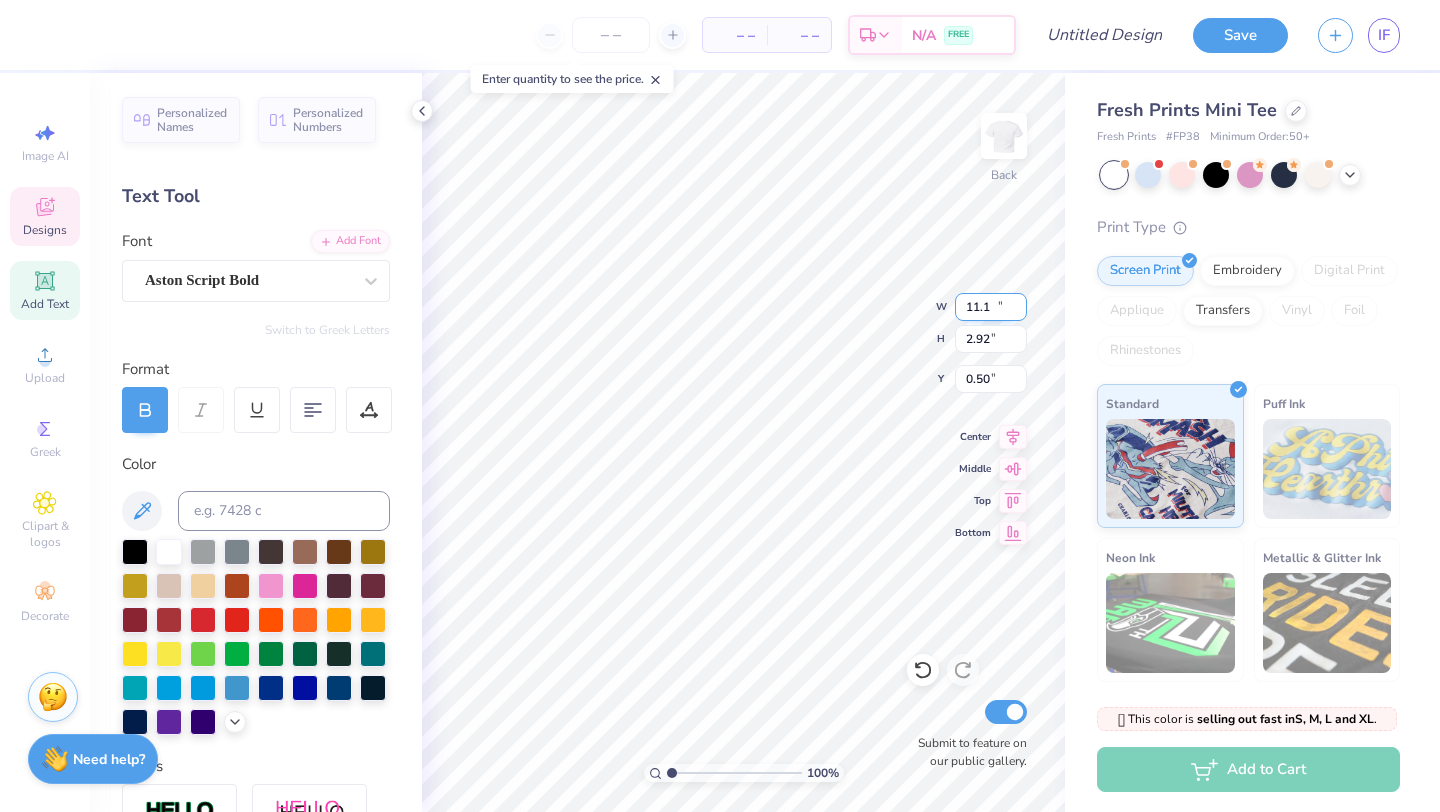 click on "11.1" at bounding box center (991, 307) 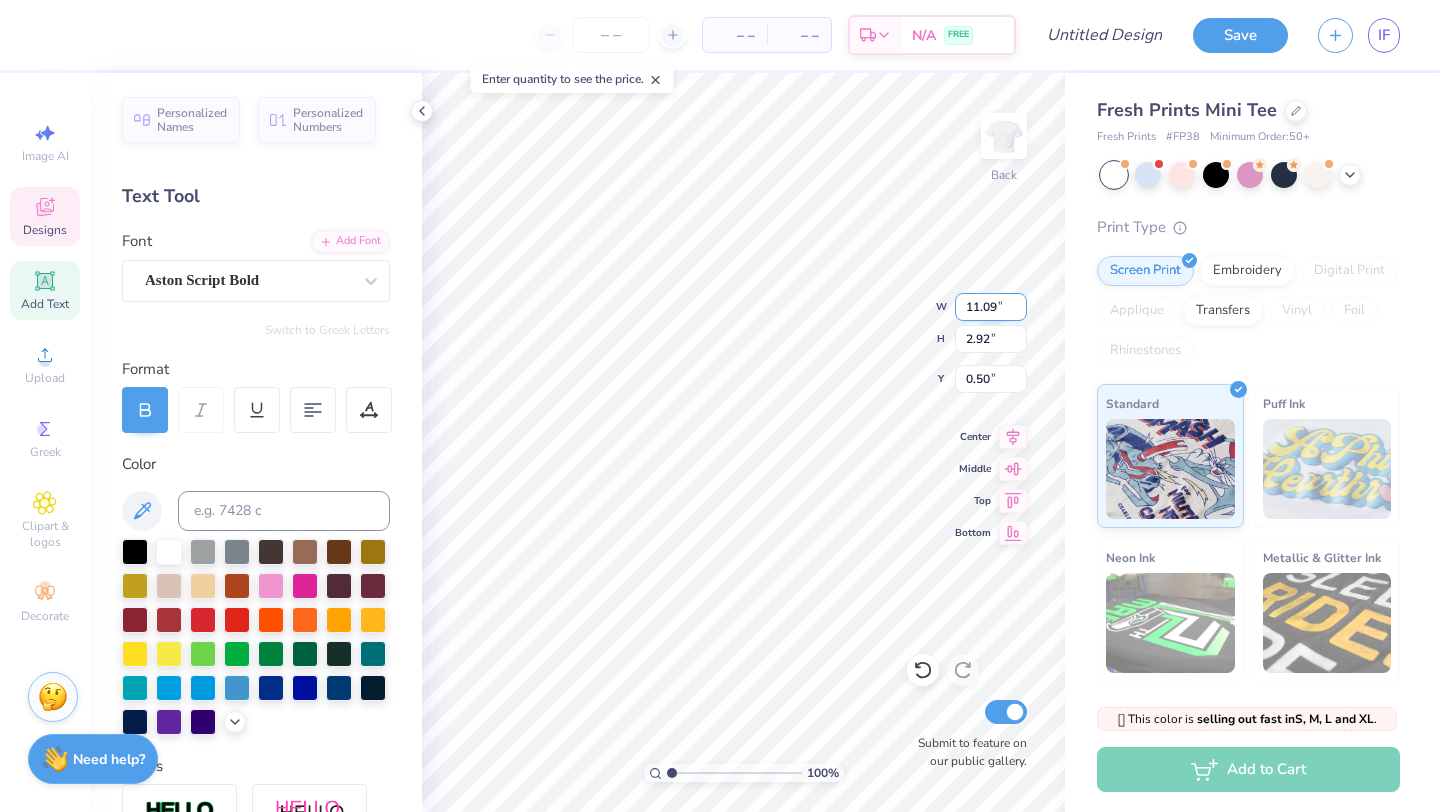 click on "11.09" at bounding box center [991, 307] 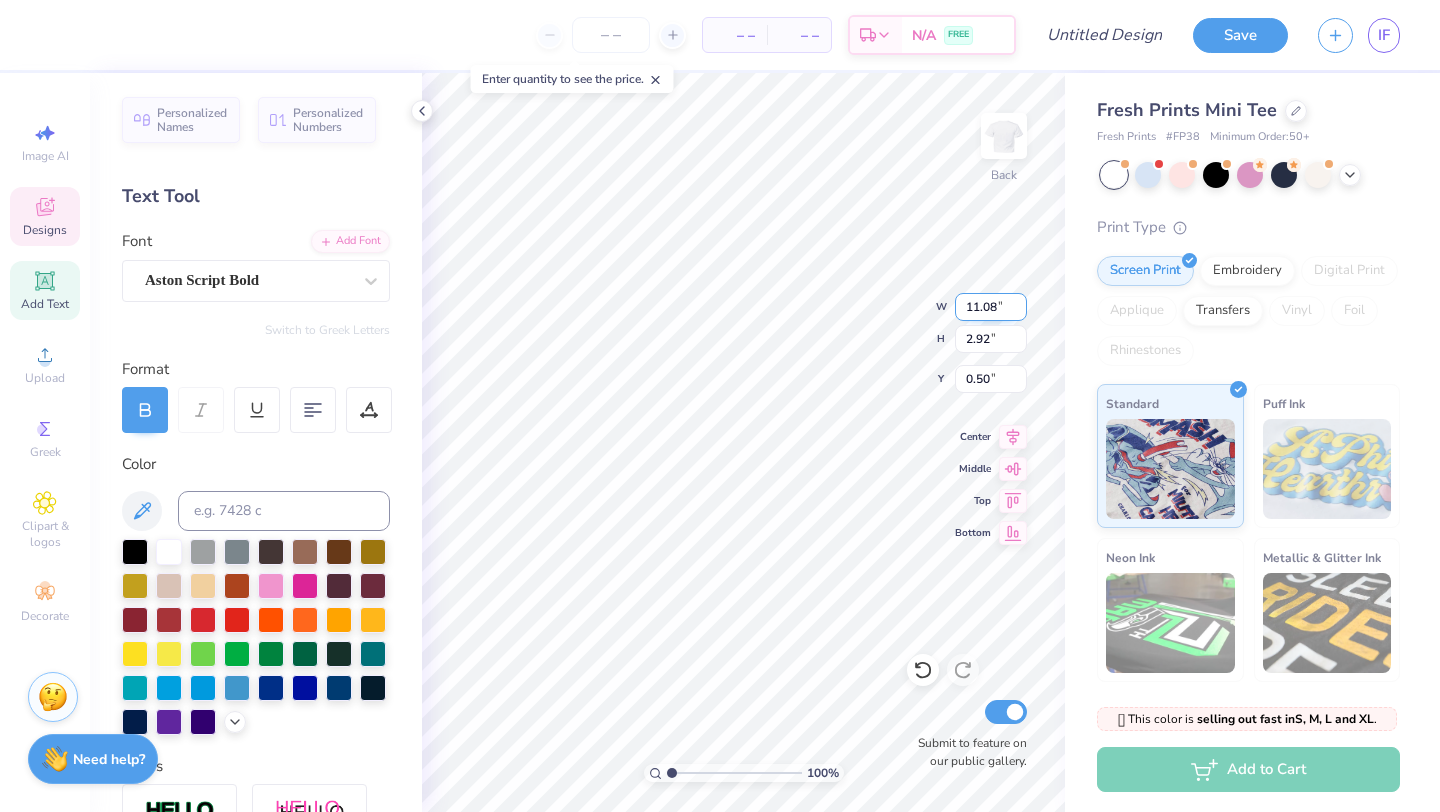 click on "11.08" at bounding box center [991, 307] 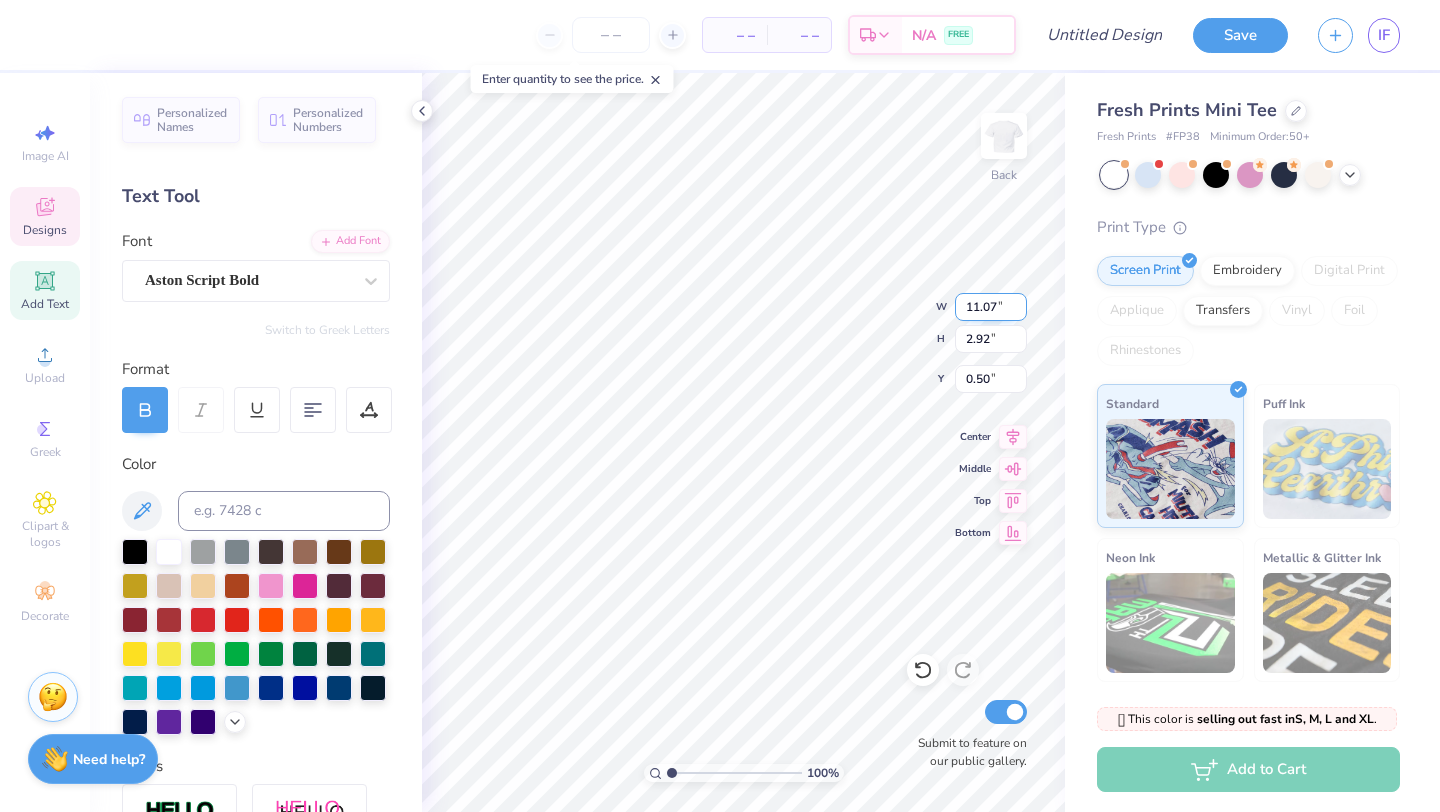 click on "11.07" at bounding box center [991, 307] 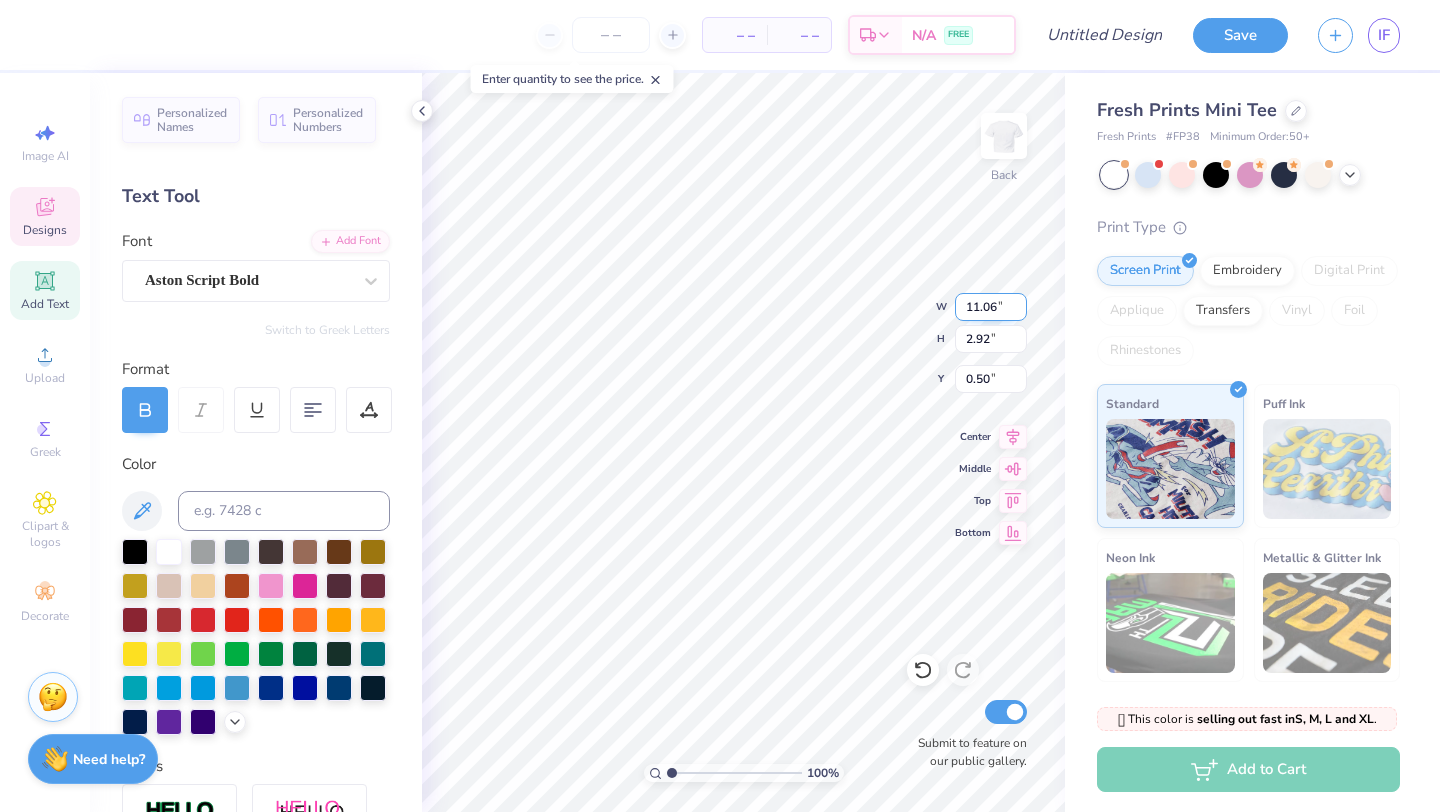 click on "11.06" at bounding box center [991, 307] 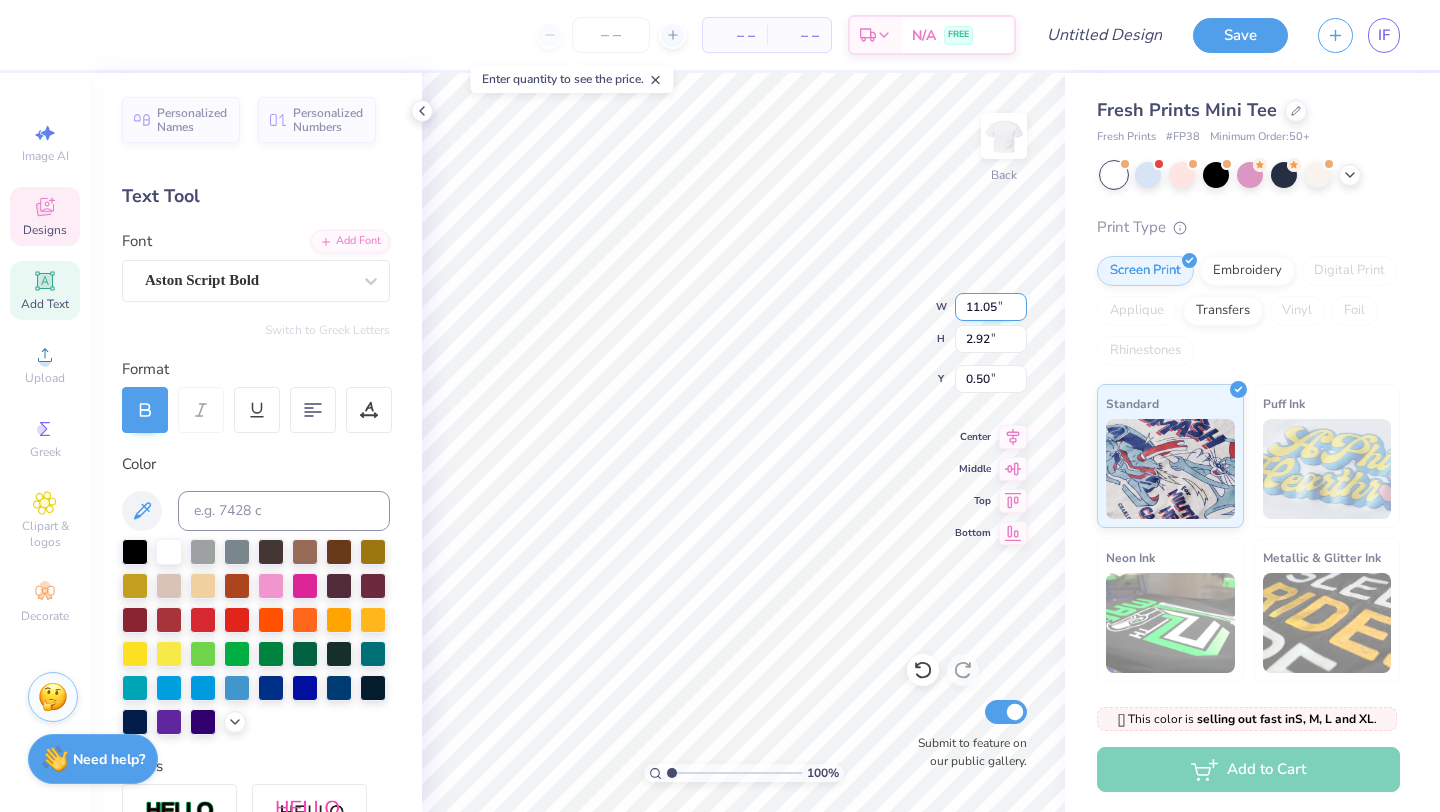 click on "11.05" at bounding box center [991, 307] 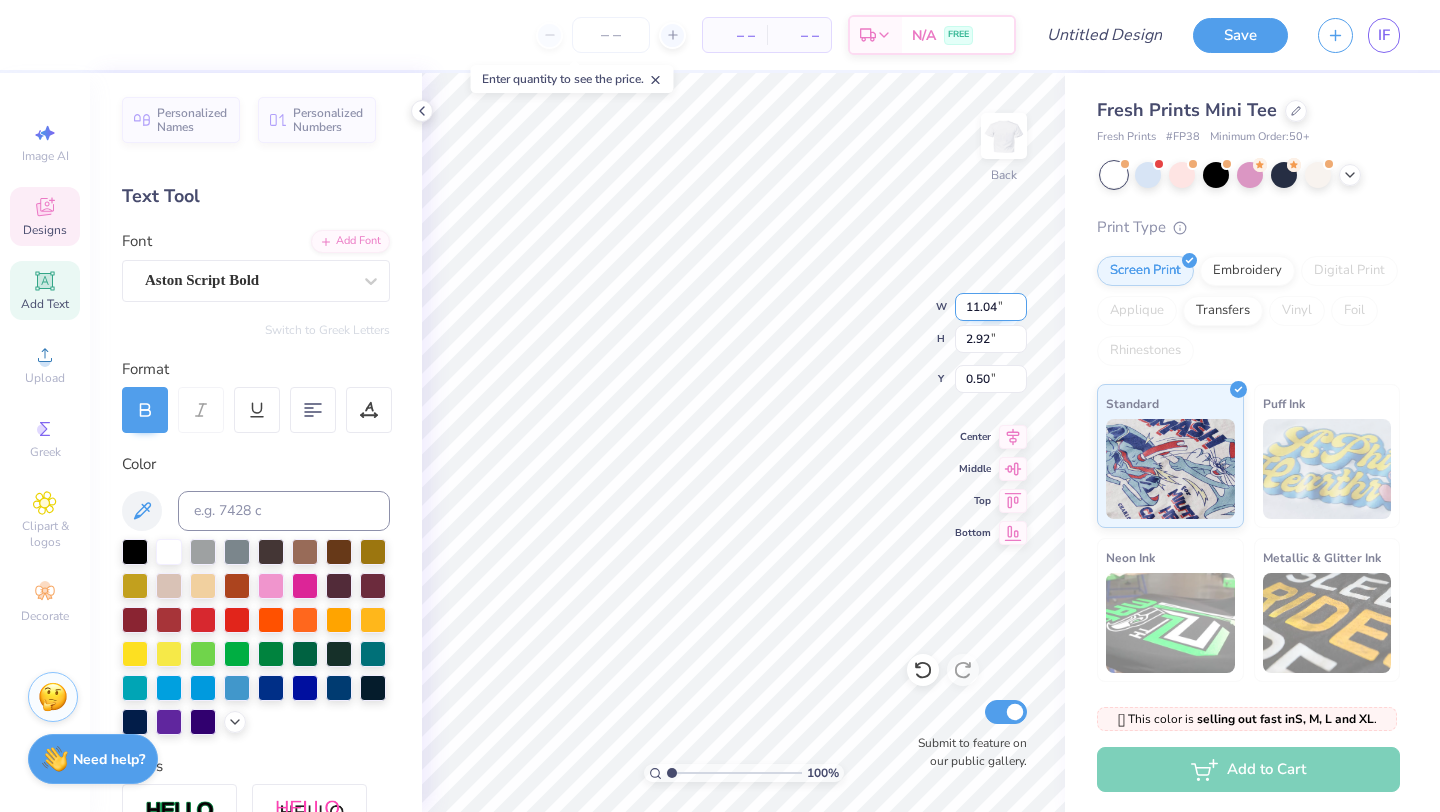 click on "11.04" at bounding box center (991, 307) 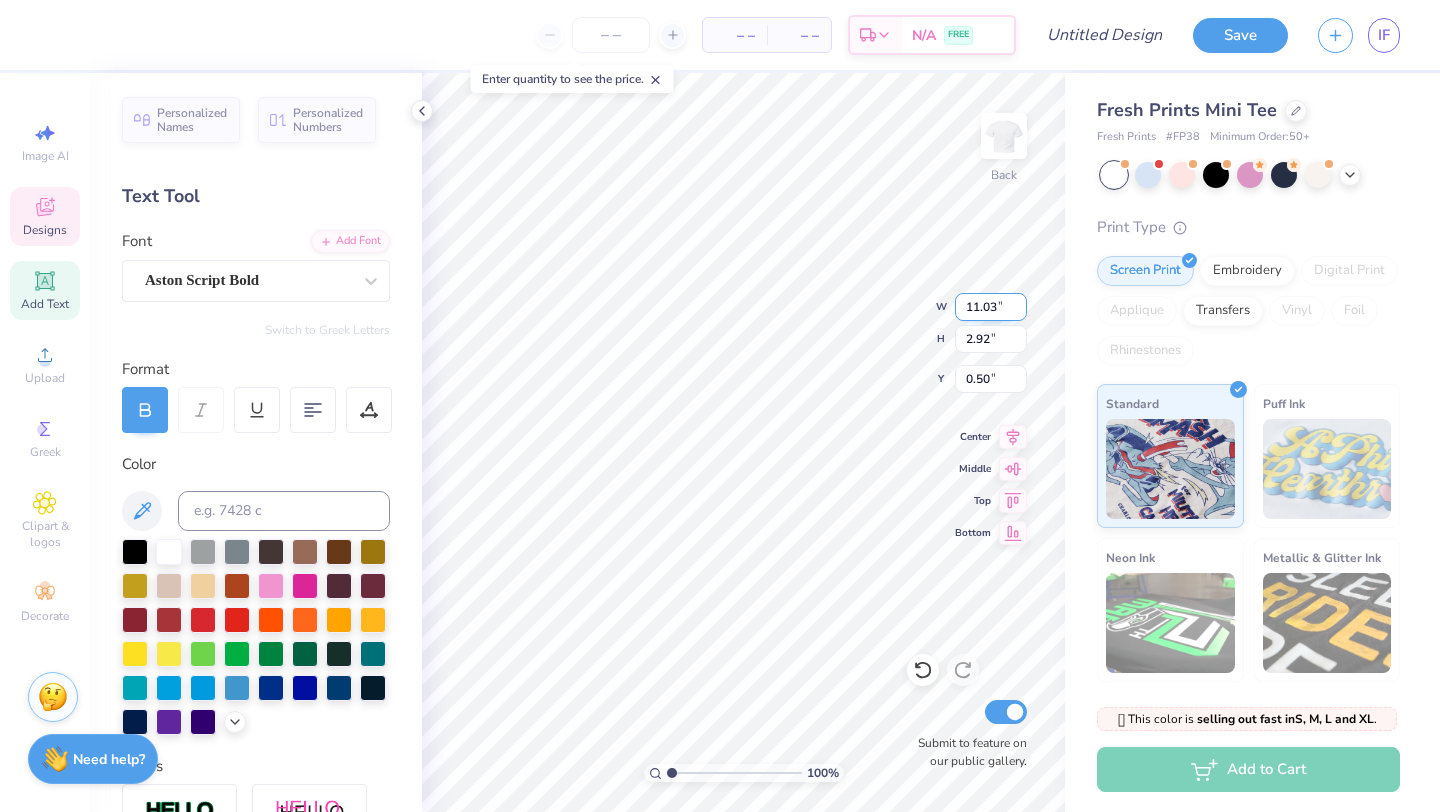 click on "11.03" at bounding box center [991, 307] 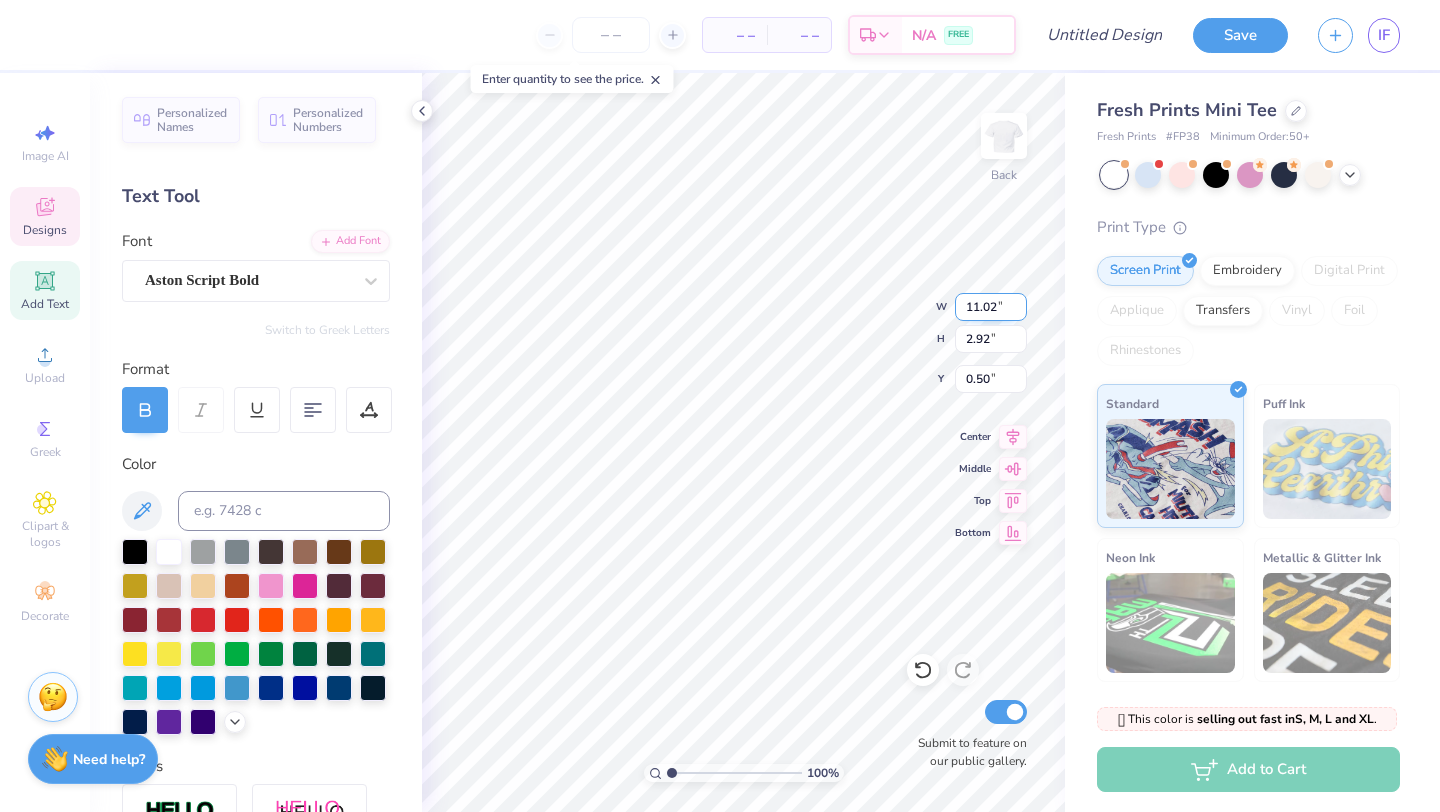 type on "11.02" 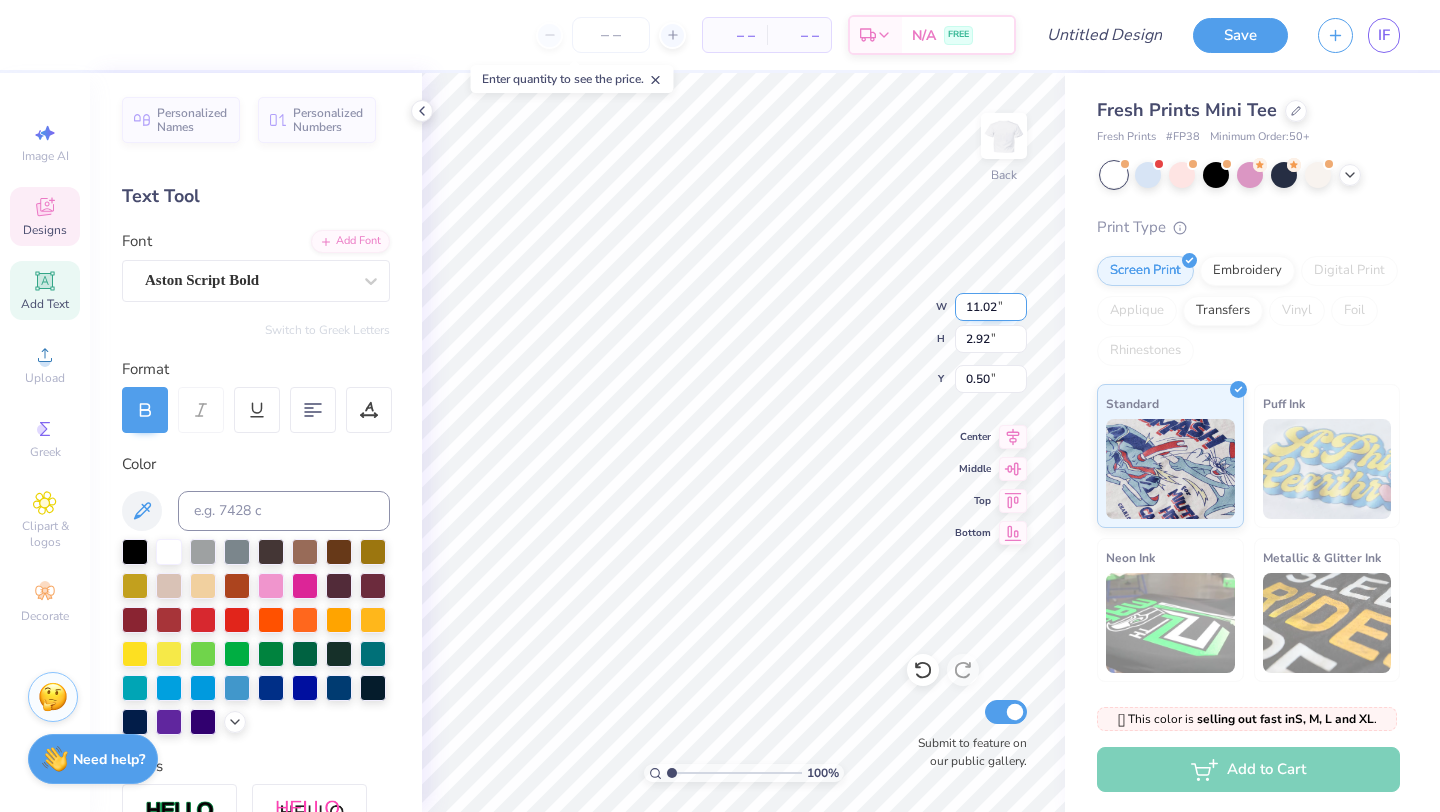 type on "2.82" 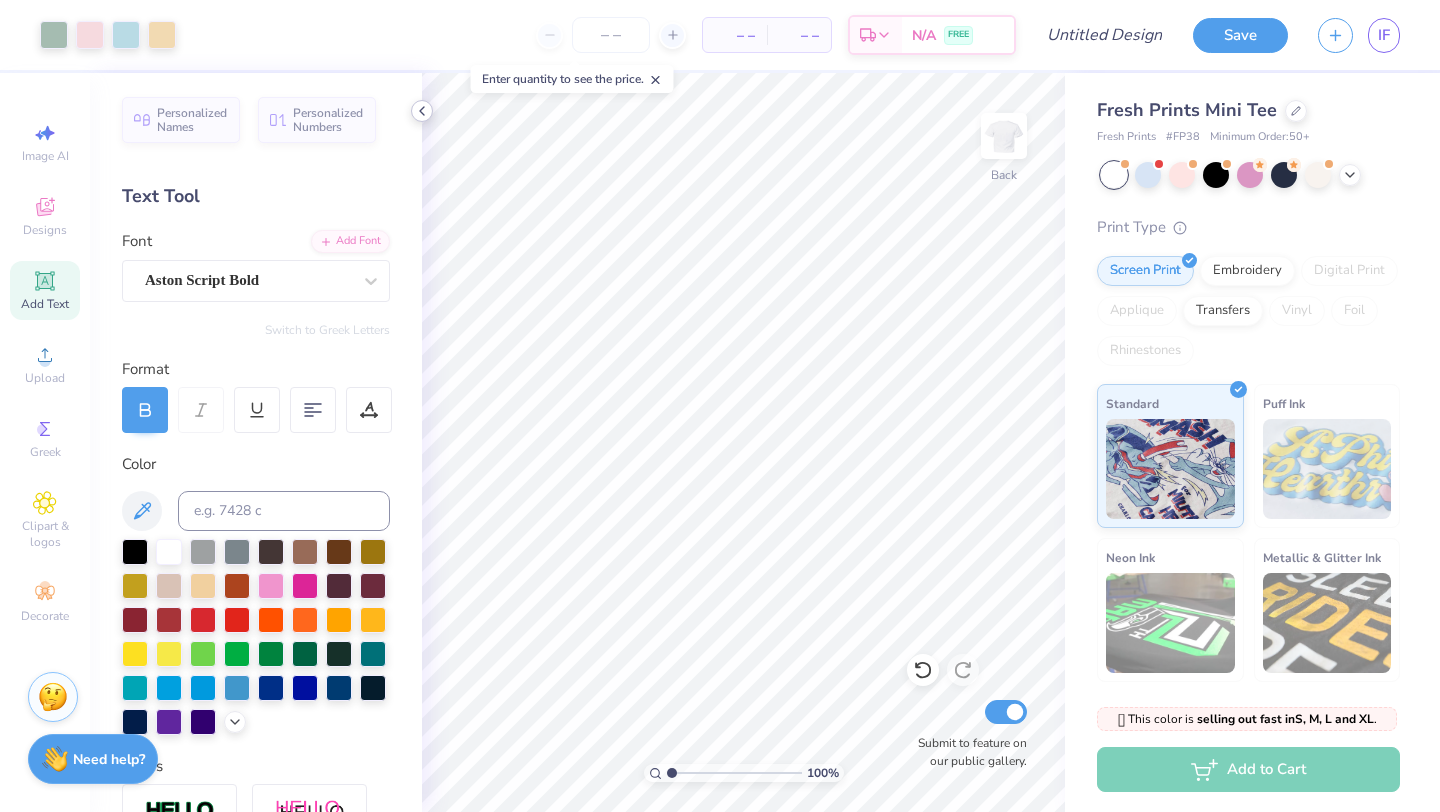 click 